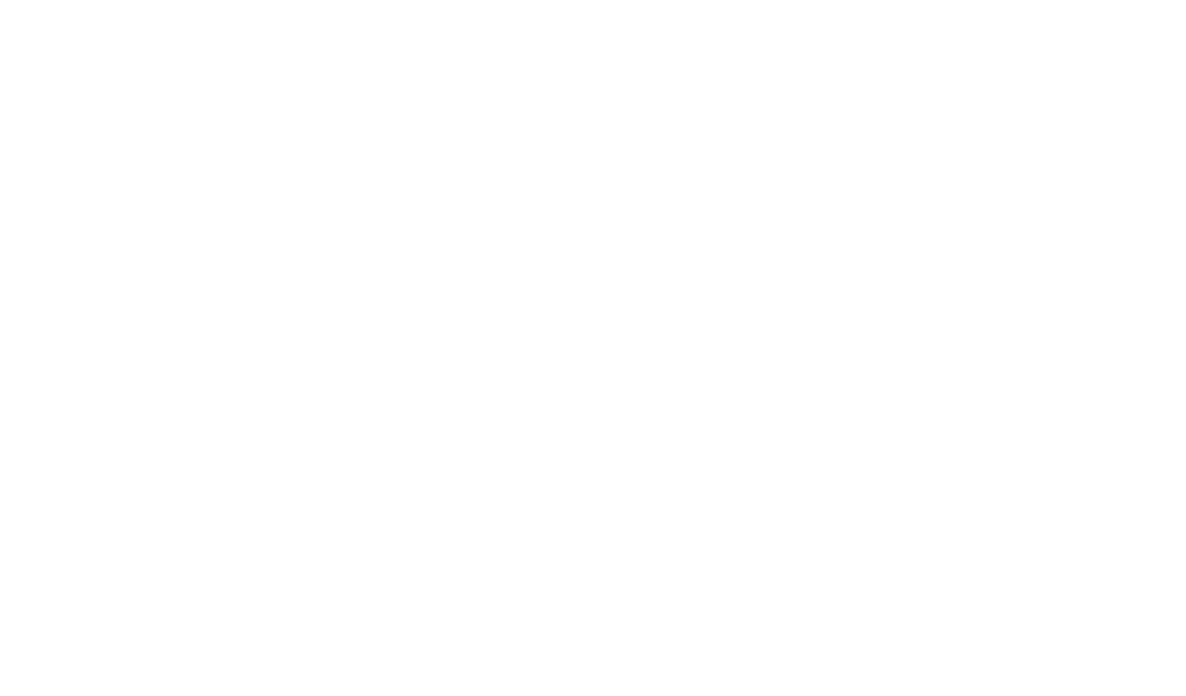 scroll, scrollTop: 0, scrollLeft: 0, axis: both 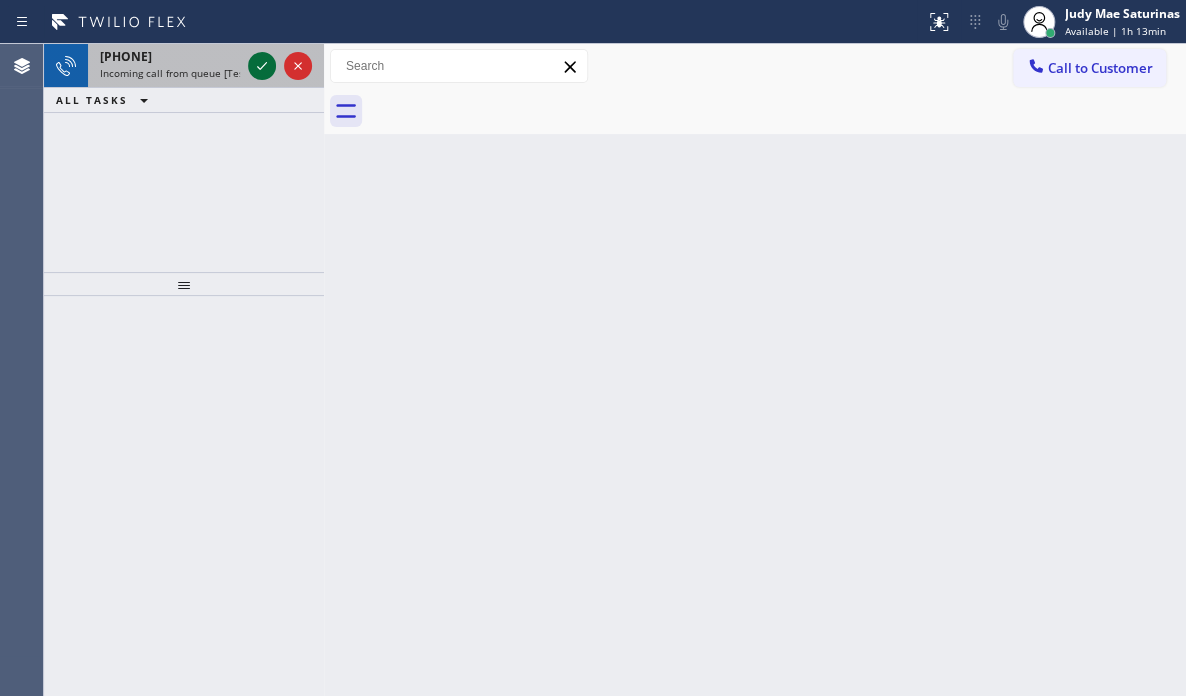 click 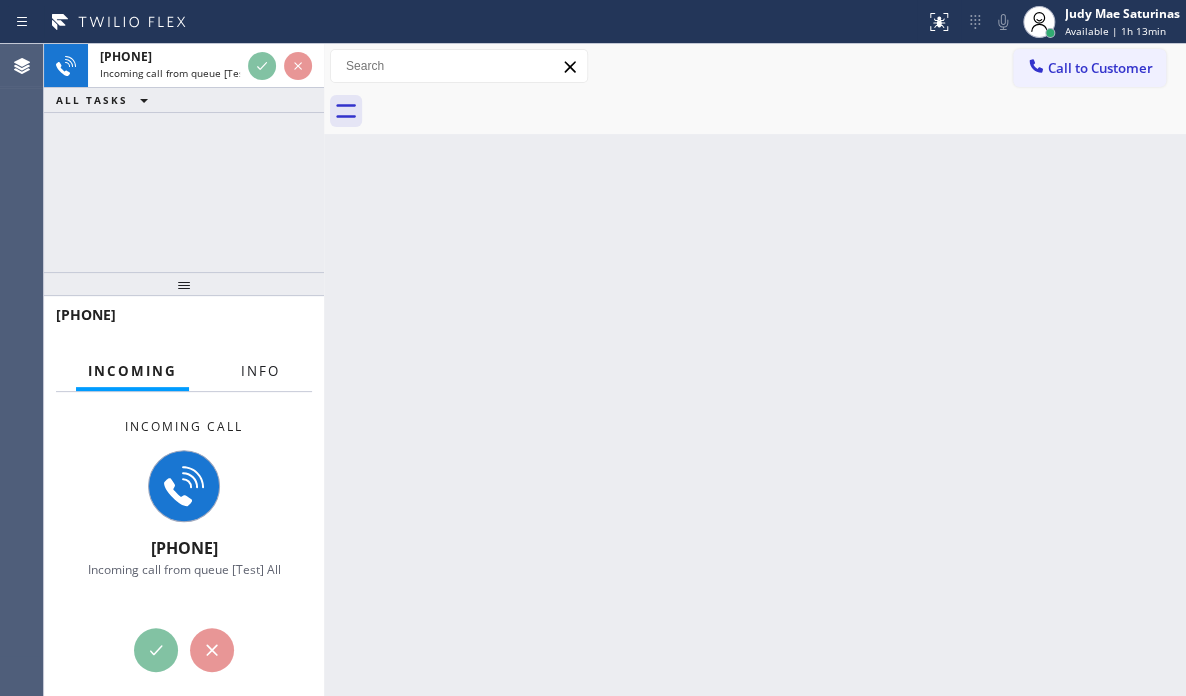 click on "Info" at bounding box center [260, 371] 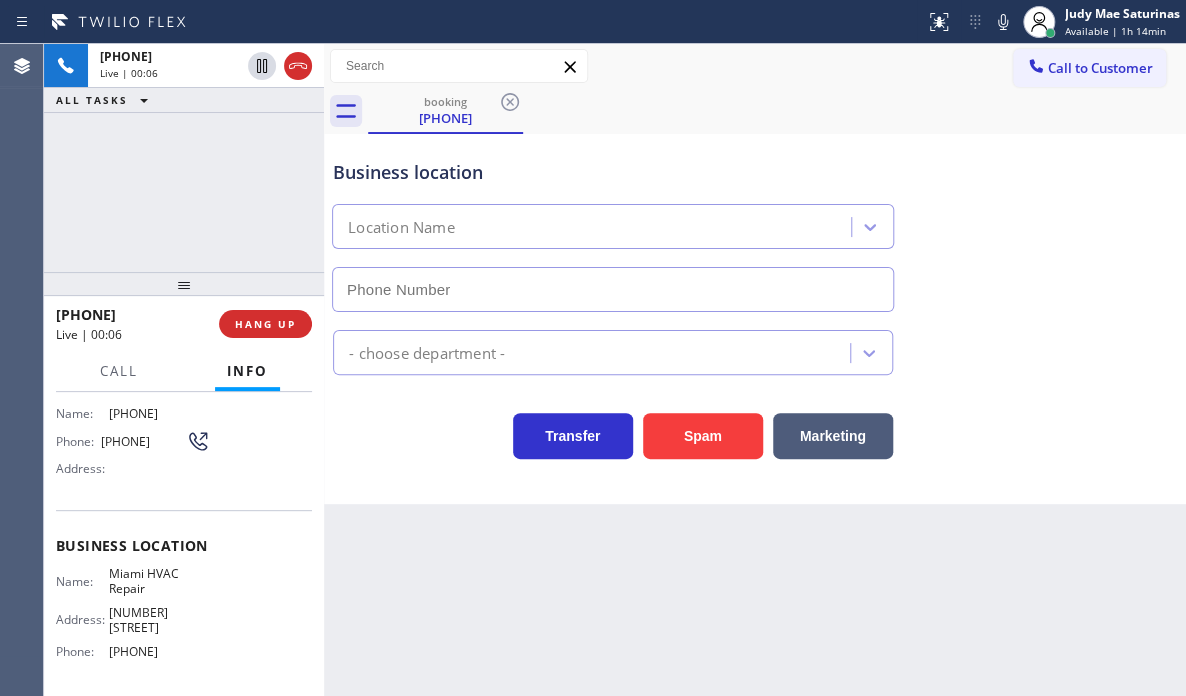 scroll, scrollTop: 0, scrollLeft: 0, axis: both 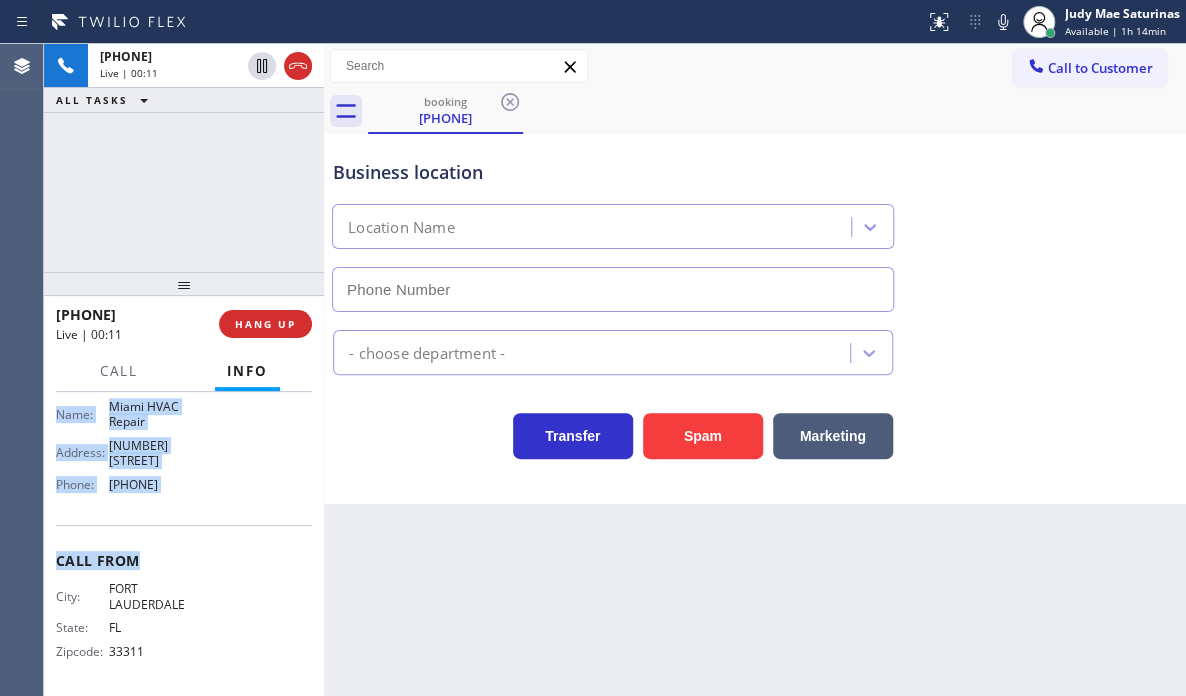 drag, startPoint x: 51, startPoint y: 509, endPoint x: 216, endPoint y: 507, distance: 165.01212 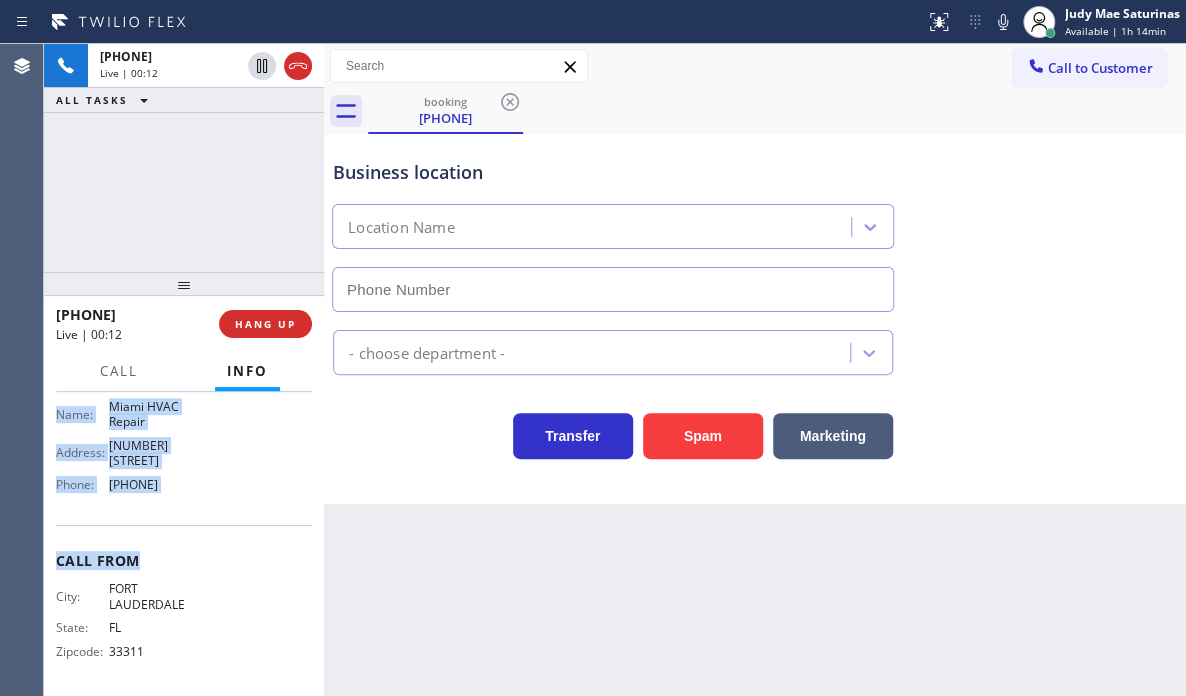 copy on "Customer Name: [PHONE] Phone: [PHONE] Address: Business location Name: Miami HVAC Repair Address: [NUMBER] [STREET]  Phone: [PHONE]" 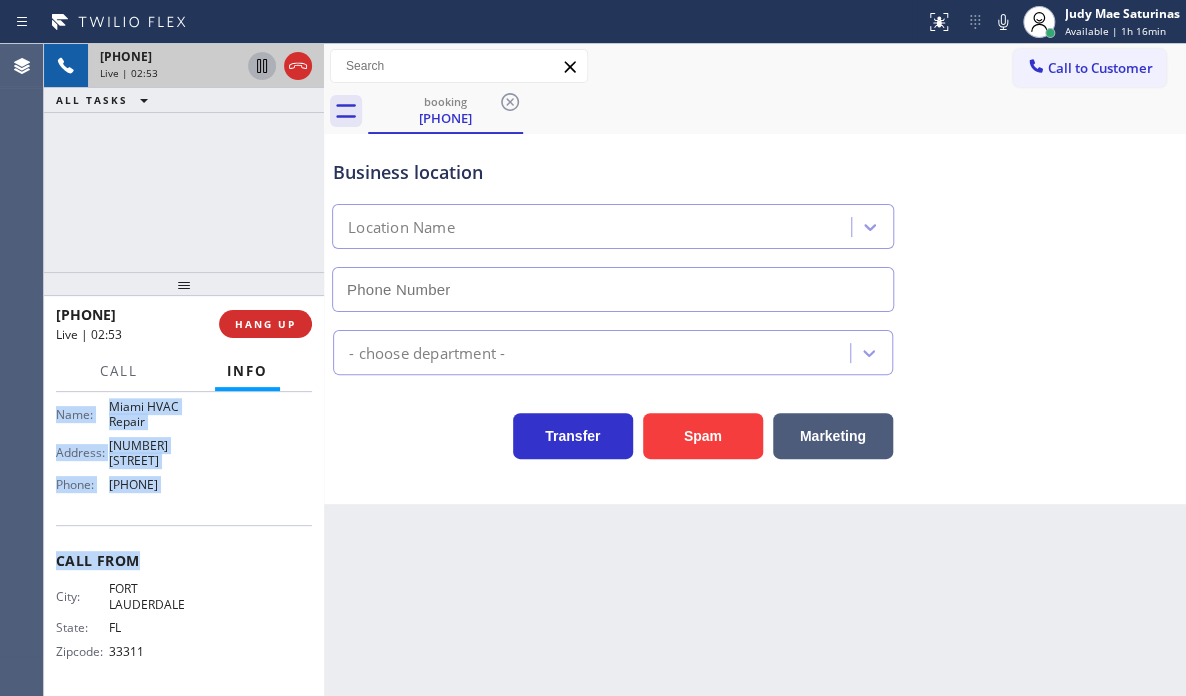 click 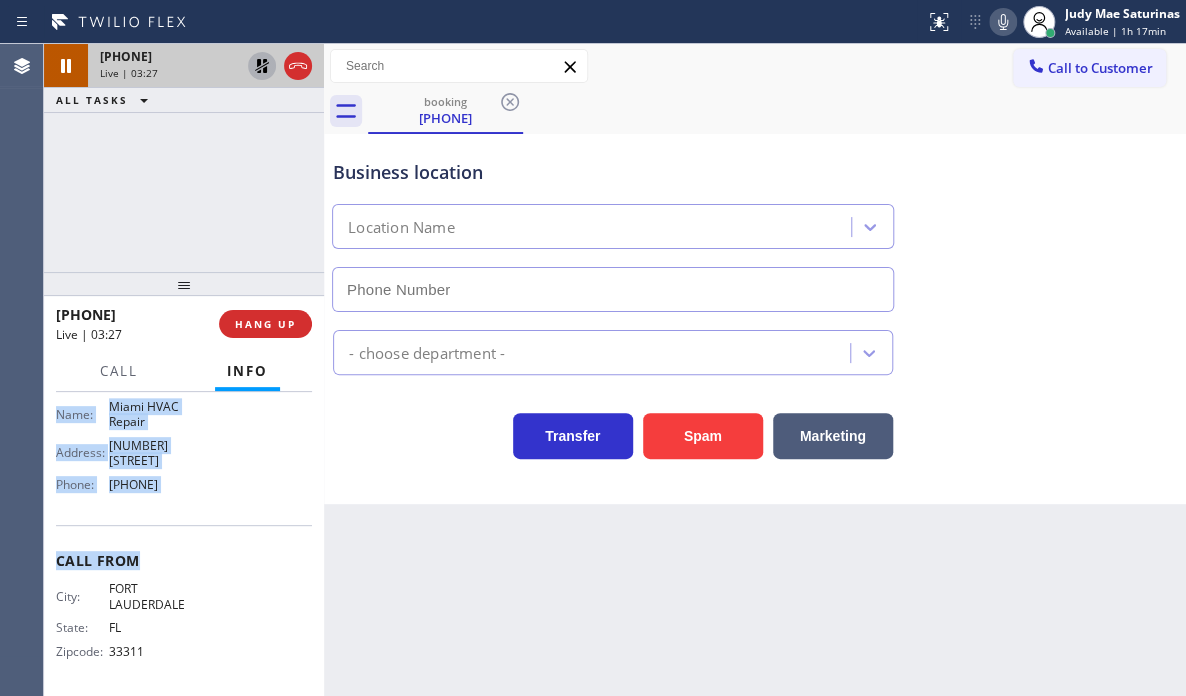 click 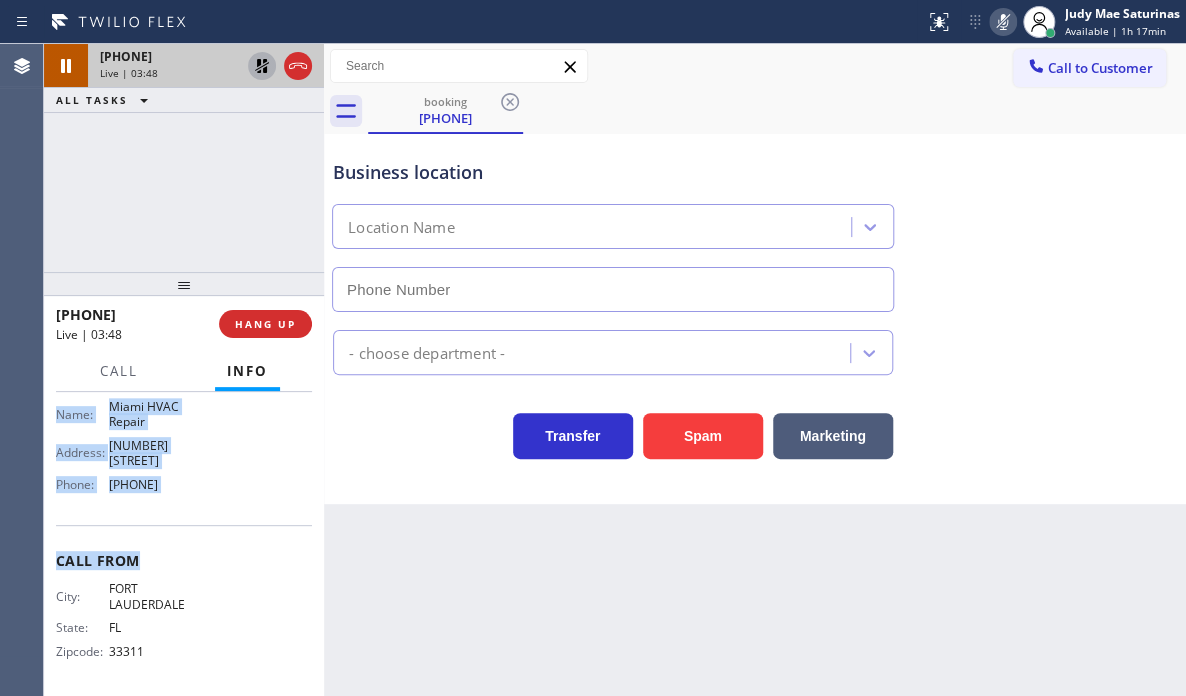 click 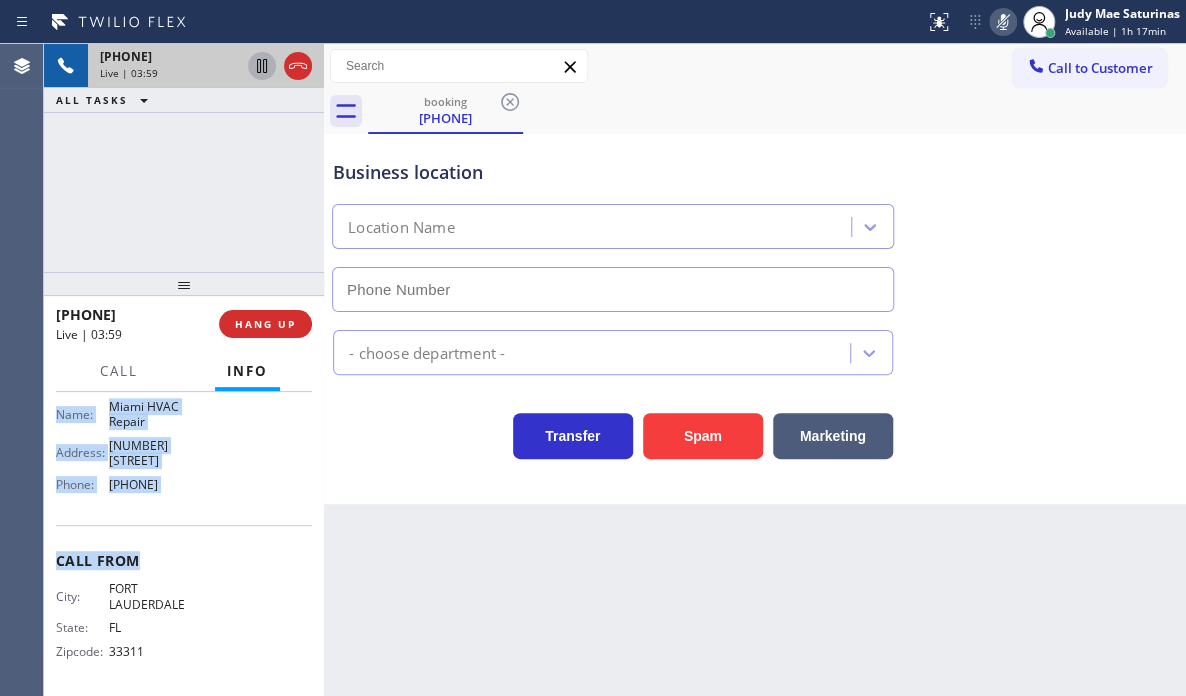 click 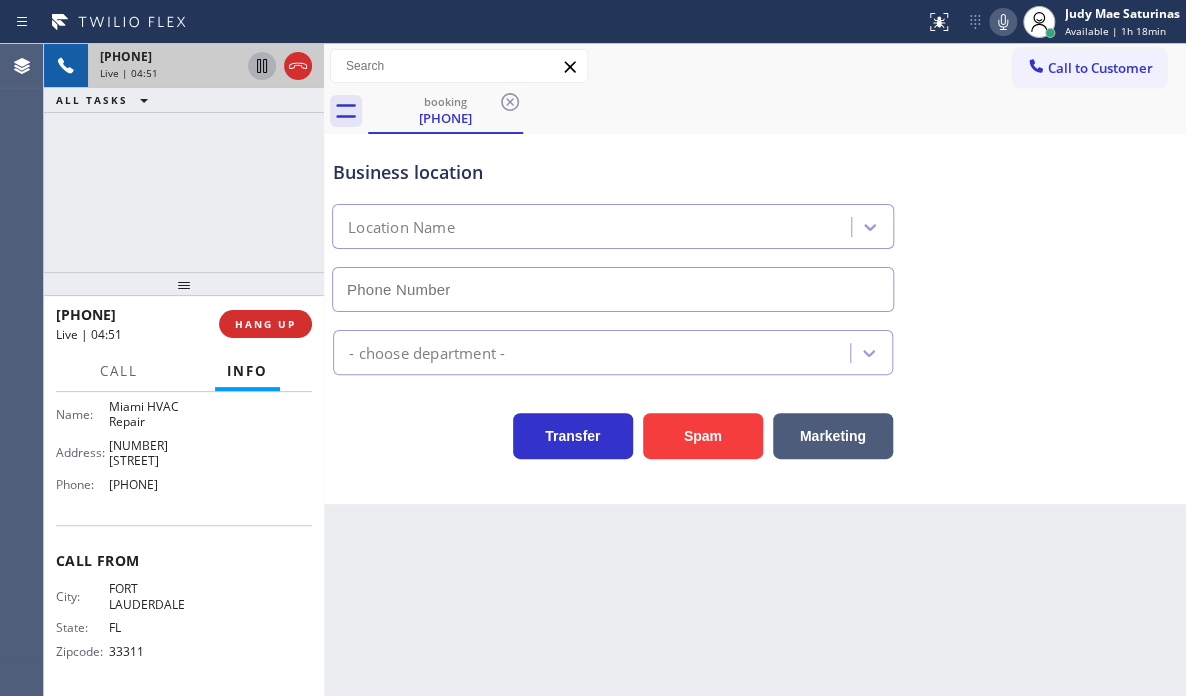 click on "+17869729884 Live | 04:51 ALL TASKS ALL TASKS ACTIVE TASKS TASKS IN WRAP UP" at bounding box center [184, 158] 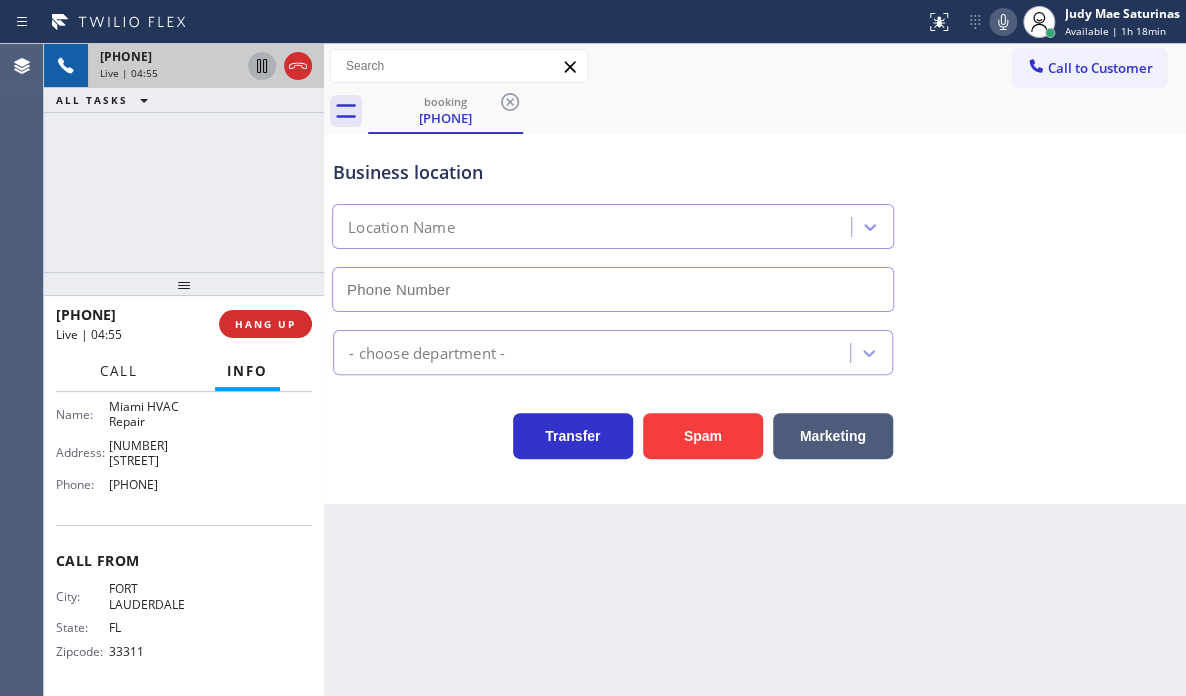 click on "Call" at bounding box center (119, 371) 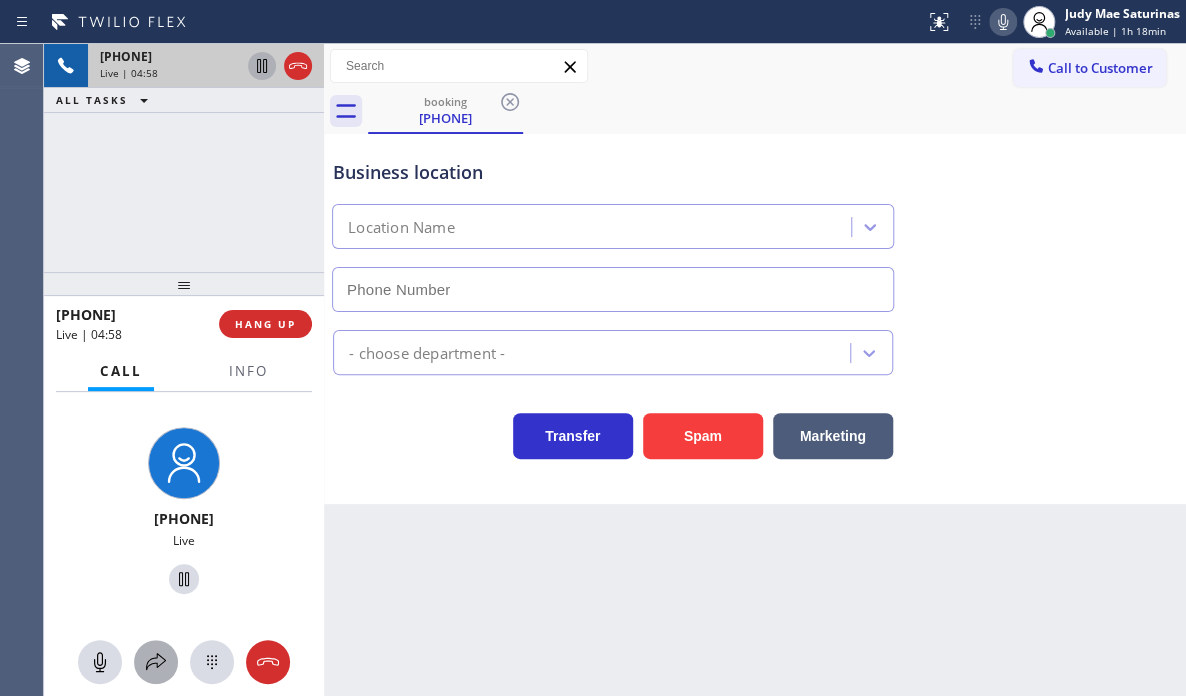 click 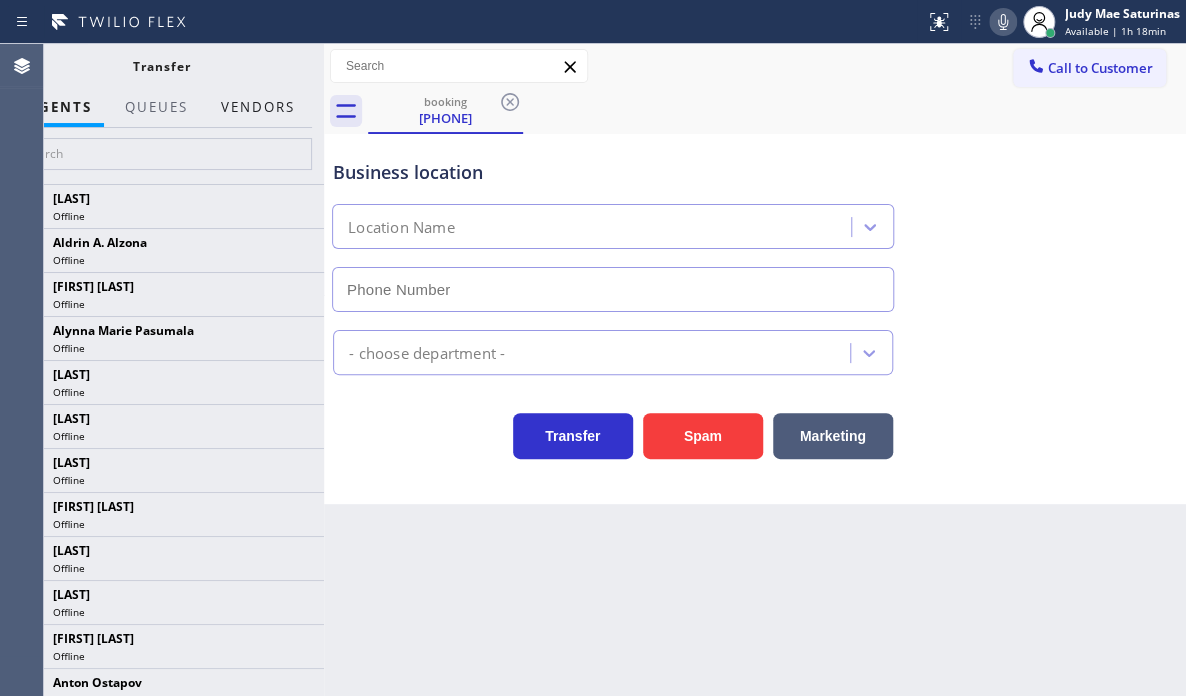 click on "Vendors" at bounding box center (258, 107) 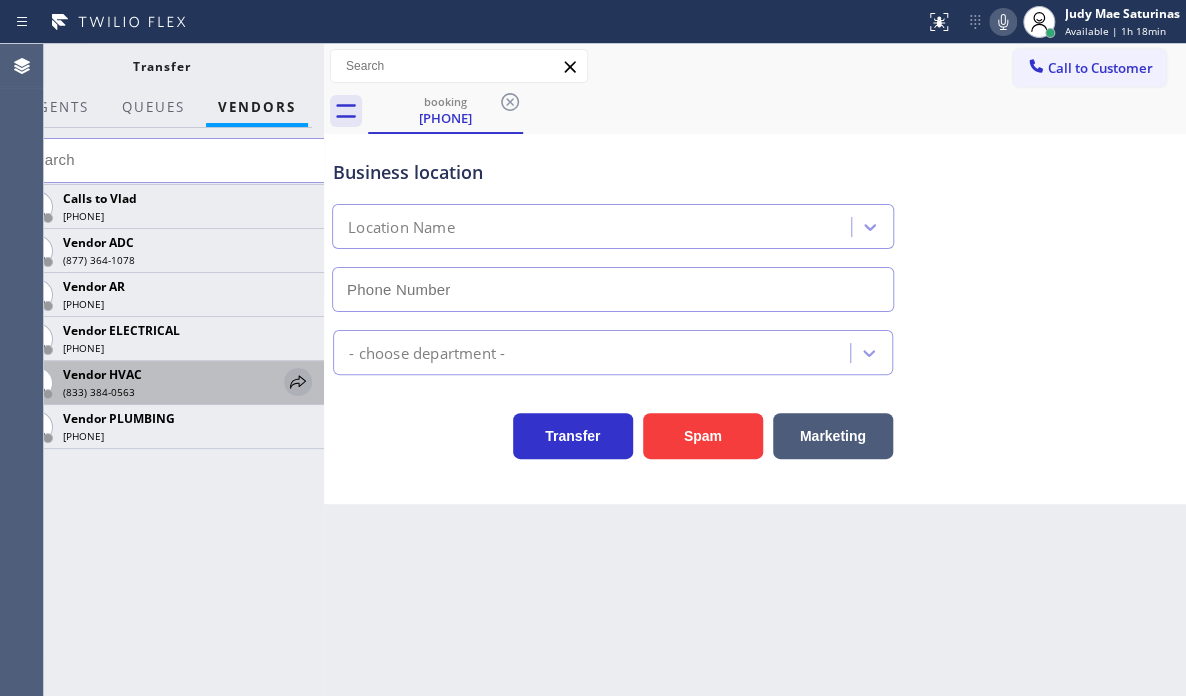 click 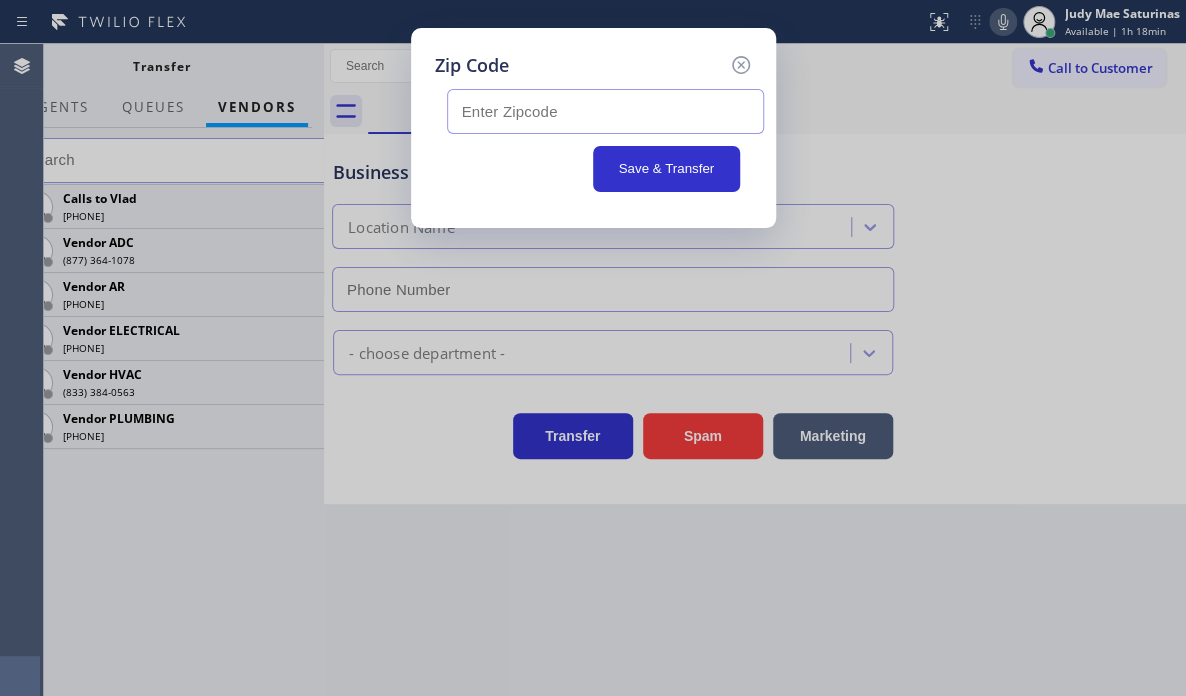 click at bounding box center [605, 111] 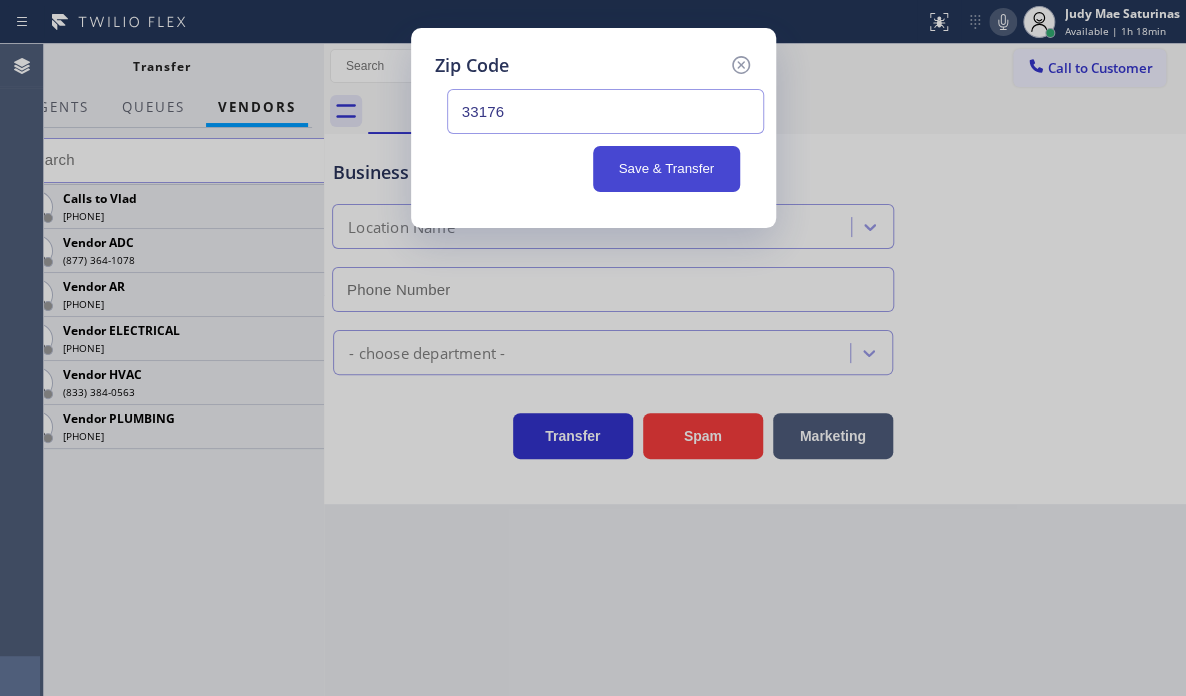 type on "33176" 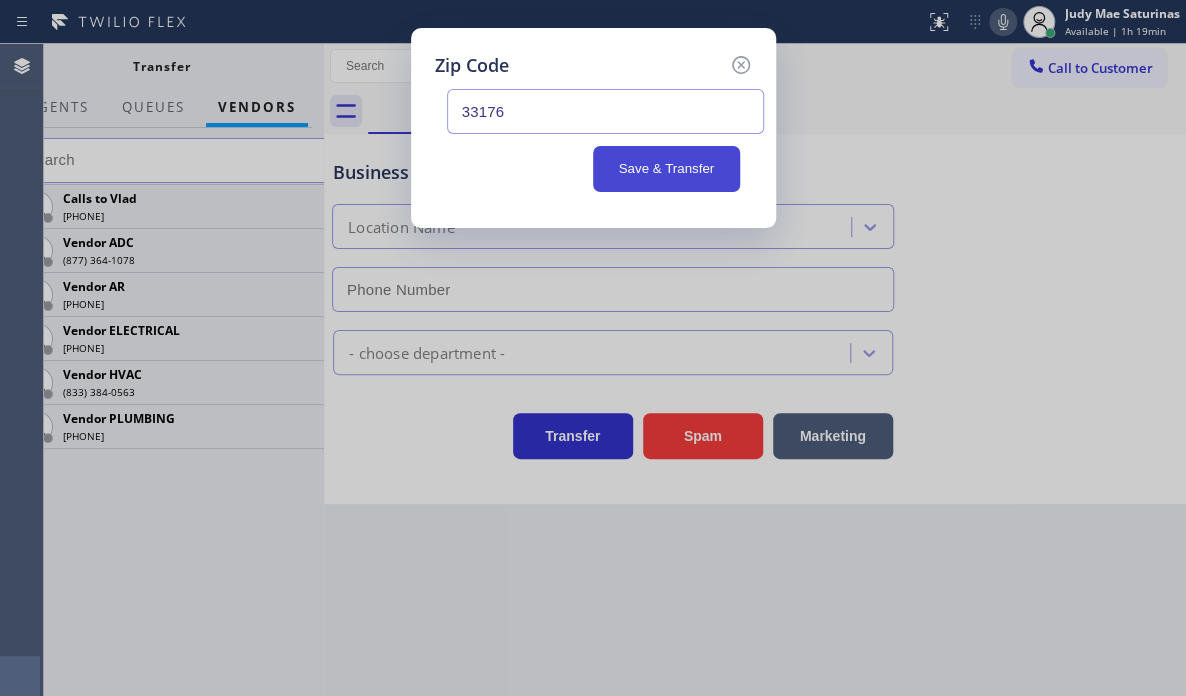 click on "Save & Transfer" at bounding box center [666, 169] 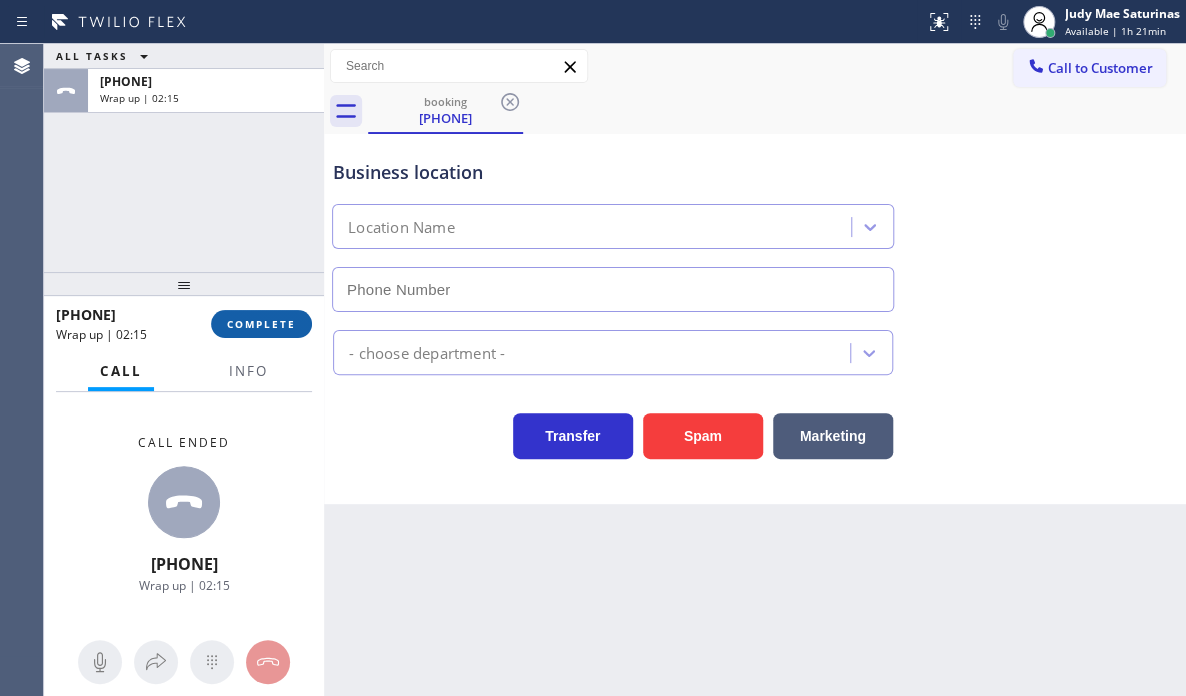click on "COMPLETE" at bounding box center (261, 324) 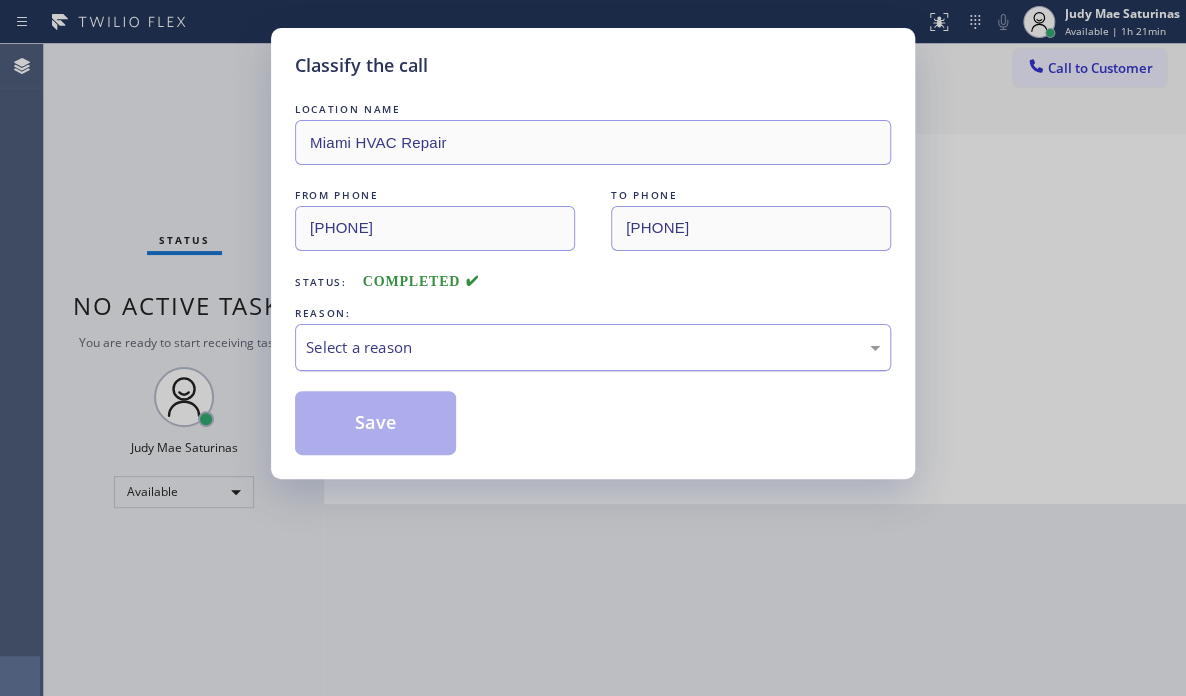 click on "Select a reason" at bounding box center [593, 347] 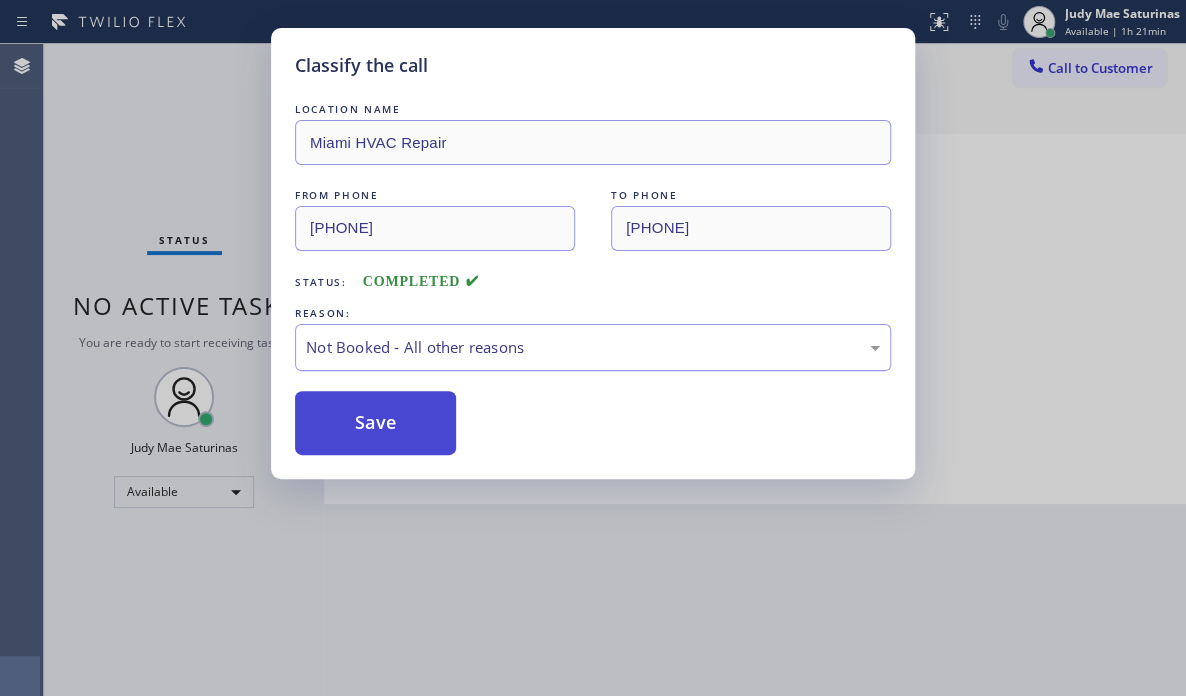 click on "Save" at bounding box center (375, 423) 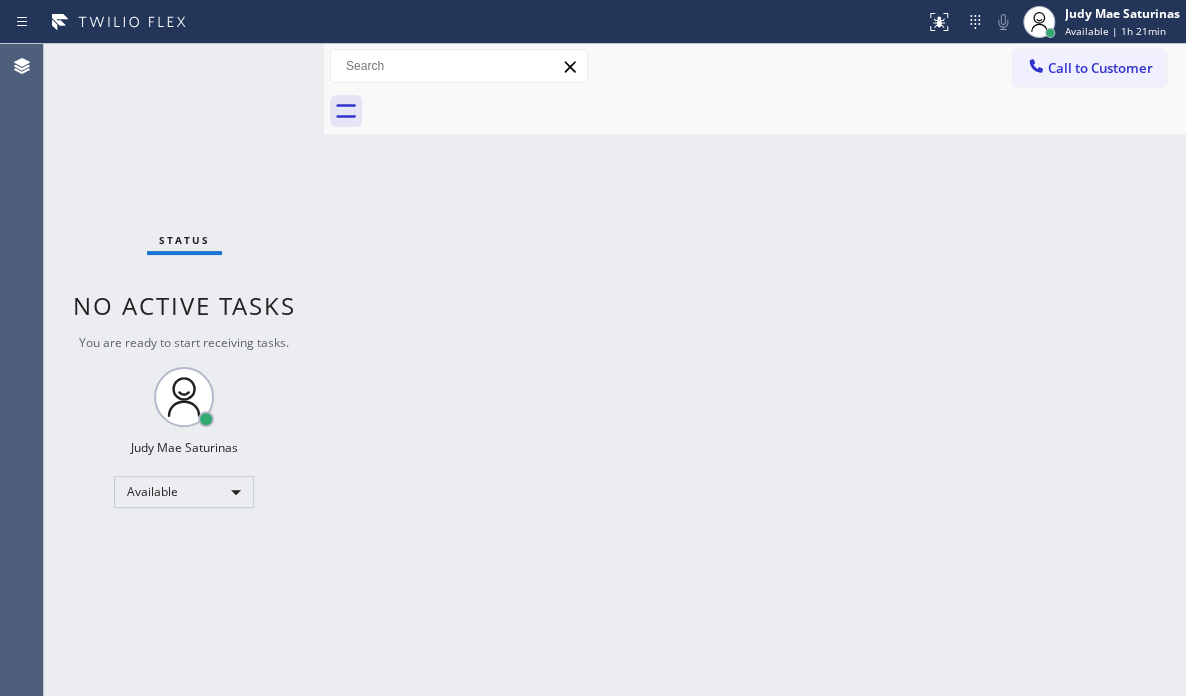 drag, startPoint x: 457, startPoint y: 158, endPoint x: 468, endPoint y: 158, distance: 11 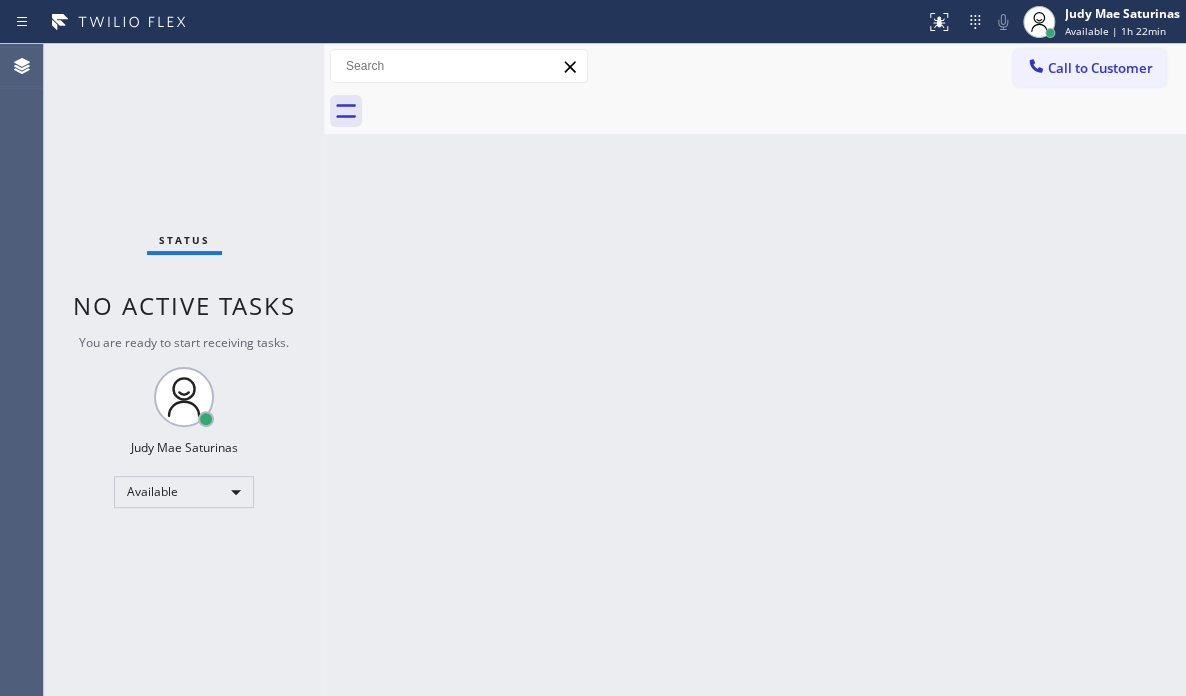 click on "Back to Dashboard Change Sender ID Customers Technicians Select a contact Outbound call Technician Search Technician Your caller id phone number Your caller id phone number Call Technician info Name   Phone none Address none Change Sender ID HVAC +18559994417 5 Star Appliance +18557314952 Appliance Repair +18554611149 Plumbing +18889090120 Air Duct Cleaning +18006865038  Electricians +18005688664 Cancel Change Check personal SMS Reset Change No tabs Call to Customer Outbound call Location Search location Your caller id phone number Customer number Call Outbound call Technician Search Technician Your caller id phone number Your caller id phone number Call" at bounding box center (755, 370) 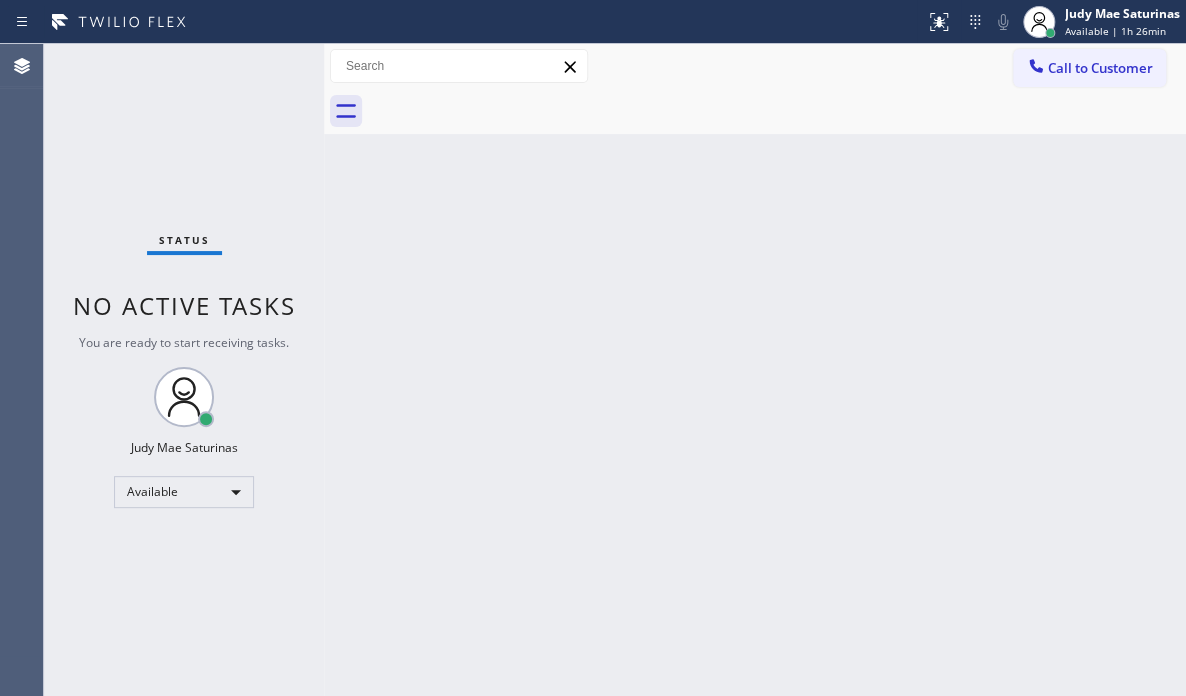 click on "Status   No active tasks     You are ready to start receiving tasks.   [FIRST] [LAST] Available" at bounding box center [184, 370] 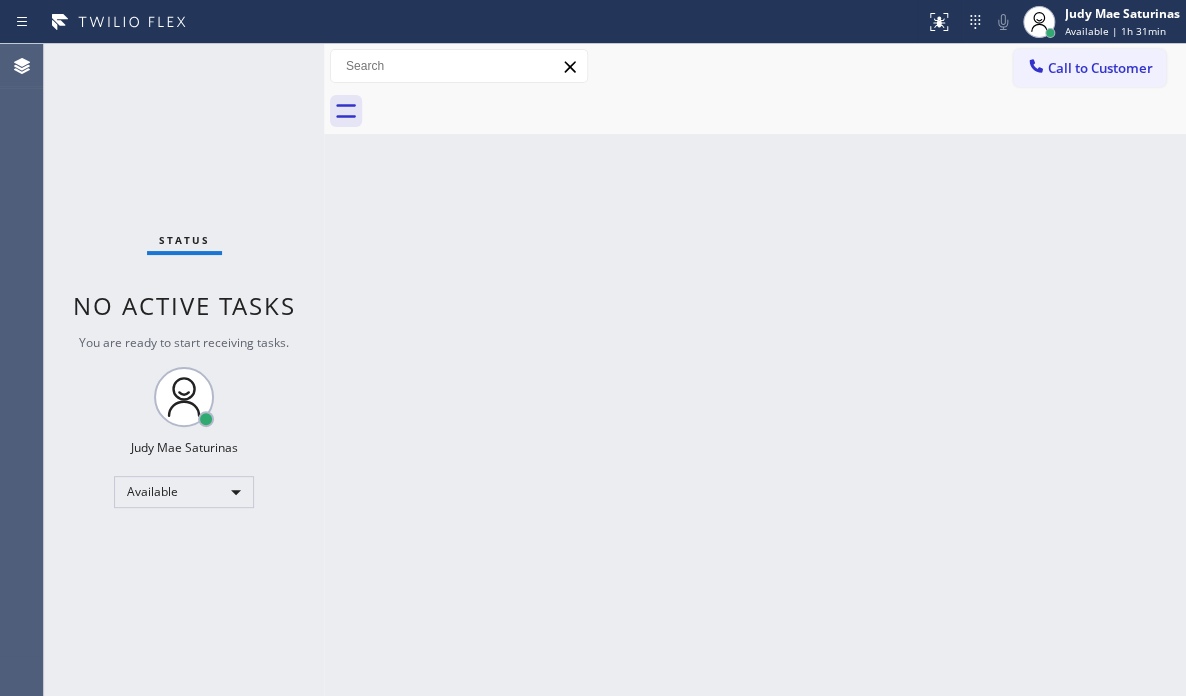 click on "Back to Dashboard Change Sender ID Customers Technicians Select a contact Outbound call Technician Search Technician Your caller id phone number Your caller id phone number Call Technician info Name   Phone none Address none Change Sender ID HVAC +18559994417 5 Star Appliance +18557314952 Appliance Repair +18554611149 Plumbing +18889090120 Air Duct Cleaning +18006865038  Electricians +18005688664 Cancel Change Check personal SMS Reset Change No tabs Call to Customer Outbound call Location Search location Your caller id phone number Customer number Call Outbound call Technician Search Technician Your caller id phone number Your caller id phone number Call" at bounding box center [755, 370] 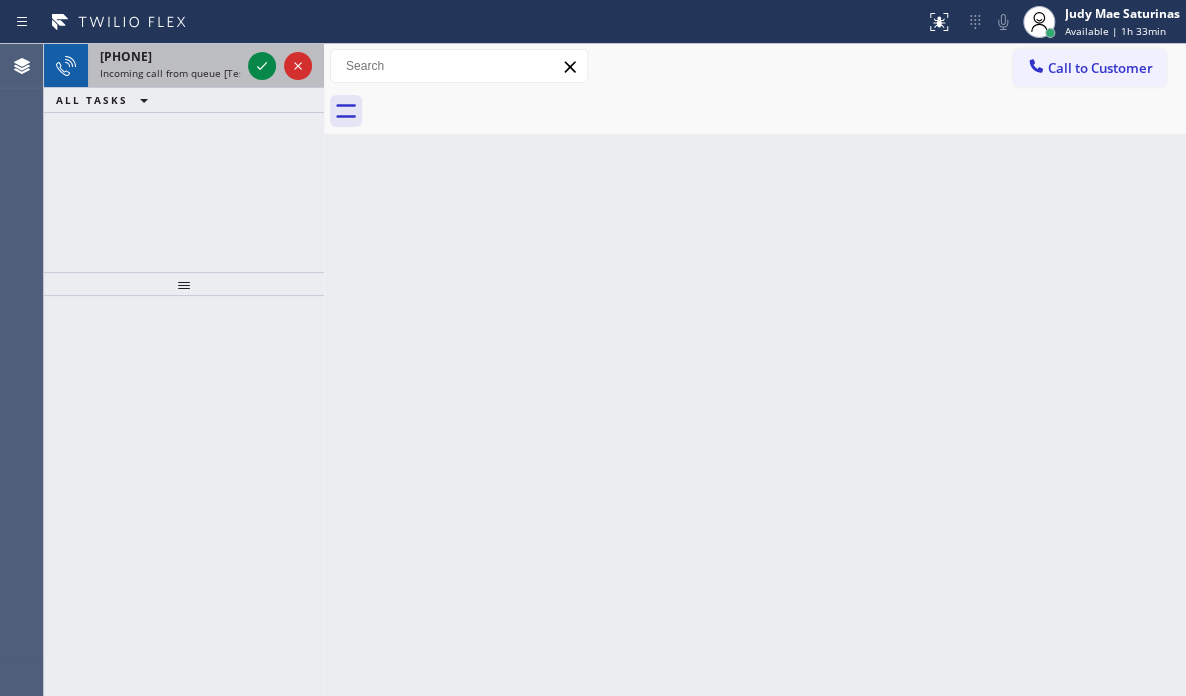 click at bounding box center (280, 66) 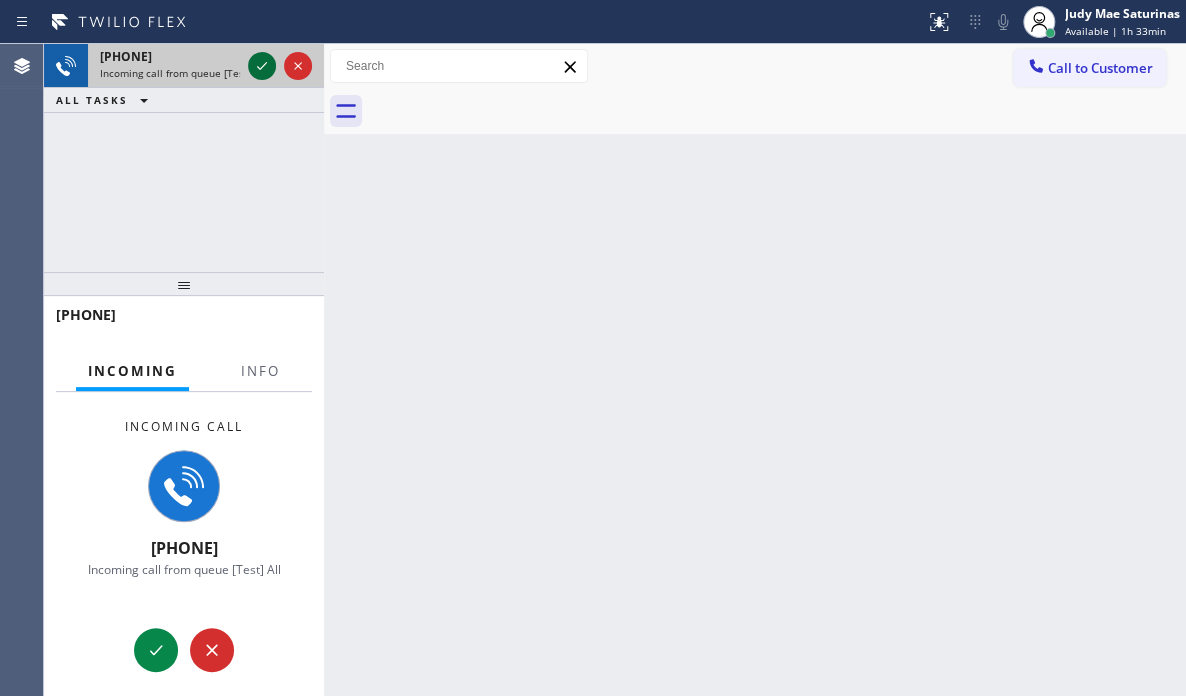 click 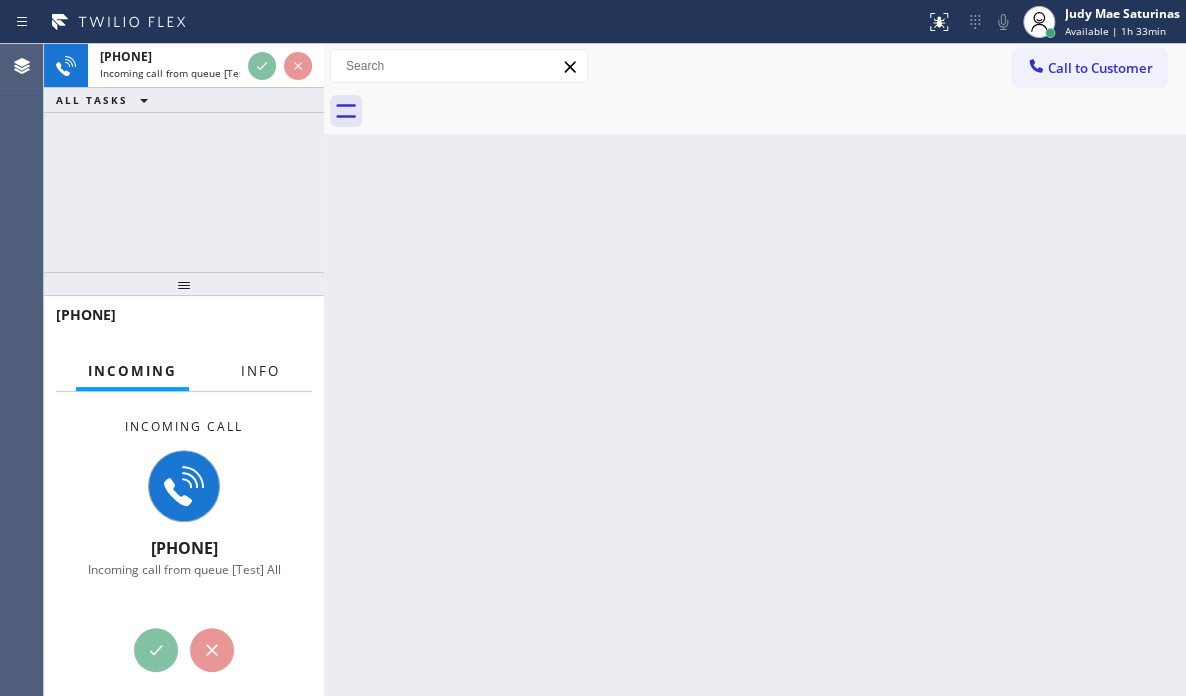 click on "Info" at bounding box center [260, 371] 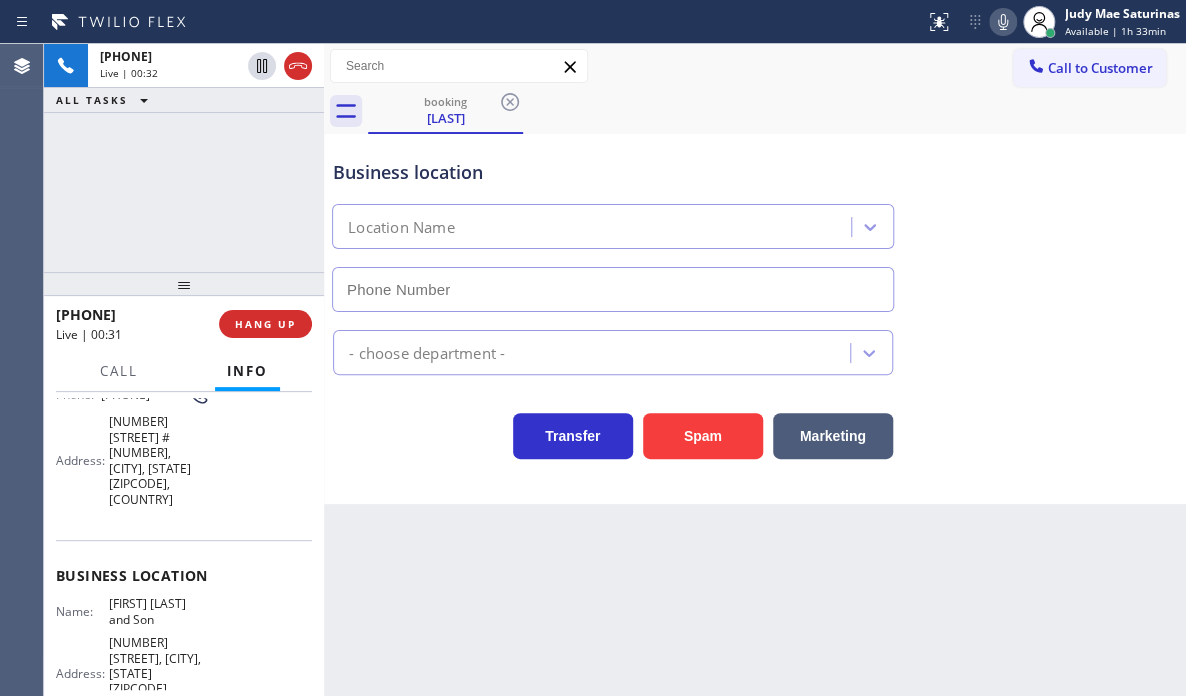 scroll, scrollTop: 80, scrollLeft: 0, axis: vertical 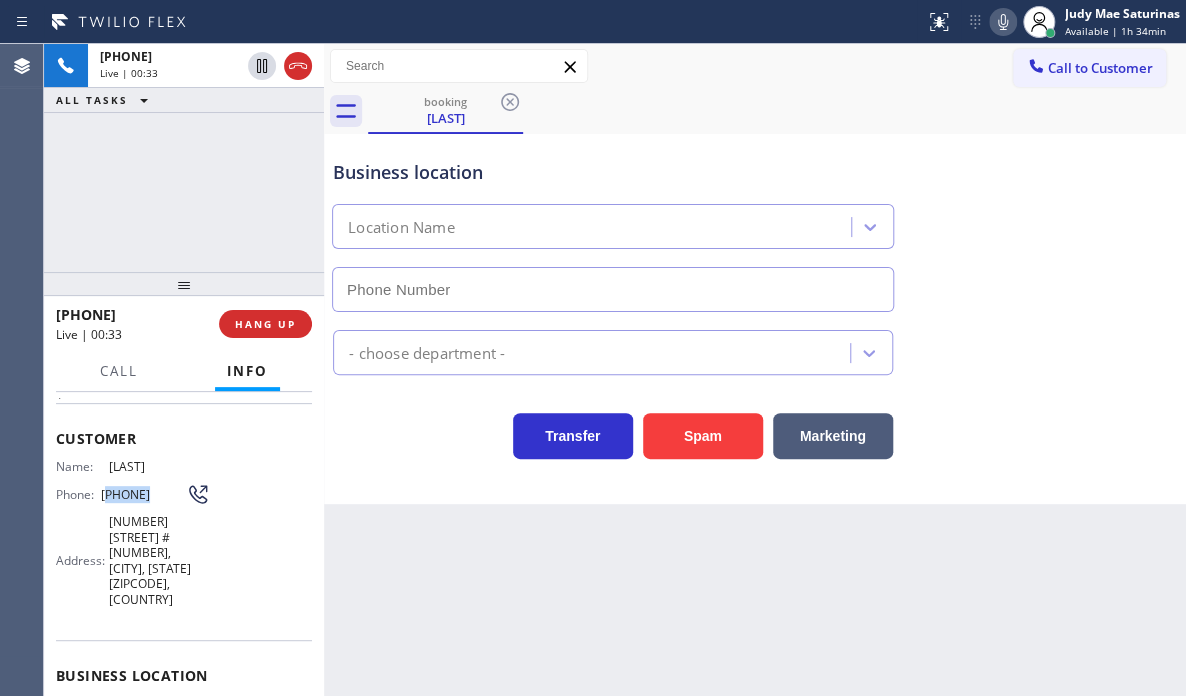 drag, startPoint x: 133, startPoint y: 491, endPoint x: 117, endPoint y: 501, distance: 18.867962 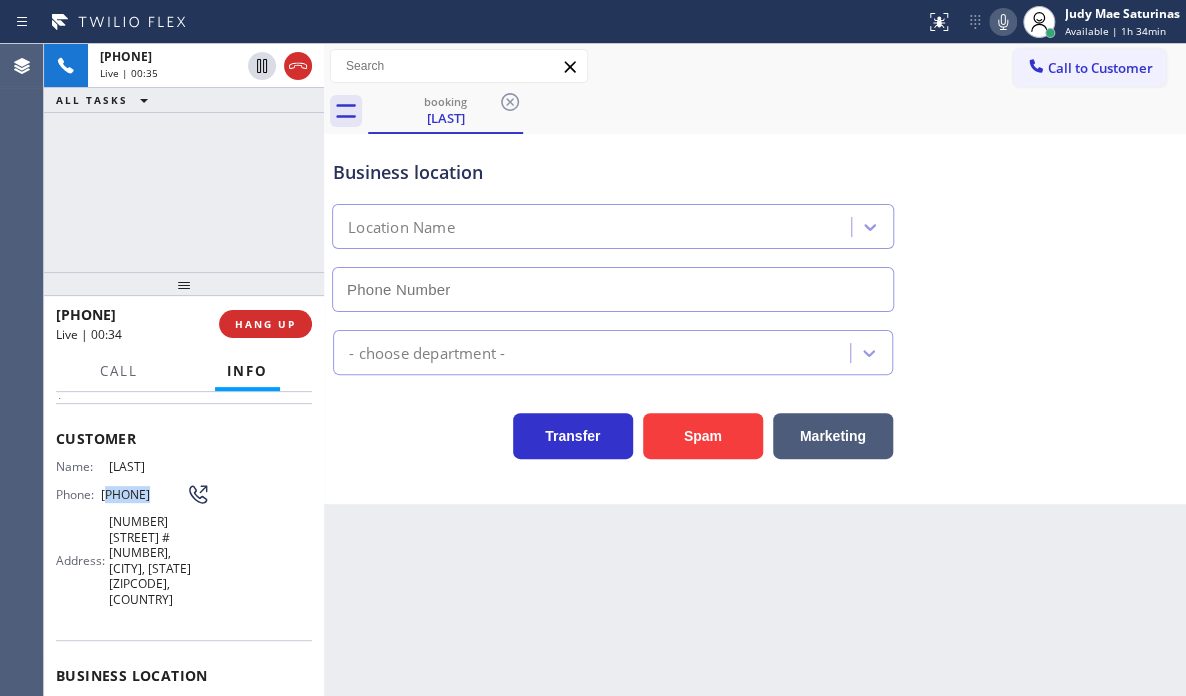 drag, startPoint x: 131, startPoint y: 503, endPoint x: 96, endPoint y: 480, distance: 41.880783 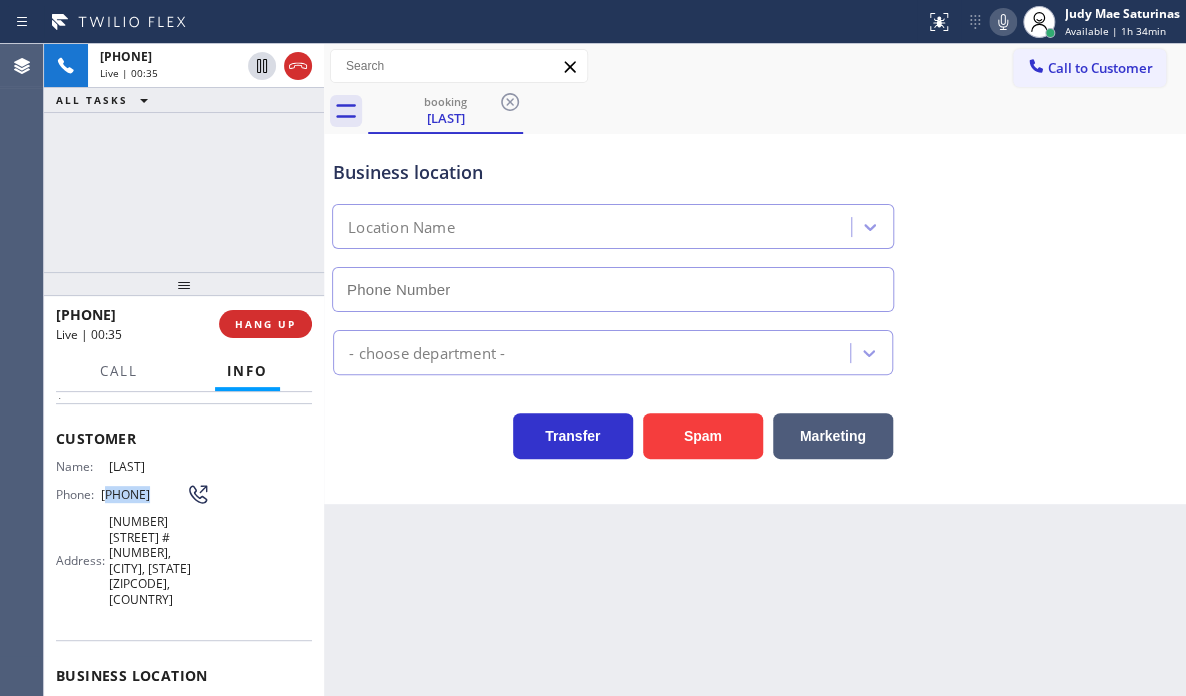 copy on "(609) 610-2217" 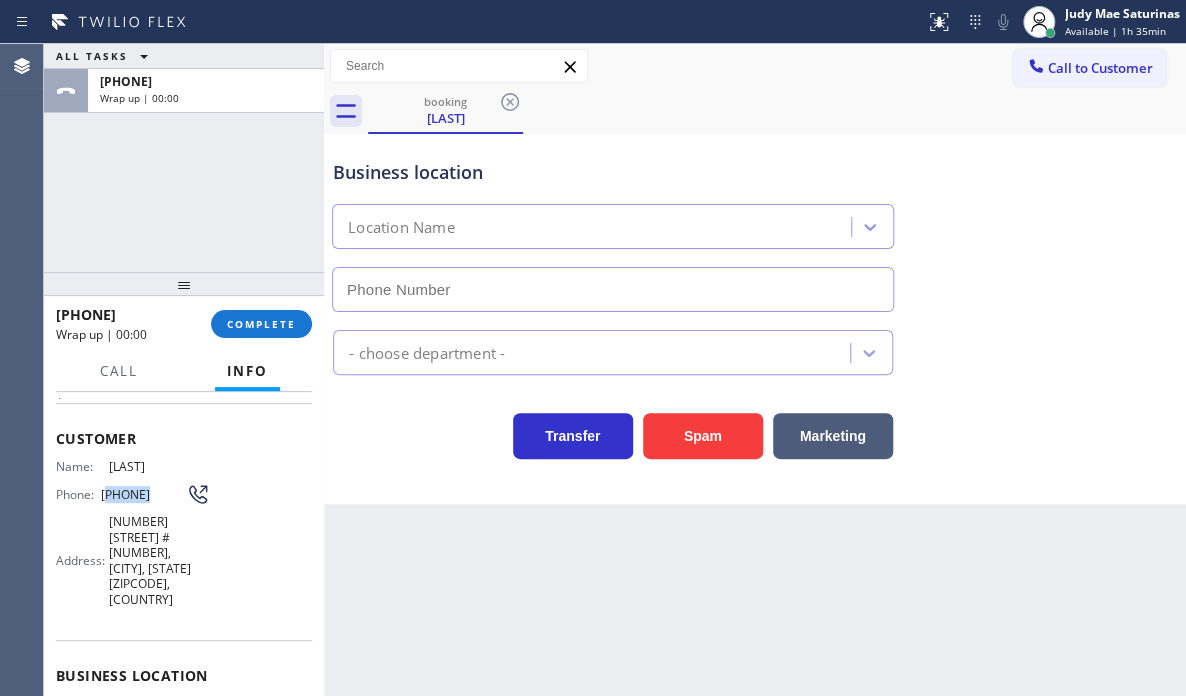 click on "ALL TASKS ALL TASKS ACTIVE TASKS TASKS IN WRAP UP +16096102217 Wrap up | 00:00" at bounding box center [184, 78] 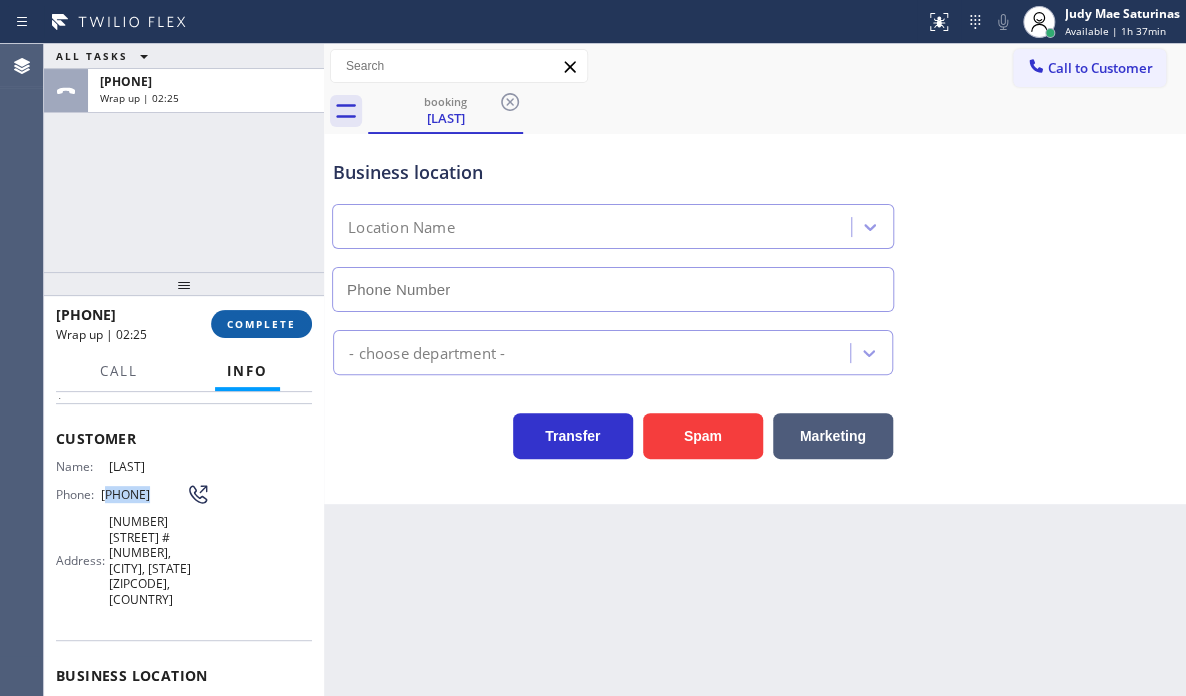 click on "COMPLETE" at bounding box center (261, 324) 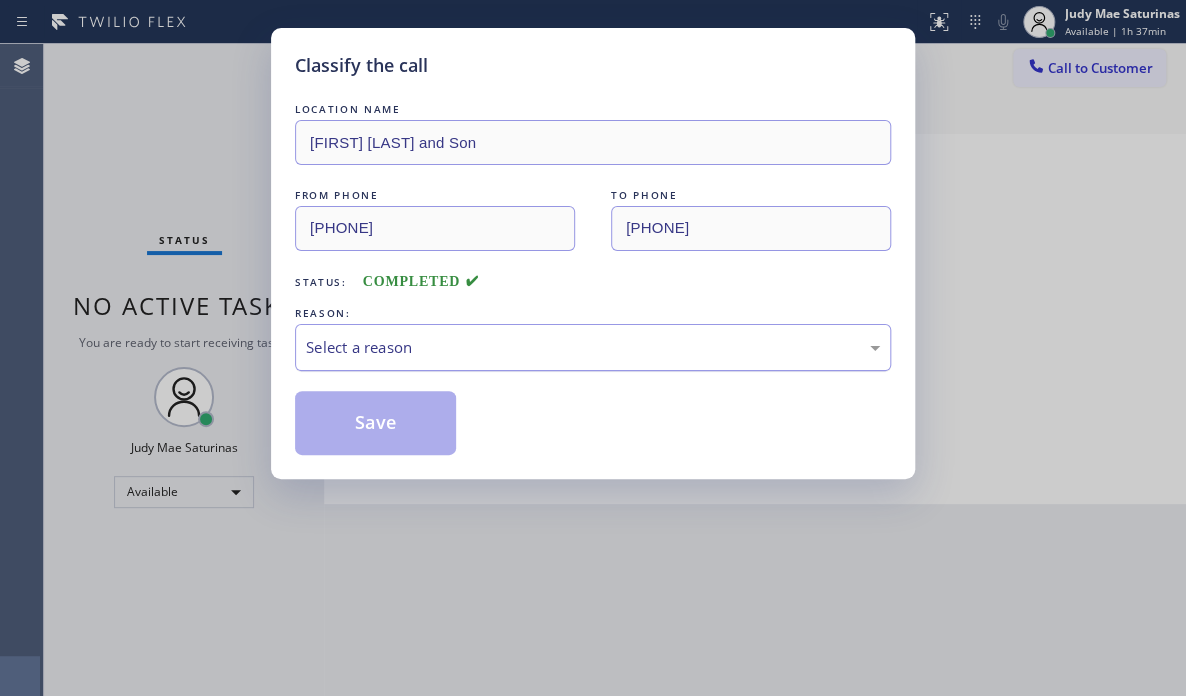 click on "Select a reason" at bounding box center (593, 347) 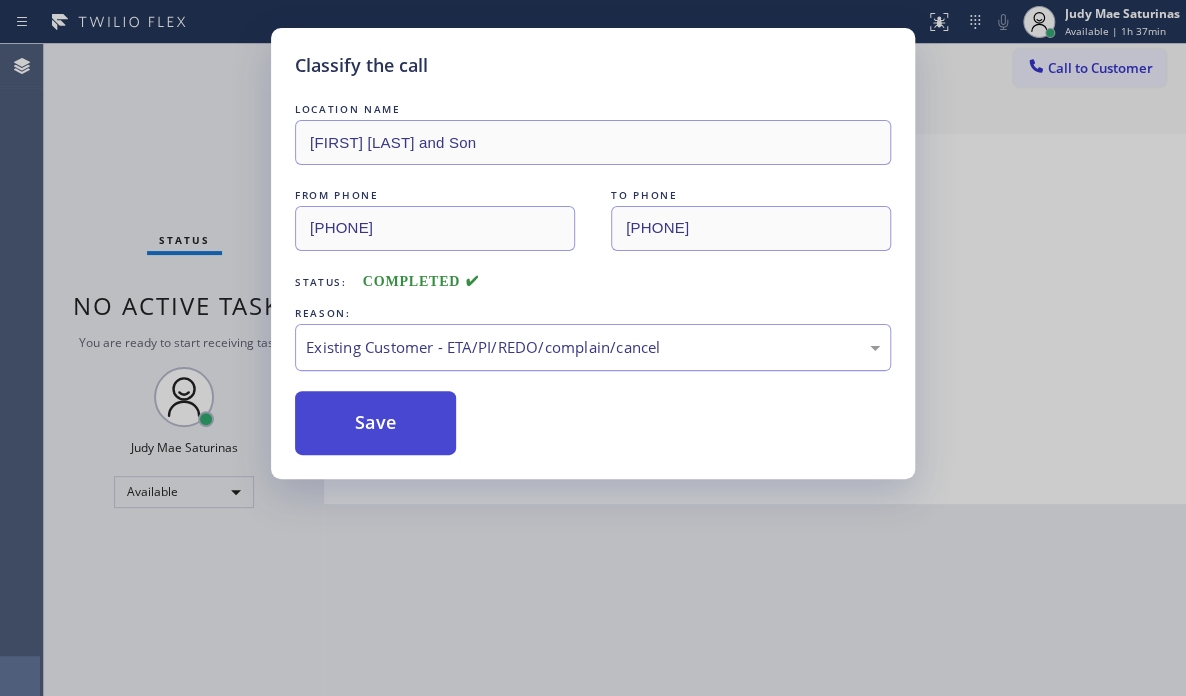 click on "Save" at bounding box center [375, 423] 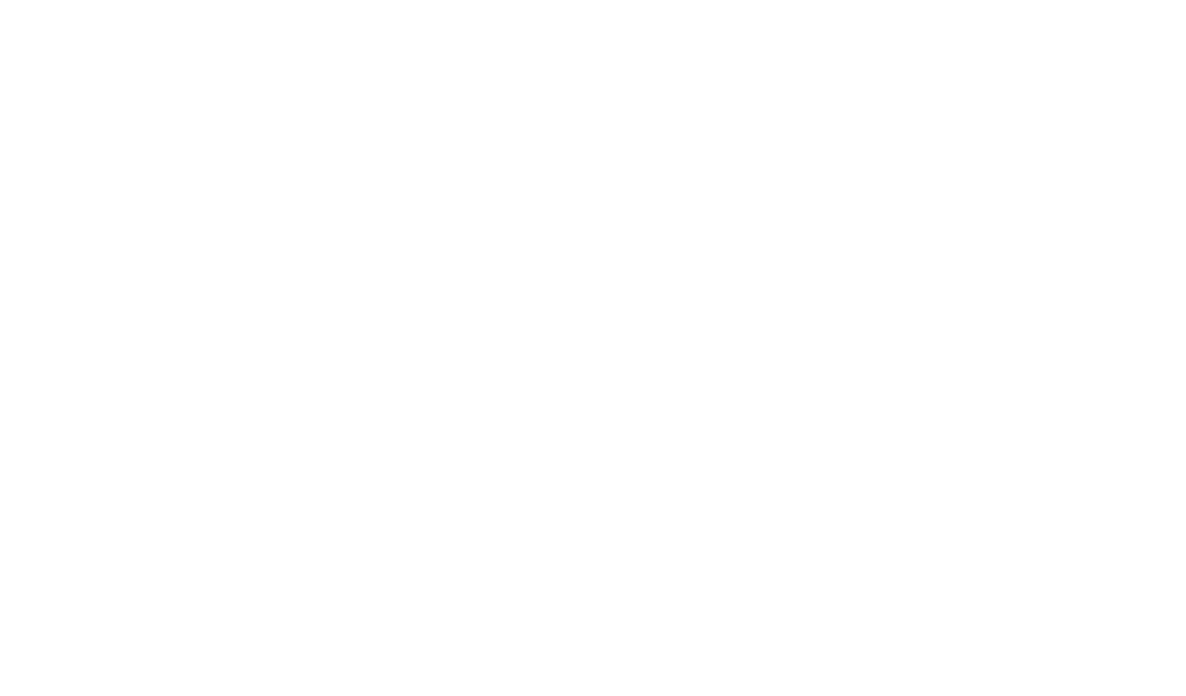 scroll, scrollTop: 0, scrollLeft: 0, axis: both 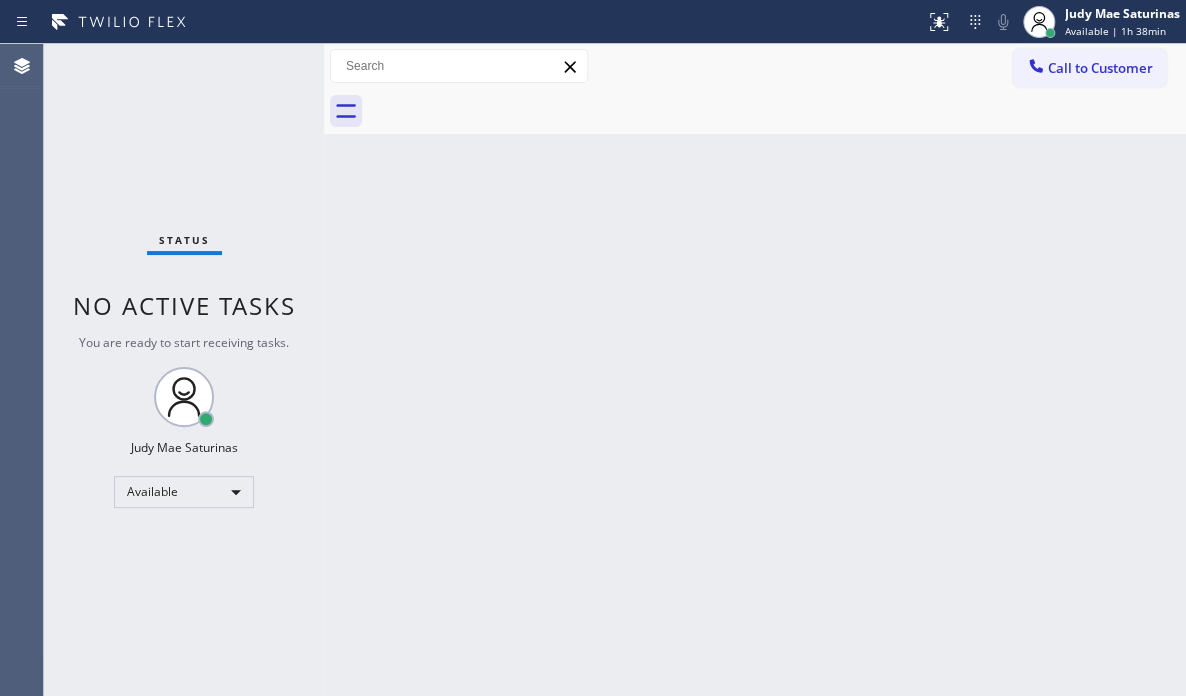 click on "Back to Dashboard Change Sender ID Customers Technicians Select a contact Outbound call Technician Search Technician Your caller id phone number Your caller id phone number Call Technician info Name   Phone none Address none Change Sender ID HVAC +18559994417 5 Star Appliance +18557314952 Appliance Repair +18554611149 Plumbing +18889090120 Air Duct Cleaning +18006865038  Electricians +18005688664 Cancel Change Check personal SMS Reset Change No tabs Call to Customer Outbound call Location Search location Your caller id phone number Customer number Call Outbound call Technician Search Technician Your caller id phone number Your caller id phone number Call" at bounding box center (755, 370) 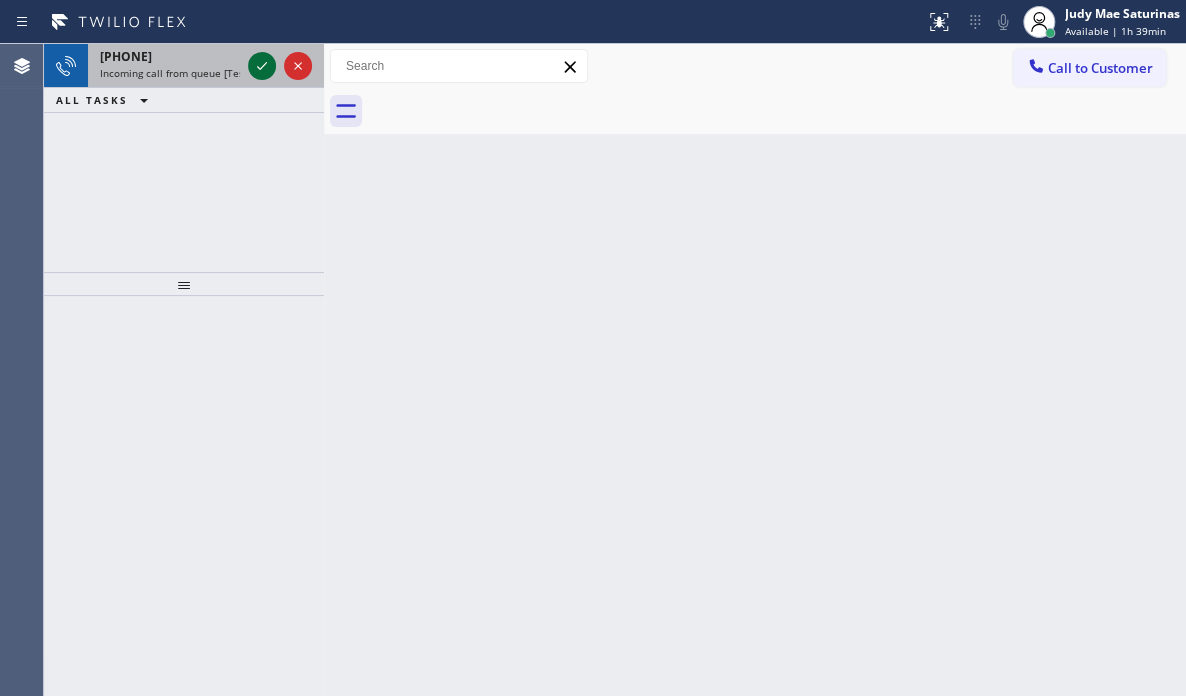 click 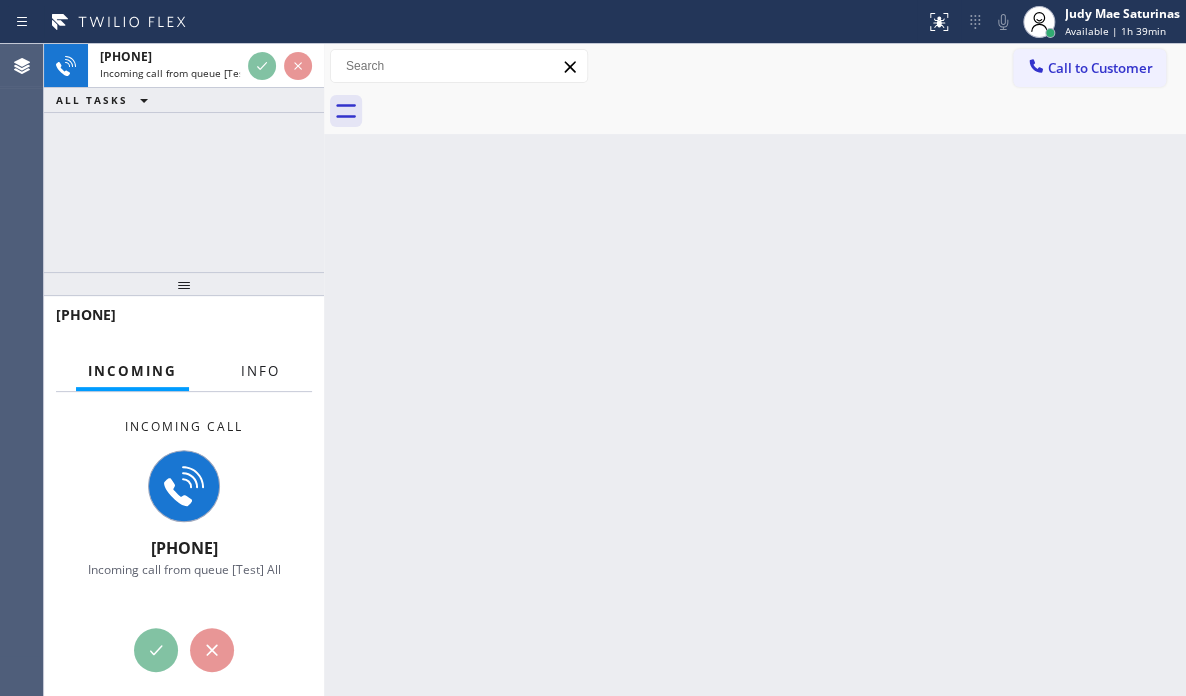 click on "Info" at bounding box center (260, 371) 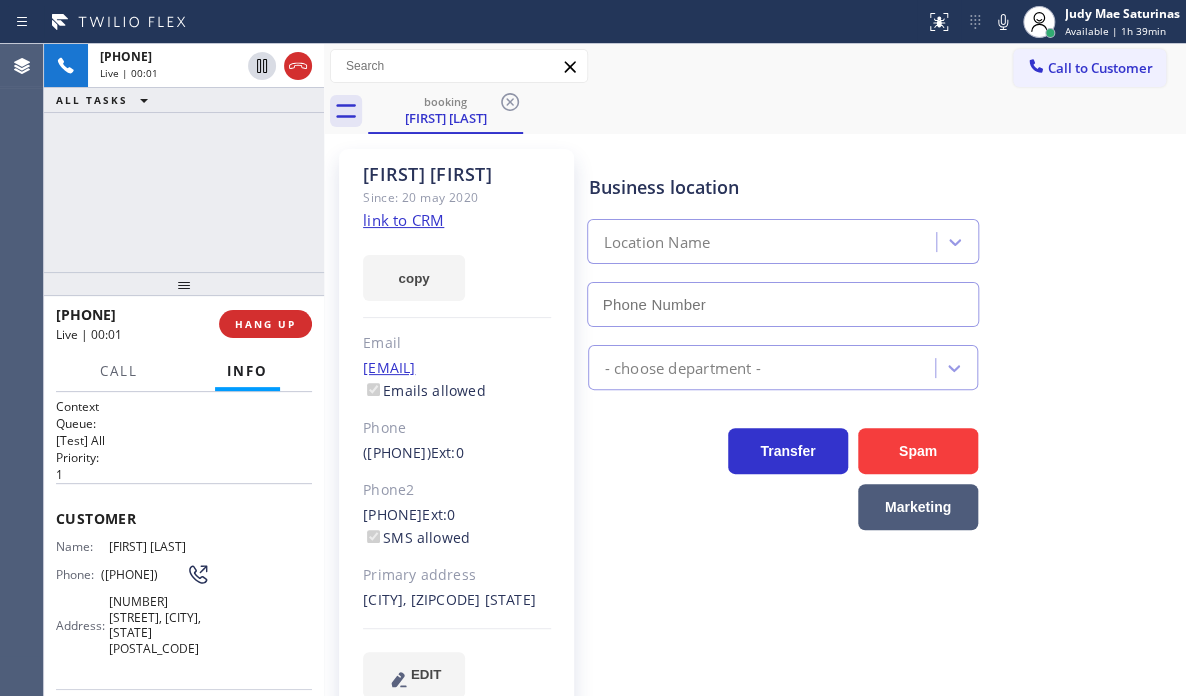 type on "([PHONE])" 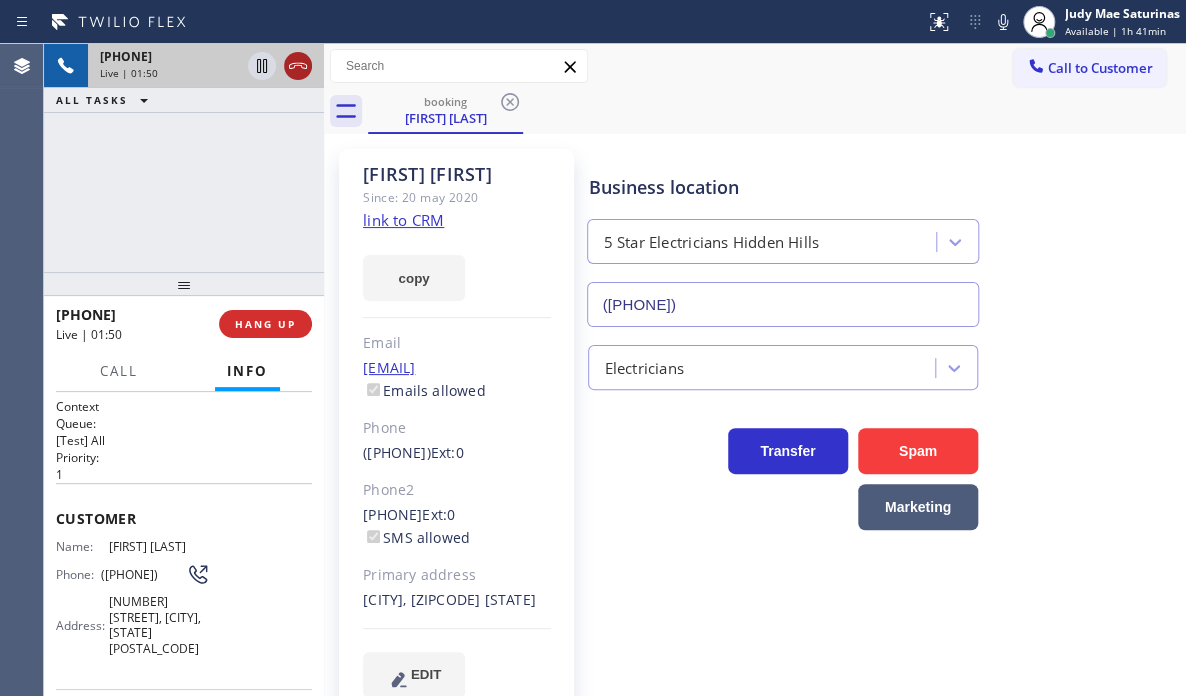 click 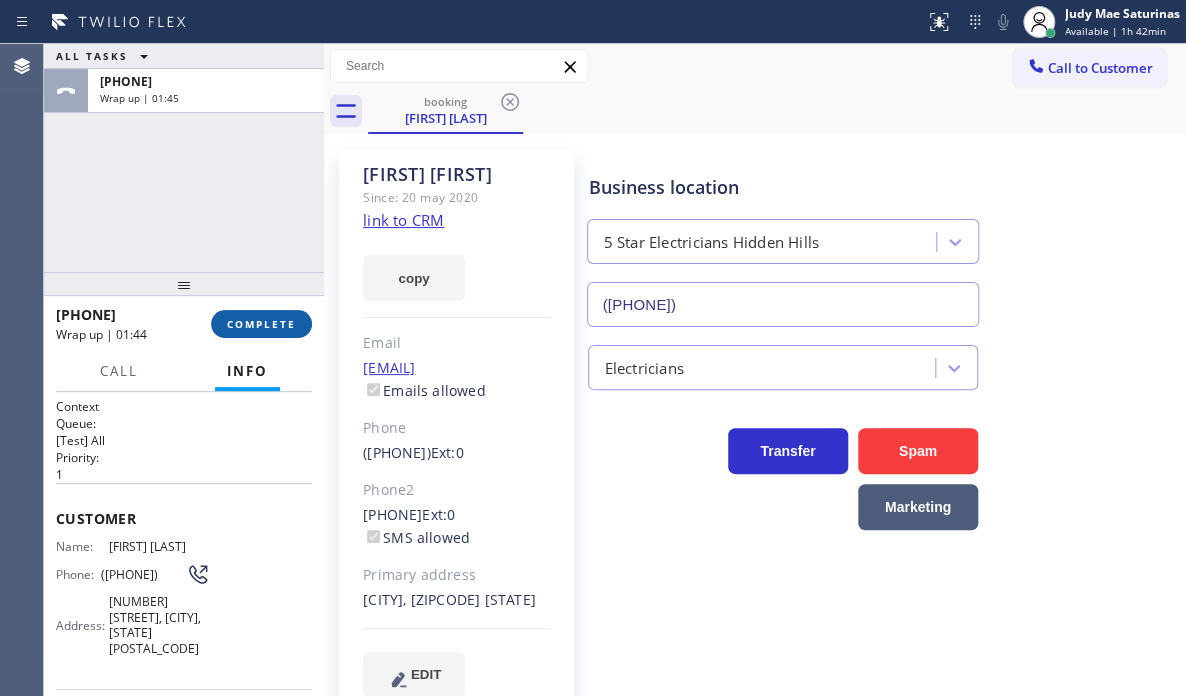 click on "COMPLETE" at bounding box center [261, 324] 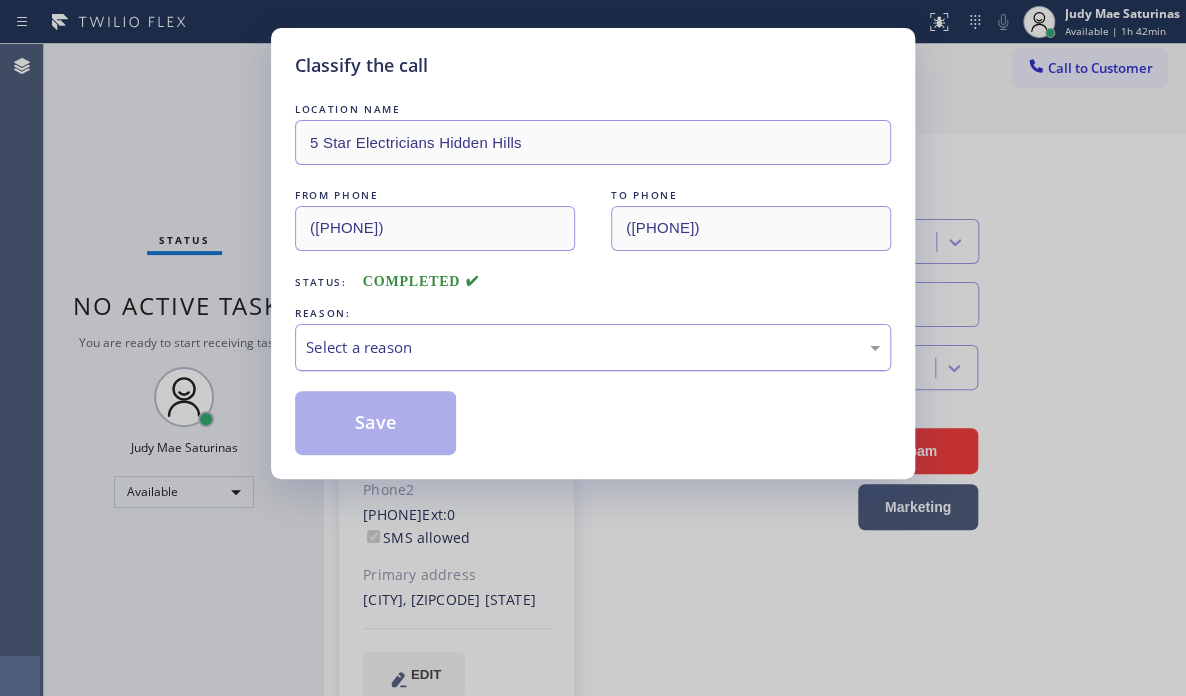 click on "Select a reason" at bounding box center [593, 347] 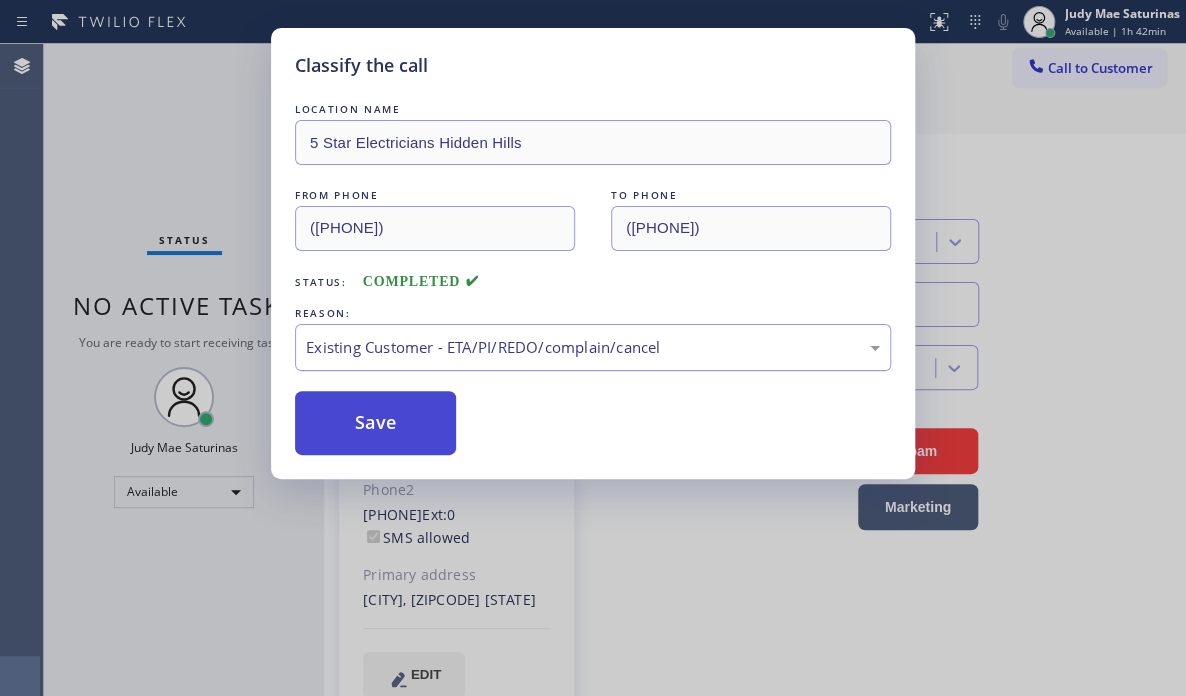 click on "Save" at bounding box center (375, 423) 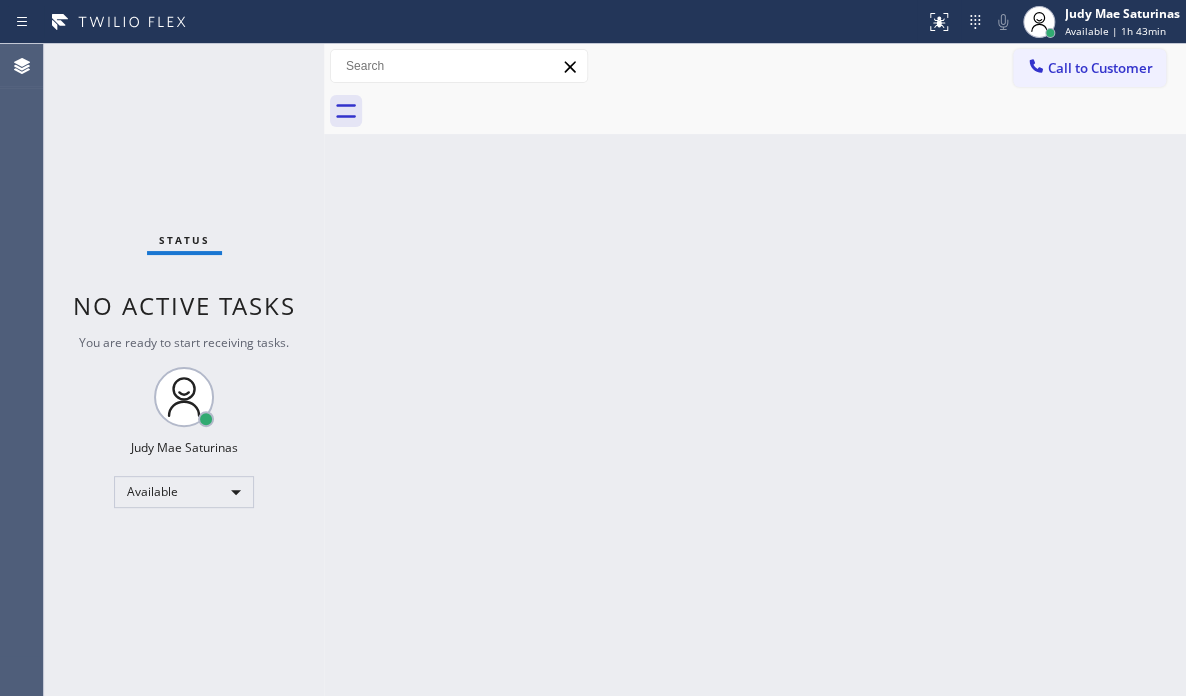 click on "Back to Dashboard Change Sender ID Customers Technicians Select a contact Outbound call Technician Search Technician Your caller id phone number Your caller id phone number Call Technician info Name   Phone none Address none Change Sender ID HVAC +18559994417 5 Star Appliance +18557314952 Appliance Repair +18554611149 Plumbing +18889090120 Air Duct Cleaning +18006865038  Electricians +18005688664 Cancel Change Check personal SMS Reset Change No tabs Call to Customer Outbound call Location Search location Your caller id phone number Customer number Call Outbound call Technician Search Technician Your caller id phone number Your caller id phone number Call" at bounding box center [755, 370] 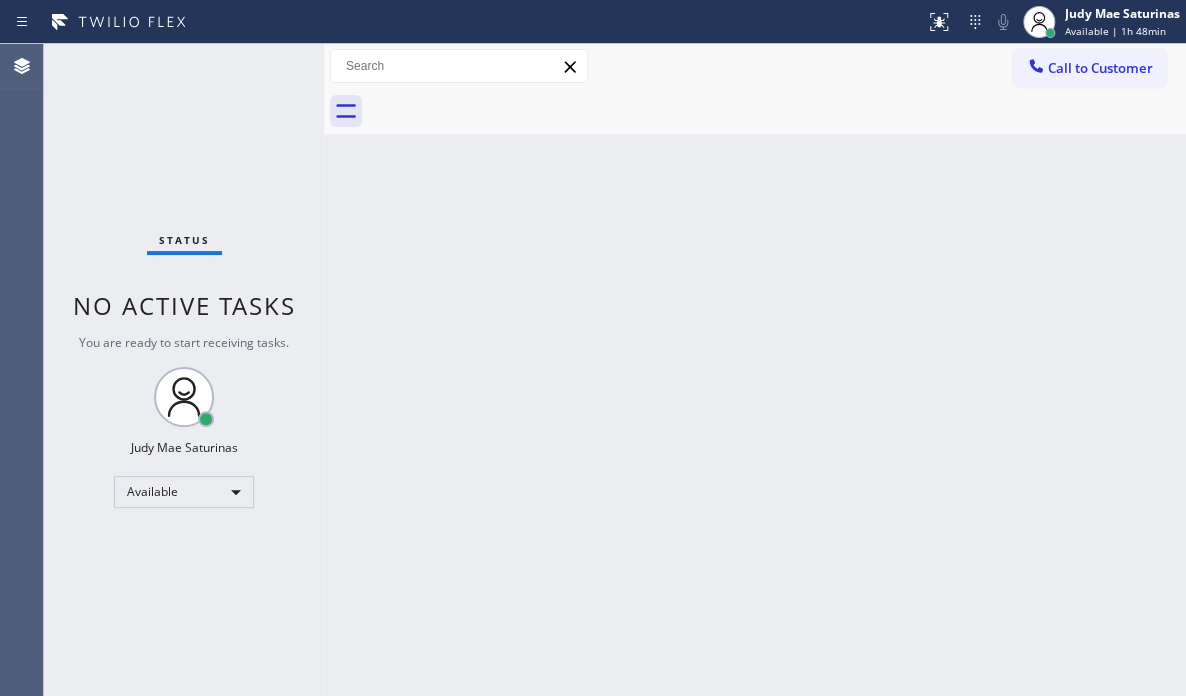 click on "Status   No active tasks     You are ready to start receiving tasks.   [FIRST] [LAST] Available" at bounding box center [184, 370] 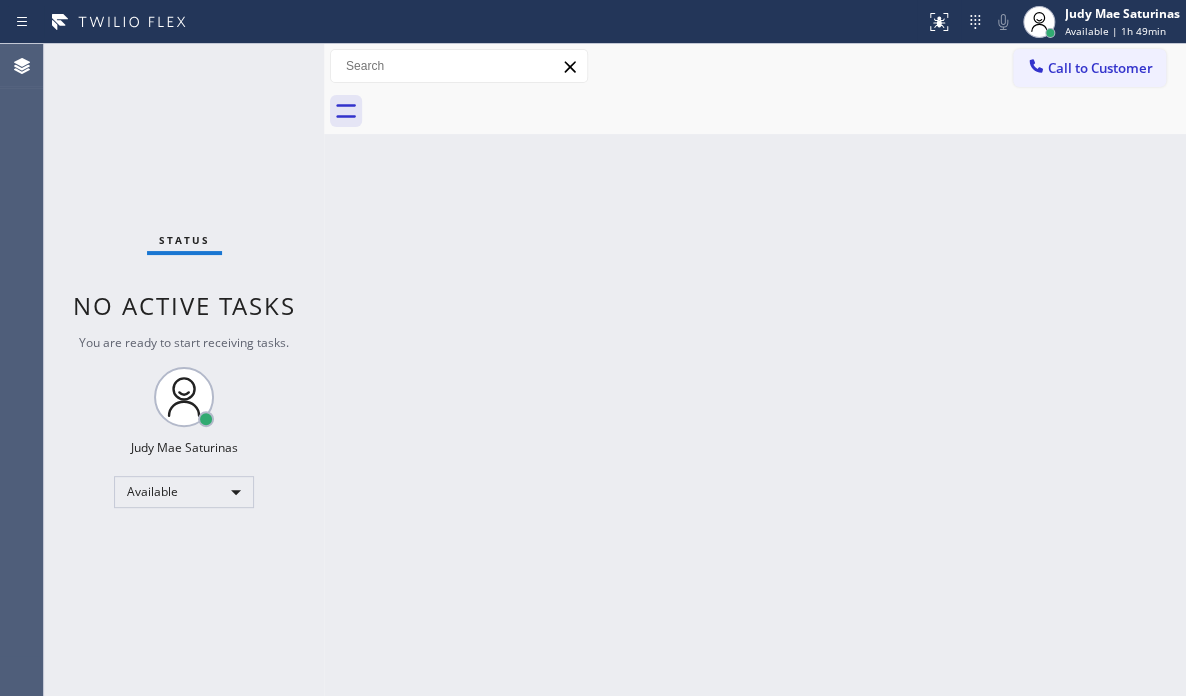 click on "Back to Dashboard Change Sender ID Customers Technicians Select a contact Outbound call Technician Search Technician Your caller id phone number Your caller id phone number Call Technician info Name   Phone none Address none Change Sender ID HVAC +18559994417 5 Star Appliance +18557314952 Appliance Repair +18554611149 Plumbing +18889090120 Air Duct Cleaning +18006865038  Electricians +18005688664 Cancel Change Check personal SMS Reset Change No tabs Call to Customer Outbound call Location Search location Your caller id phone number Customer number Call Outbound call Technician Search Technician Your caller id phone number Your caller id phone number Call" at bounding box center [755, 370] 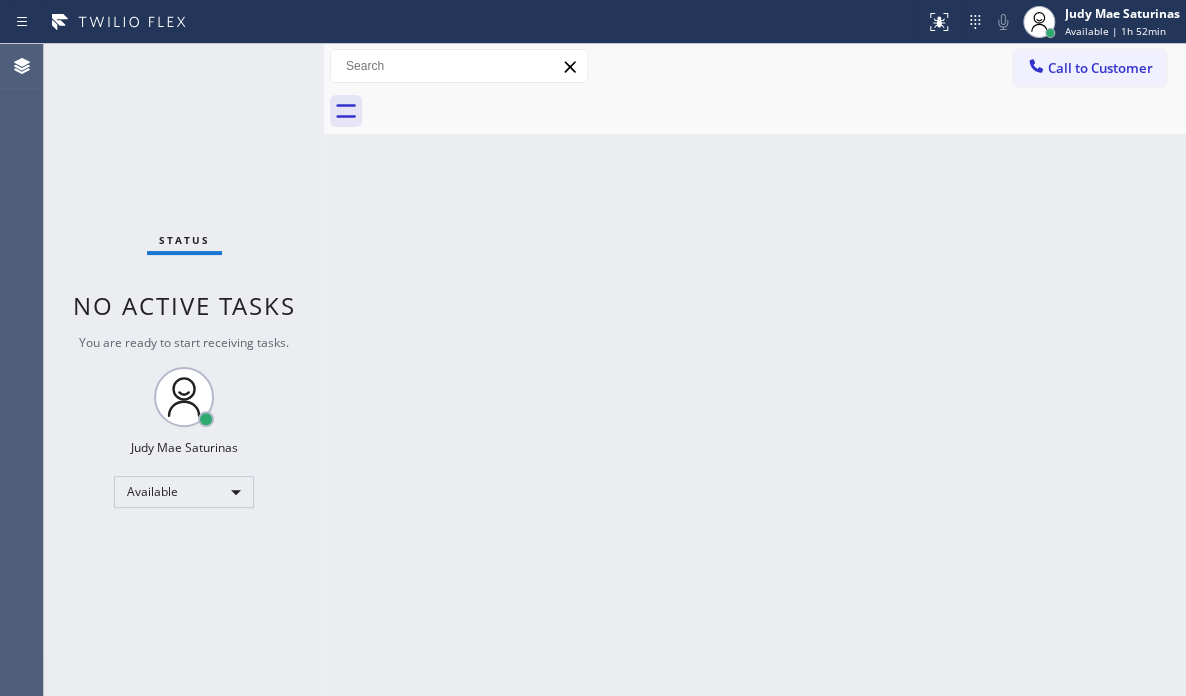 click on "Status   No active tasks     You are ready to start receiving tasks.   [FIRST] [LAST] Available" at bounding box center (184, 370) 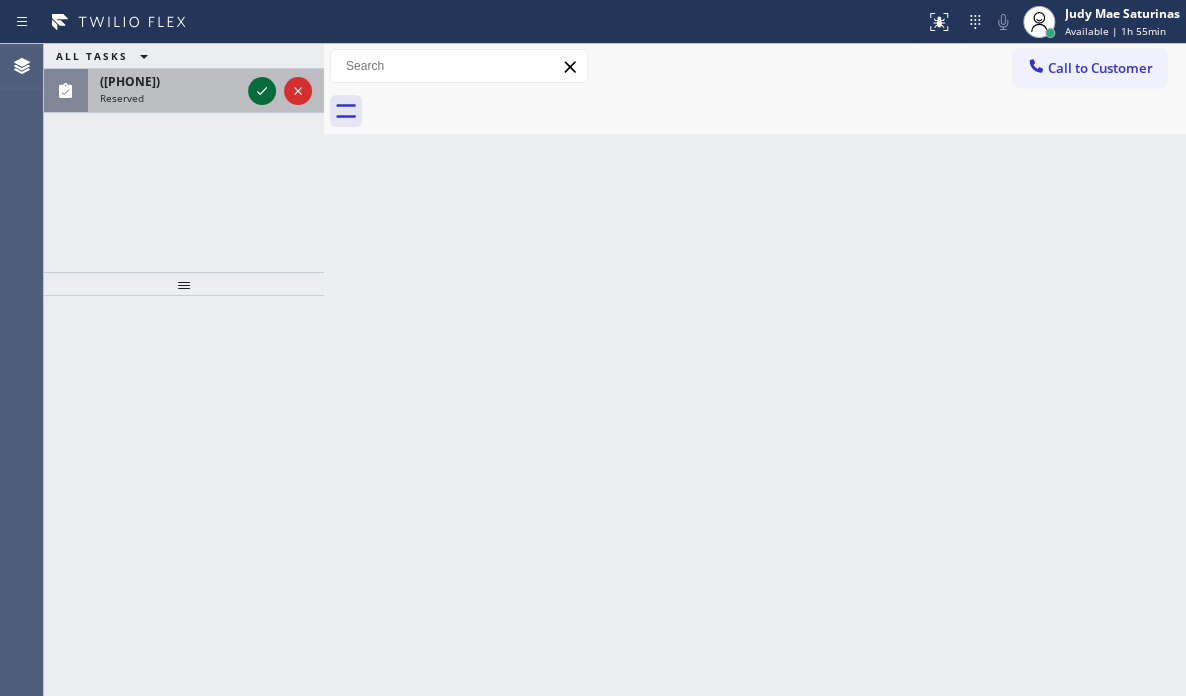 click 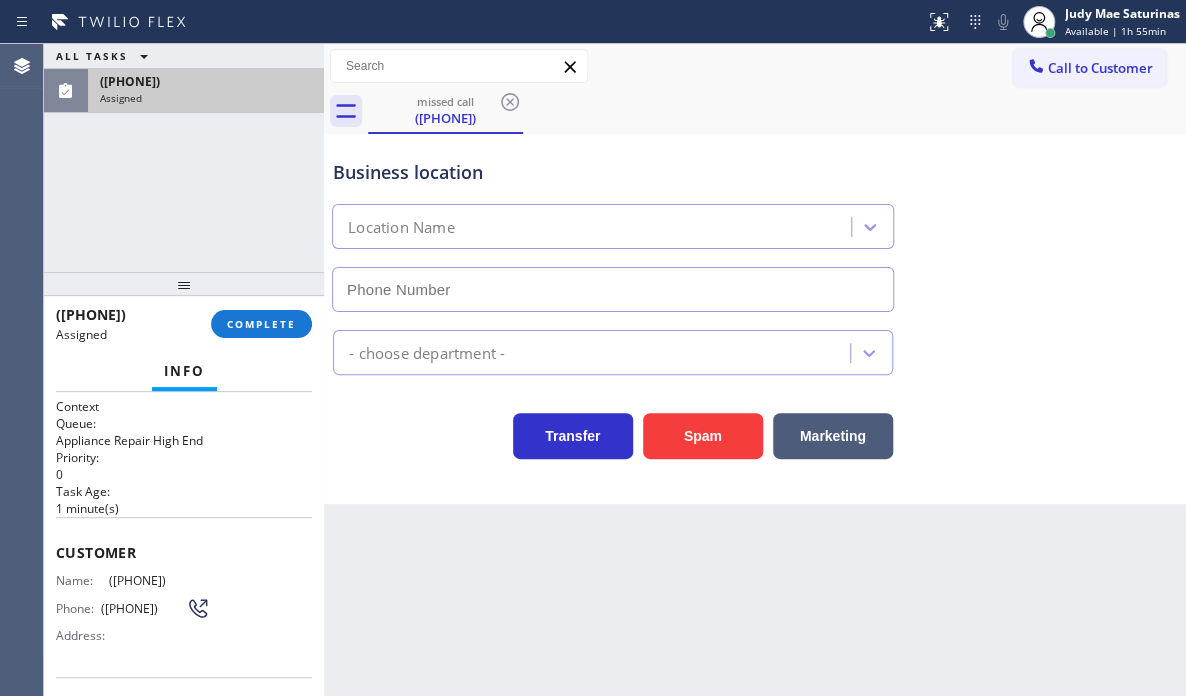 type on "[PHONE]" 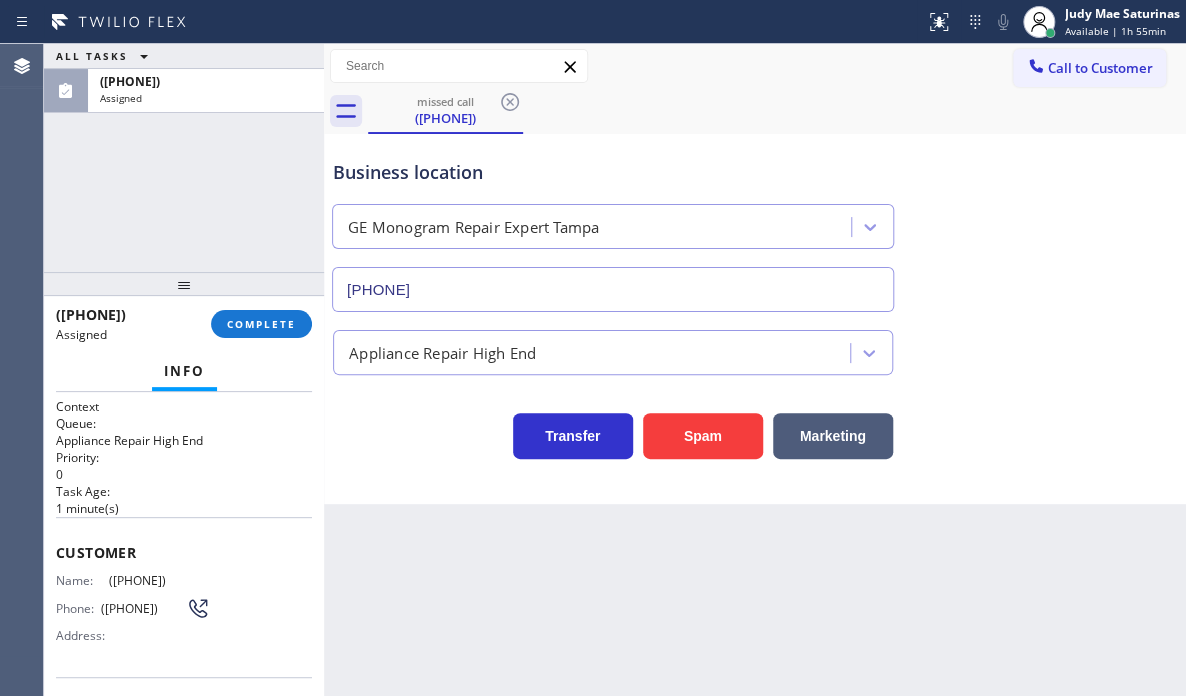 scroll, scrollTop: 200, scrollLeft: 0, axis: vertical 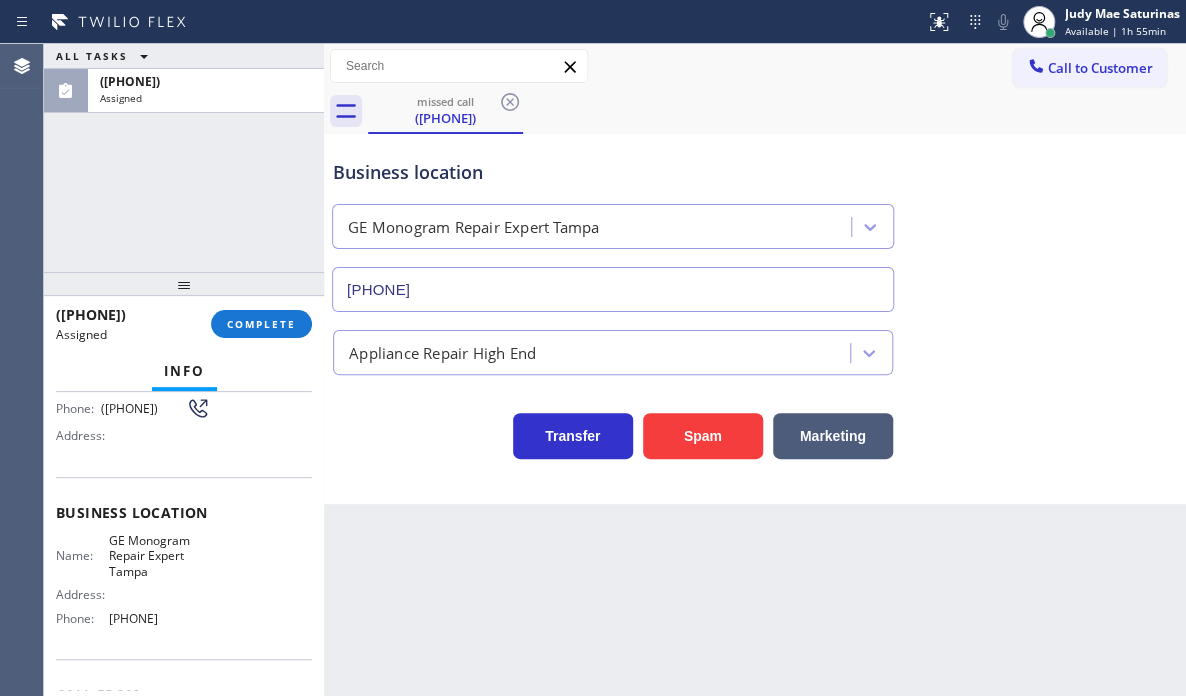 drag, startPoint x: 200, startPoint y: 624, endPoint x: 100, endPoint y: 622, distance: 100.02 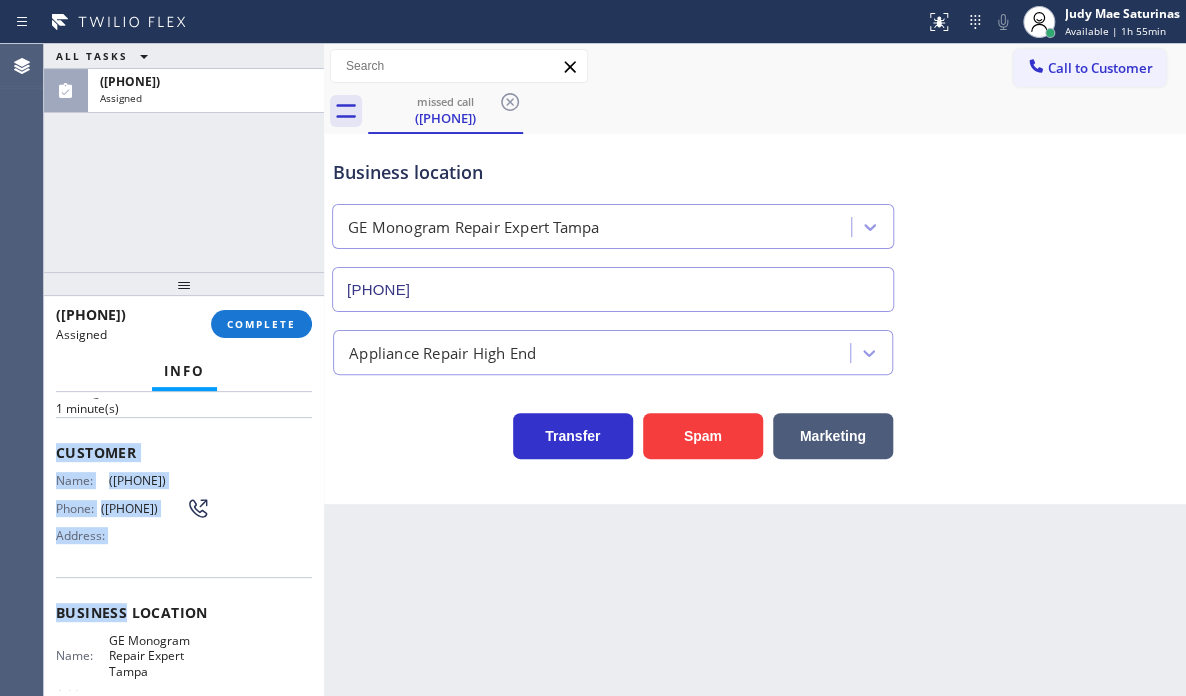 scroll, scrollTop: 200, scrollLeft: 0, axis: vertical 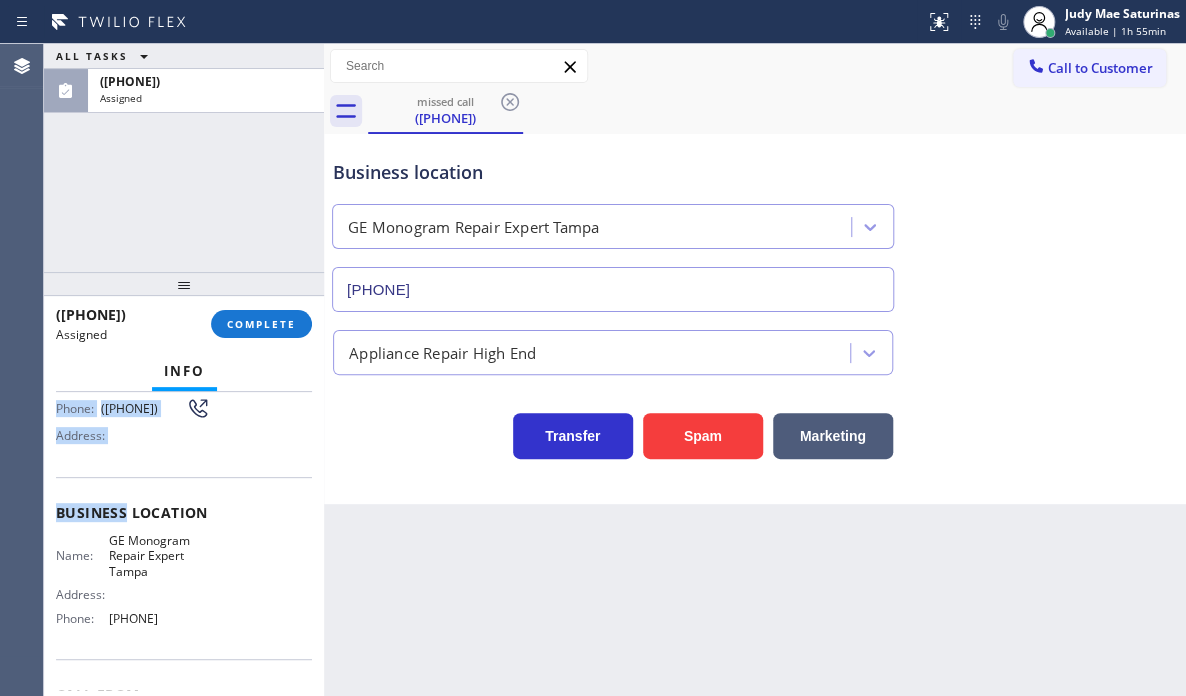 drag, startPoint x: 52, startPoint y: 531, endPoint x: 203, endPoint y: 607, distance: 169.04733 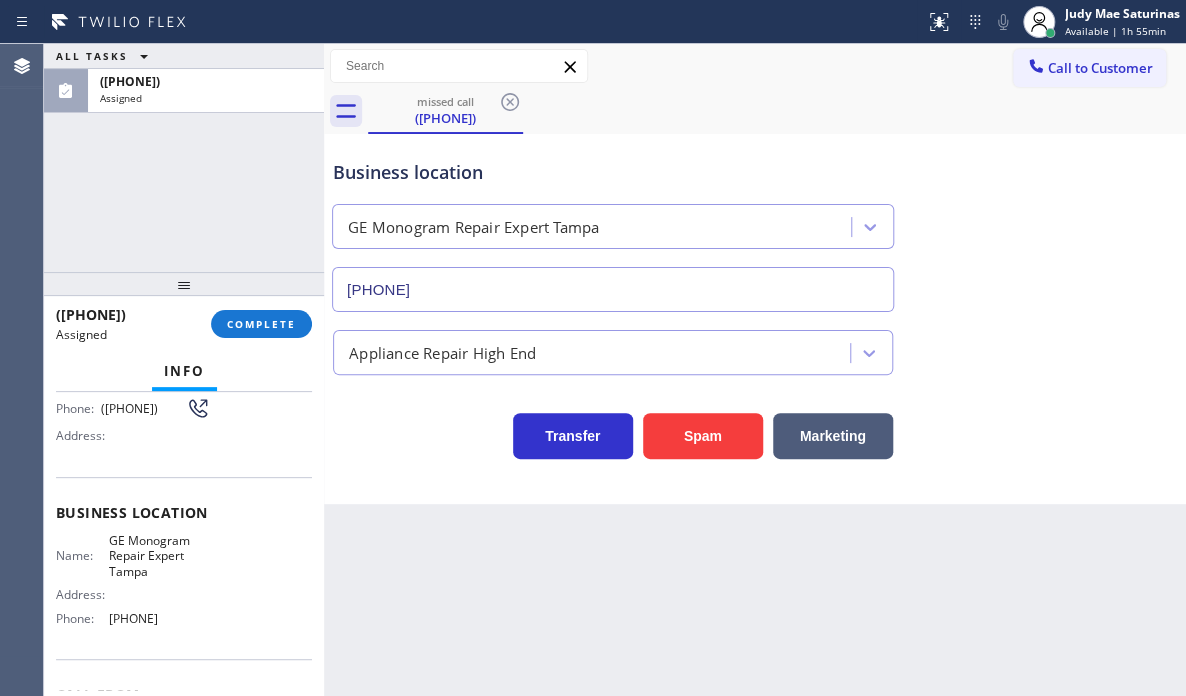 click on "ALL TASKS ALL TASKS ACTIVE TASKS TASKS IN WRAP UP [PHONE] Assigned" at bounding box center [184, 158] 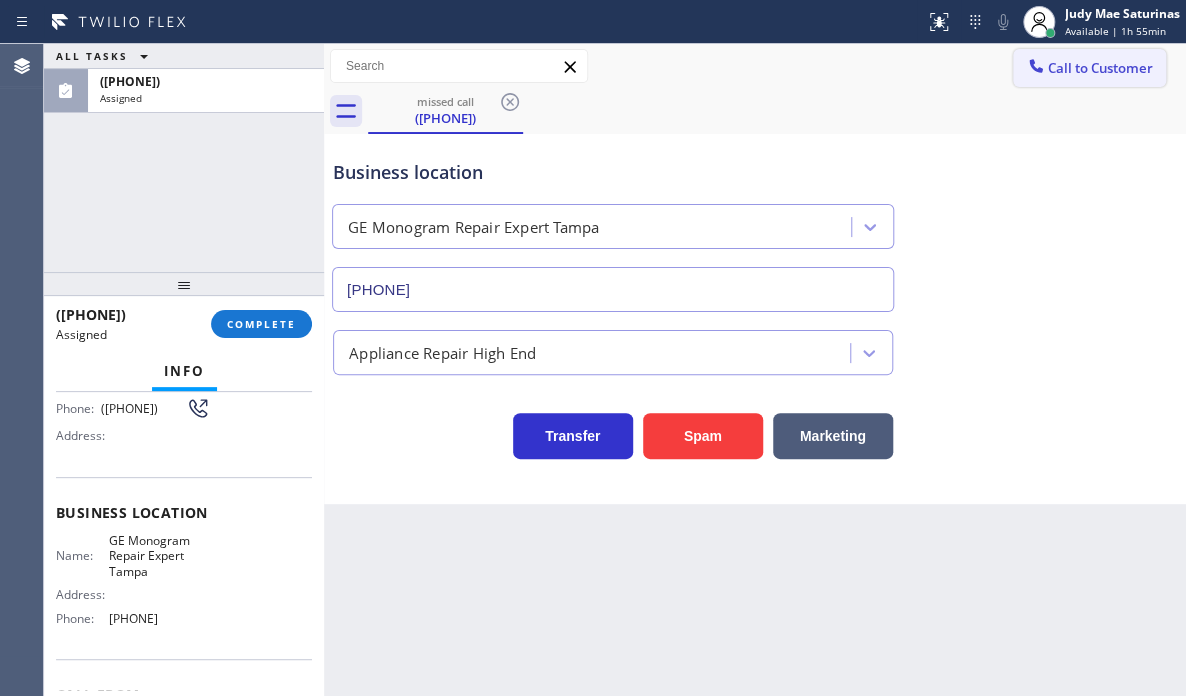 click on "Call to Customer" at bounding box center [1100, 68] 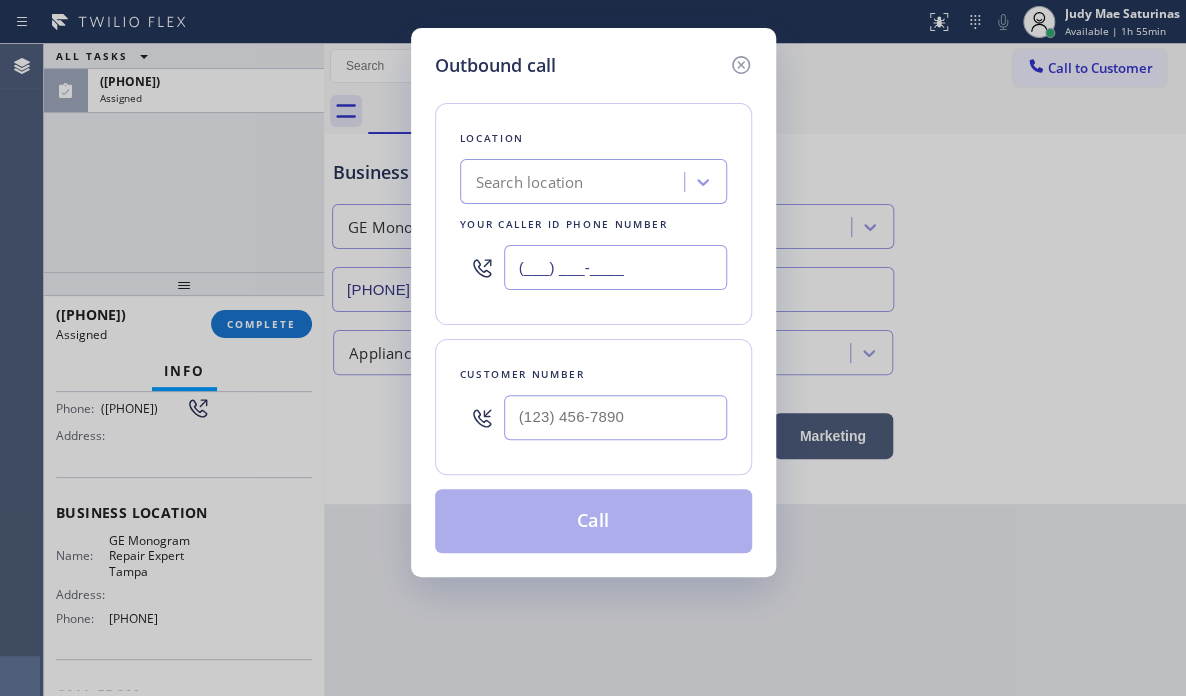 click on "(___) ___-____" at bounding box center [615, 267] 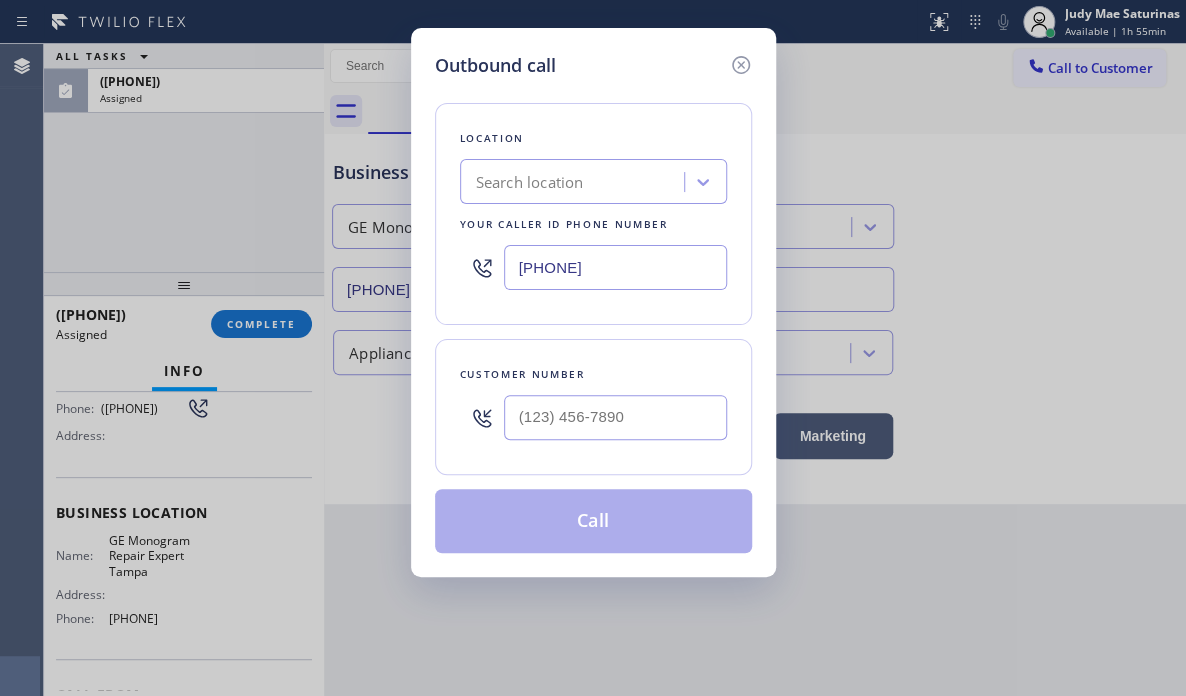 type on "[PHONE]" 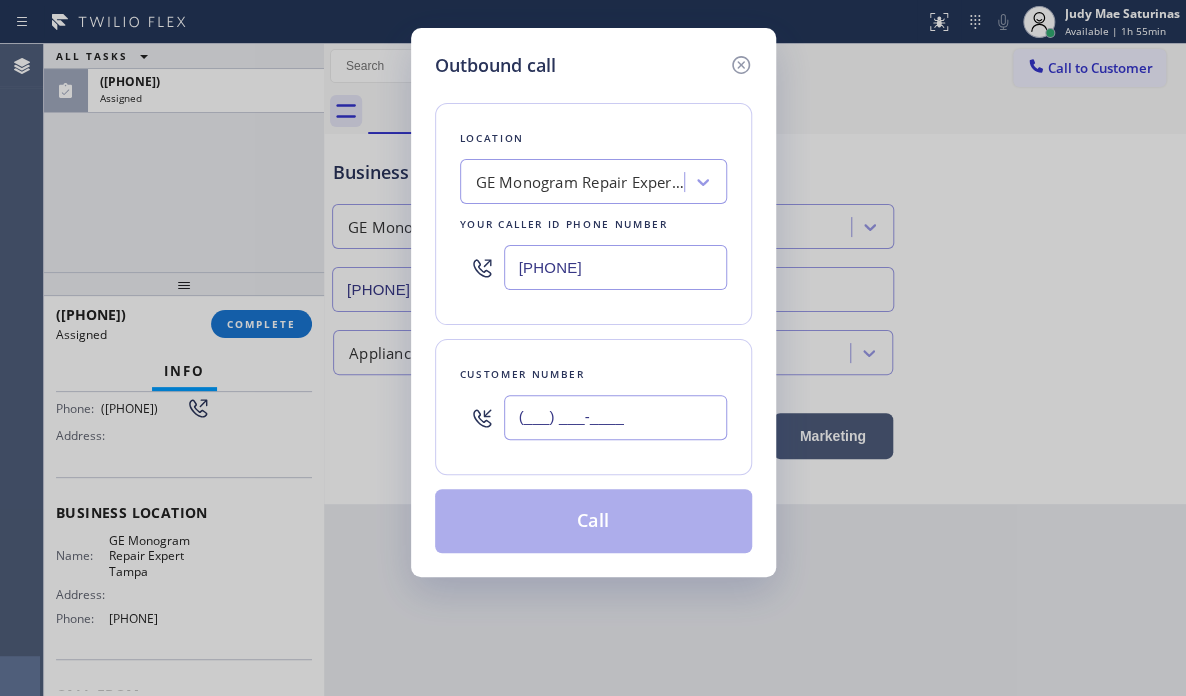 click on "(___) ___-____" at bounding box center [615, 417] 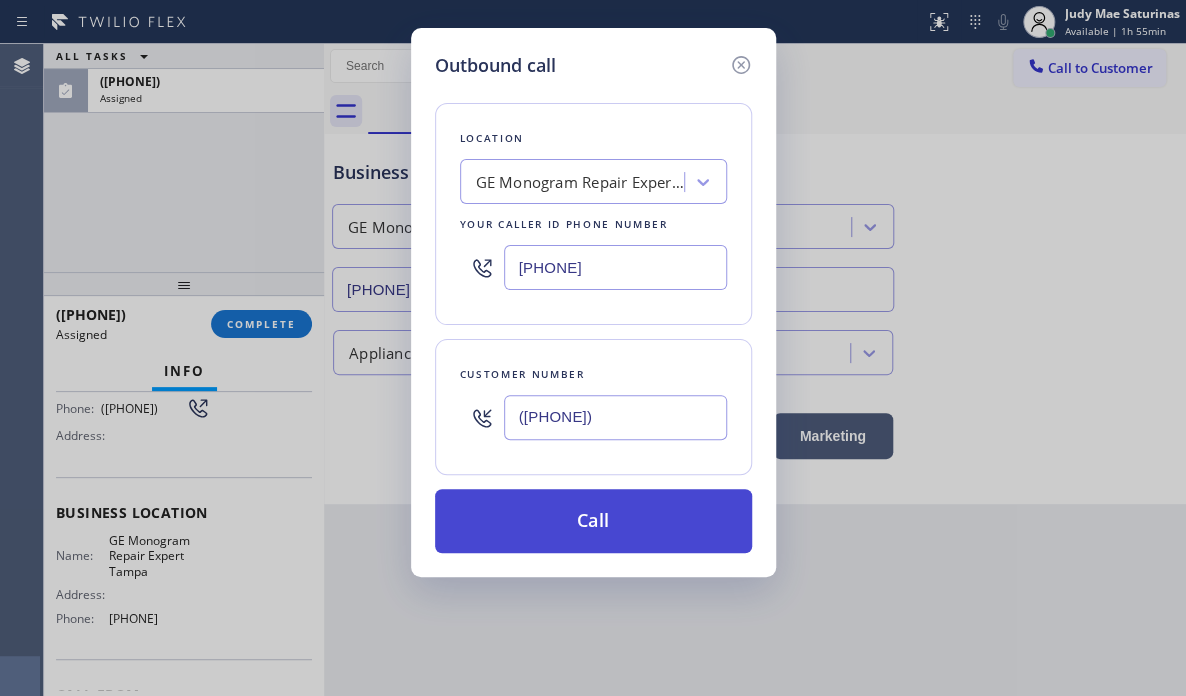 type on "([PHONE])" 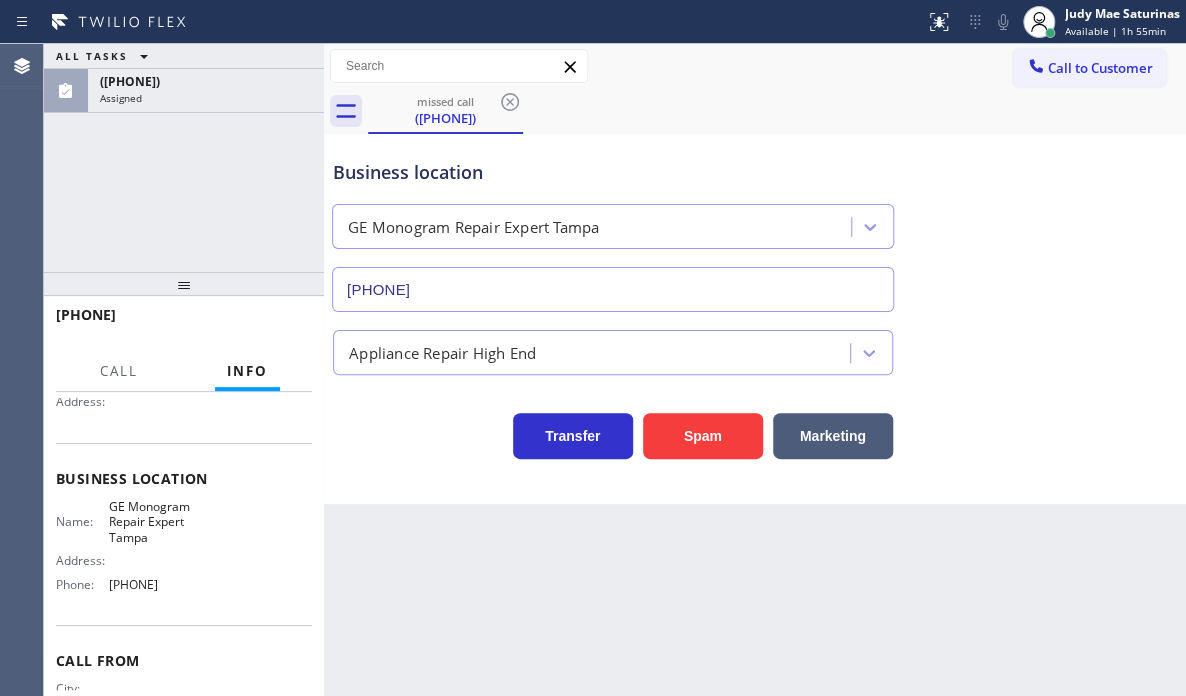 scroll, scrollTop: 168, scrollLeft: 0, axis: vertical 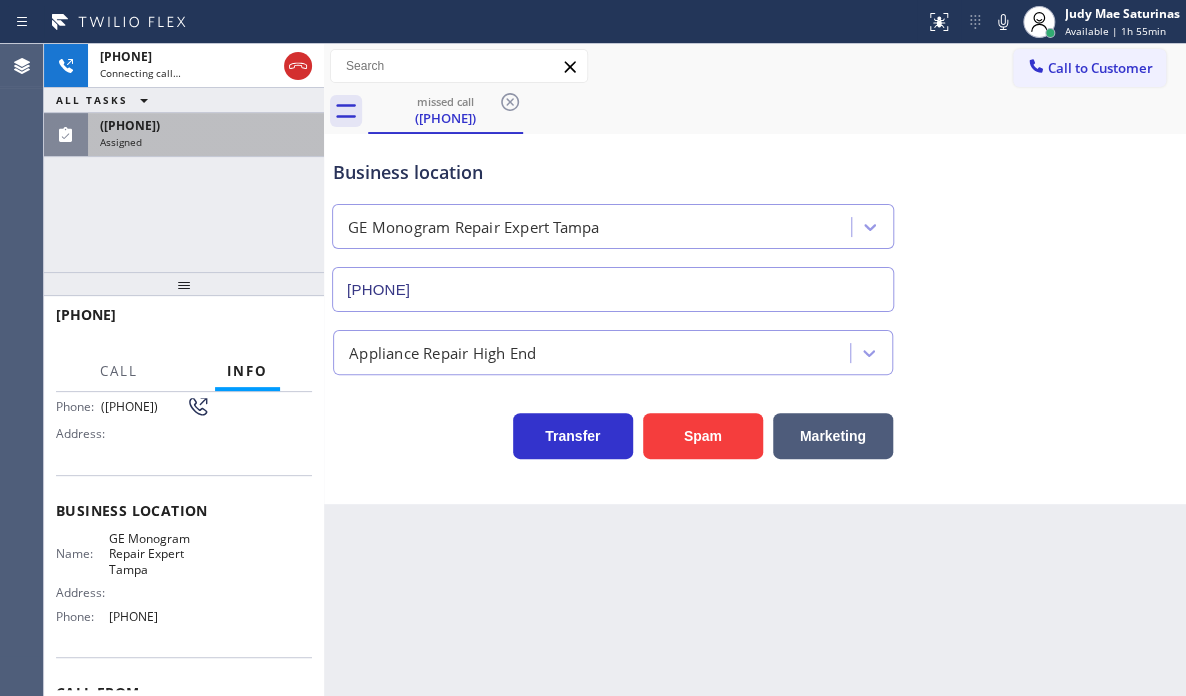 click on "([PHONE])" at bounding box center (206, 125) 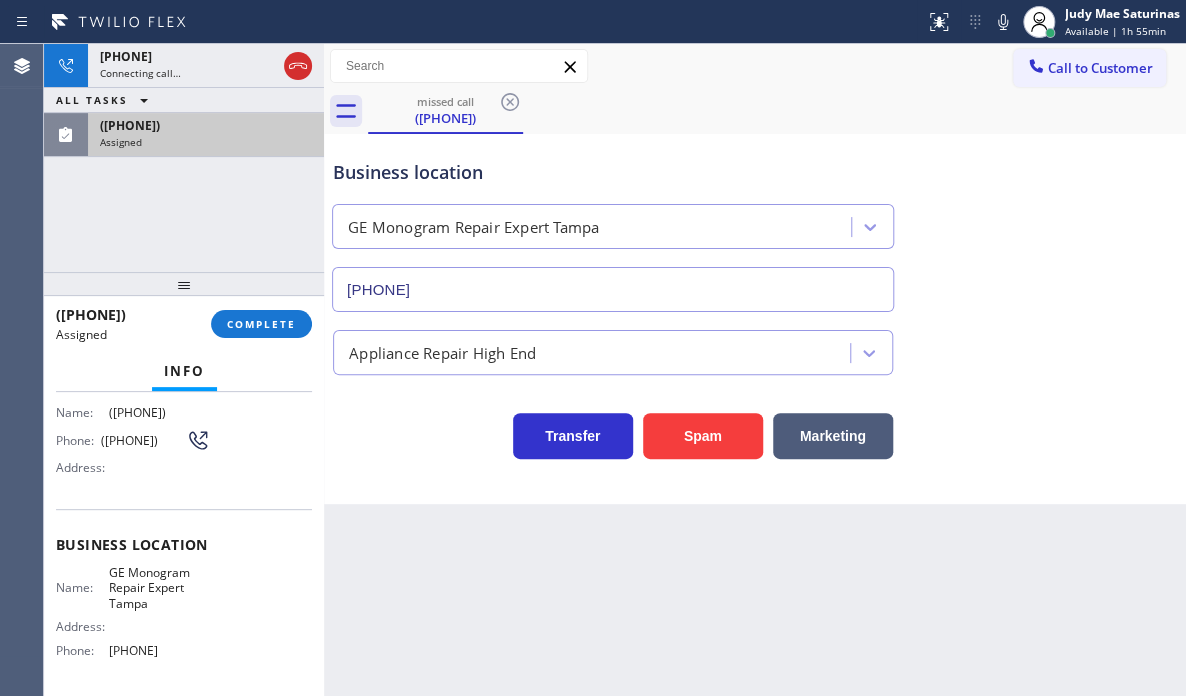 scroll, scrollTop: 200, scrollLeft: 0, axis: vertical 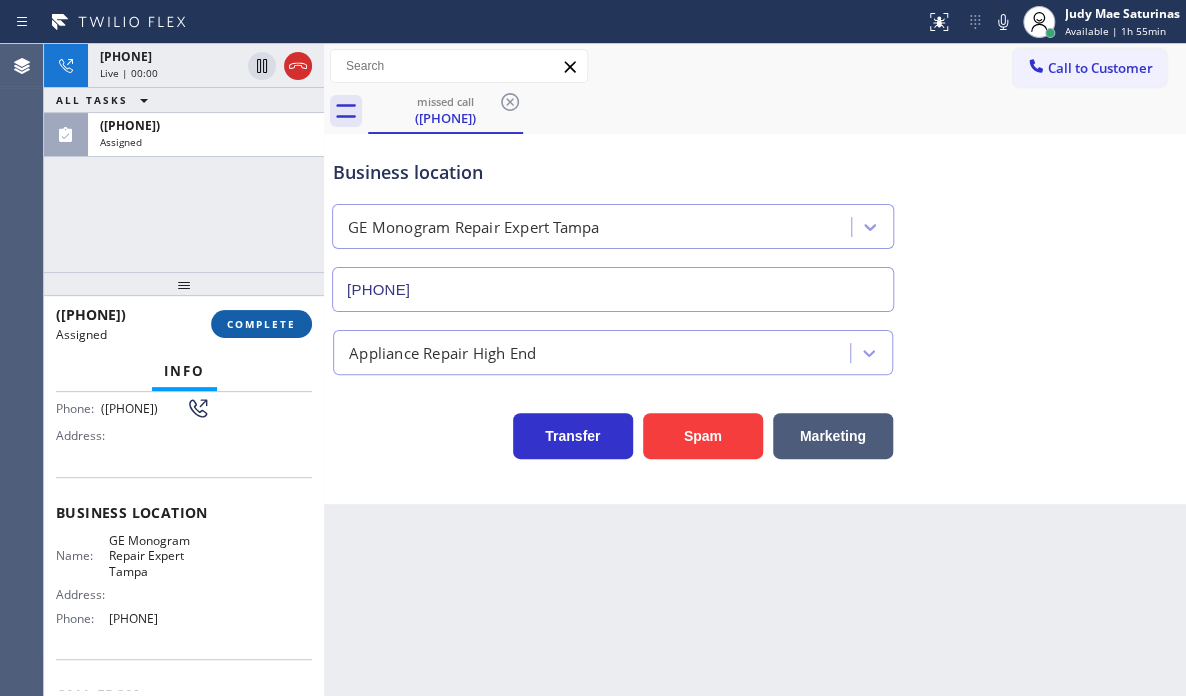 click on "COMPLETE" at bounding box center [261, 324] 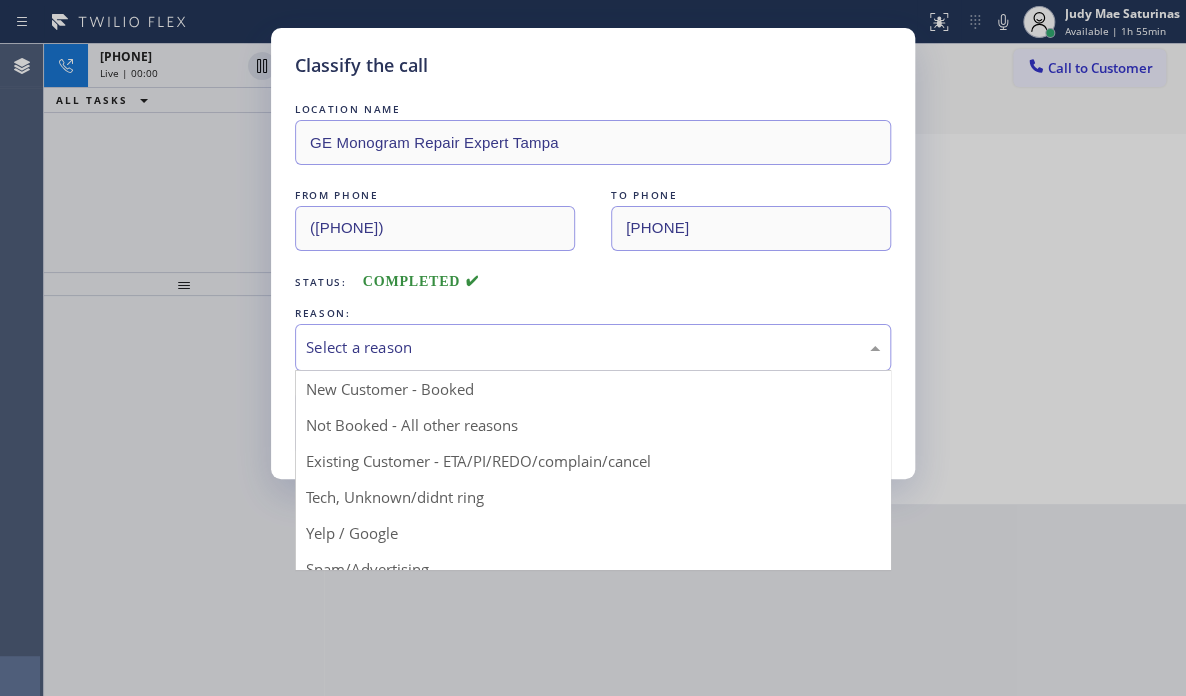 click on "Select a reason" at bounding box center (593, 347) 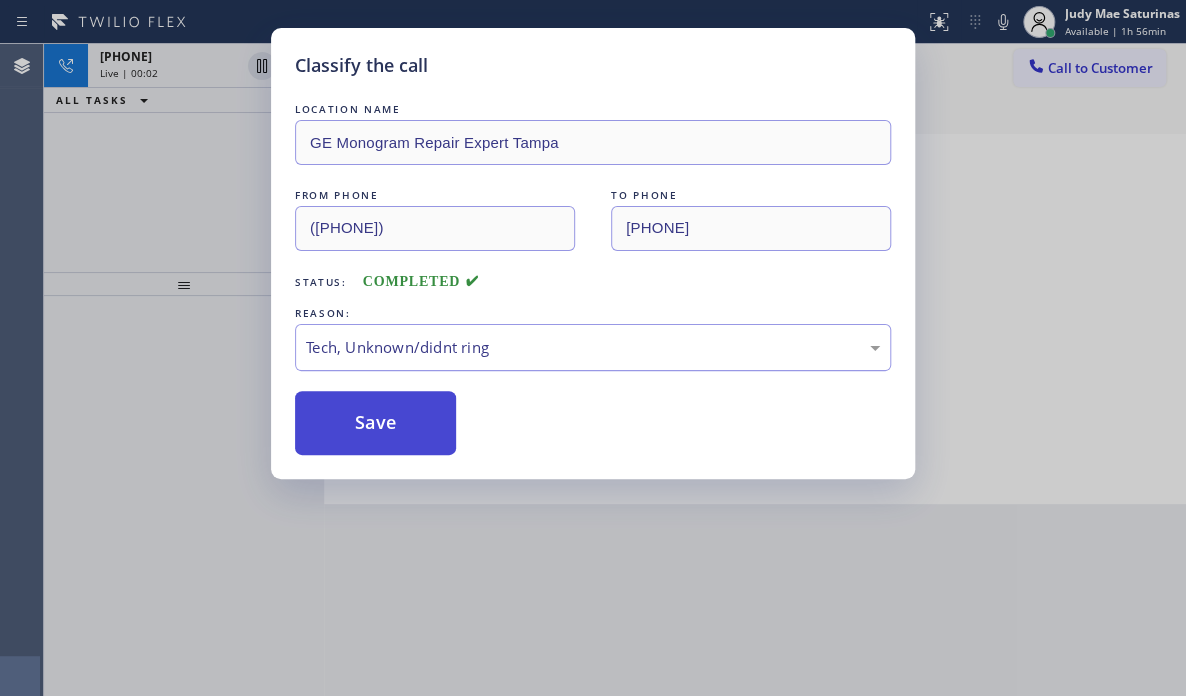 click on "Save" at bounding box center (375, 423) 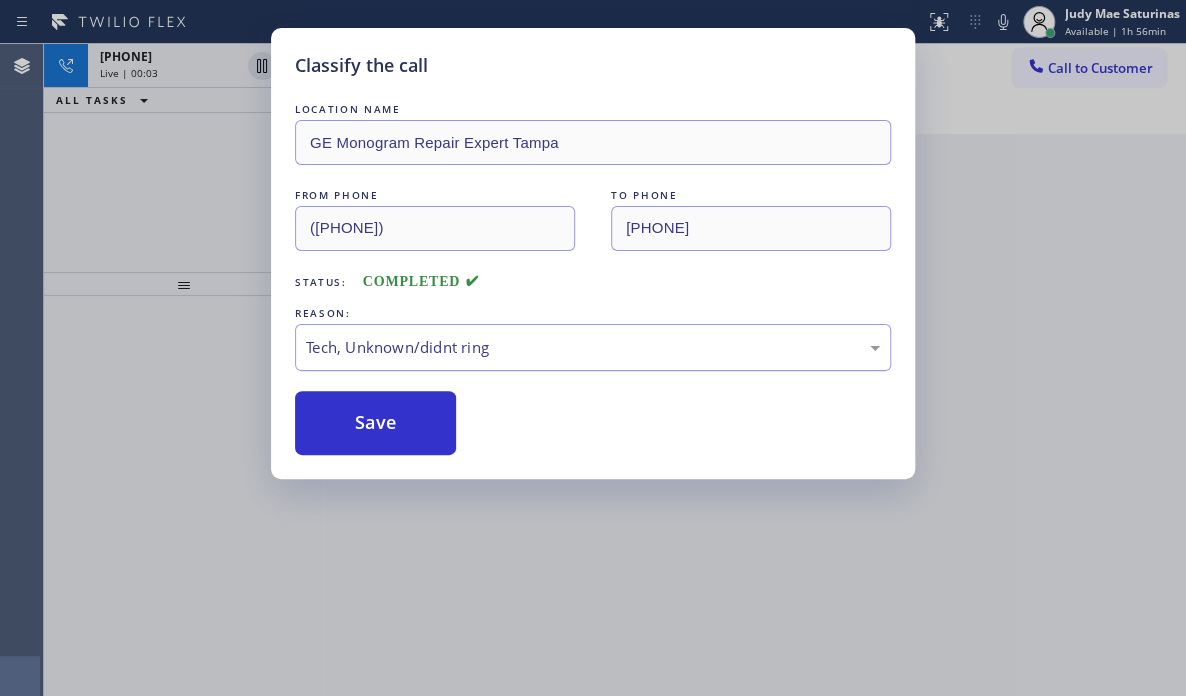 click on "Classify the call LOCATION NAME GE Monogram Repair Expert Tampa FROM PHONE ([PHONE]) TO PHONE ([PHONE]) Status: COMPLETED REASON: Tech, Unknown/didnt ring Save" at bounding box center (593, 348) 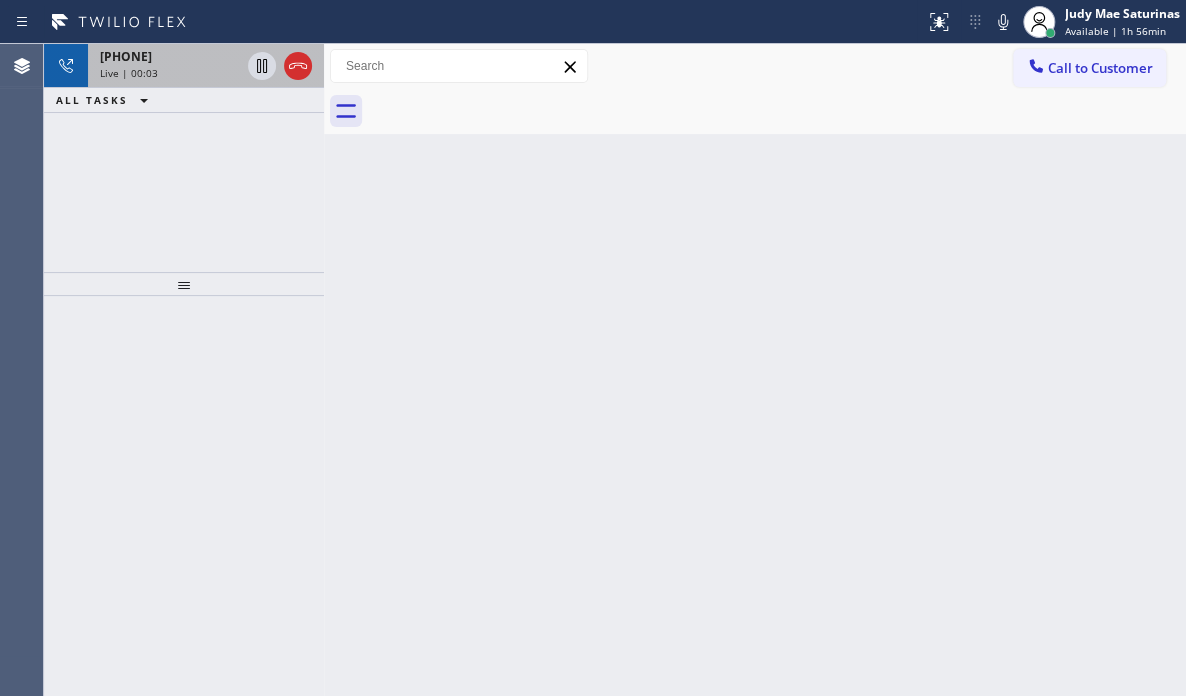 click on "Live | 00:03" at bounding box center [170, 73] 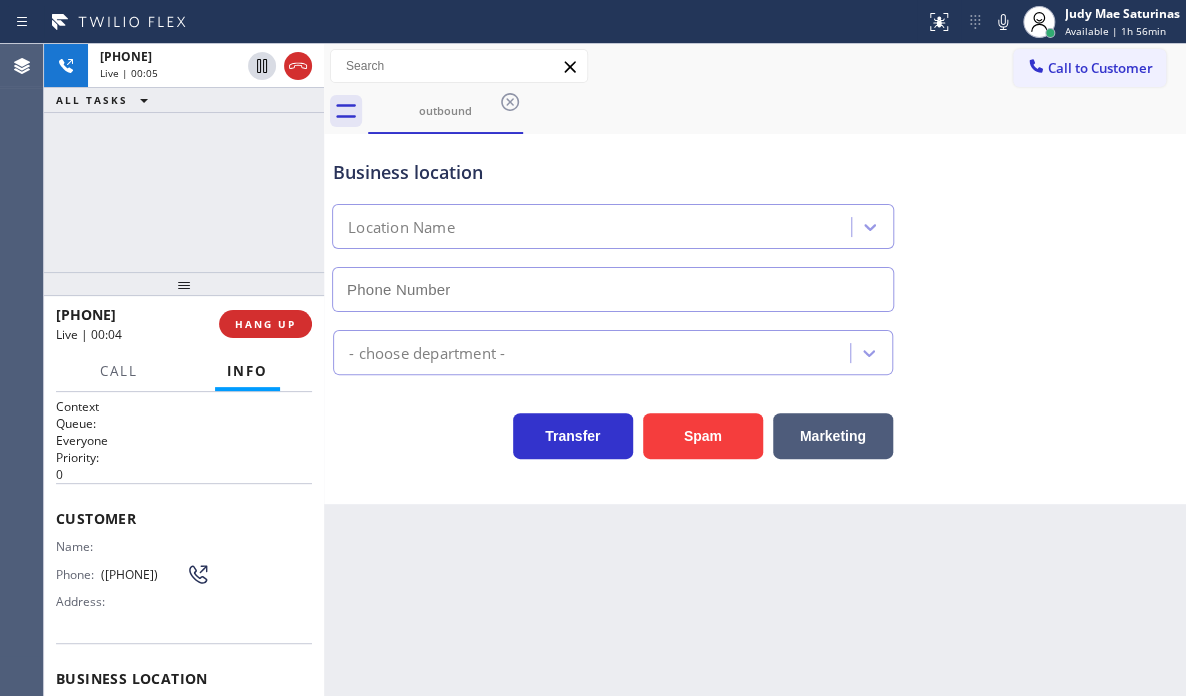 type on "[PHONE]" 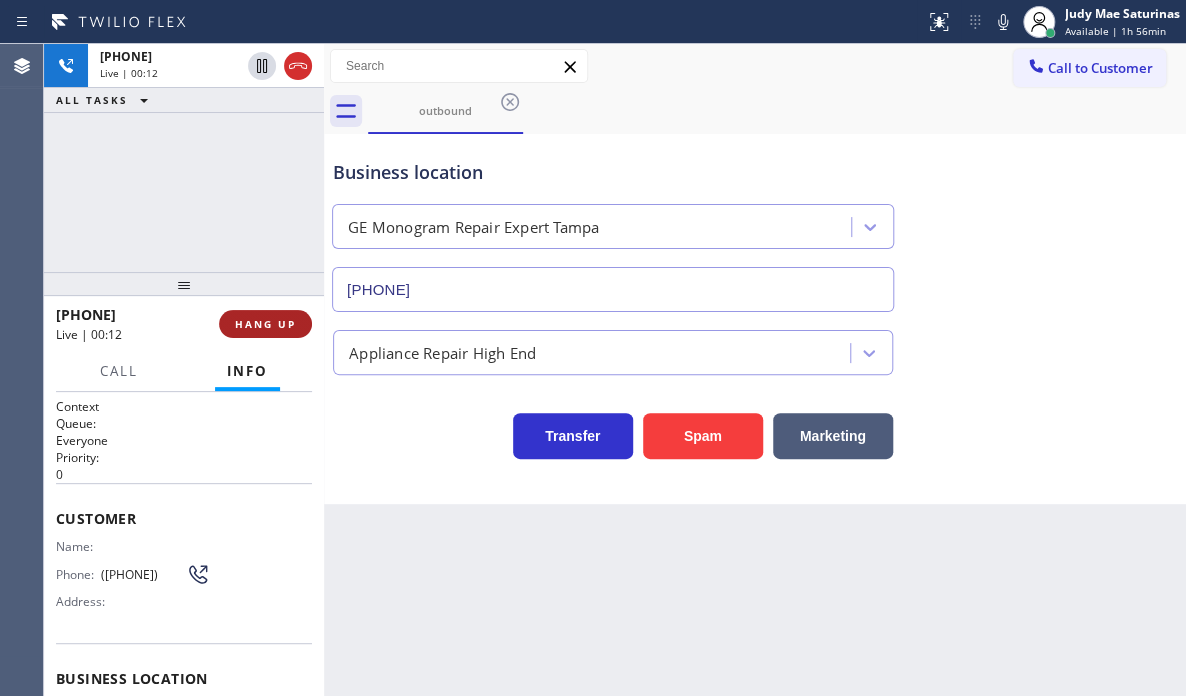 click on "HANG UP" at bounding box center [265, 324] 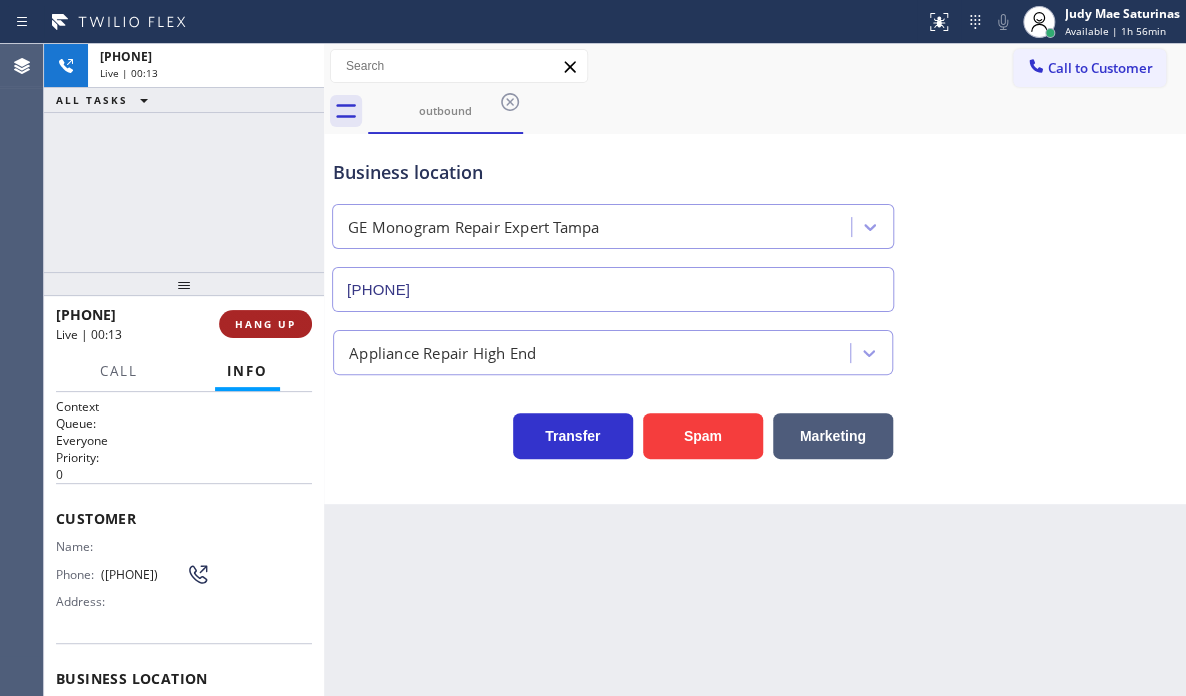 click on "HANG UP" at bounding box center [265, 324] 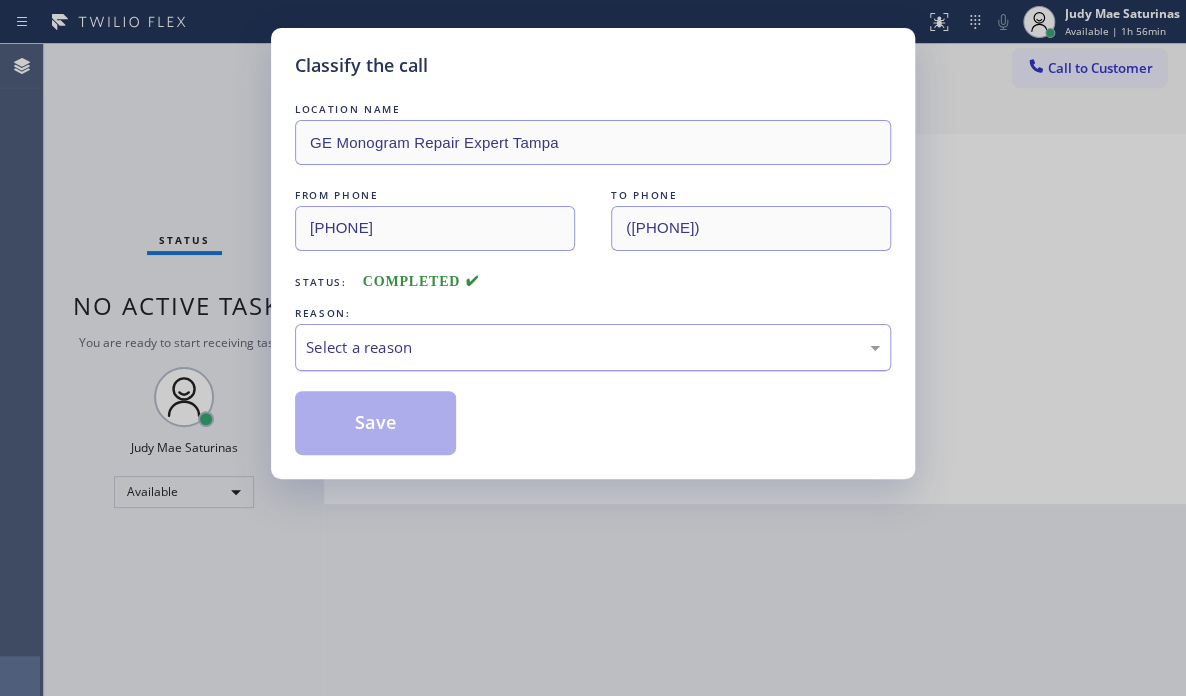 click on "Select a reason" at bounding box center [593, 347] 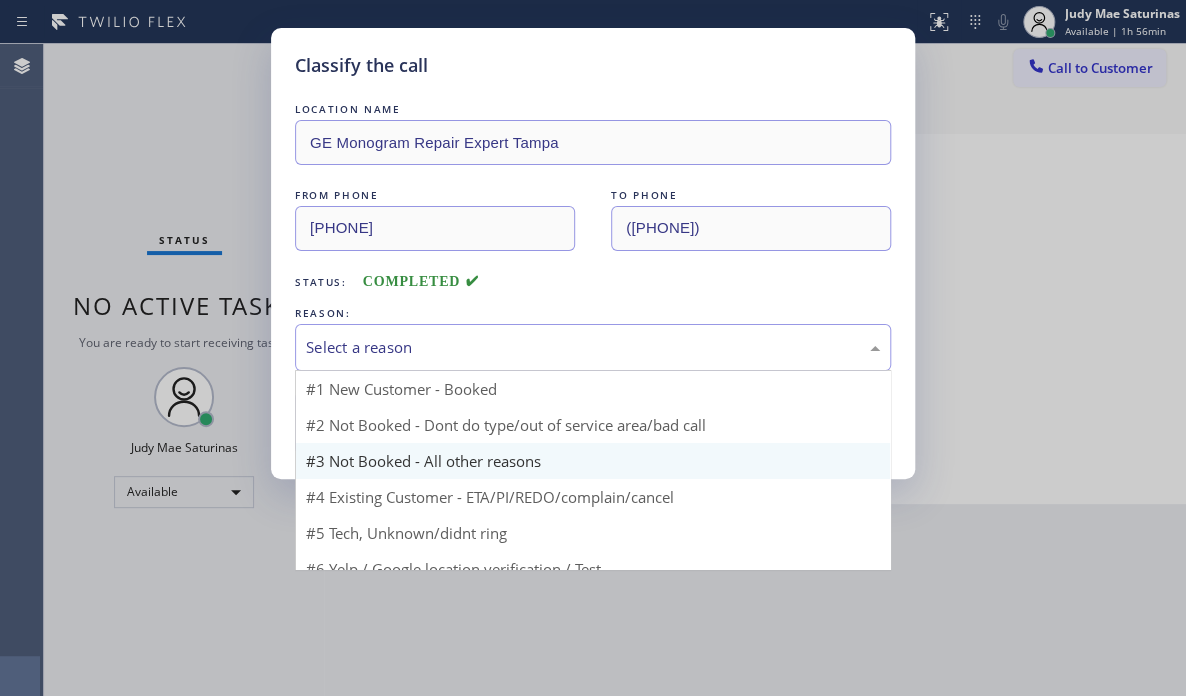 scroll, scrollTop: 17, scrollLeft: 0, axis: vertical 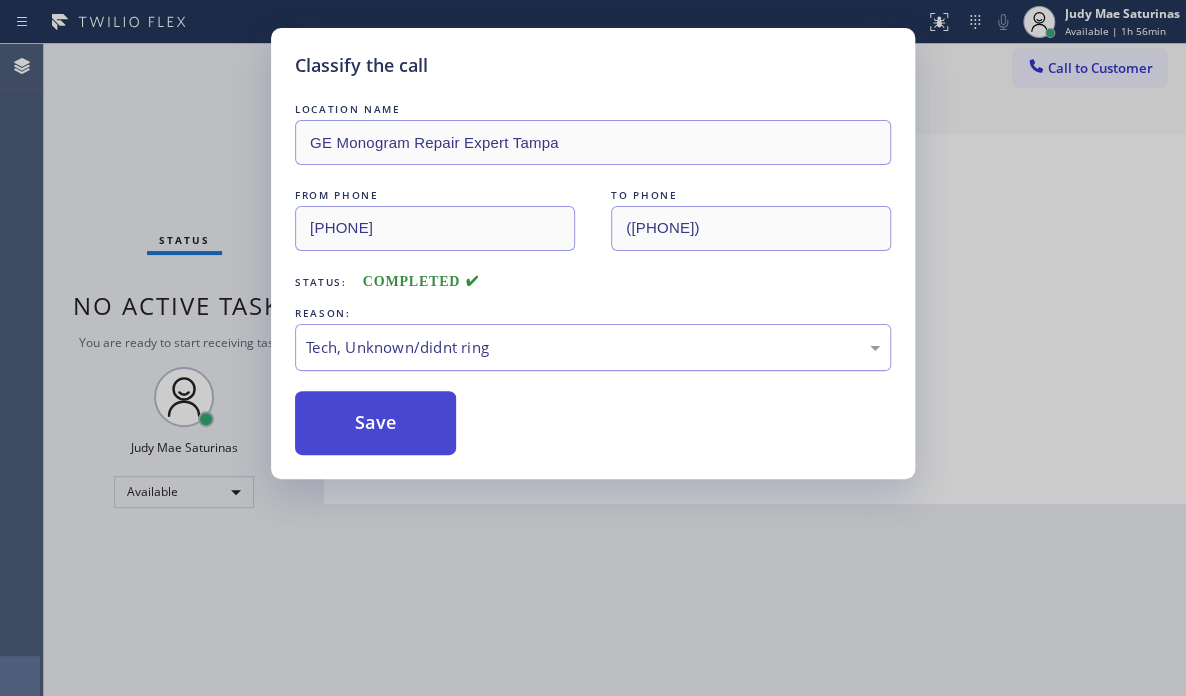 click on "Save" at bounding box center (375, 423) 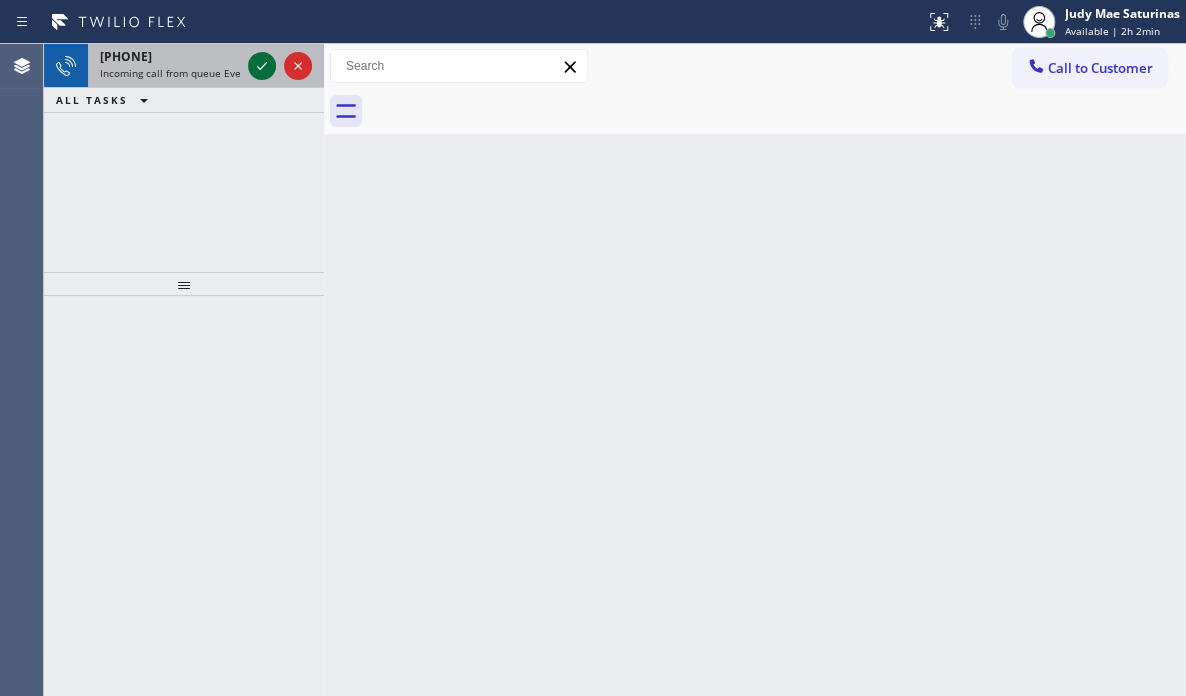 click 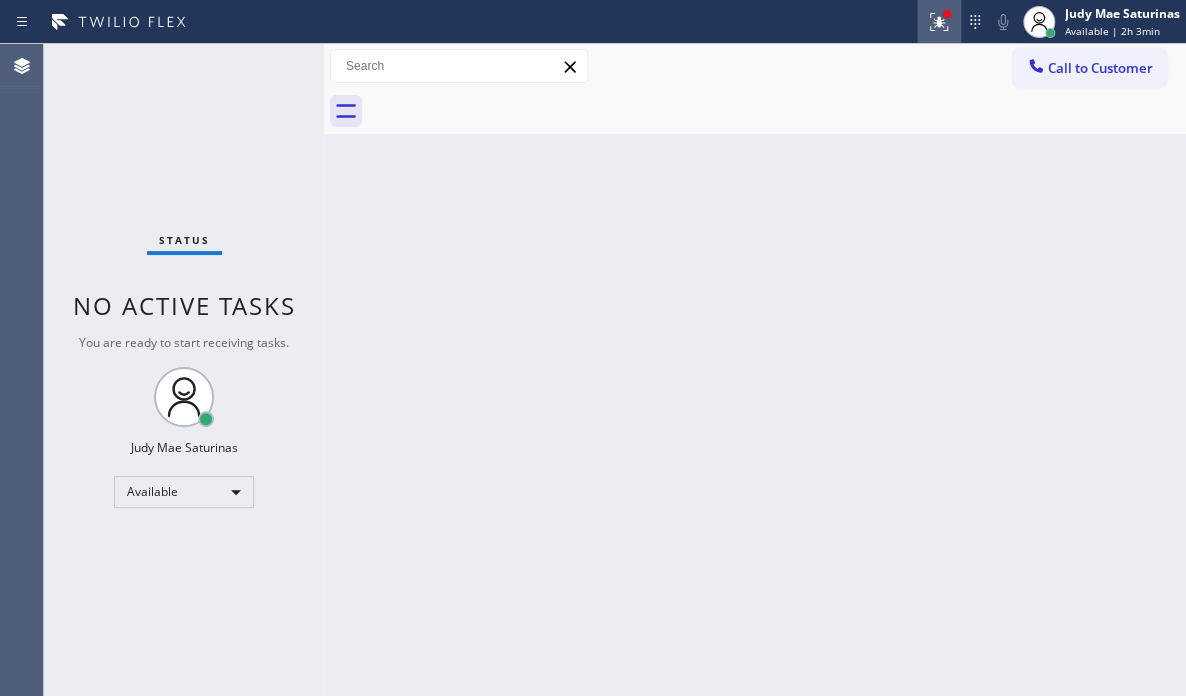 click 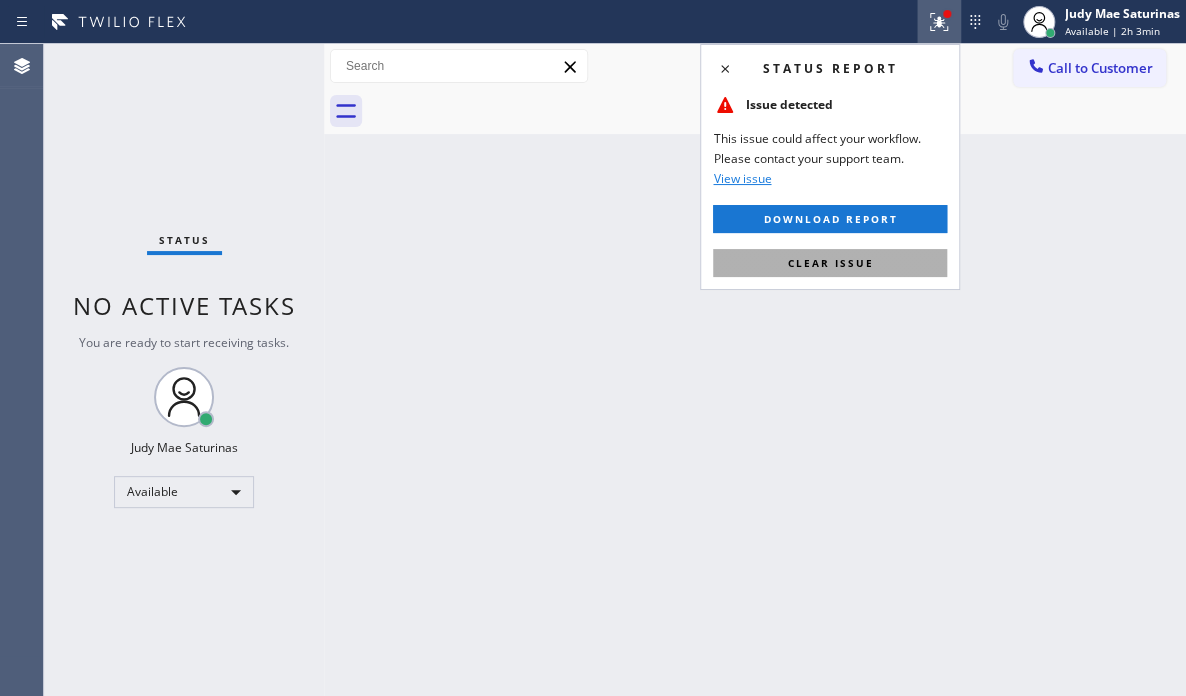 click on "Clear issue" at bounding box center [830, 263] 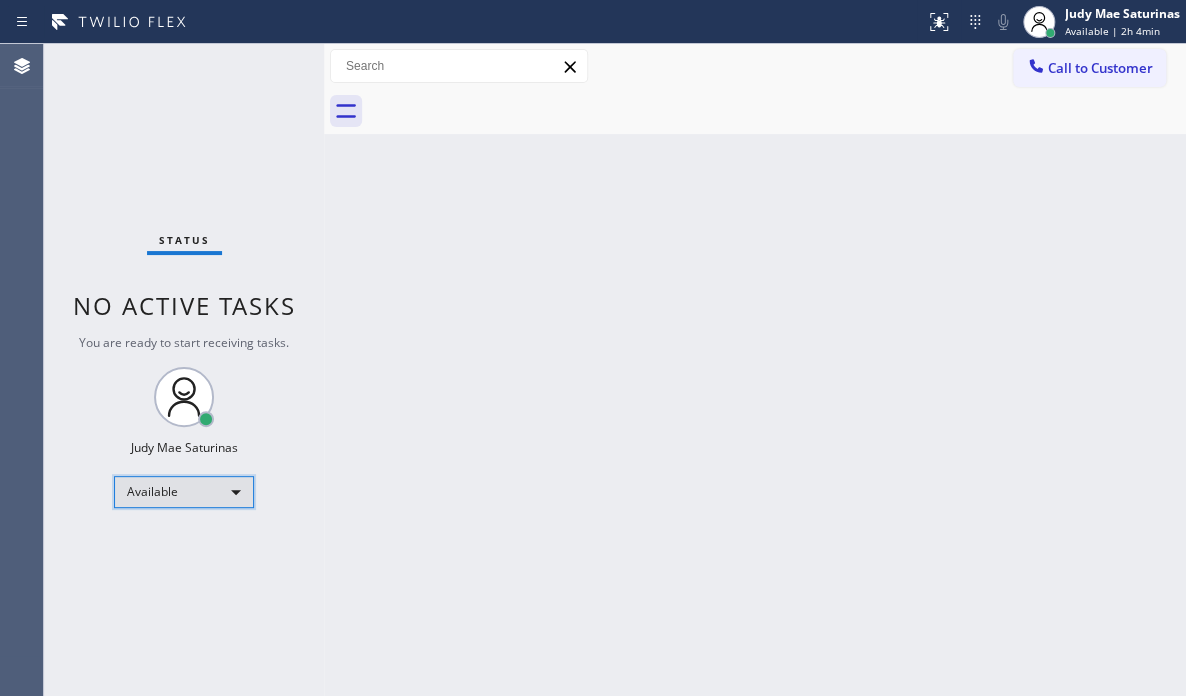 click on "Available" at bounding box center [184, 492] 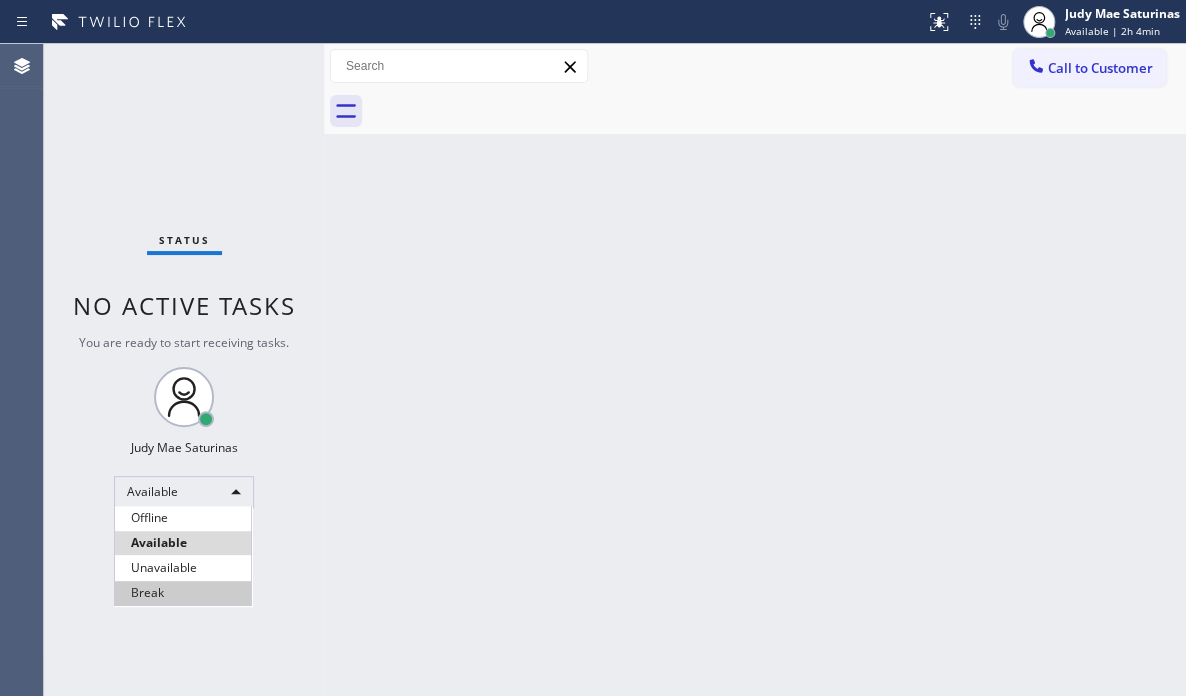 click on "Break" at bounding box center [183, 593] 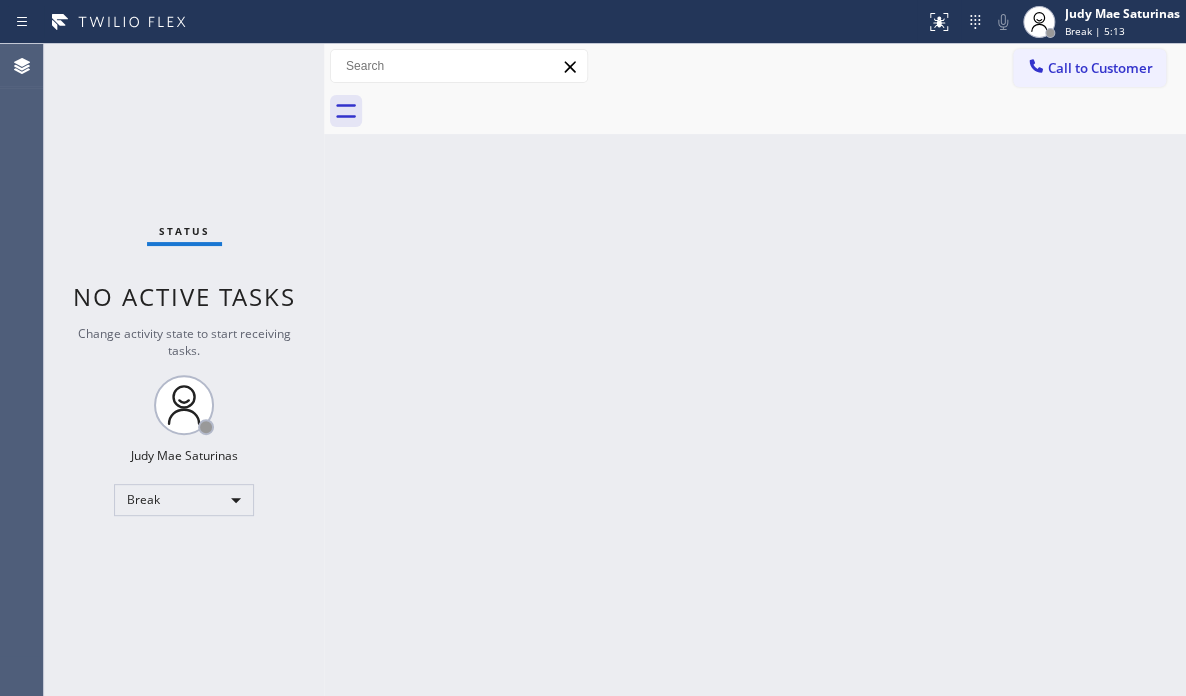 click on "Back to Dashboard Change Sender ID Customers Technicians Select a contact Outbound call Technician Search Technician Your caller id phone number Your caller id phone number Call Technician info Name   Phone none Address none Change Sender ID HVAC +18559994417 5 Star Appliance +18557314952 Appliance Repair +18554611149 Plumbing +18889090120 Air Duct Cleaning +18006865038  Electricians +18005688664 Cancel Change Check personal SMS Reset Change No tabs Call to Customer Outbound call Location GE Monogram Repair Expert Tampa Your caller id phone number [PHONE] Customer number Call Outbound call Technician Search Technician Your caller id phone number Your caller id phone number Call" at bounding box center (755, 370) 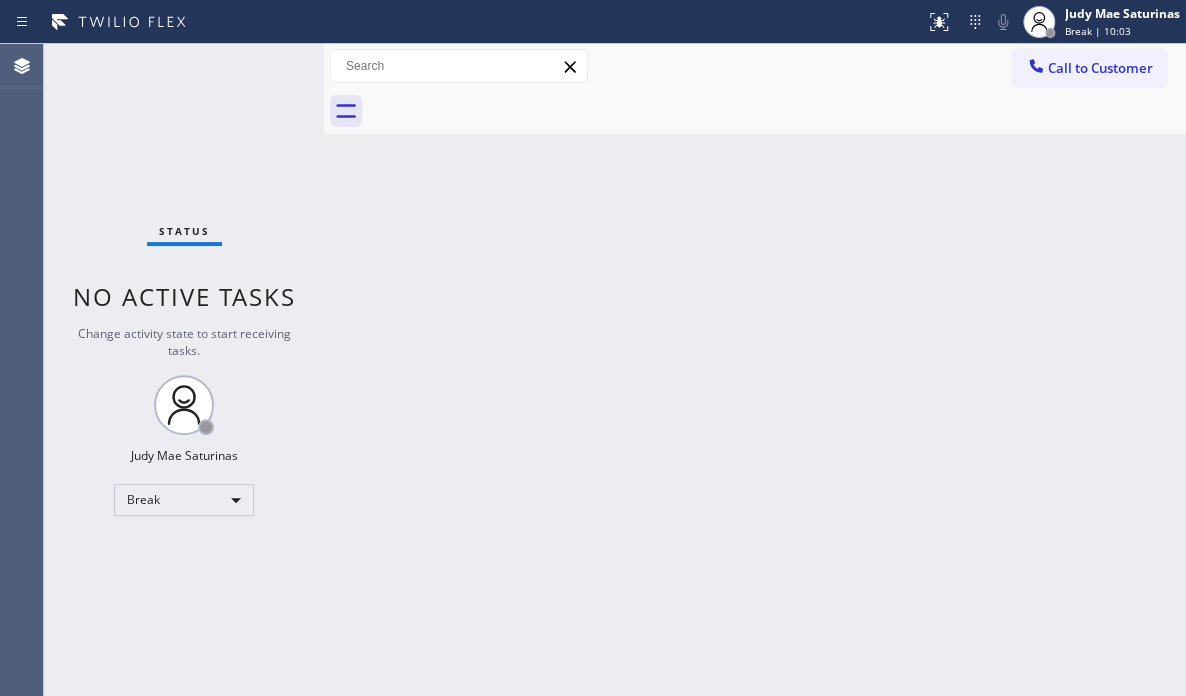 click on "Back to Dashboard Change Sender ID Customers Technicians Select a contact Outbound call Technician Search Technician Your caller id phone number Your caller id phone number Call Technician info Name   Phone none Address none Change Sender ID HVAC +18559994417 5 Star Appliance +18557314952 Appliance Repair +18554611149 Plumbing +18889090120 Air Duct Cleaning +18006865038  Electricians +18005688664 Cancel Change Check personal SMS Reset Change No tabs Call to Customer Outbound call Location GE Monogram Repair Expert Tampa Your caller id phone number [PHONE] Customer number Call Outbound call Technician Search Technician Your caller id phone number Your caller id phone number Call" at bounding box center [755, 370] 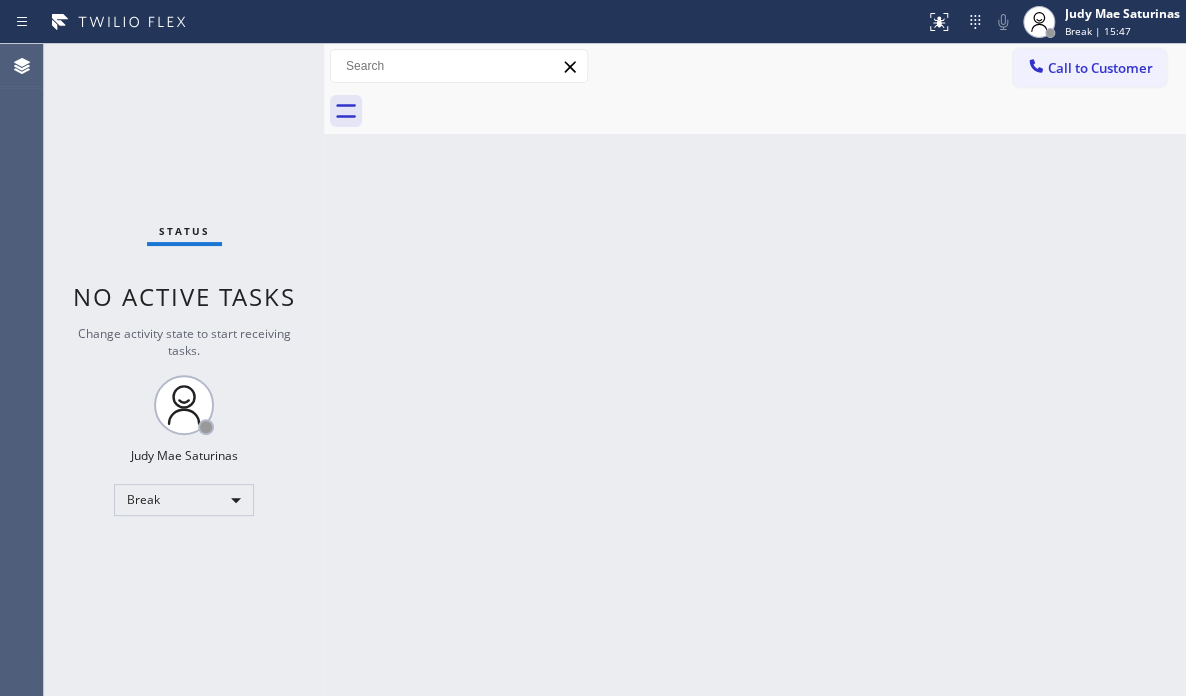 click on "Status   No active tasks     Change activity state to start receiving tasks.   [FIRST] [LAST] Break" at bounding box center (184, 370) 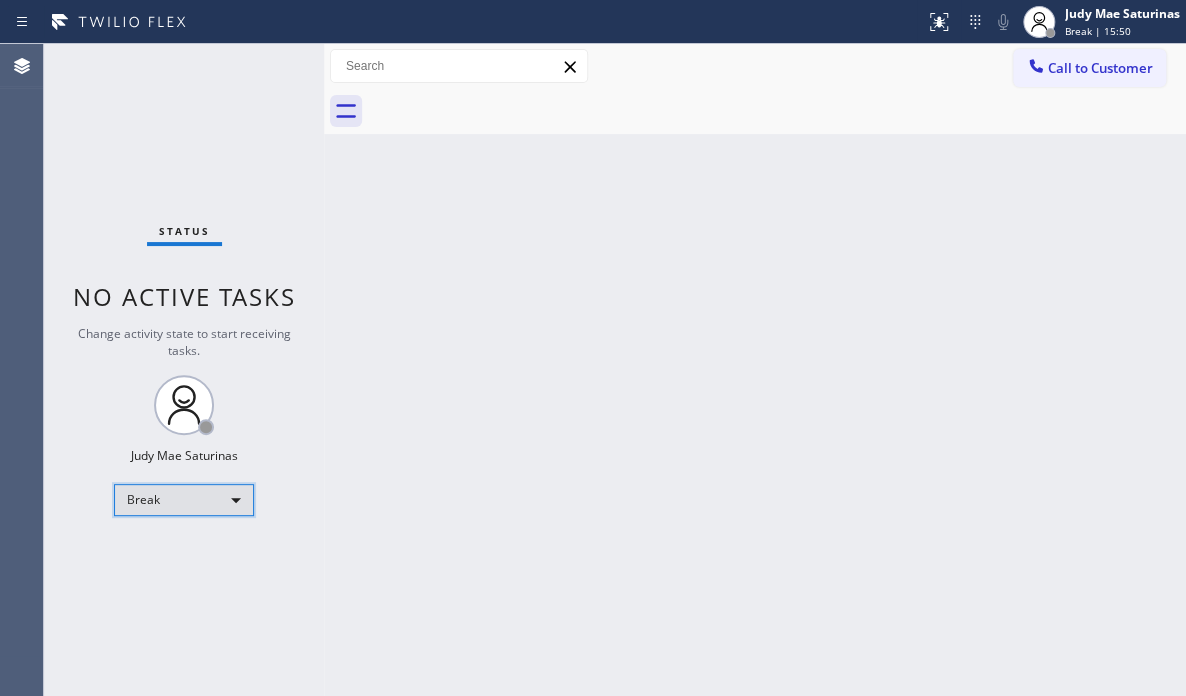 click on "Break" at bounding box center [184, 500] 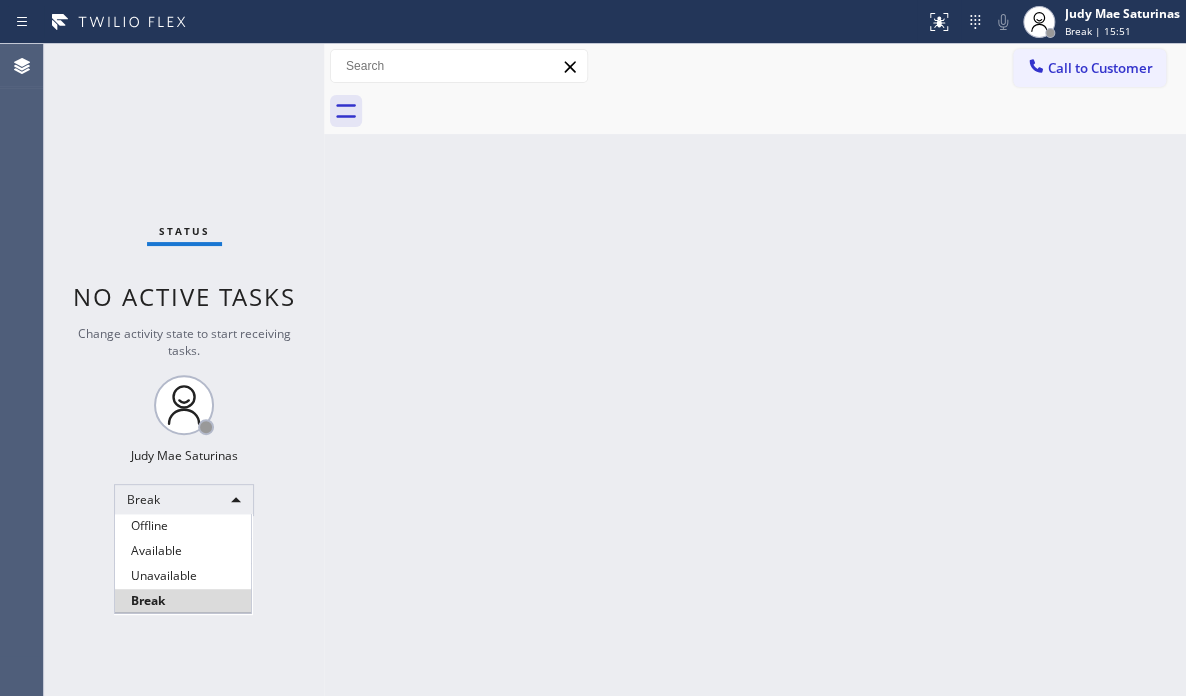 click on "Offline Available Unavailable Break" at bounding box center [183, 563] 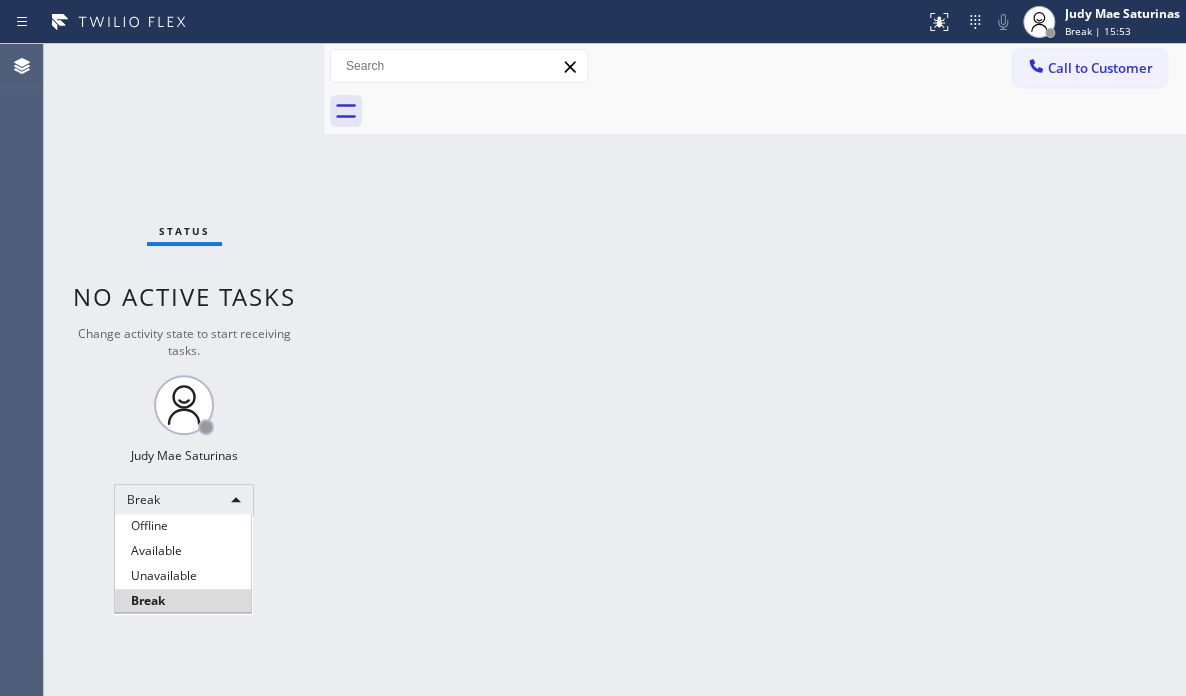 click on "Available" at bounding box center (183, 551) 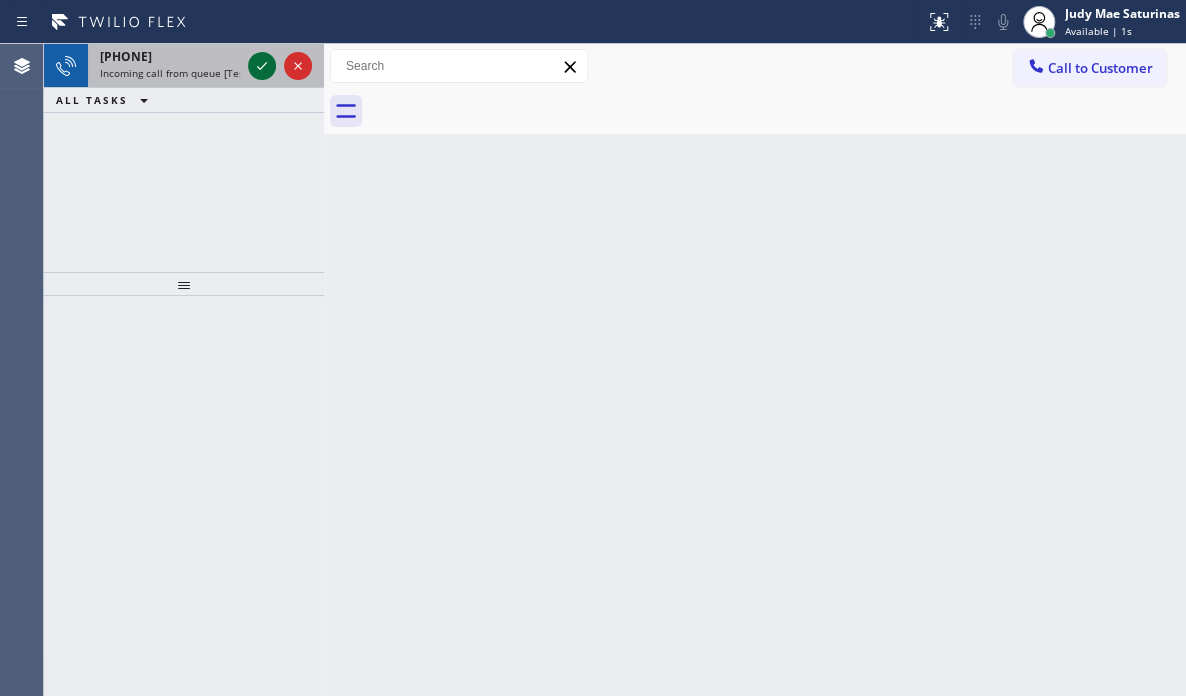 click 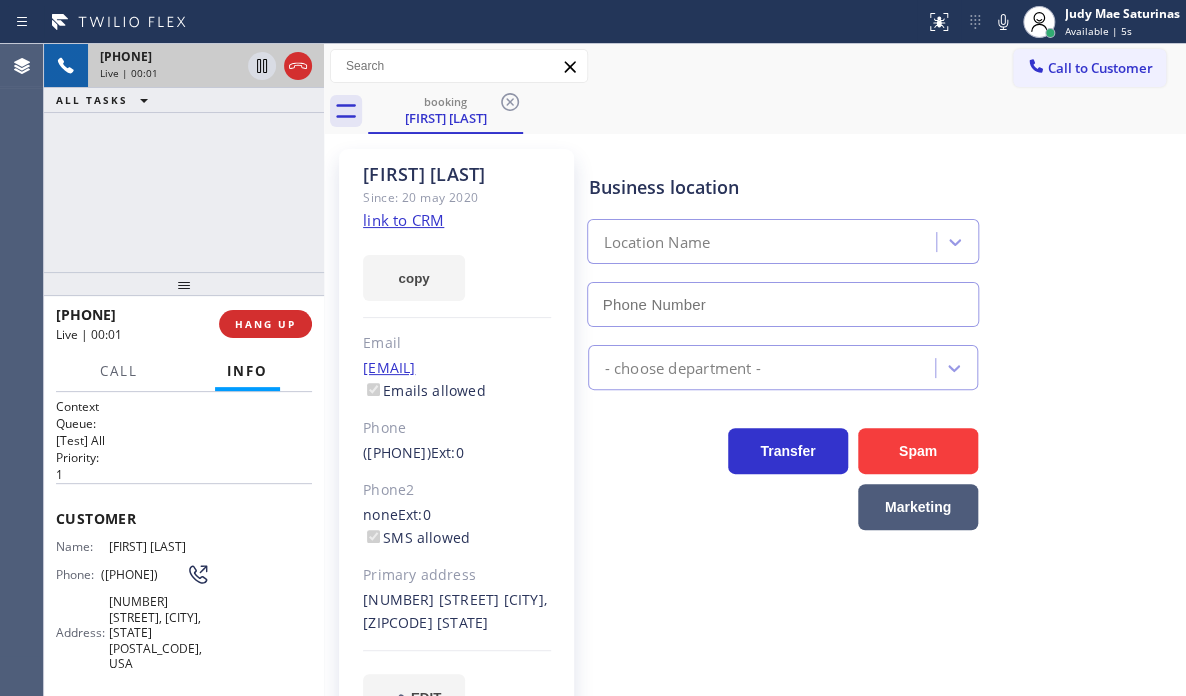 type on "([PHONE])" 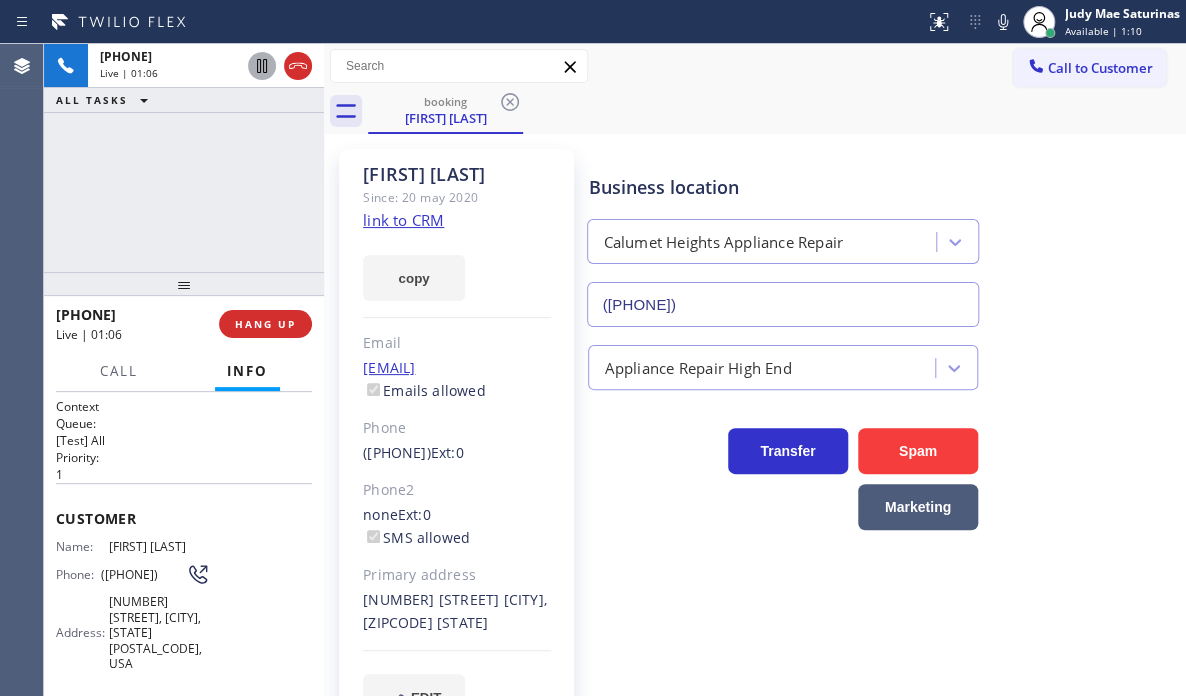 click 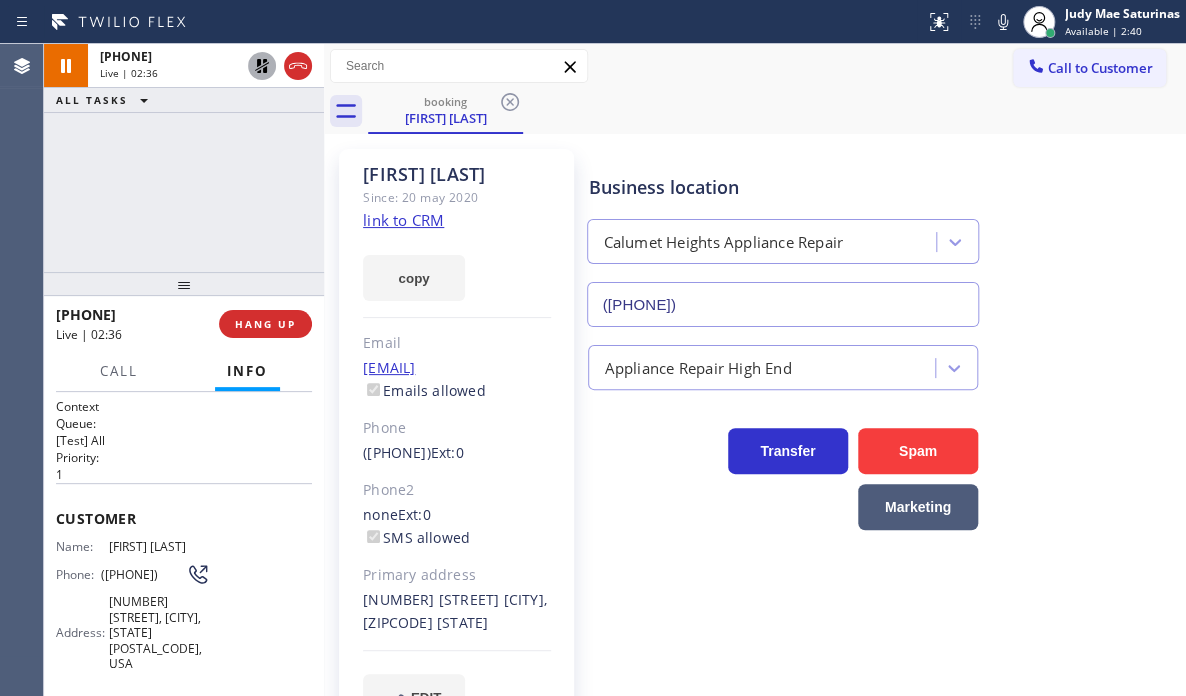 click 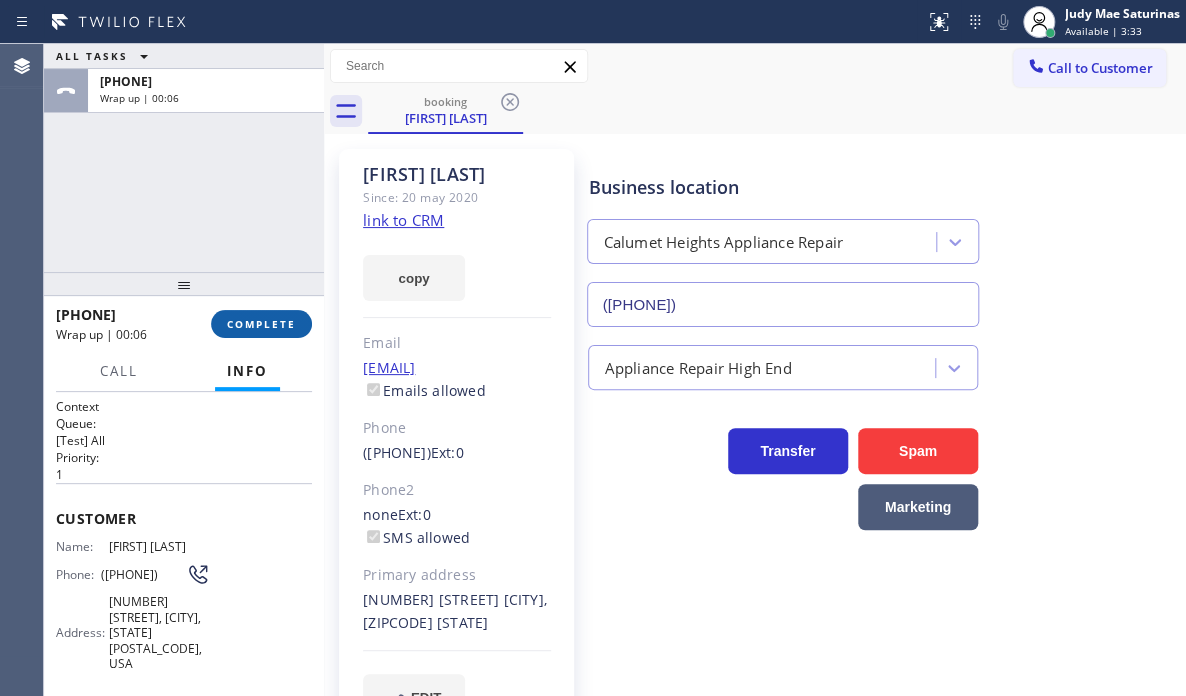 click on "COMPLETE" at bounding box center [261, 324] 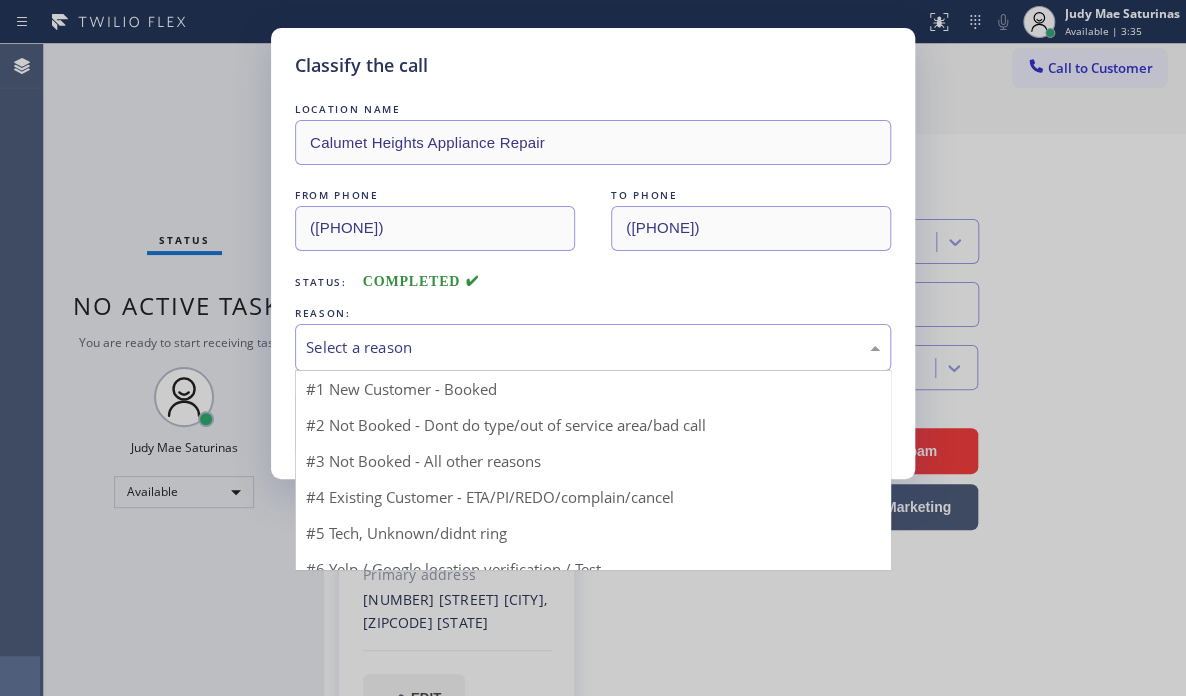 click on "Select a reason" at bounding box center [593, 347] 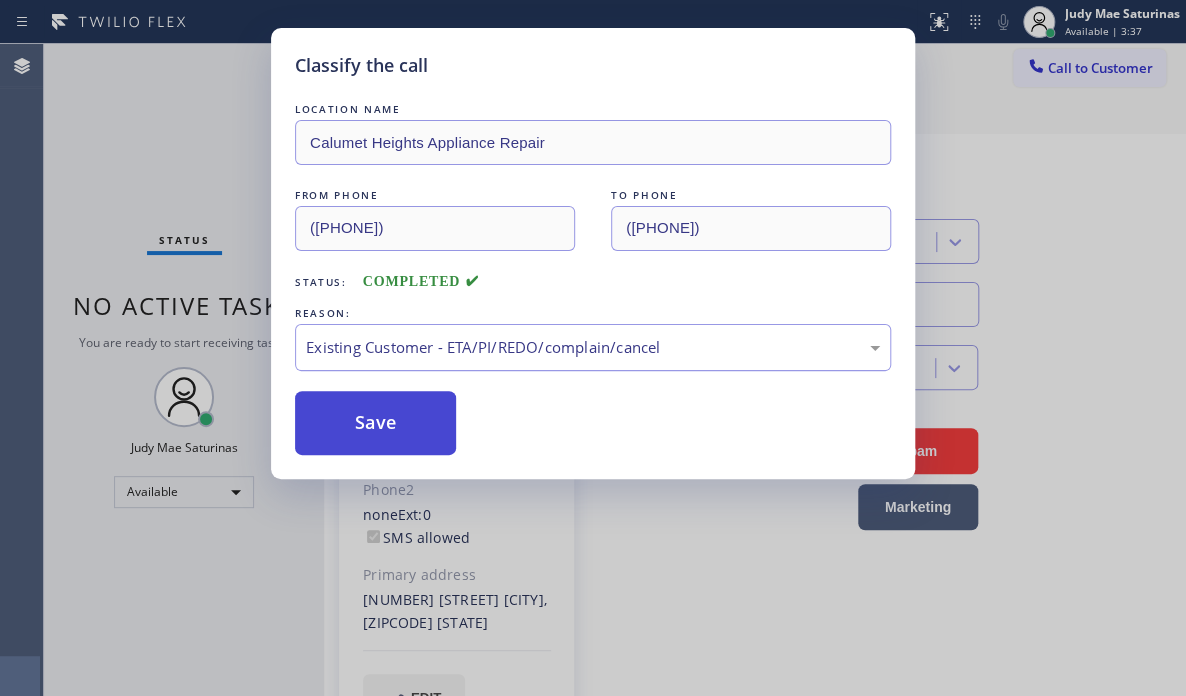 click on "Save" at bounding box center [375, 423] 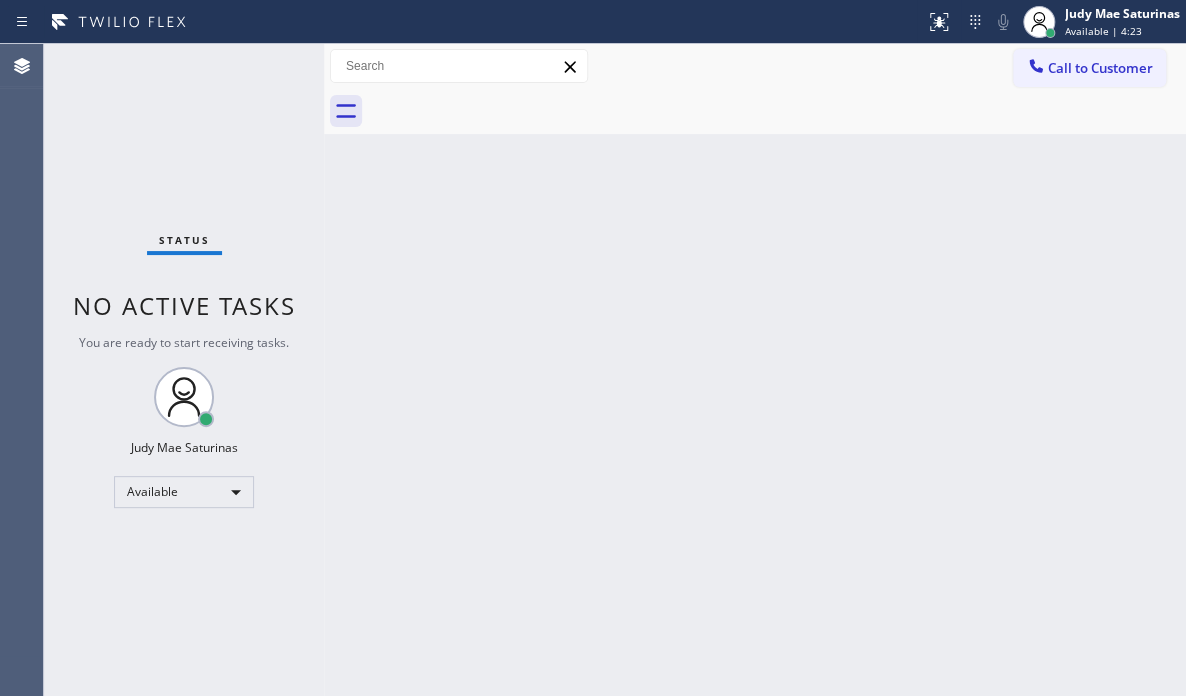 drag, startPoint x: 508, startPoint y: 305, endPoint x: 401, endPoint y: 171, distance: 171.47887 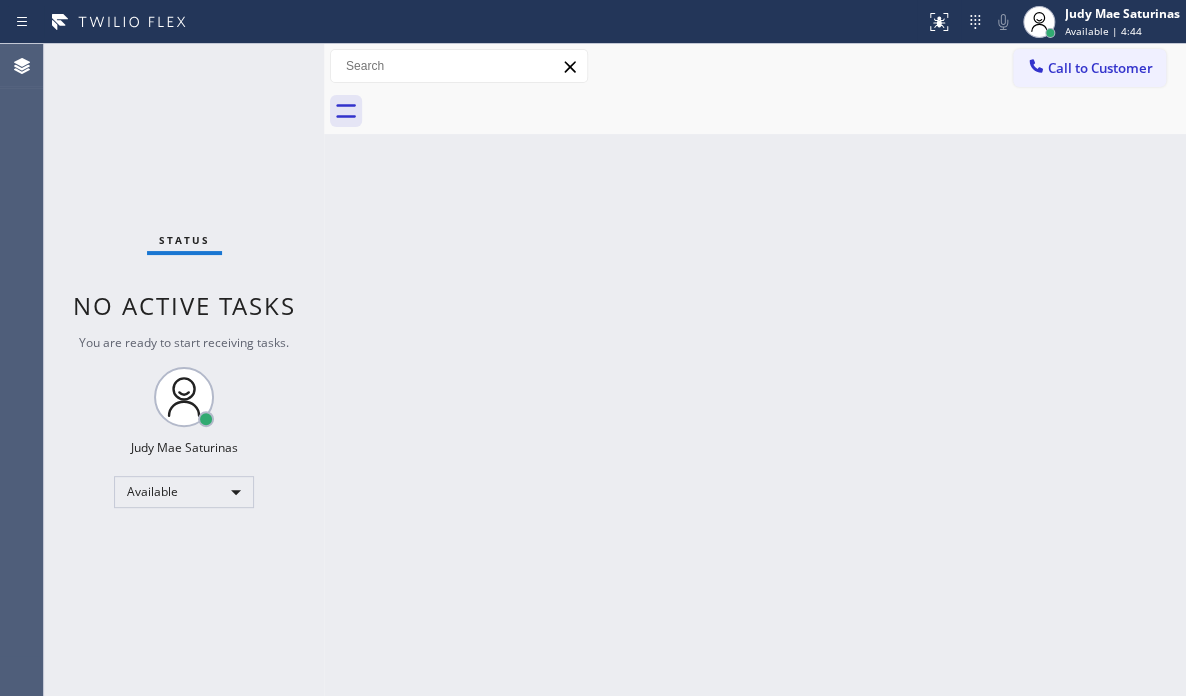 drag, startPoint x: 401, startPoint y: 171, endPoint x: 246, endPoint y: 74, distance: 182.84967 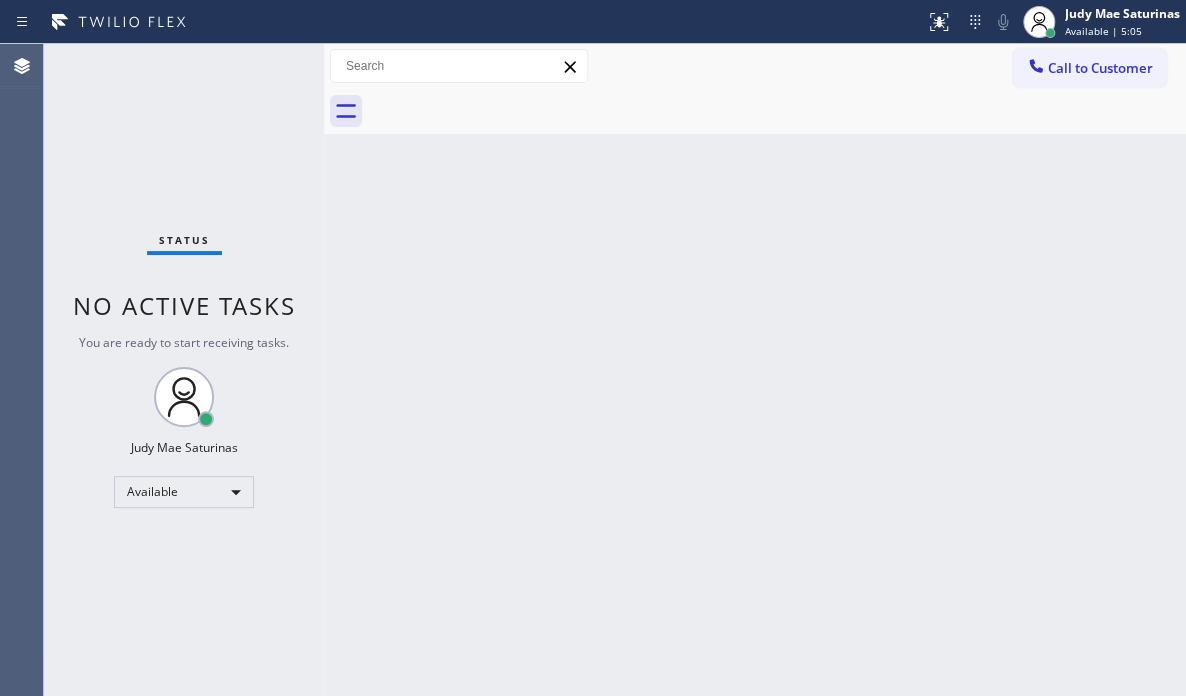 click on "Status   No active tasks     You are ready to start receiving tasks.   [FIRST] [LAST] Available" at bounding box center [184, 370] 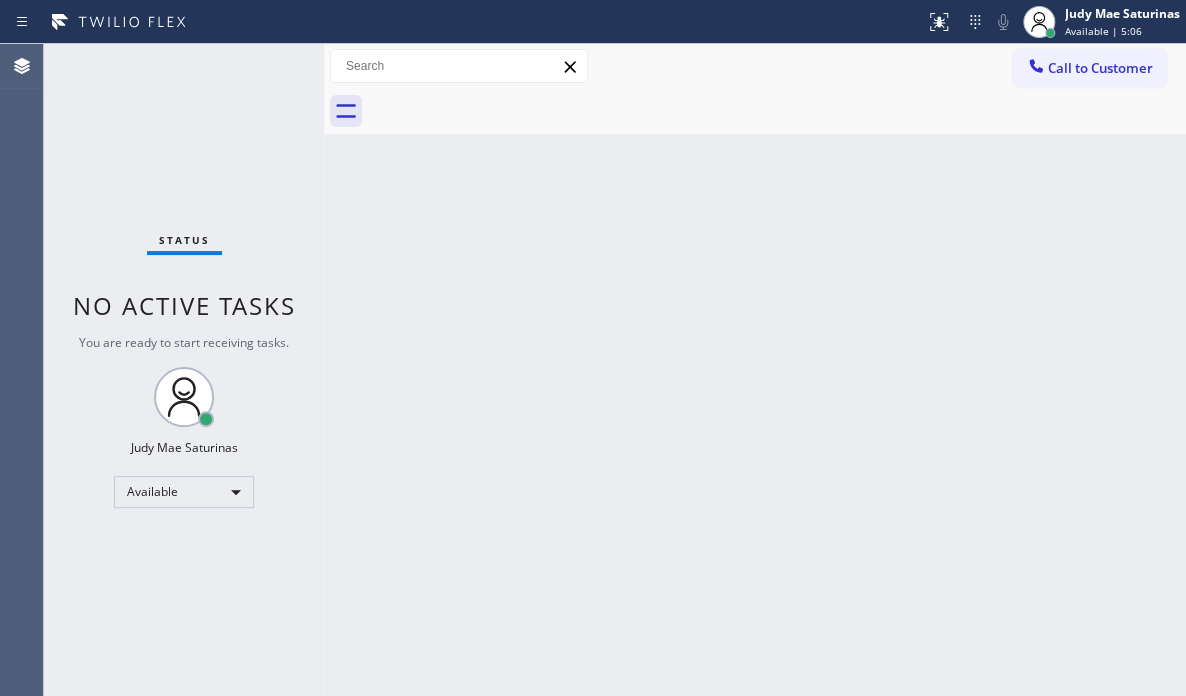click on "Status   No active tasks     You are ready to start receiving tasks.   [FIRST] [LAST] Available" at bounding box center (184, 370) 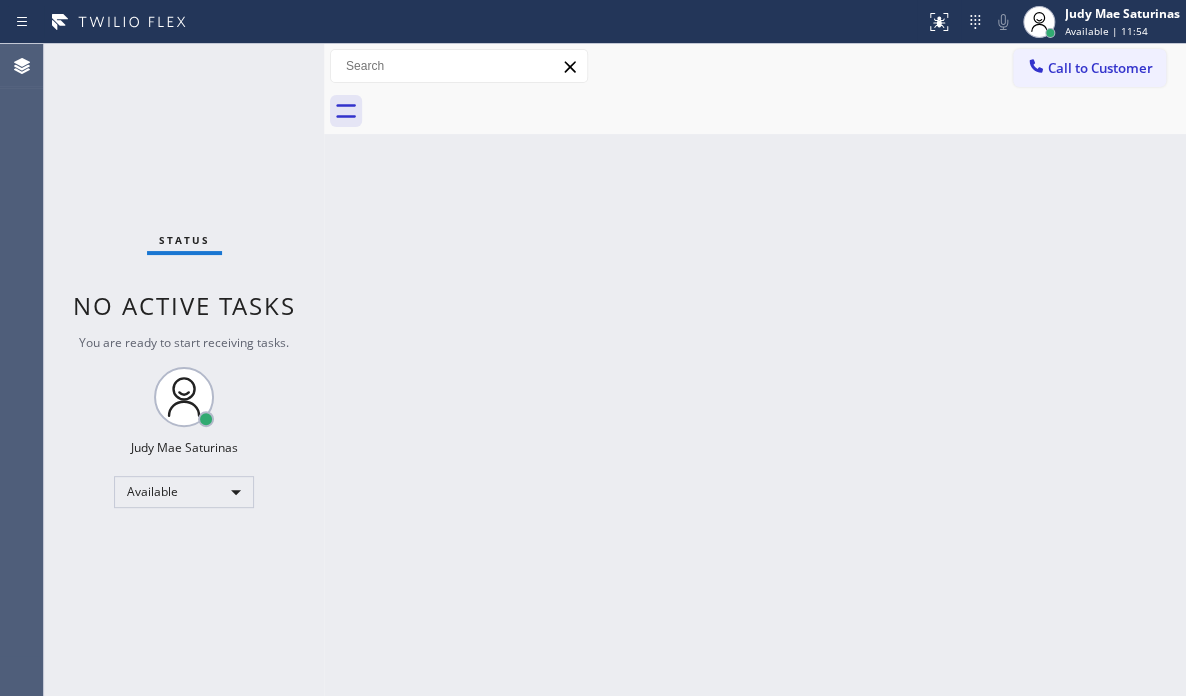 click on "Status   No active tasks     You are ready to start receiving tasks.   [FIRST] [LAST] Available" at bounding box center (184, 370) 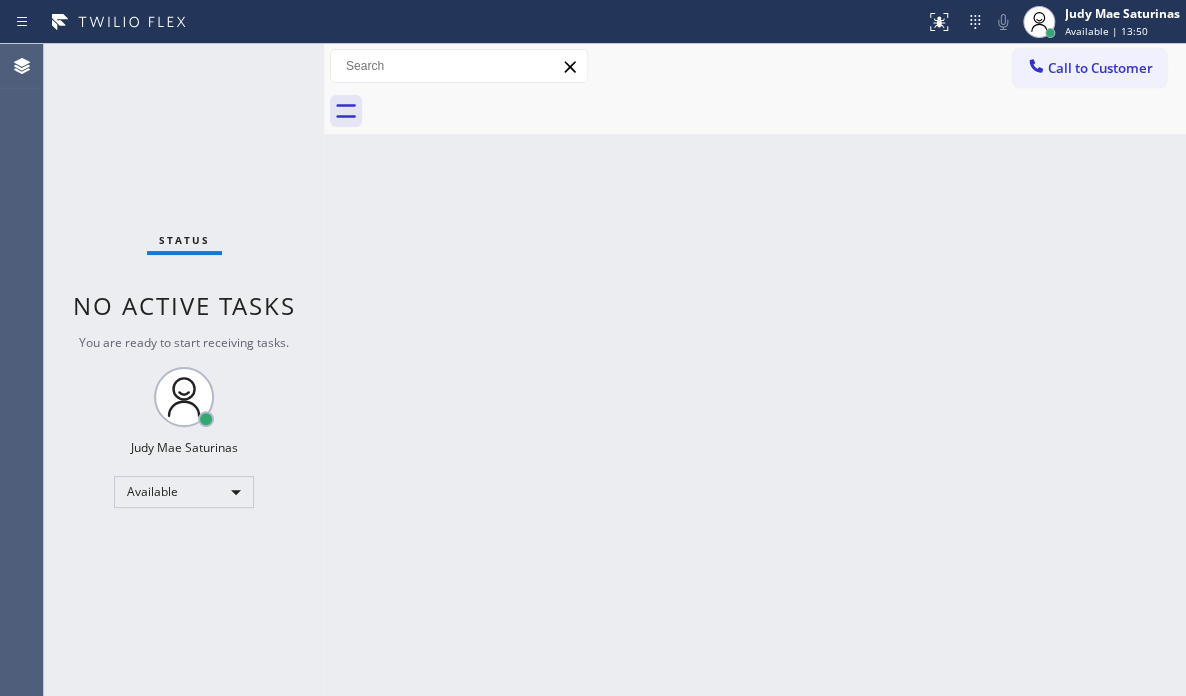 click on "Status   No active tasks     You are ready to start receiving tasks.   [FIRST] [LAST] Available" at bounding box center [184, 370] 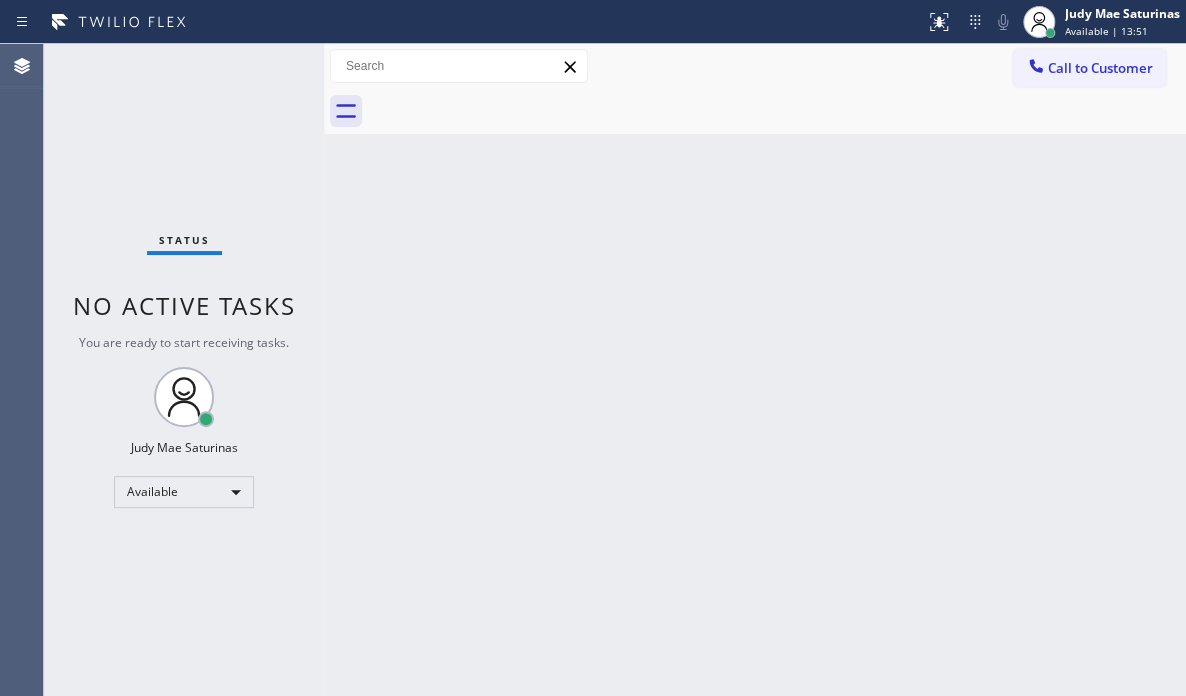 click on "Status   No active tasks     You are ready to start receiving tasks.   [FIRST] [LAST] Available" at bounding box center (184, 370) 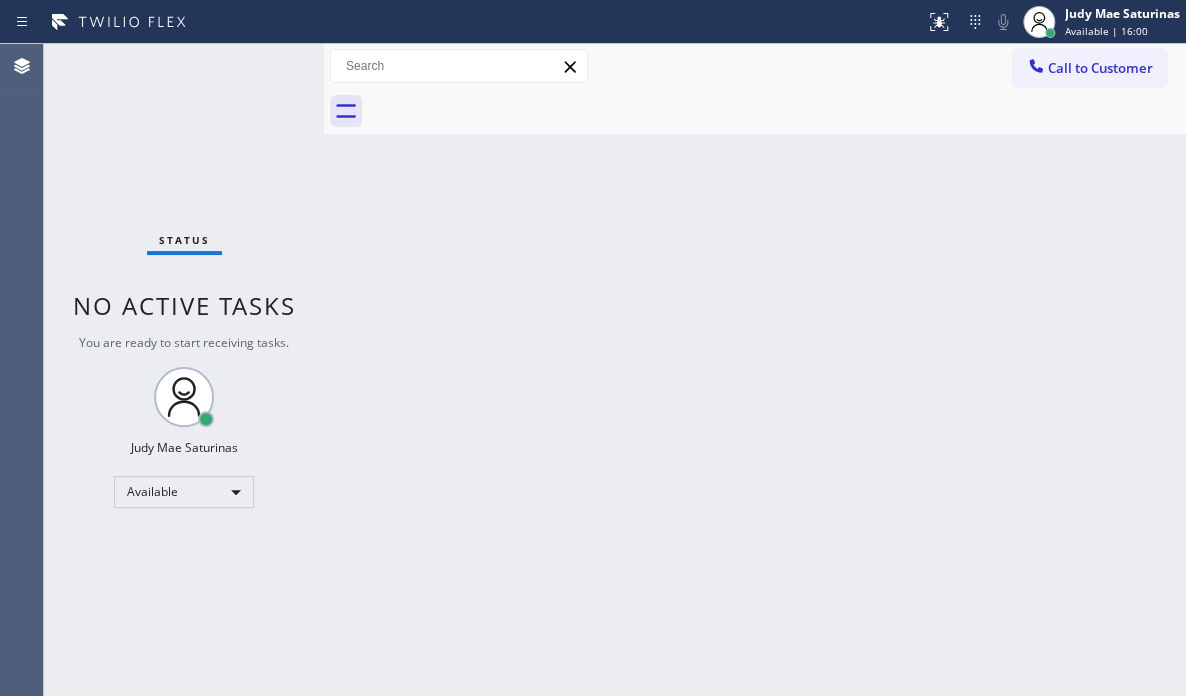 click on "Status   No active tasks     You are ready to start receiving tasks.   [FIRST] [LAST] Available" at bounding box center (184, 370) 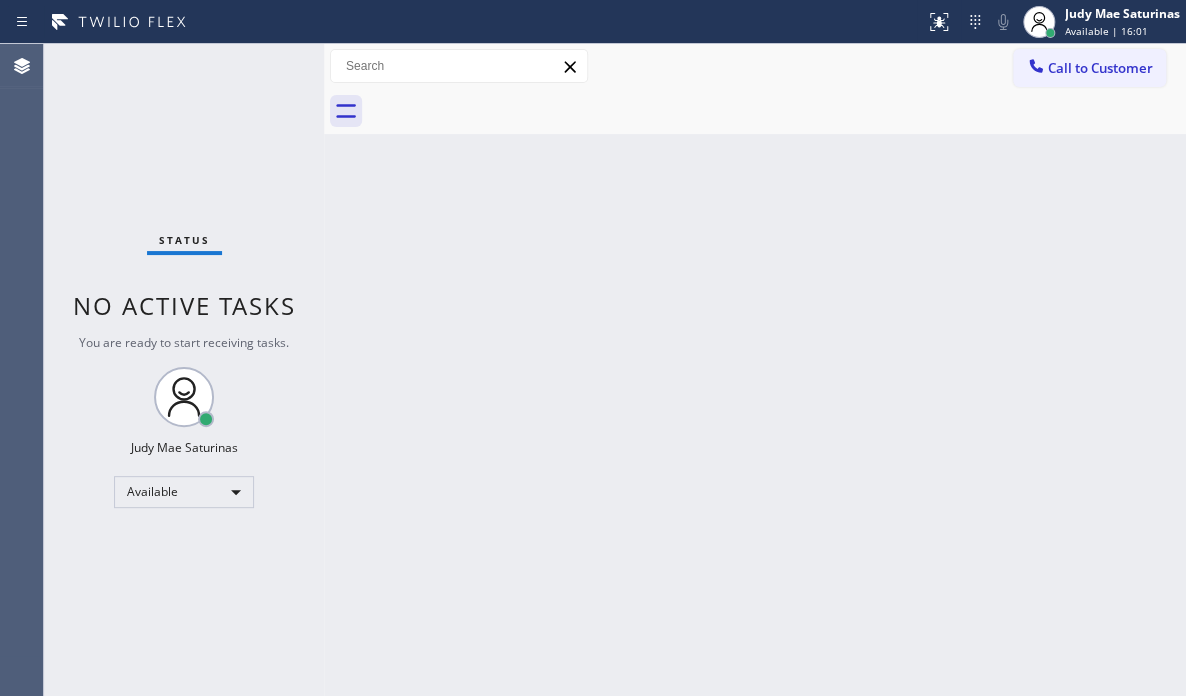 click on "Status   No active tasks     You are ready to start receiving tasks.   [FIRST] [LAST] Available" at bounding box center (184, 370) 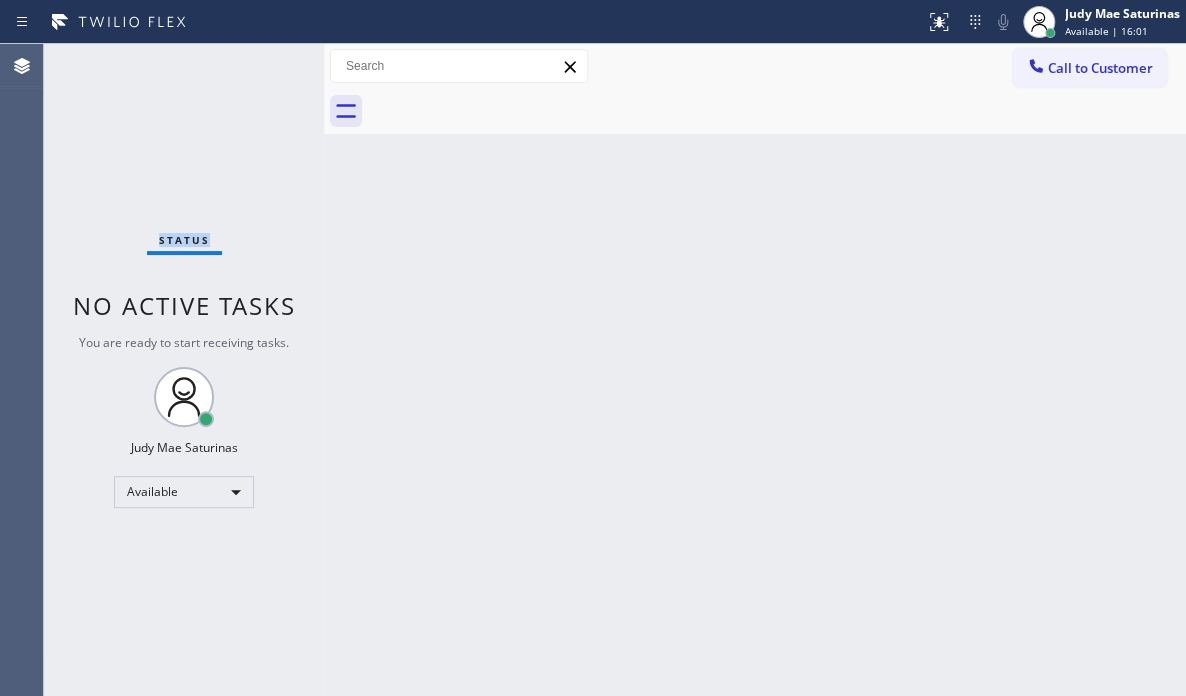 click on "Status   No active tasks     You are ready to start receiving tasks.   [FIRST] [LAST] Available" at bounding box center [184, 370] 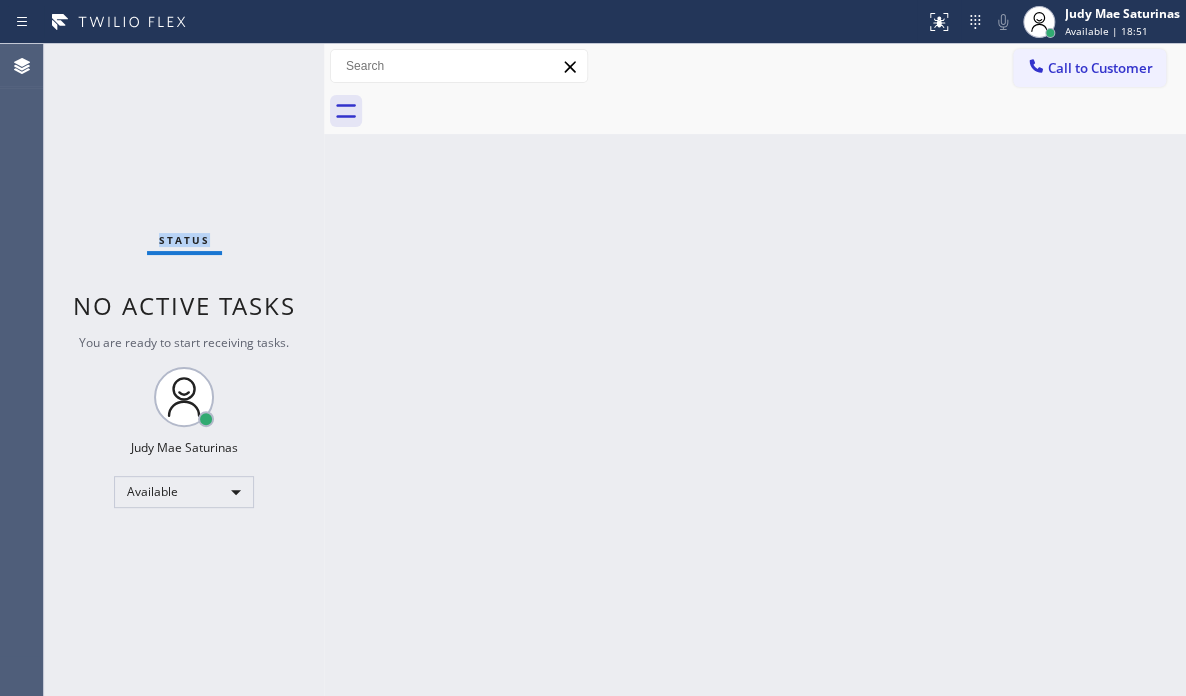 click on "Status   No active tasks     You are ready to start receiving tasks.   [FIRST] [LAST] Available" at bounding box center [184, 370] 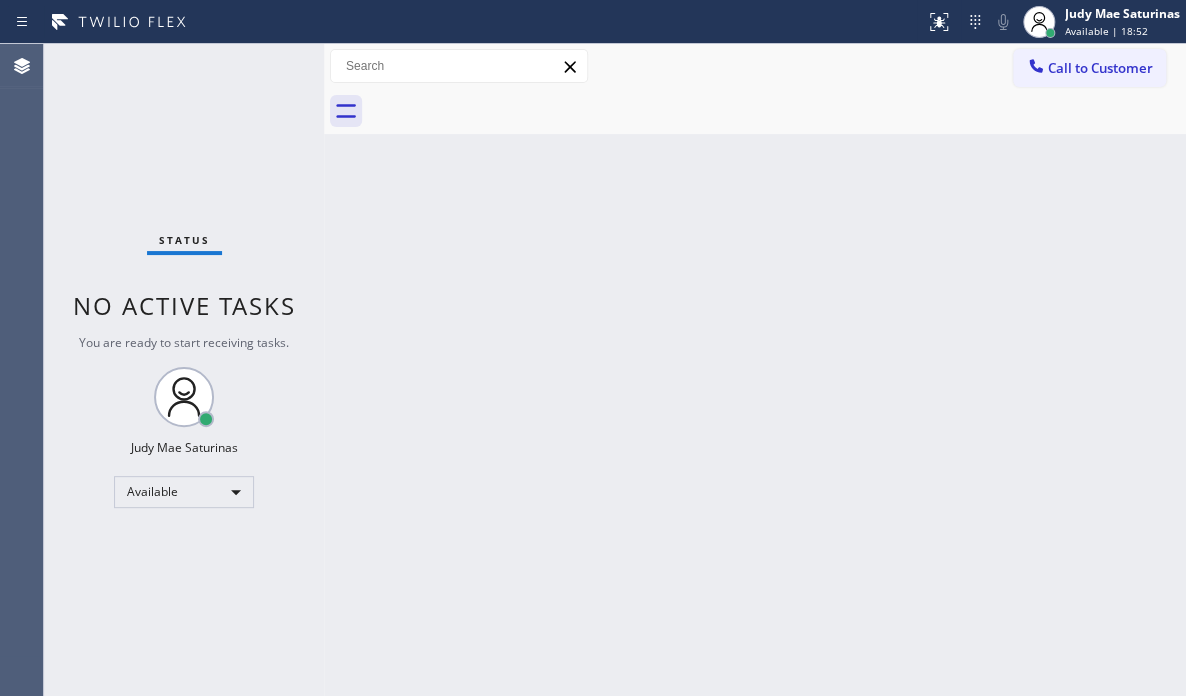 click on "Status   No active tasks     You are ready to start receiving tasks.   [FIRST] [LAST] Available" at bounding box center [184, 370] 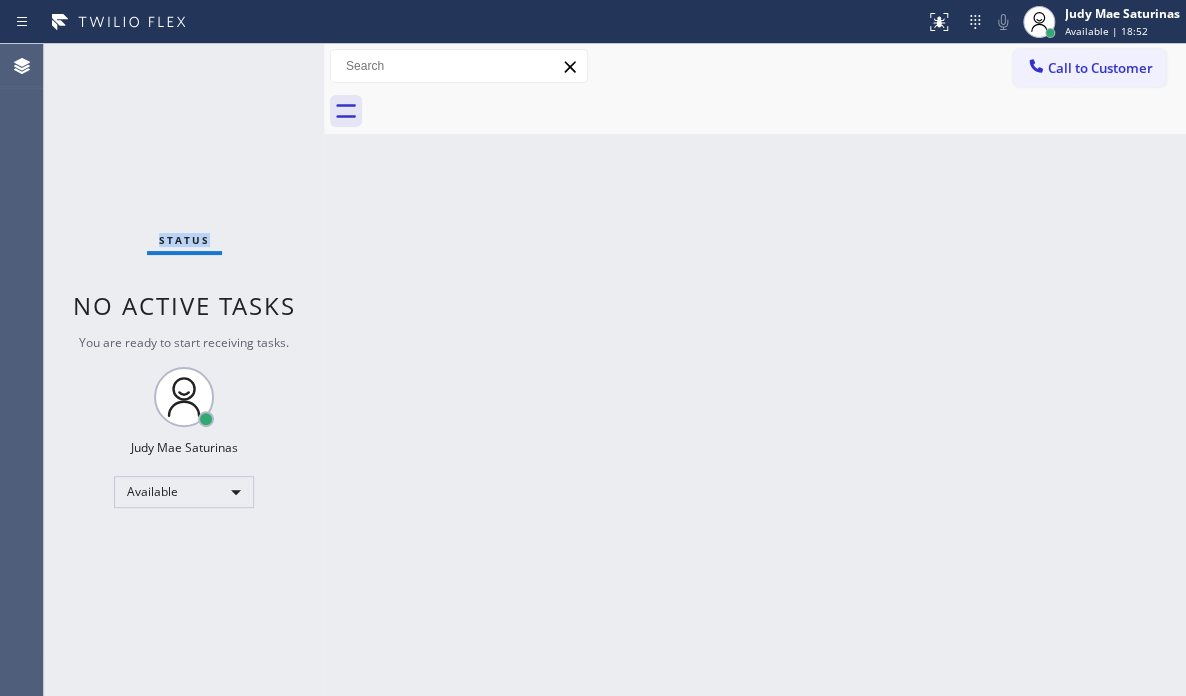 click on "Status   No active tasks     You are ready to start receiving tasks.   [FIRST] [LAST] Available" at bounding box center (184, 370) 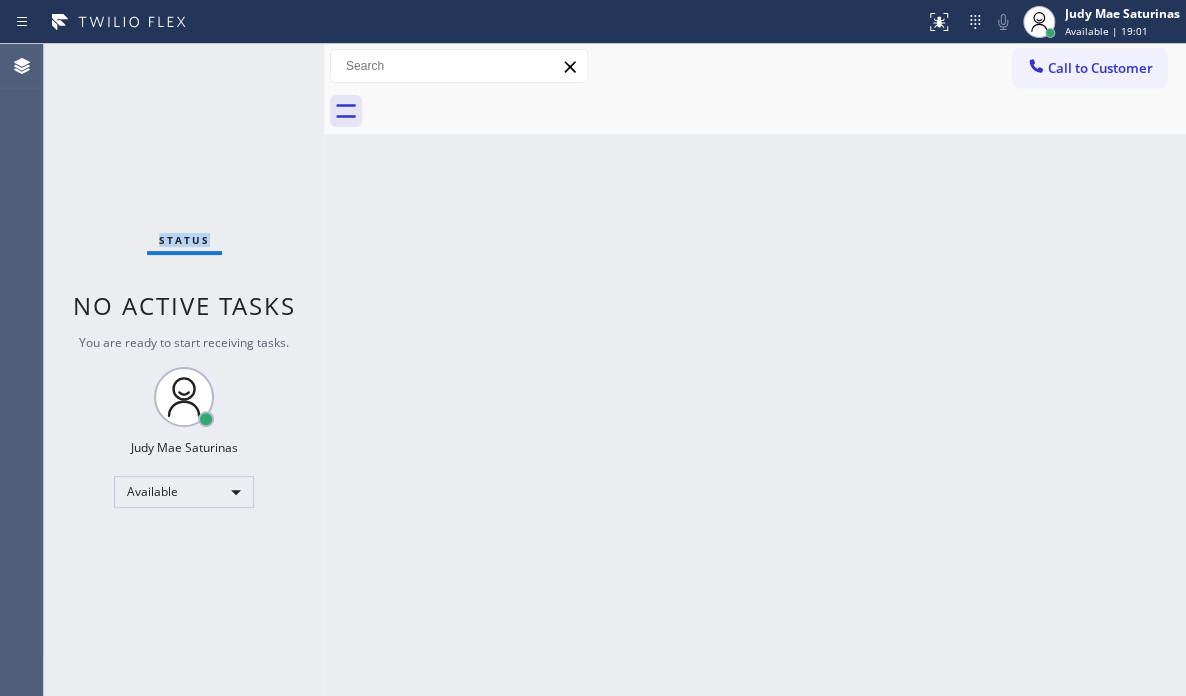 click on "Status   No active tasks     You are ready to start receiving tasks.   [FIRST] [LAST] Available" at bounding box center (184, 370) 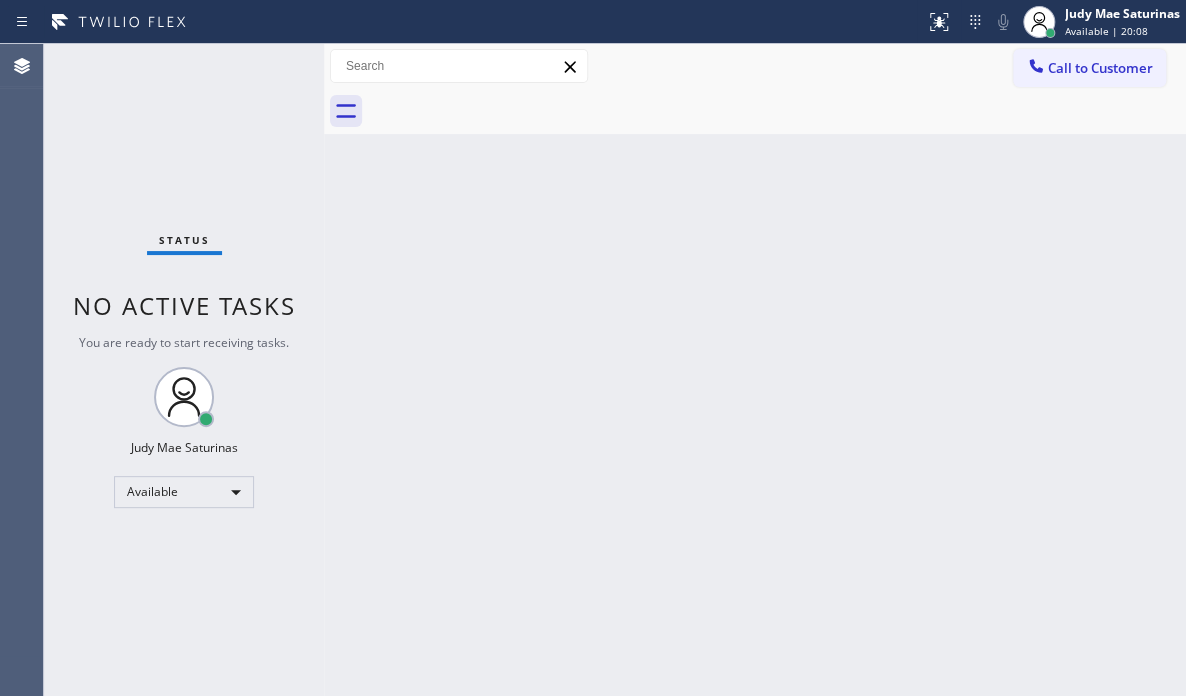 click on "Back to Dashboard Change Sender ID Customers Technicians Select a contact Outbound call Technician Search Technician Your caller id phone number Your caller id phone number Call Technician info Name   Phone none Address none Change Sender ID HVAC +18559994417 5 Star Appliance +18557314952 Appliance Repair +18554611149 Plumbing +18889090120 Air Duct Cleaning +18006865038  Electricians +18005688664 Cancel Change Check personal SMS Reset Change No tabs Call to Customer Outbound call Location GE Monogram Repair Expert Tampa Your caller id phone number [PHONE] Customer number Call Outbound call Technician Search Technician Your caller id phone number Your caller id phone number Call" at bounding box center [755, 370] 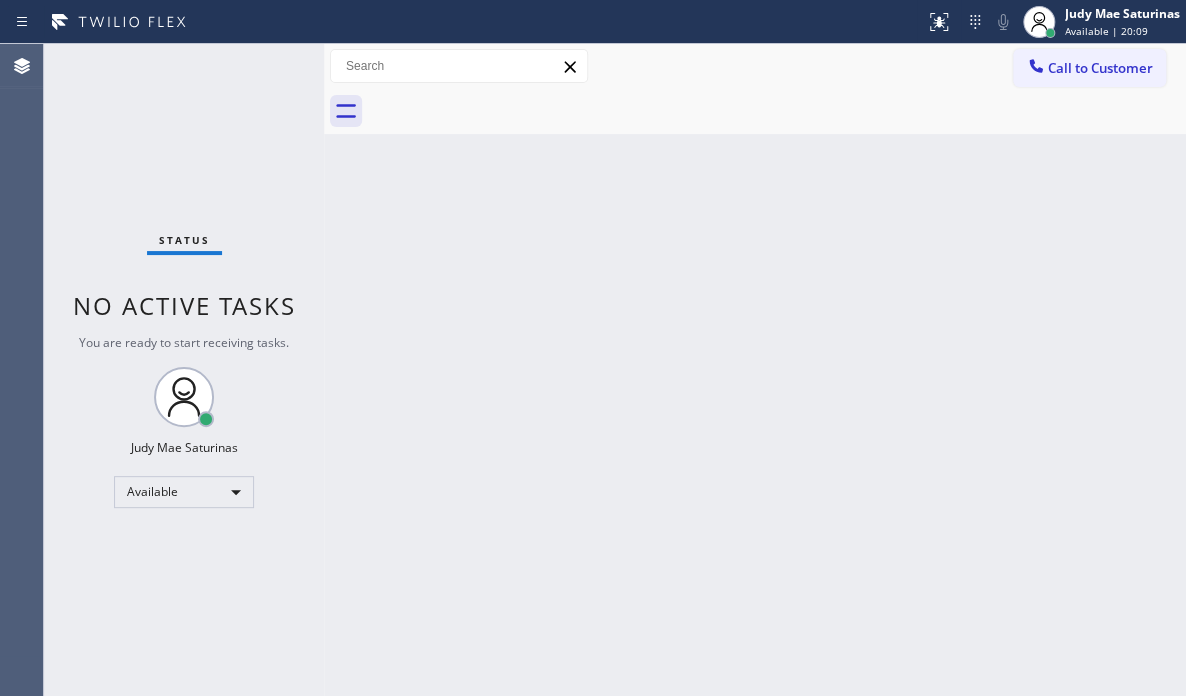 click on "Back to Dashboard Change Sender ID Customers Technicians Select a contact Outbound call Technician Search Technician Your caller id phone number Your caller id phone number Call Technician info Name   Phone none Address none Change Sender ID HVAC +18559994417 5 Star Appliance +18557314952 Appliance Repair +18554611149 Plumbing +18889090120 Air Duct Cleaning +18006865038  Electricians +18005688664 Cancel Change Check personal SMS Reset Change No tabs Call to Customer Outbound call Location GE Monogram Repair Expert Tampa Your caller id phone number [PHONE] Customer number Call Outbound call Technician Search Technician Your caller id phone number Your caller id phone number Call" at bounding box center [755, 370] 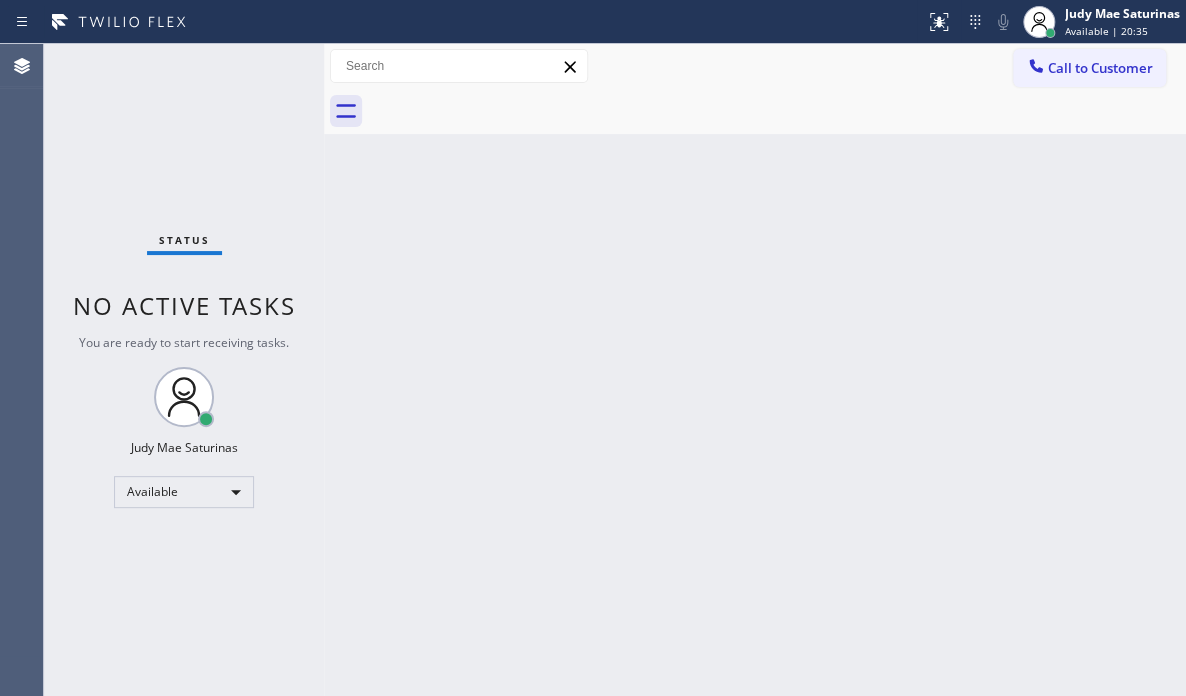 click on "Back to Dashboard Change Sender ID Customers Technicians Select a contact Outbound call Technician Search Technician Your caller id phone number Your caller id phone number Call Technician info Name   Phone none Address none Change Sender ID HVAC +18559994417 5 Star Appliance +18557314952 Appliance Repair +18554611149 Plumbing +18889090120 Air Duct Cleaning +18006865038  Electricians +18005688664 Cancel Change Check personal SMS Reset Change No tabs Call to Customer Outbound call Location GE Monogram Repair Expert Tampa Your caller id phone number [PHONE] Customer number Call Outbound call Technician Search Technician Your caller id phone number Your caller id phone number Call" at bounding box center [755, 370] 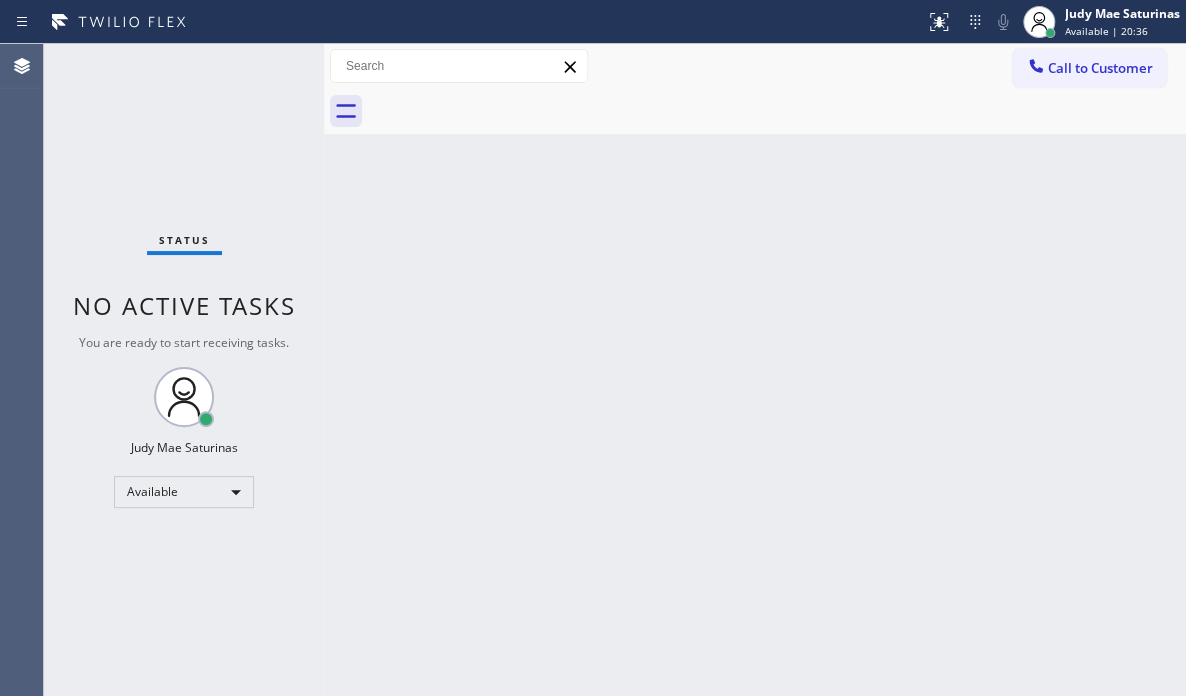 click on "Back to Dashboard Change Sender ID Customers Technicians Select a contact Outbound call Technician Search Technician Your caller id phone number Your caller id phone number Call Technician info Name   Phone none Address none Change Sender ID HVAC +18559994417 5 Star Appliance +18557314952 Appliance Repair +18554611149 Plumbing +18889090120 Air Duct Cleaning +18006865038  Electricians +18005688664 Cancel Change Check personal SMS Reset Change No tabs Call to Customer Outbound call Location GE Monogram Repair Expert Tampa Your caller id phone number [PHONE] Customer number Call Outbound call Technician Search Technician Your caller id phone number Your caller id phone number Call" at bounding box center [755, 370] 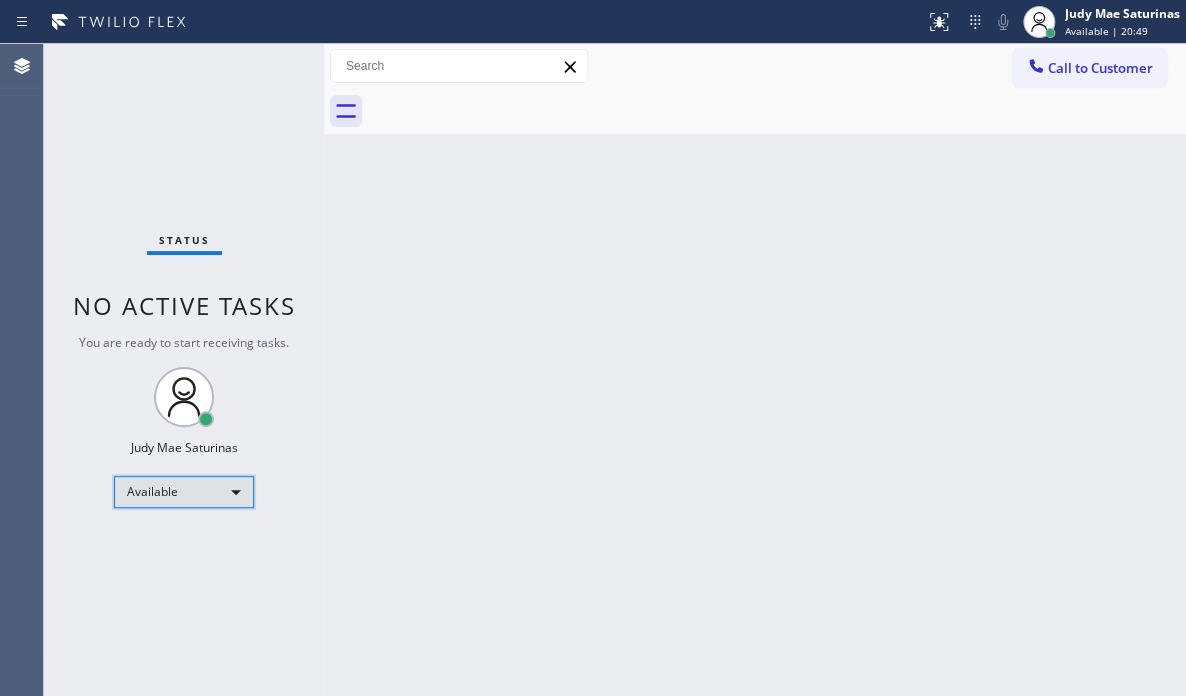 click on "Status report No issues detected If you experience an issue, please download the report and send it to your support team. Download report [FIRST] [LAST] Available | 20:49 Set your status Offline Available Unavailable Break Log out Agent Desktop Classify the call LOCATION NAME 5 Star Electricians Hidden Hills FROM PHONE [PHONE] TO PHONE [PHONE] Status: COMPLETED REASON: Existing Customer - ETA/PI/REDO/complain/cancel Save Classify the call LOCATION NAME GE Monogram Repair Expert Tampa FROM PHONE [PHONE] TO PHONE [PHONE] Status: COMPLETED REASON: Tech, Unknown/didnt ring Save Classify the call LOCATION NAME GE Monogram Repair Expert Tampa FROM PHONE [PHONE] TO PHONE [PHONE] Status: COMPLETED REASON: Tech, Unknown/didnt ring Save Classify the call LOCATION NAME Calumet Heights Appliance Repair FROM PHONE [PHONE] TO PHONE [PHONE] Status: COMPLETED REASON: Existing Customer - ETA/PI/REDO/complain/cancel Save Status   No active tasks       Available Call" at bounding box center [593, 348] 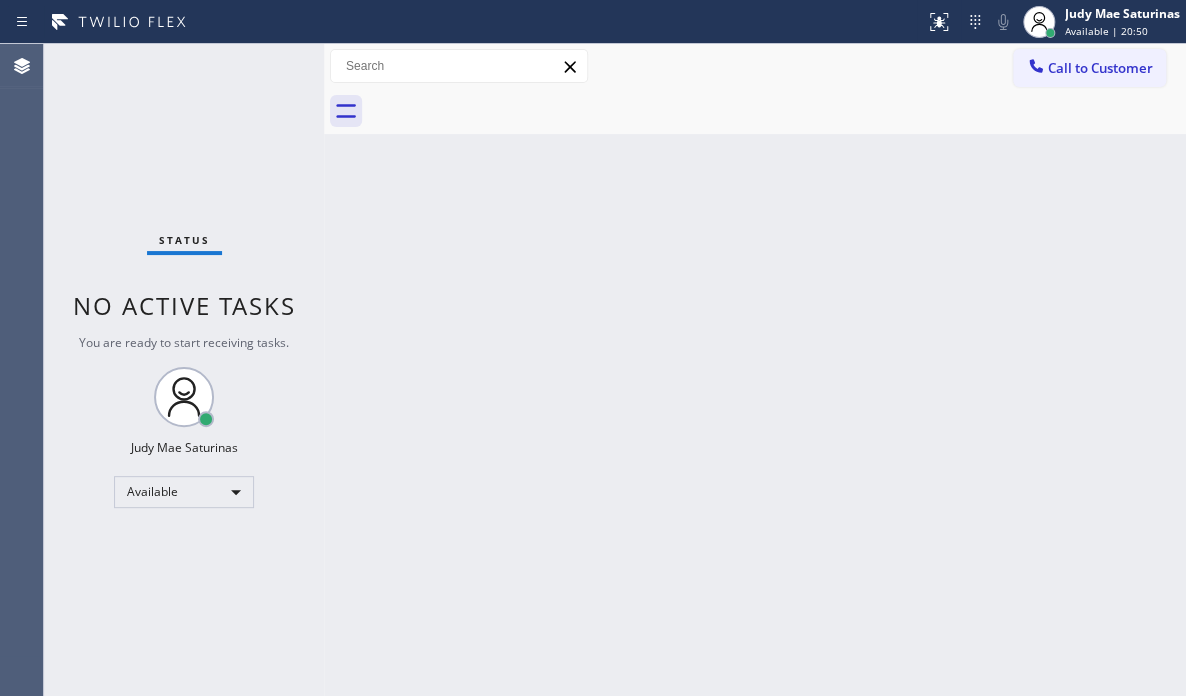 drag, startPoint x: 200, startPoint y: 492, endPoint x: 430, endPoint y: 428, distance: 238.73836 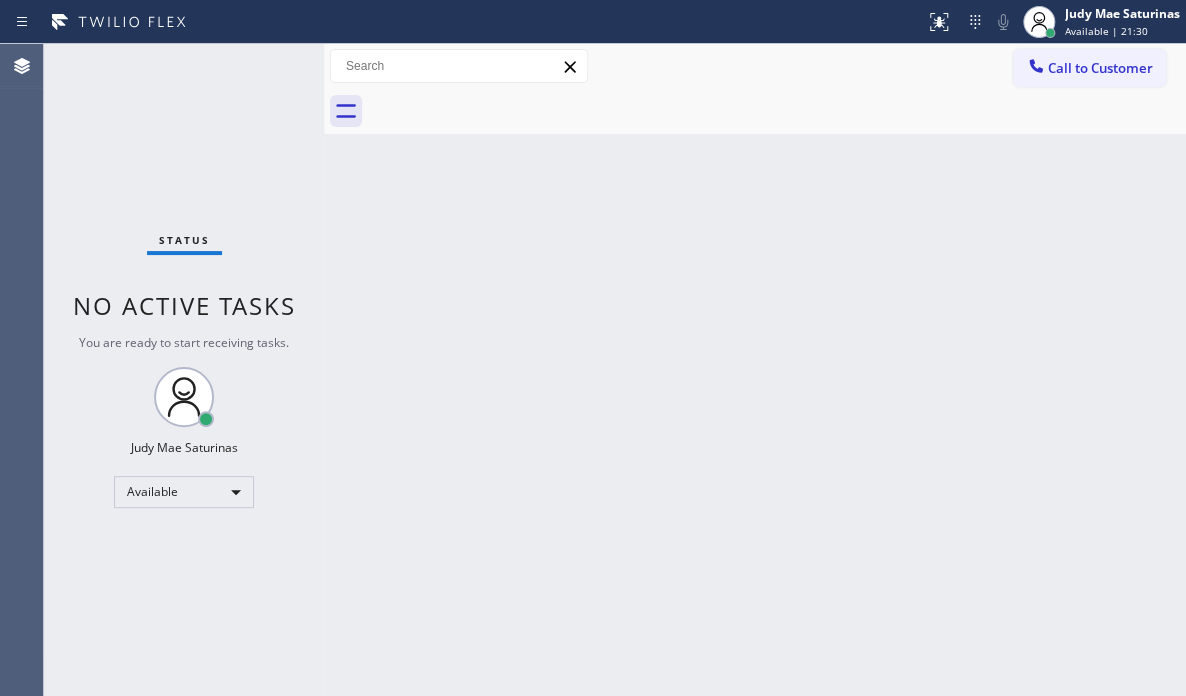 click on "Status report No issues detected If you experience an issue, please download the report and send it to your support team. Download report [FIRST] [LAST] Available | 21:30 Set your status Offline Available Unavailable Break Log out Agent Desktop Classify the call LOCATION NAME 5 Star Electricians Hidden Hills FROM PHONE ([PHONE]) TO PHONE ([PHONE]) Status: COMPLETED REASON: Existing Customer - ETA/PI/REDO/complain/cancel Save Classify the call LOCATION NAME GE Monogram Repair Expert Tampa FROM PHONE ([PHONE]) TO PHONE ([PHONE]) Status: COMPLETED REASON: Tech, Unknown/didnt ring Save Classify the call LOCATION NAME GE Monogram Repair Expert Tampa FROM PHONE ([PHONE]) TO PHONE ([PHONE]) Status: COMPLETED REASON: Tech, Unknown/didnt ring Save Classify the call LOCATION NAME Calumet Heights Appliance Repair FROM PHONE ([PHONE]) TO PHONE ([PHONE]) Status: COMPLETED REASON: Existing Customer - ETA/PI/REDO/complain/cancel Save Status   No active tasks       Available Call" at bounding box center (593, 348) 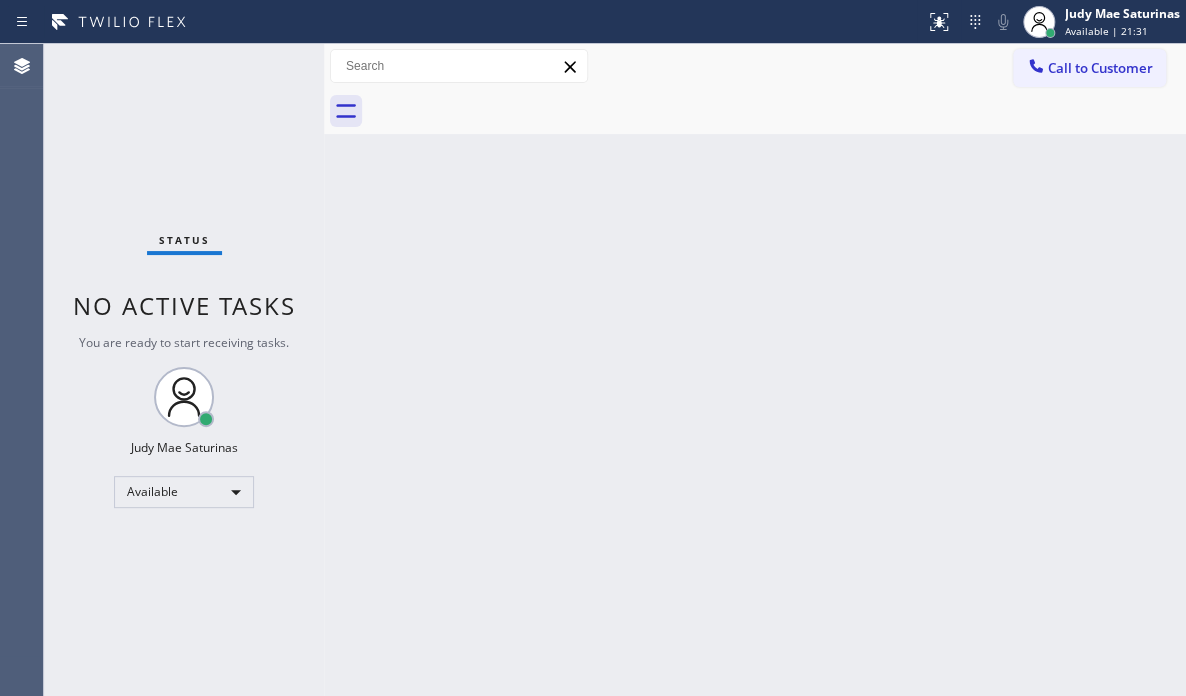 click on "Back to Dashboard Change Sender ID Customers Technicians Select a contact Outbound call Technician Search Technician Your caller id phone number Your caller id phone number Call Technician info Name   Phone none Address none Change Sender ID HVAC +18559994417 5 Star Appliance +18557314952 Appliance Repair +18554611149 Plumbing +18889090120 Air Duct Cleaning +18006865038  Electricians +18005688664 Cancel Change Check personal SMS Reset Change No tabs Call to Customer Outbound call Location GE Monogram Repair Expert Tampa Your caller id phone number [PHONE] Customer number Call Outbound call Technician Search Technician Your caller id phone number Your caller id phone number Call" at bounding box center (755, 370) 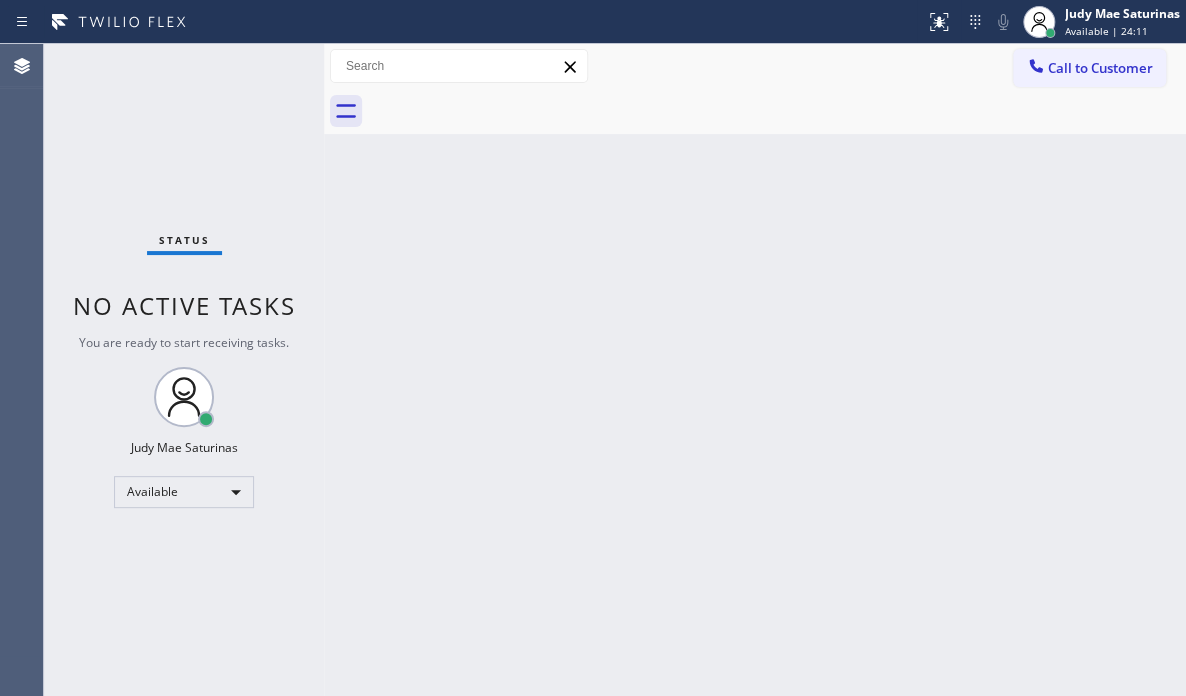 click on "Status   No active tasks     You are ready to start receiving tasks.   [FIRST] [LAST] Available" at bounding box center (184, 370) 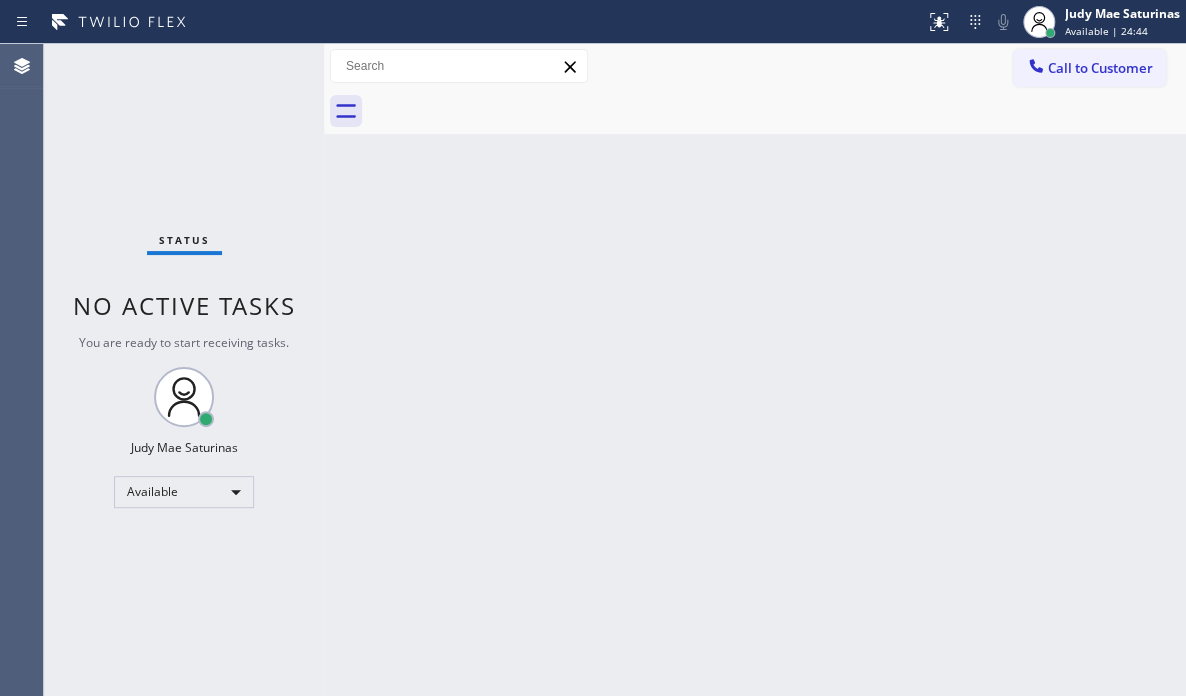 click on "Back to Dashboard Change Sender ID Customers Technicians Select a contact Outbound call Technician Search Technician Your caller id phone number Your caller id phone number Call Technician info Name   Phone none Address none Change Sender ID HVAC +18559994417 5 Star Appliance +18557314952 Appliance Repair +18554611149 Plumbing +18889090120 Air Duct Cleaning +18006865038  Electricians +18005688664 Cancel Change Check personal SMS Reset Change No tabs Call to Customer Outbound call Location GE Monogram Repair Expert Tampa Your caller id phone number [PHONE] Customer number Call Outbound call Technician Search Technician Your caller id phone number Your caller id phone number Call" at bounding box center (755, 370) 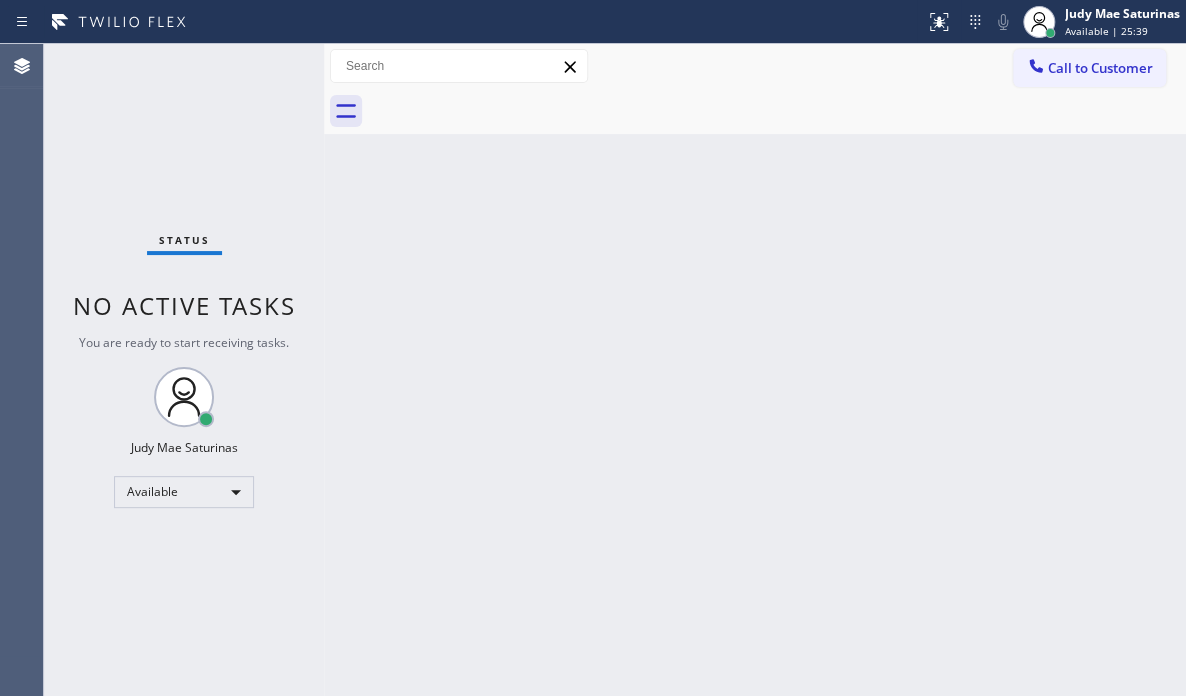 click on "Status   No active tasks     You are ready to start receiving tasks.   [FIRST] [LAST] Available" at bounding box center [184, 370] 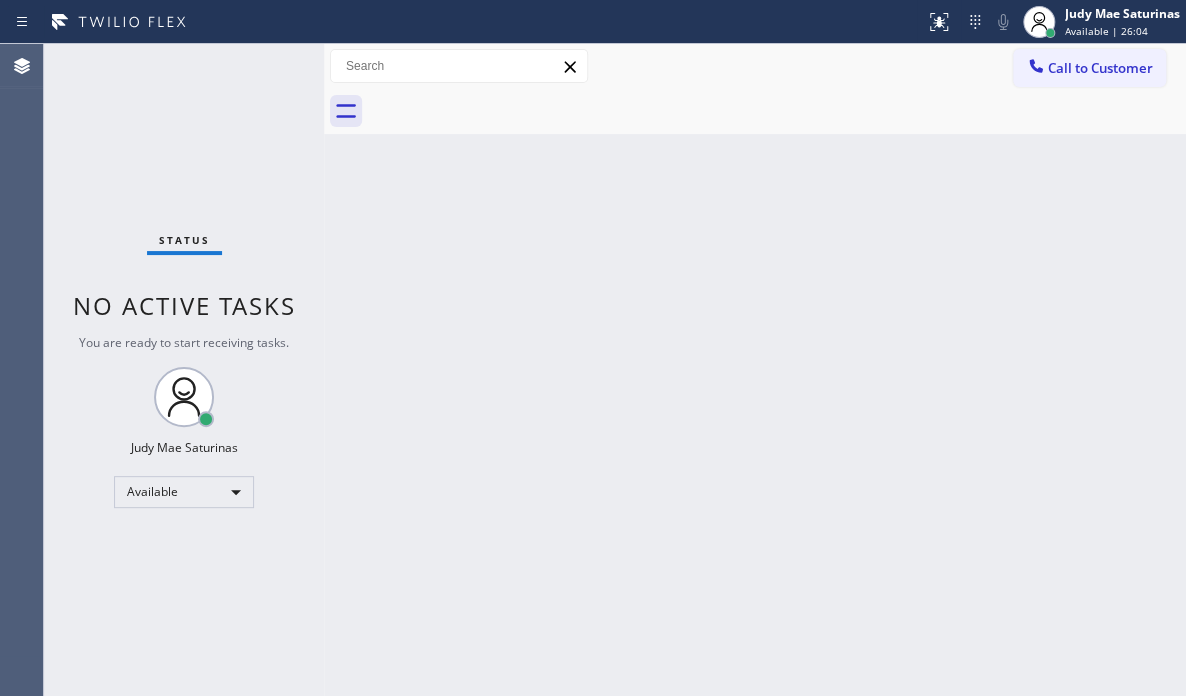 click on "Status   No active tasks     You are ready to start receiving tasks.   [FIRST] [LAST] Available" at bounding box center [184, 370] 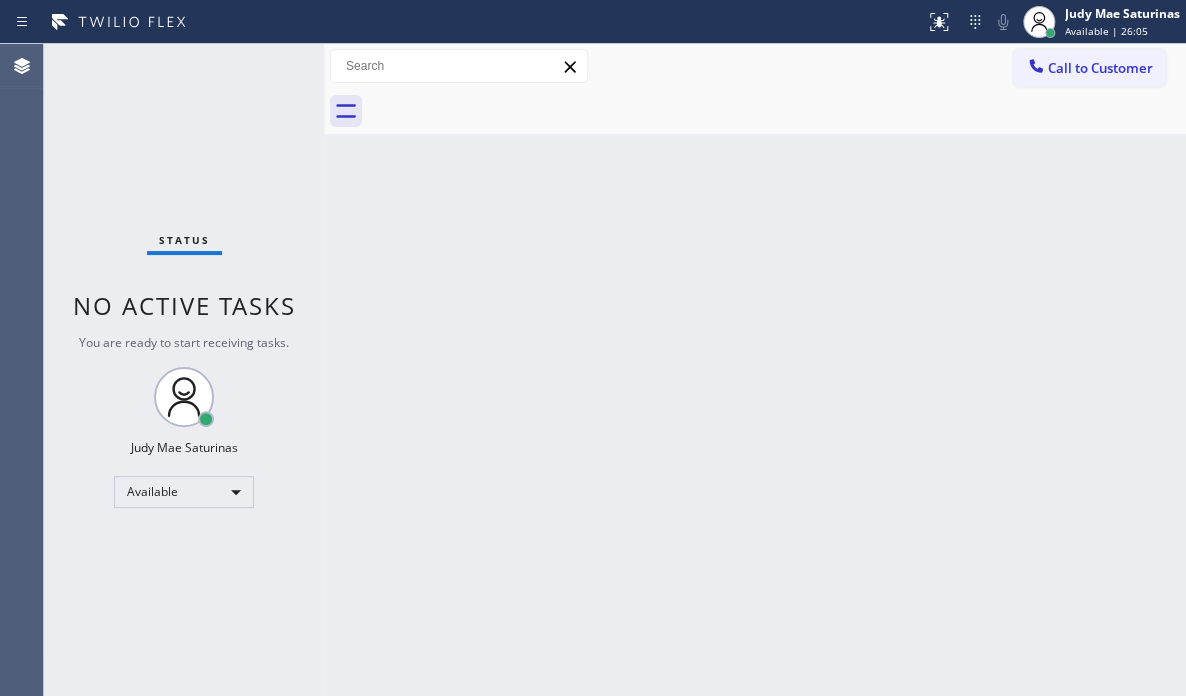 click on "Status   No active tasks     You are ready to start receiving tasks.   [FIRST] [LAST] Available" at bounding box center (184, 370) 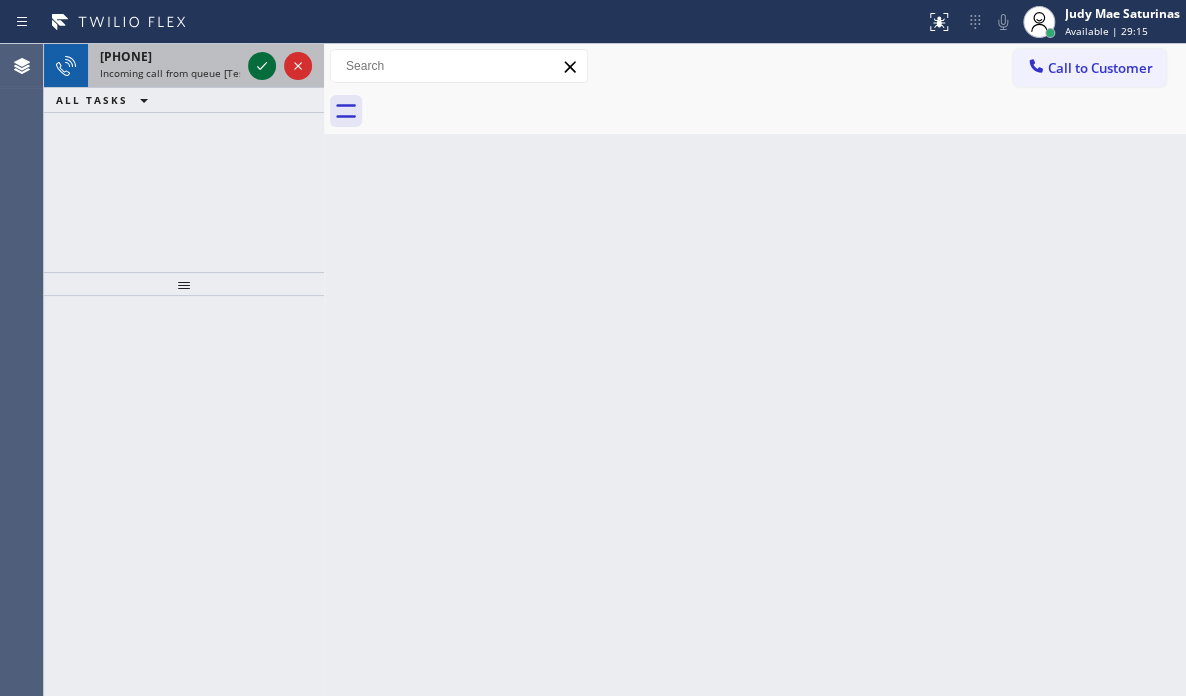 type 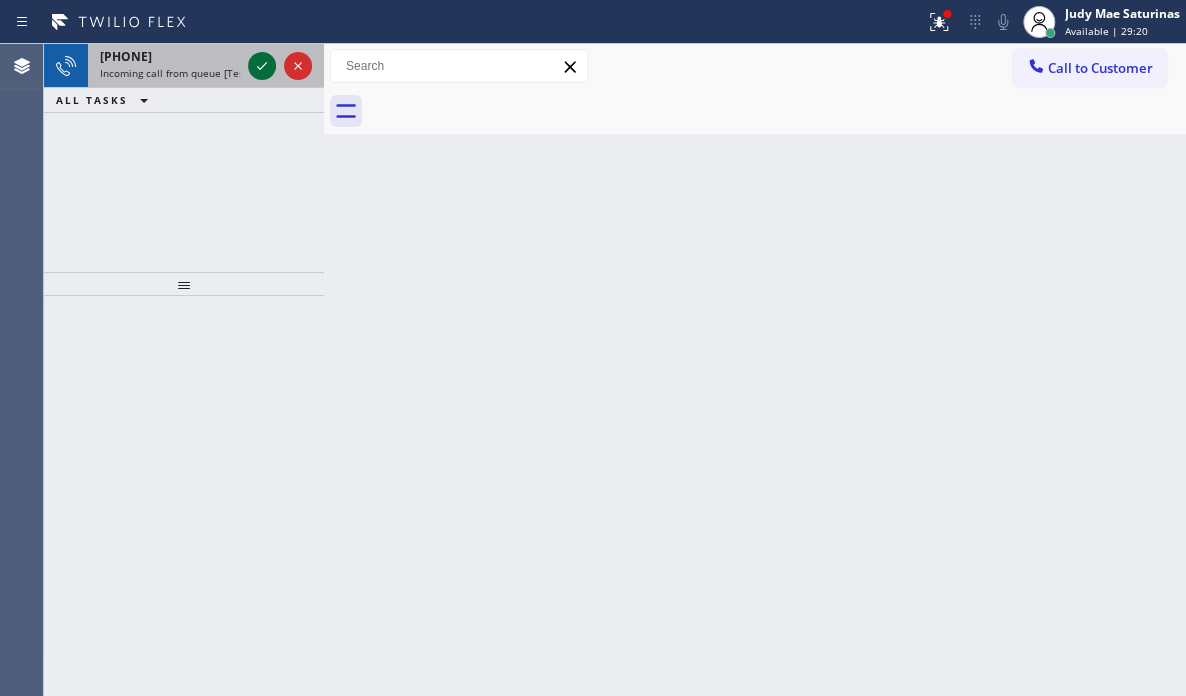 click 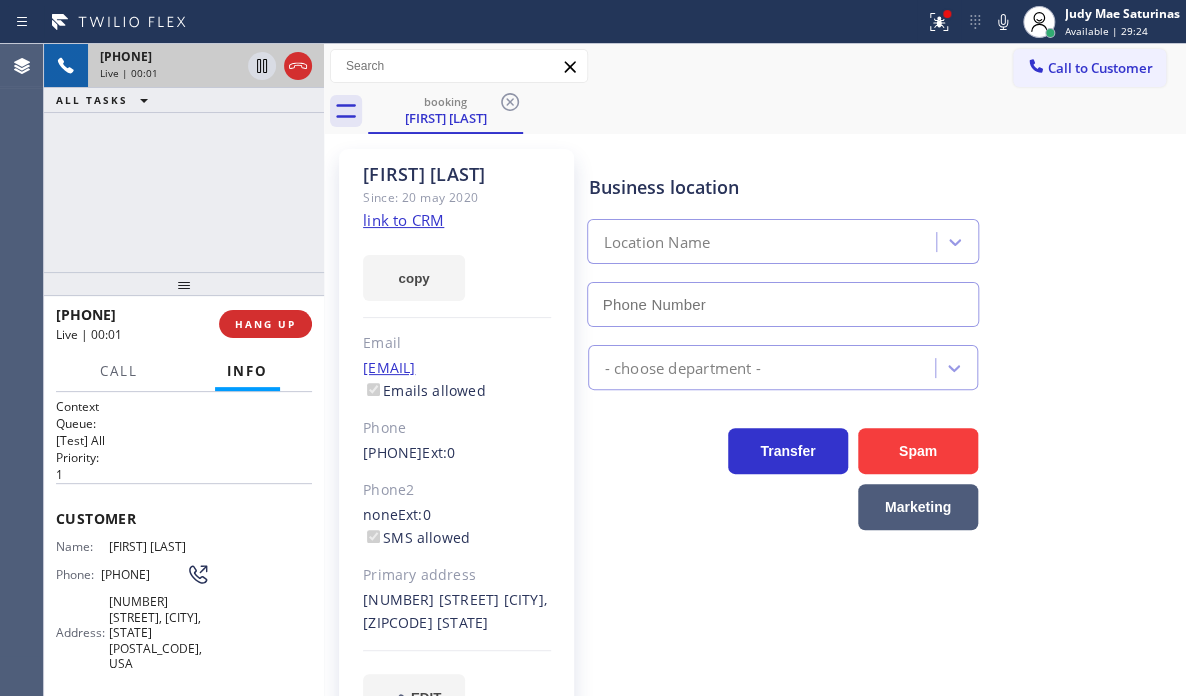 type on "([PHONE])" 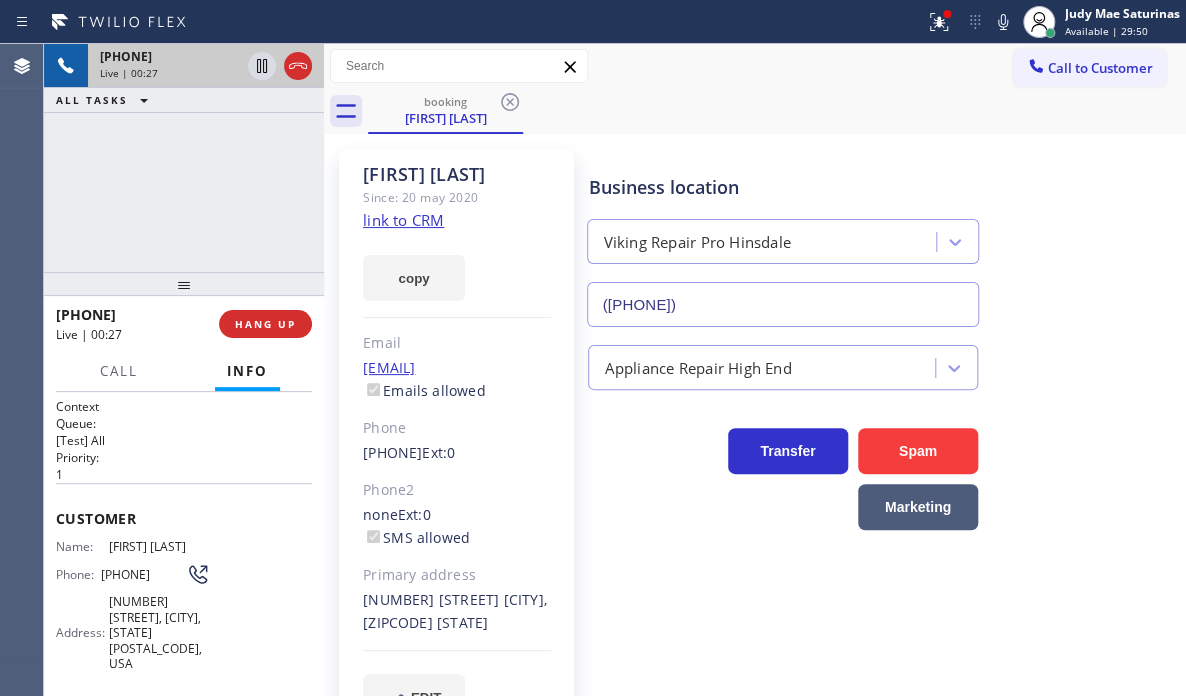 click on "link to CRM" 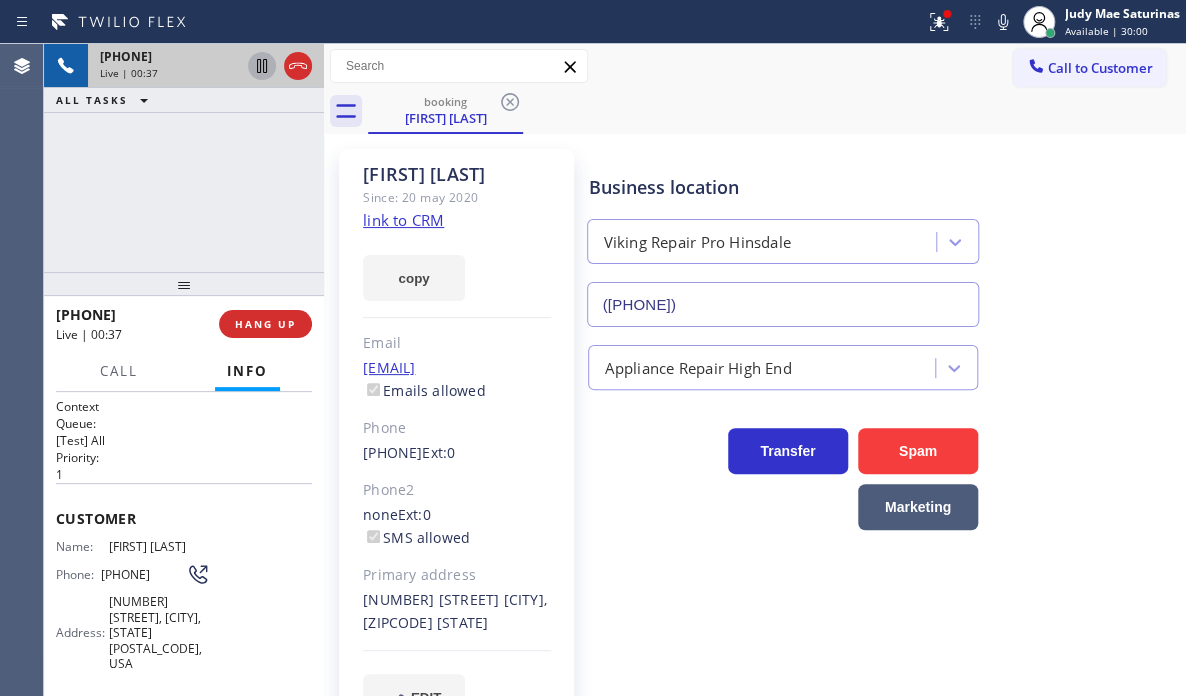click 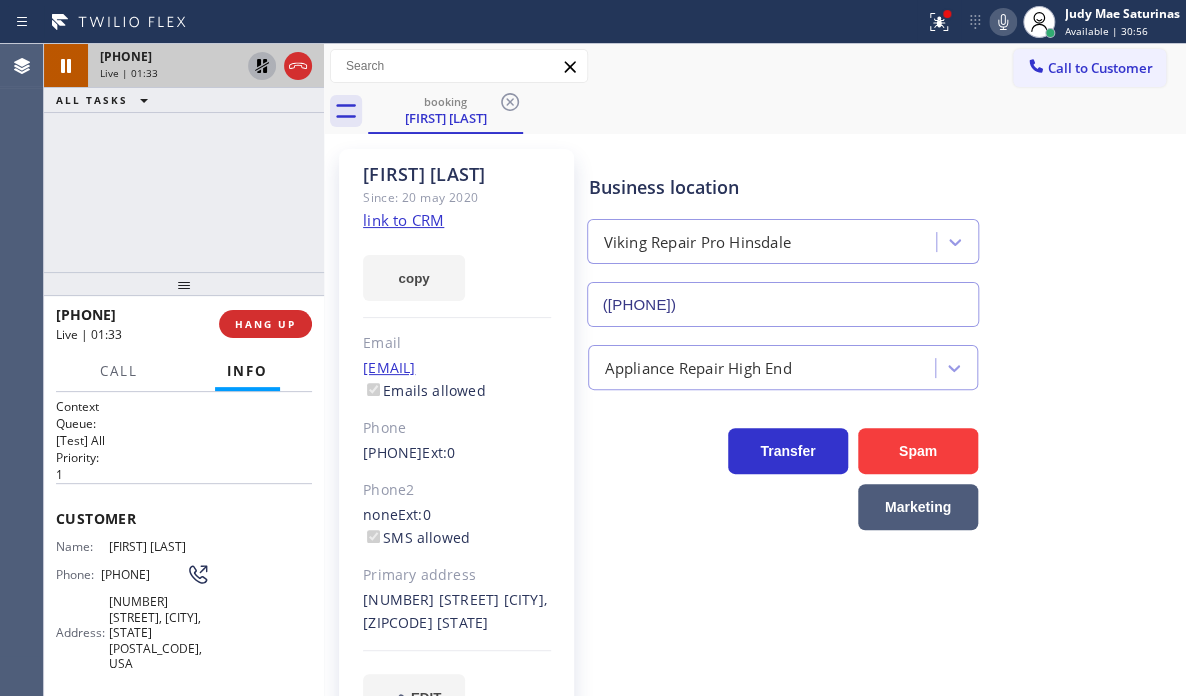 click 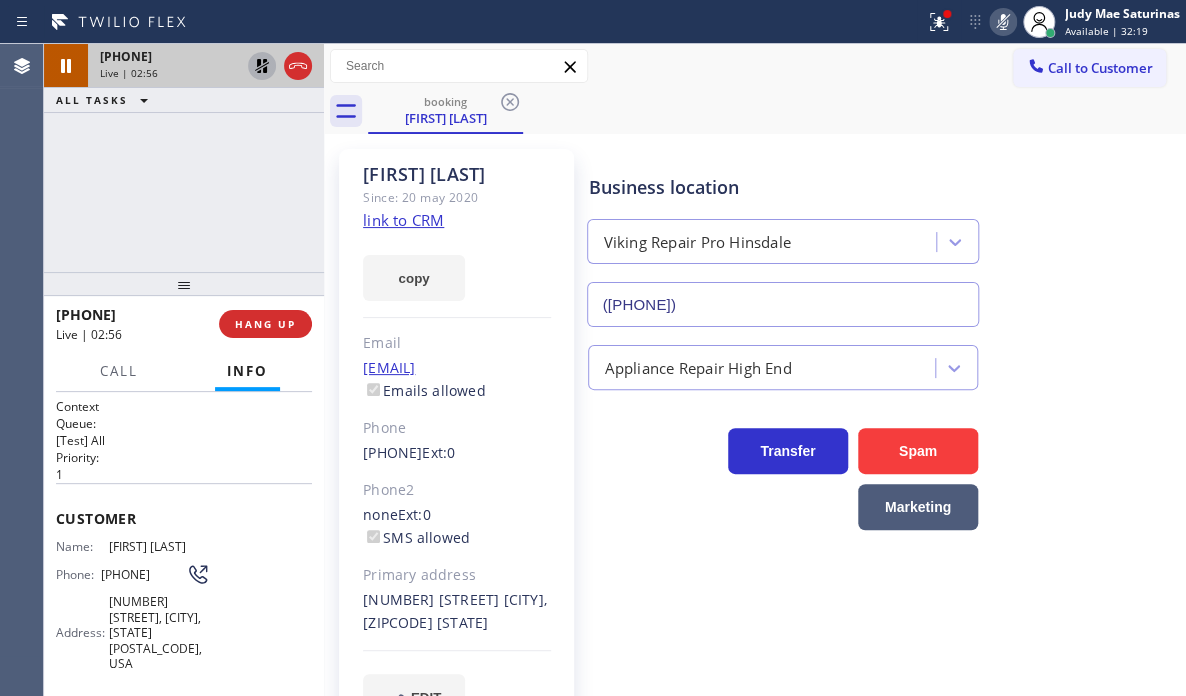 click 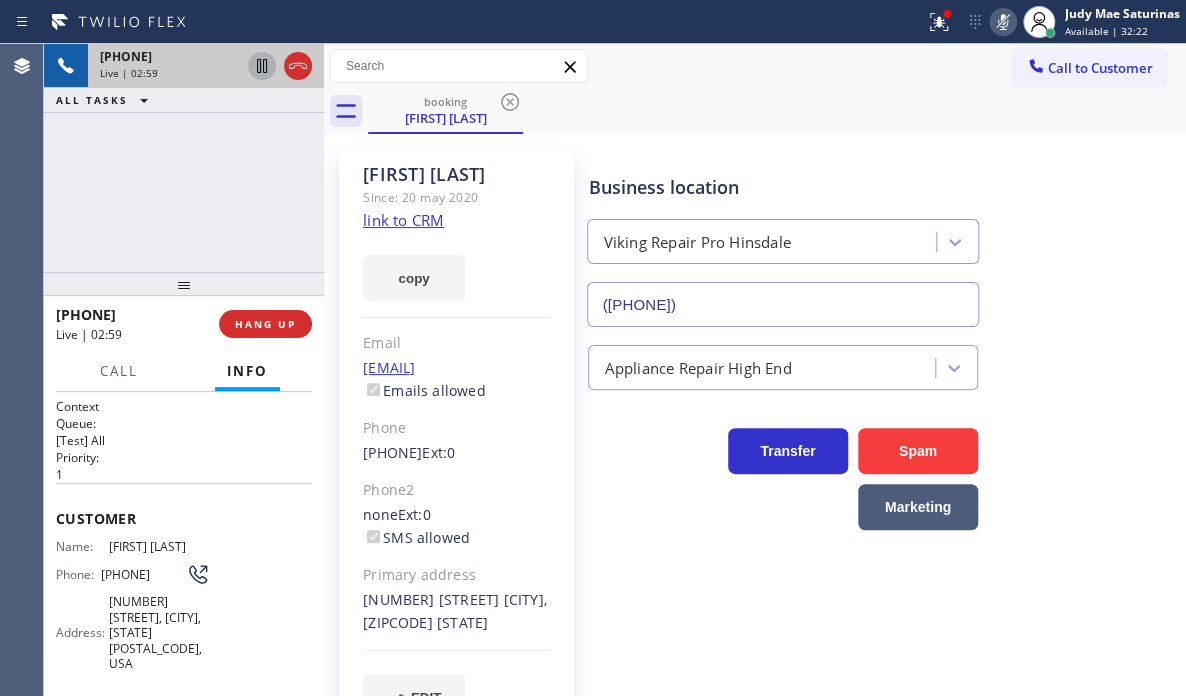 click 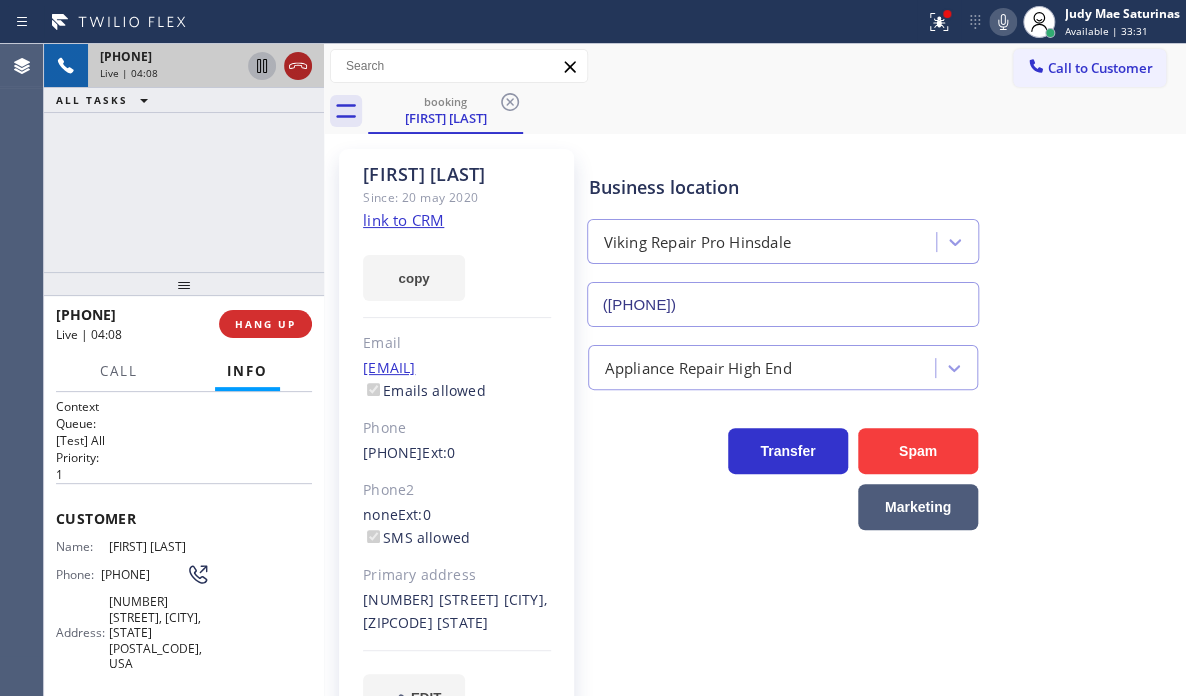 click 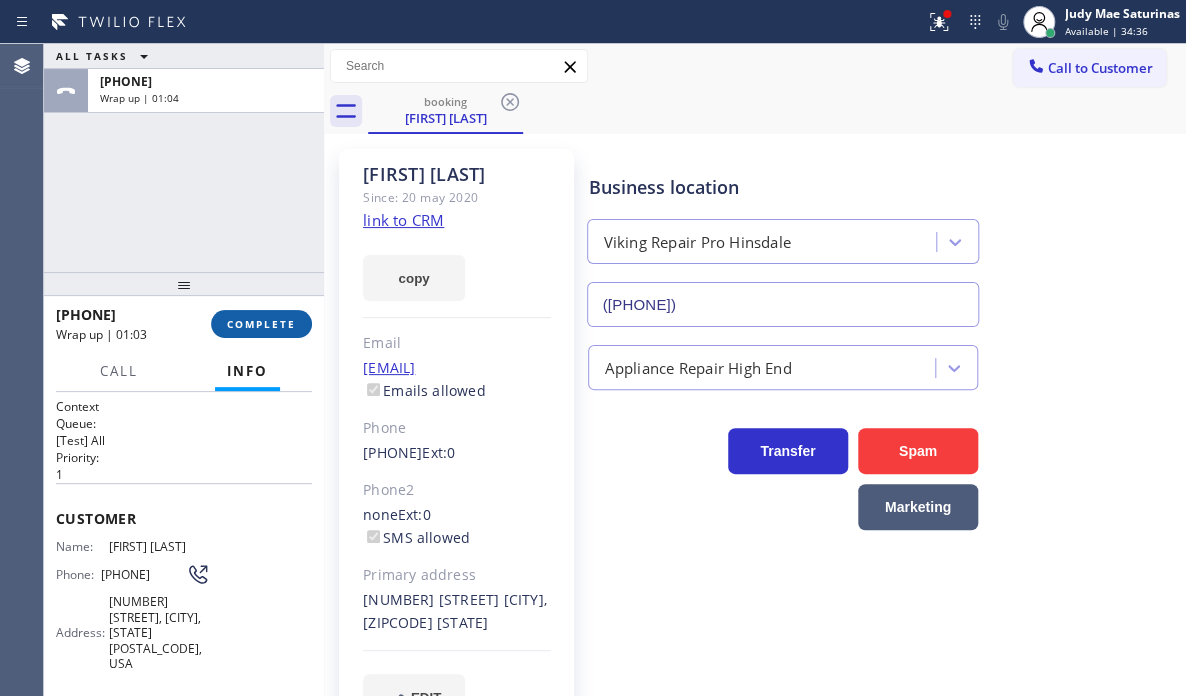 click on "COMPLETE" at bounding box center [261, 324] 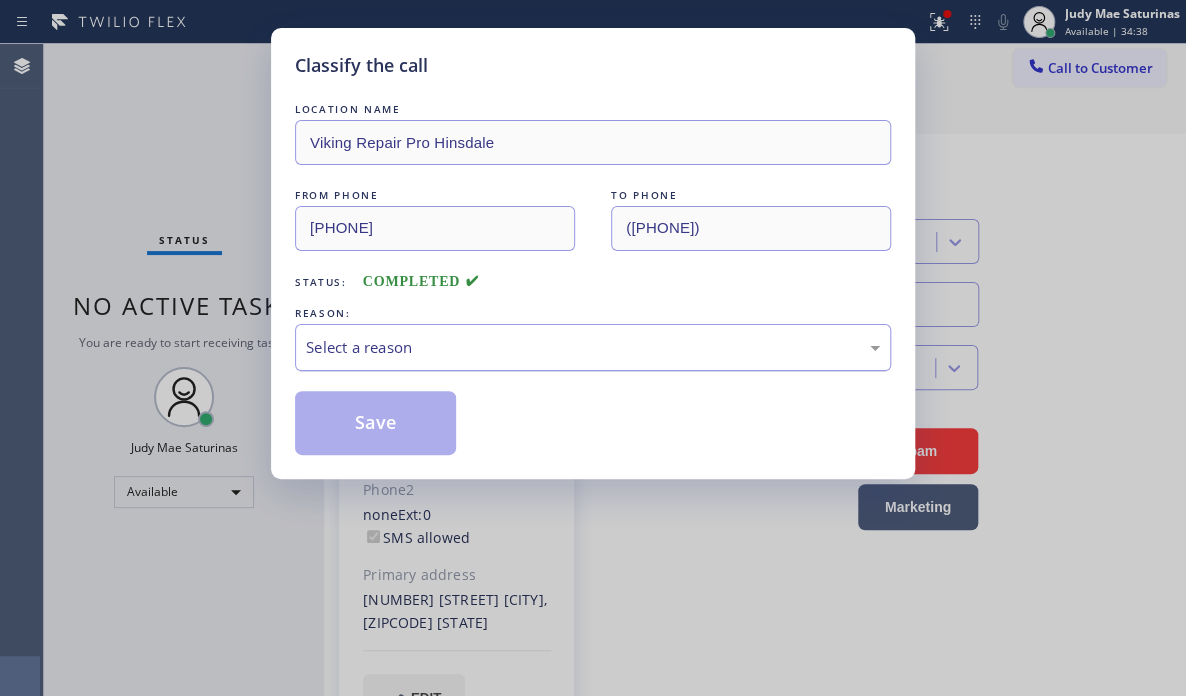 click on "Select a reason" at bounding box center [593, 347] 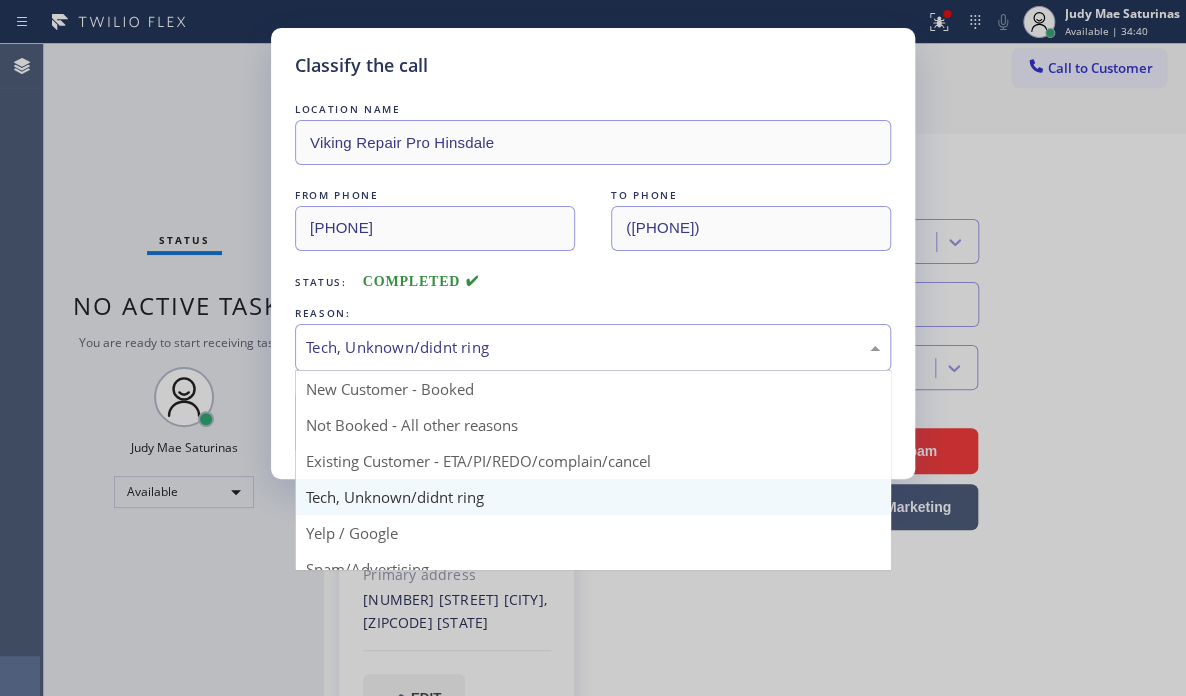 click on "Tech, Unknown/didnt ring" at bounding box center [593, 347] 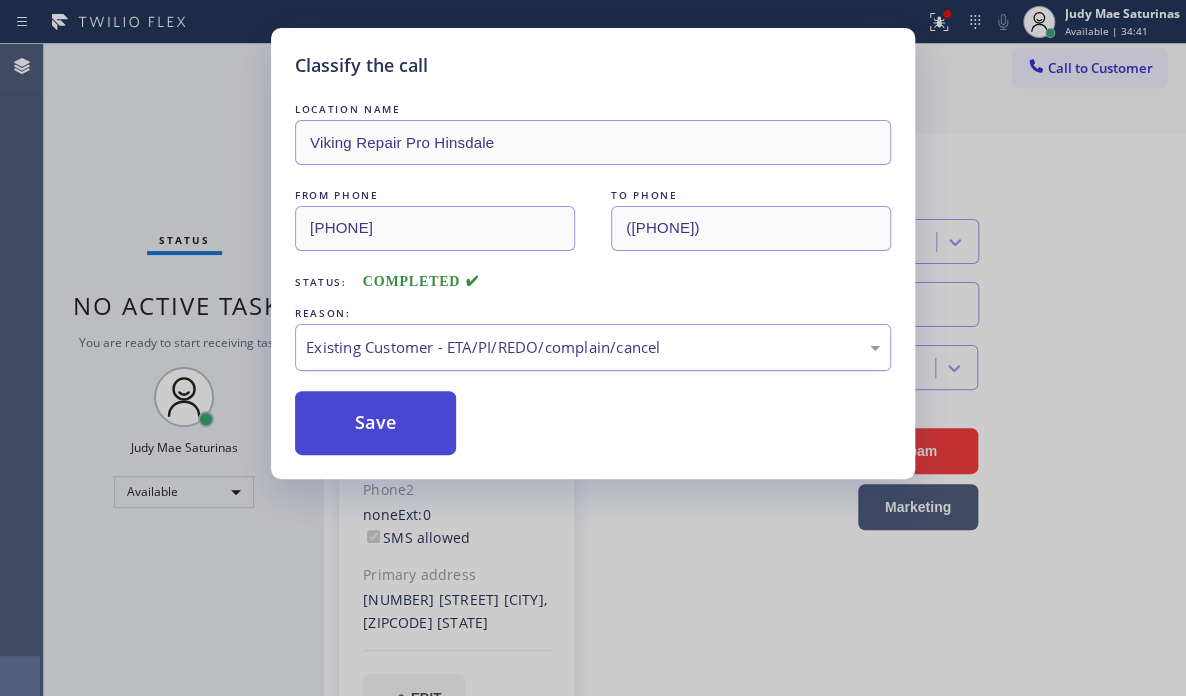 click on "Save" at bounding box center [375, 423] 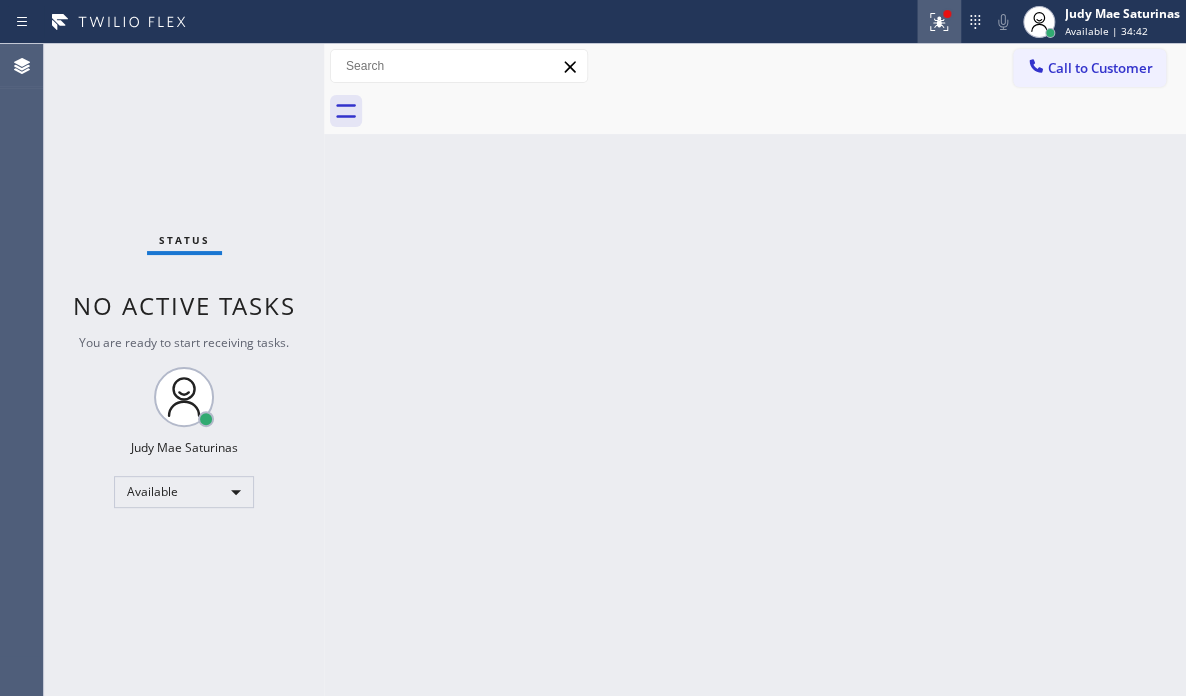 click 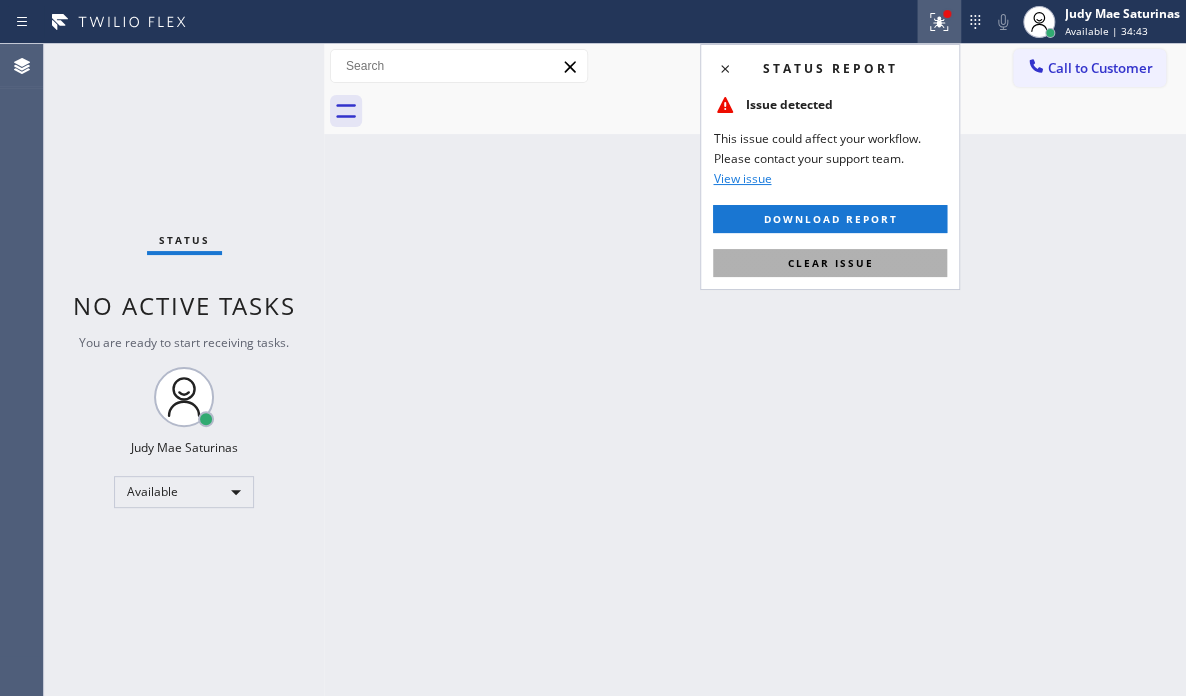 click on "Clear issue" at bounding box center [830, 263] 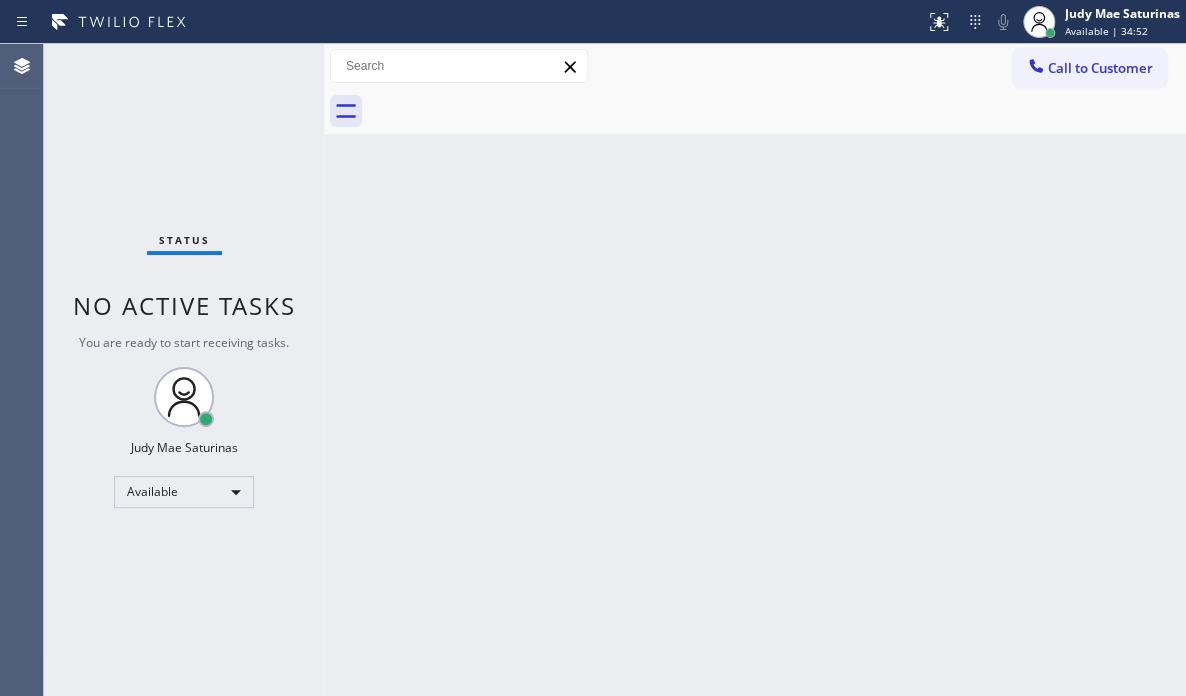 click on "Back to Dashboard Change Sender ID Customers Technicians Select a contact Outbound call Technician Search Technician Your caller id phone number Your caller id phone number Call Technician info Name   Phone none Address none Change Sender ID HVAC +18559994417 5 Star Appliance +18557314952 Appliance Repair +18554611149 Plumbing +18889090120 Air Duct Cleaning +18006865038  Electricians +18005688664 Cancel Change Check personal SMS Reset Change No tabs Call to Customer Outbound call Location GE Monogram Repair Expert Tampa Your caller id phone number [PHONE] Customer number Call Outbound call Technician Search Technician Your caller id phone number Your caller id phone number Call" at bounding box center [755, 370] 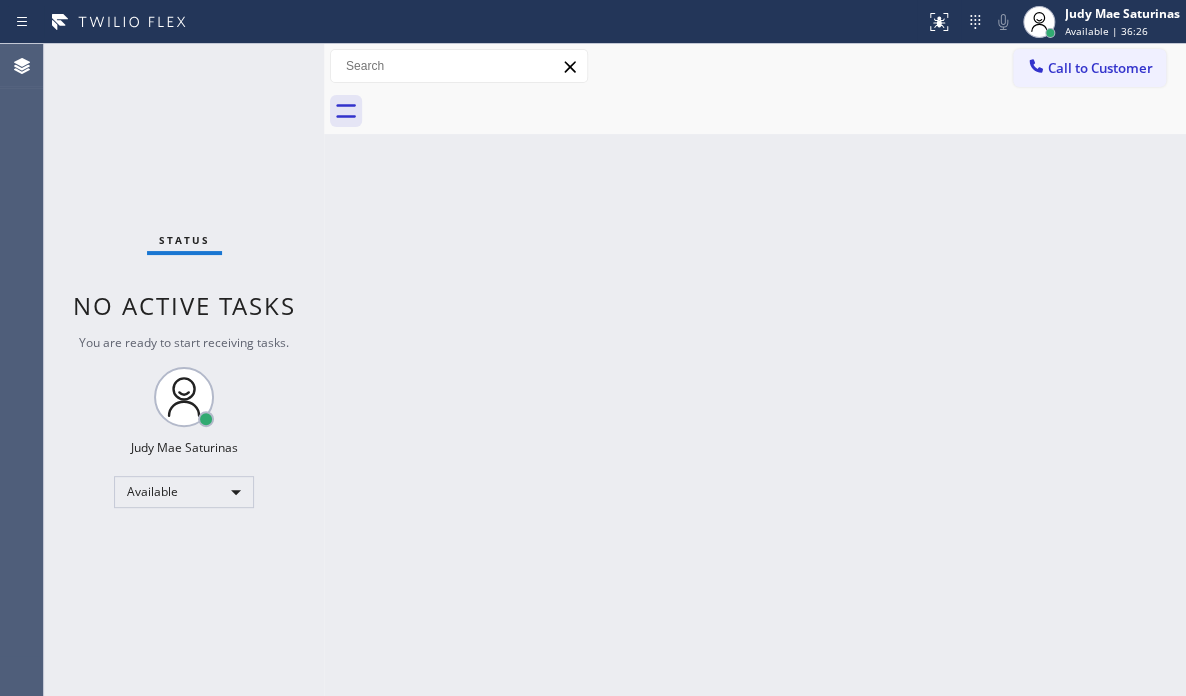 click on "Status   No active tasks     You are ready to start receiving tasks.   [FIRST] [LAST] Available" at bounding box center [184, 370] 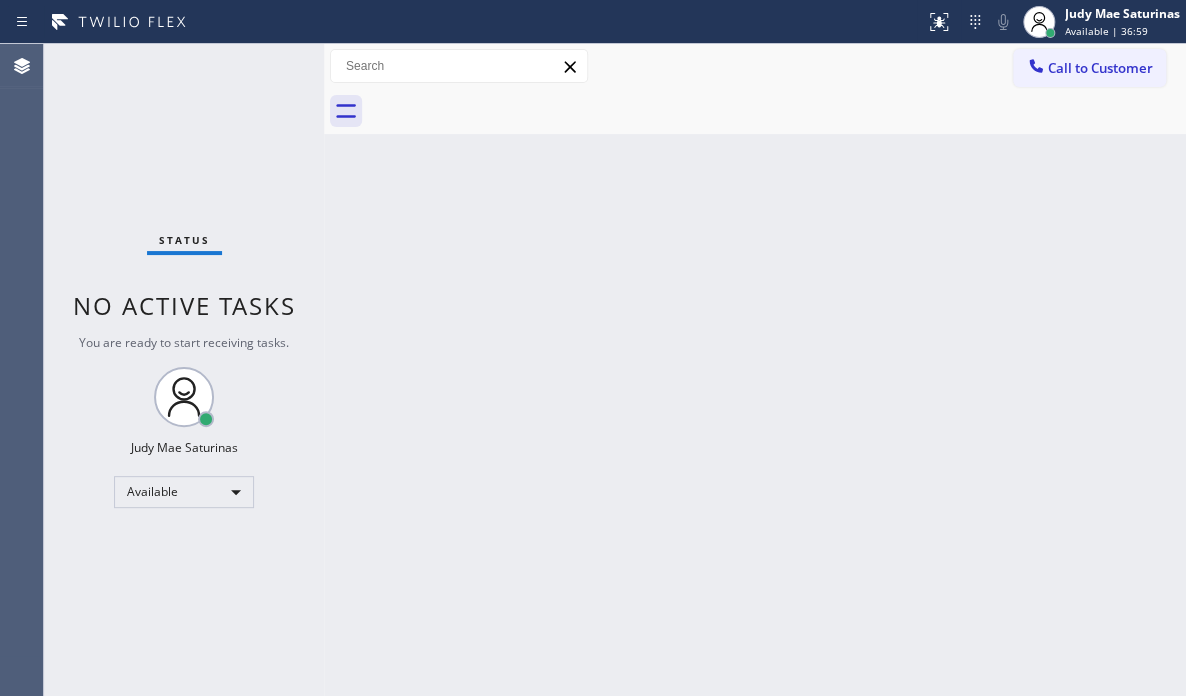 click on "Back to Dashboard Change Sender ID Customers Technicians Select a contact Outbound call Technician Search Technician Your caller id phone number Your caller id phone number Call Technician info Name   Phone none Address none Change Sender ID HVAC +18559994417 5 Star Appliance +18557314952 Appliance Repair +18554611149 Plumbing +18889090120 Air Duct Cleaning +18006865038  Electricians +18005688664 Cancel Change Check personal SMS Reset Change No tabs Call to Customer Outbound call Location GE Monogram Repair Expert Tampa Your caller id phone number [PHONE] Customer number Call Outbound call Technician Search Technician Your caller id phone number Your caller id phone number Call" at bounding box center [755, 370] 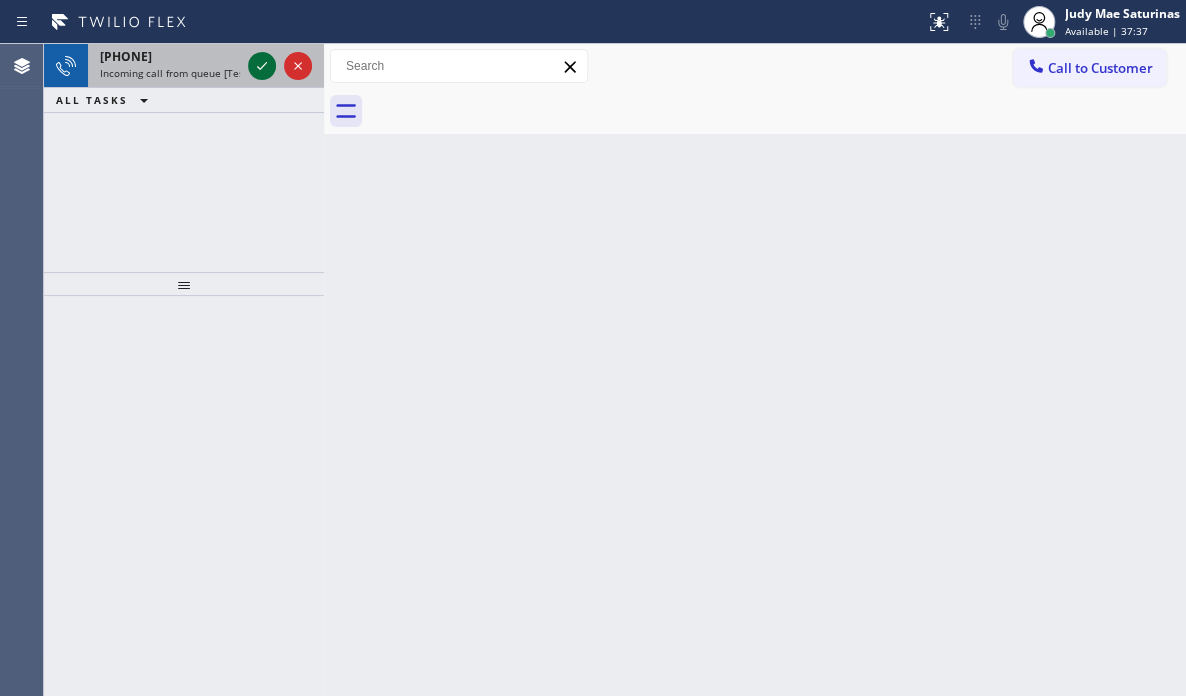 click 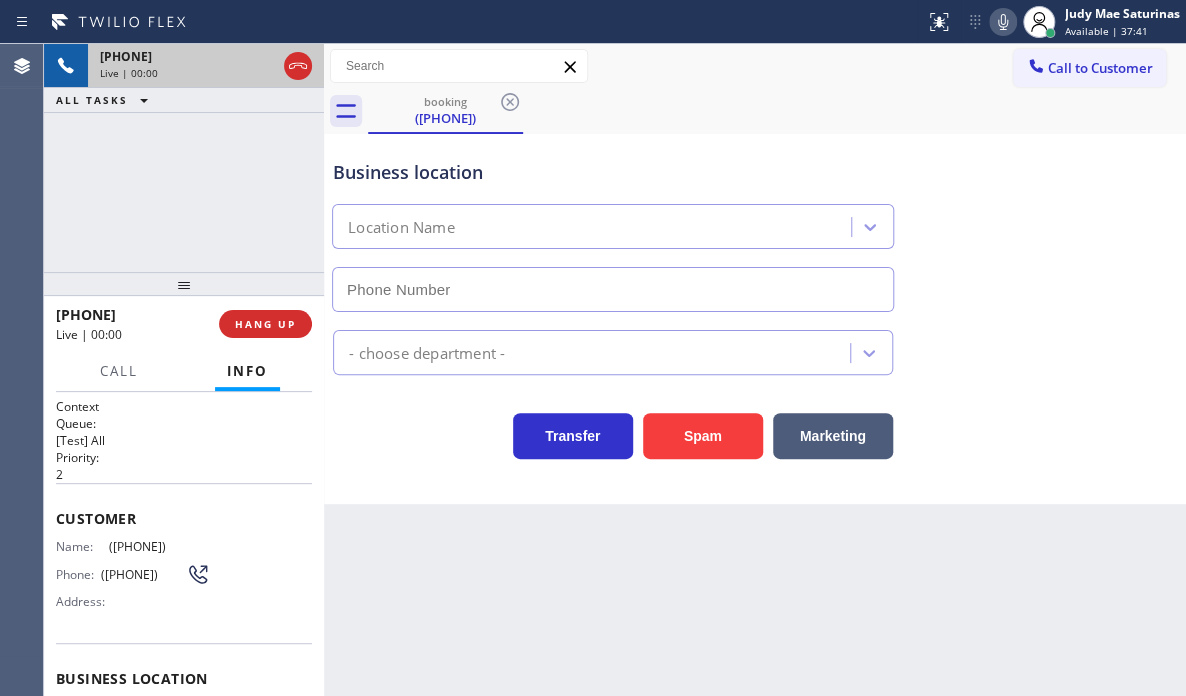 type on "[PHONE]" 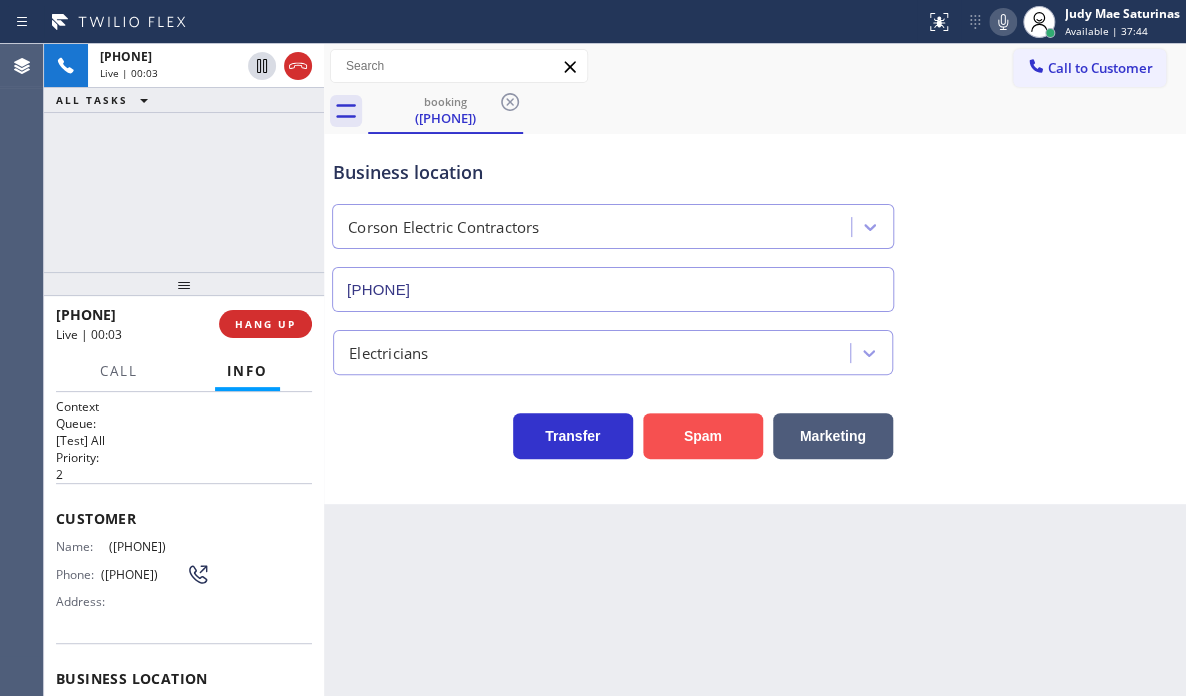 click on "Spam" at bounding box center [703, 436] 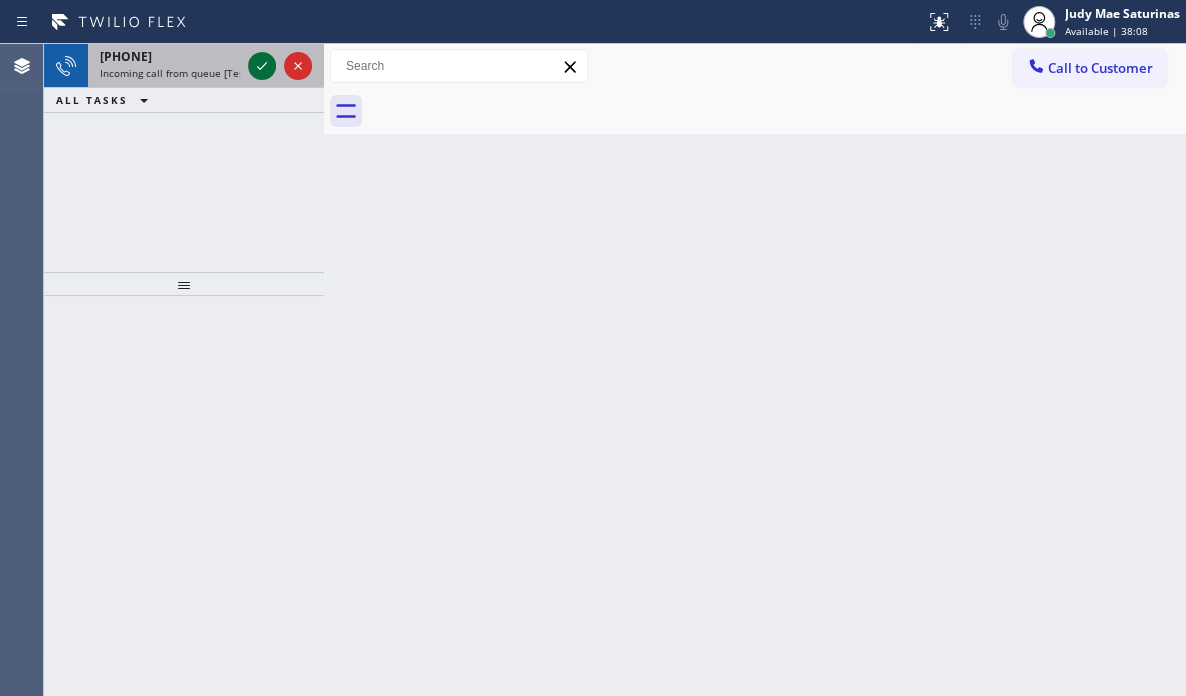 click 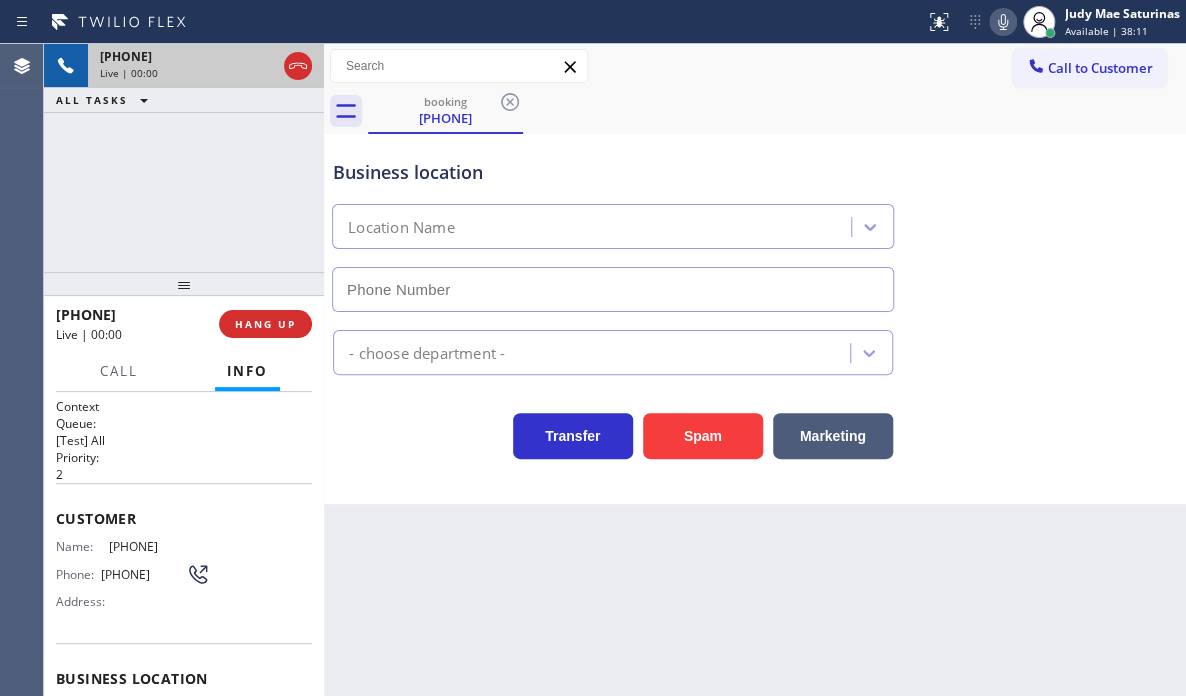 type on "[PHONE]" 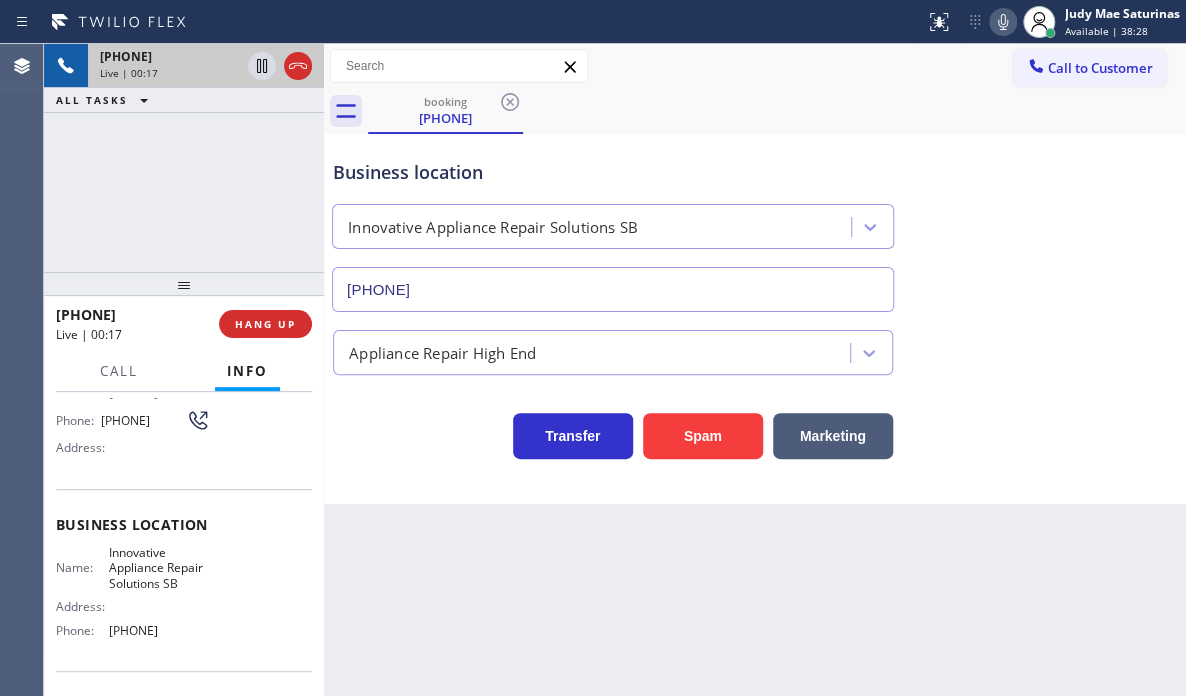 scroll, scrollTop: 200, scrollLeft: 0, axis: vertical 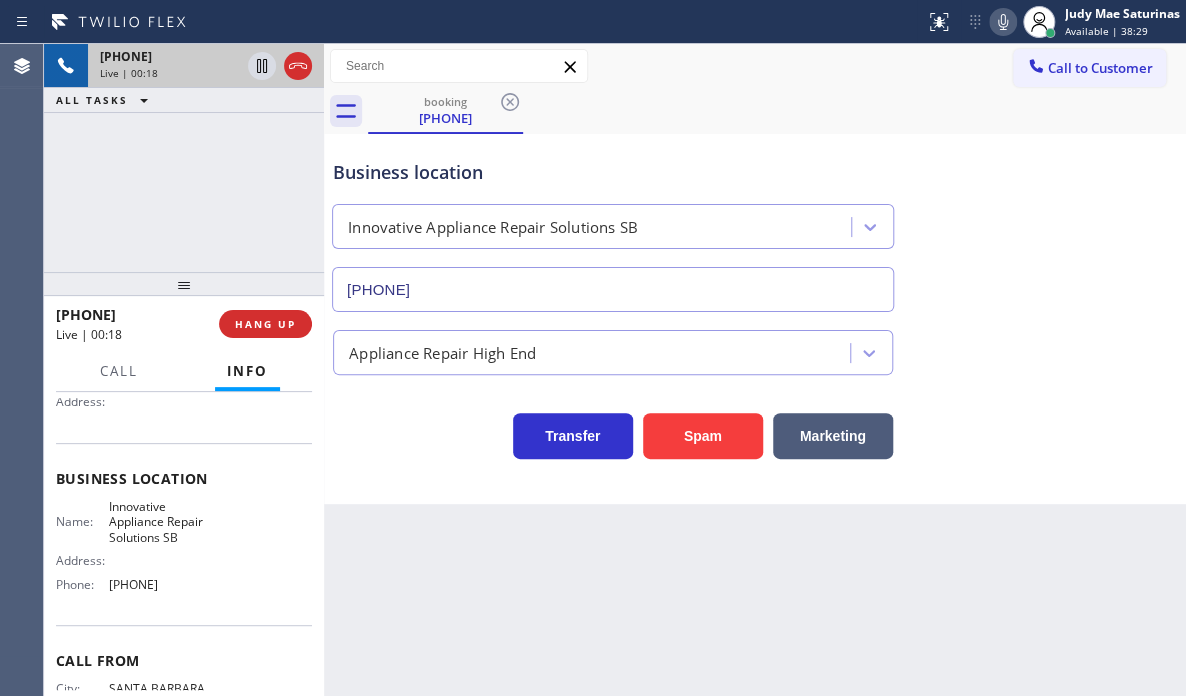 drag, startPoint x: 55, startPoint y: 508, endPoint x: 208, endPoint y: 583, distance: 170.39366 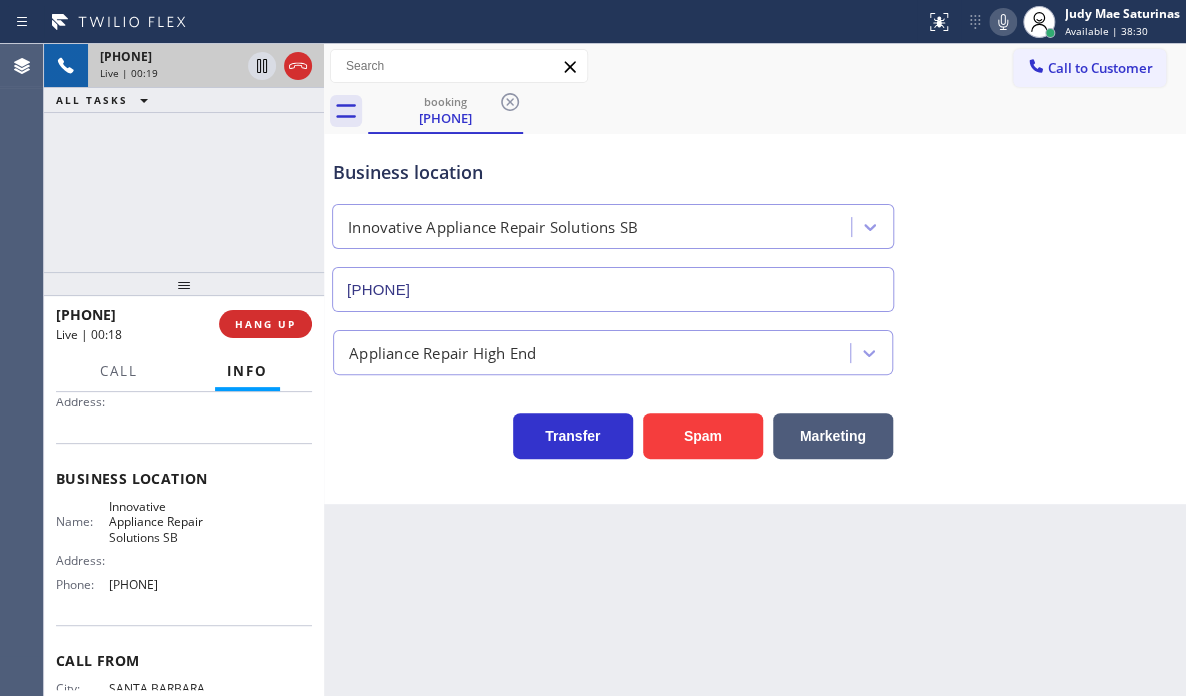 copy on "Customer Name: ([PHONE]) Phone: ([PHONE]) Address: Business location Name: Innovative Appliance Repair Solutions SB Address:   Phone: ([PHONE])" 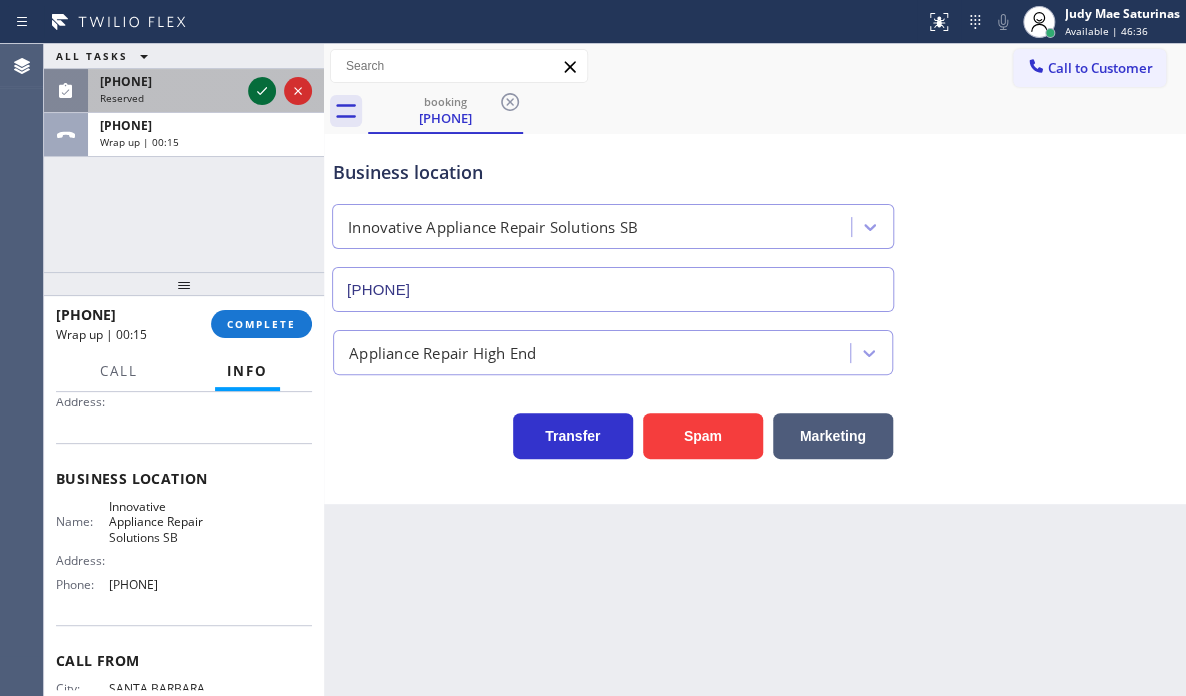 click 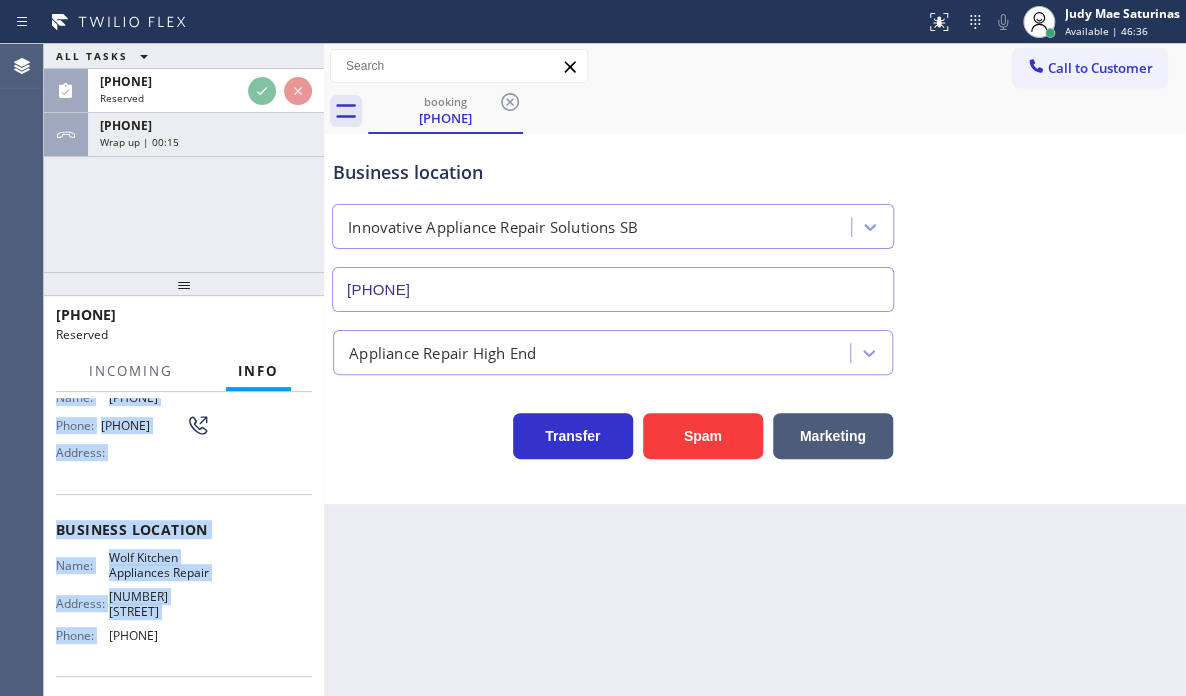 scroll, scrollTop: 232, scrollLeft: 0, axis: vertical 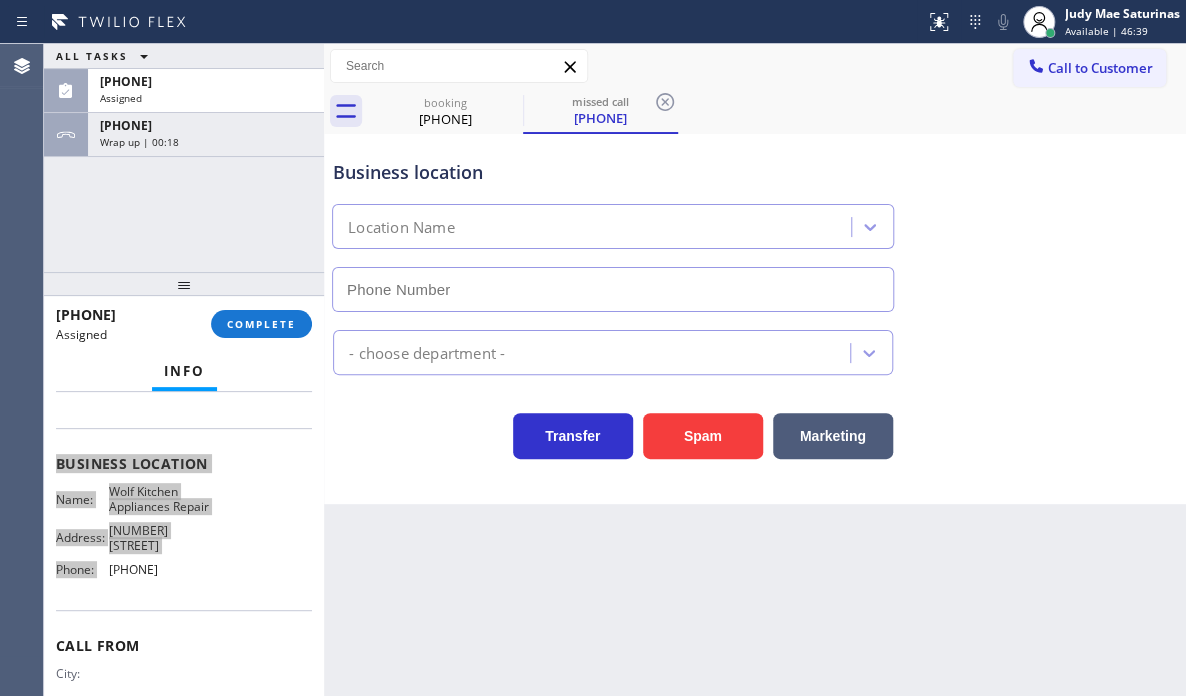 type on "[PHONE]" 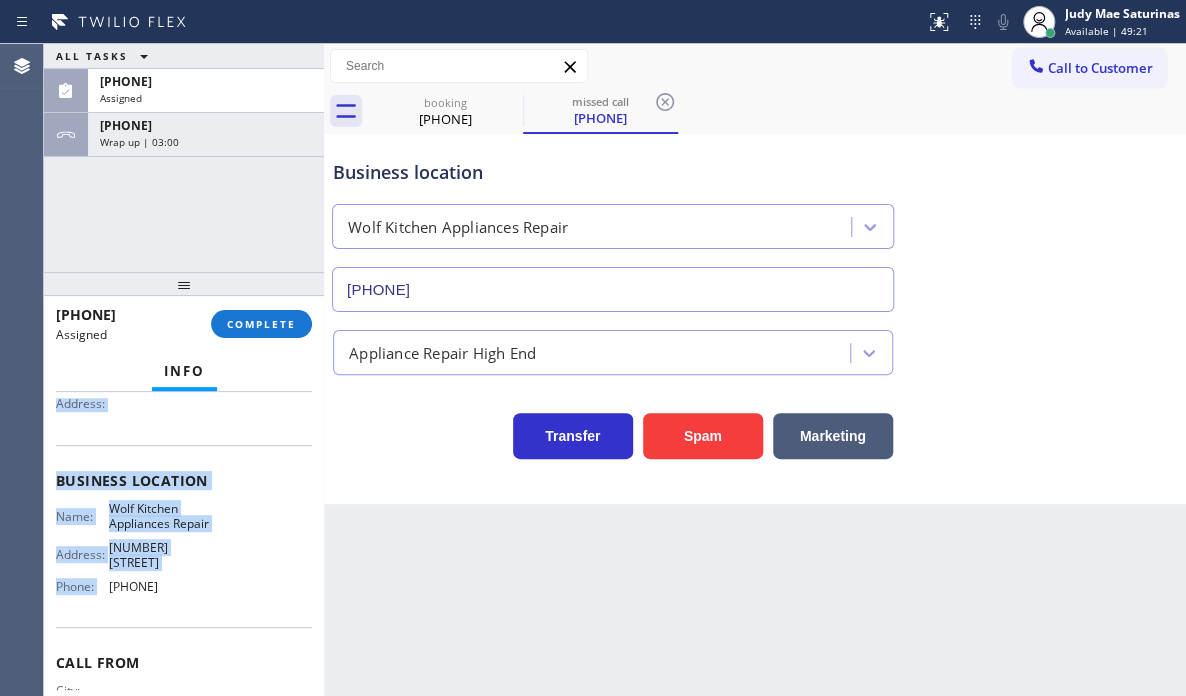 click on "[PHONE] Wrap up | 03:00" at bounding box center (202, 135) 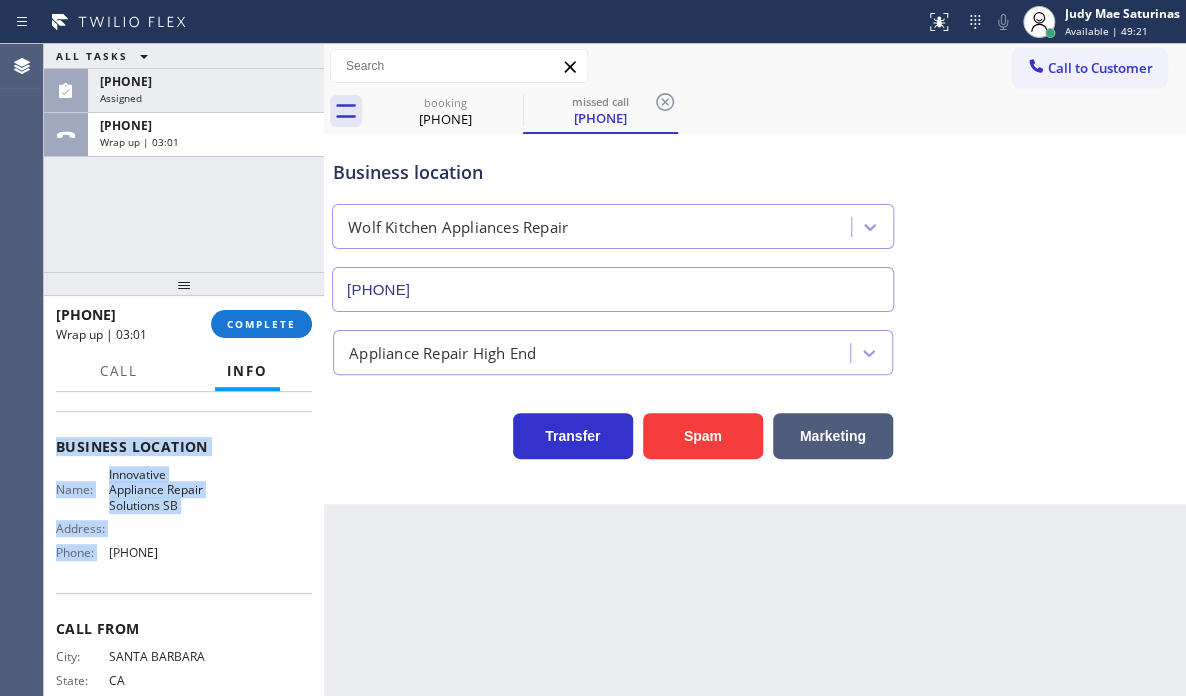 scroll, scrollTop: 200, scrollLeft: 0, axis: vertical 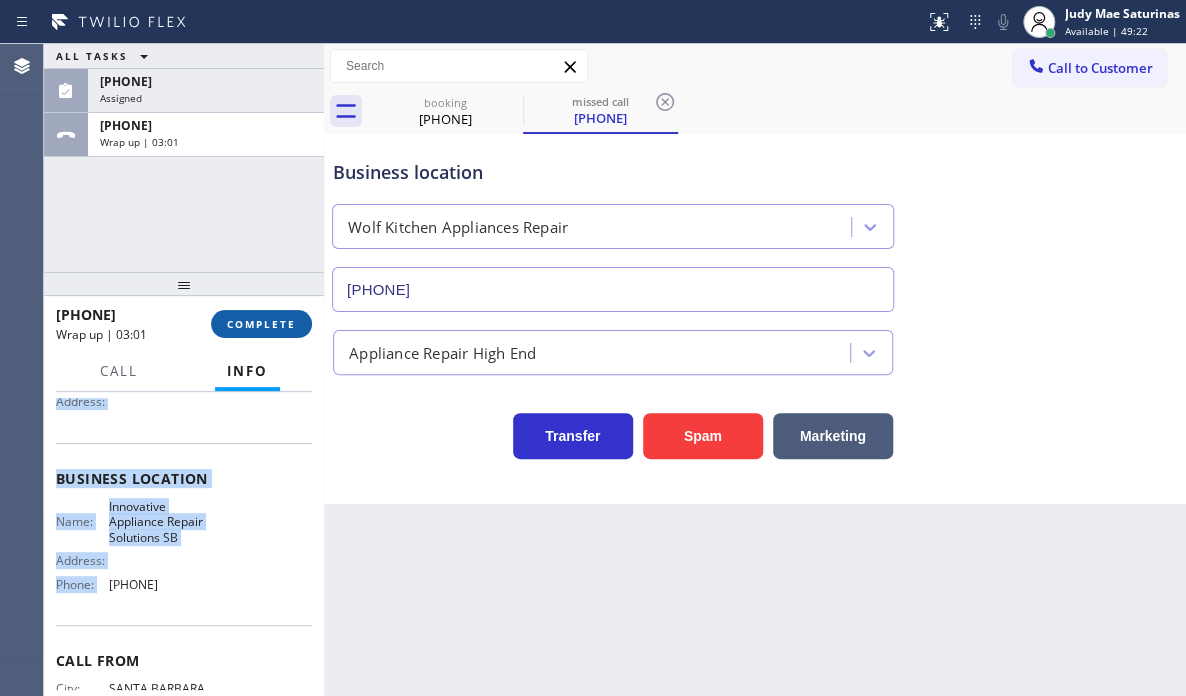 click on "COMPLETE" at bounding box center [261, 324] 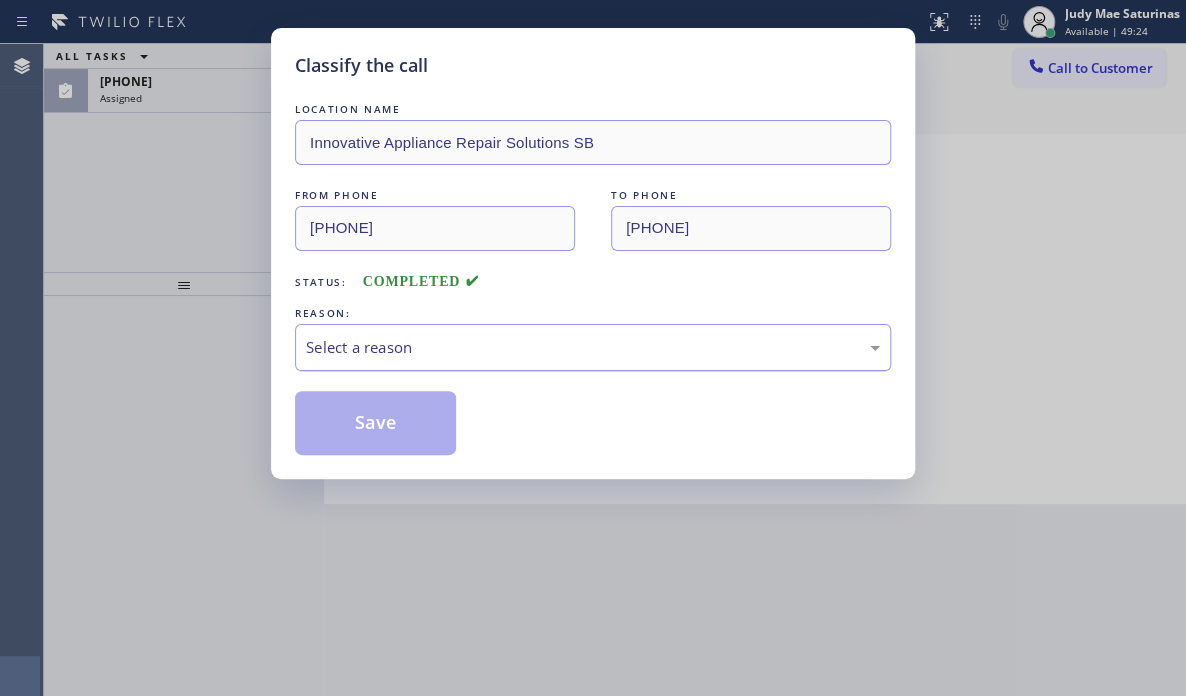 click on "Select a reason" at bounding box center (593, 347) 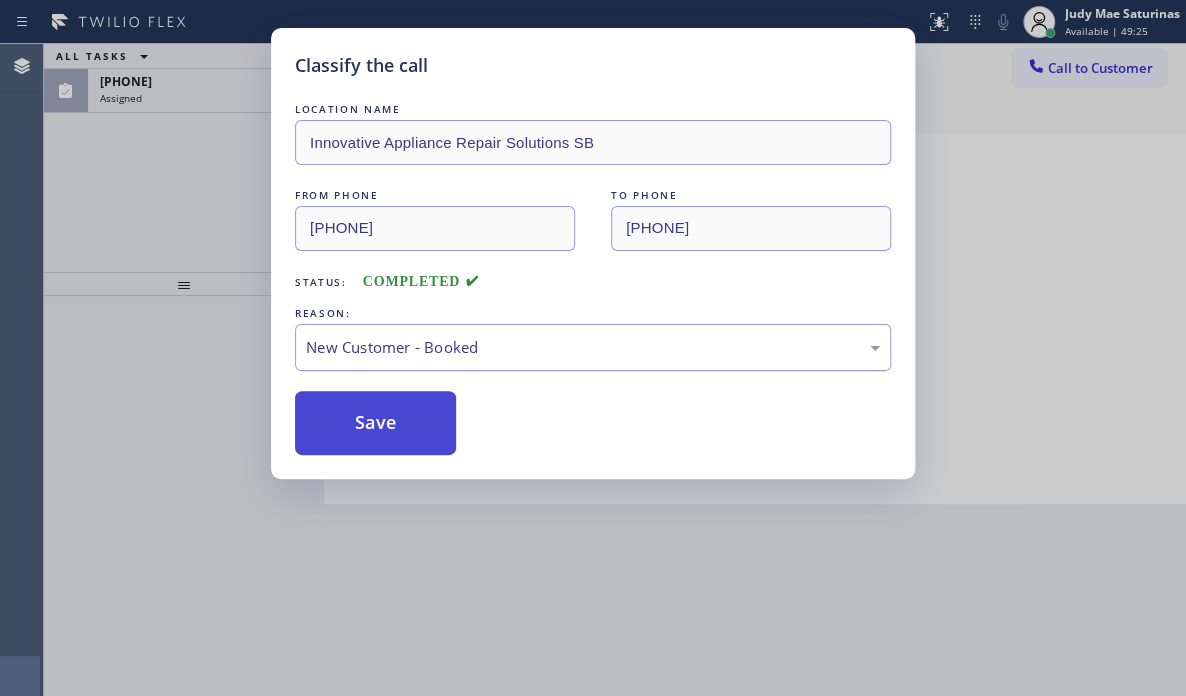 click on "Save" at bounding box center (375, 423) 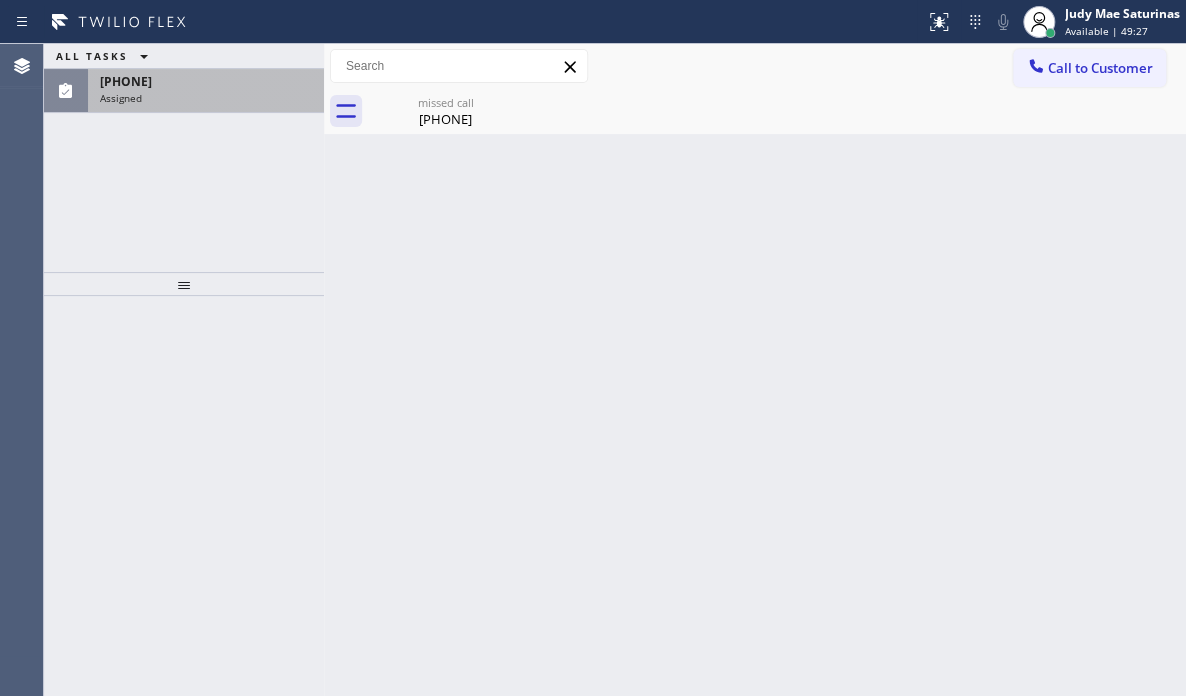 click on "Assigned" at bounding box center [206, 98] 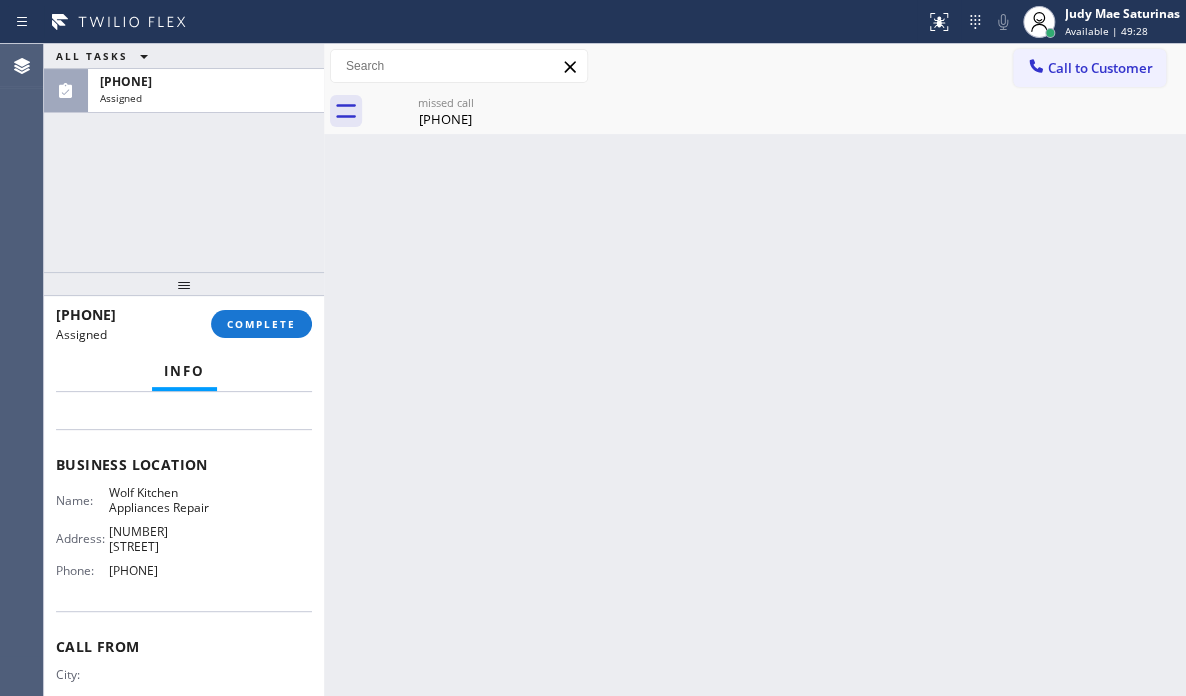 scroll, scrollTop: 200, scrollLeft: 0, axis: vertical 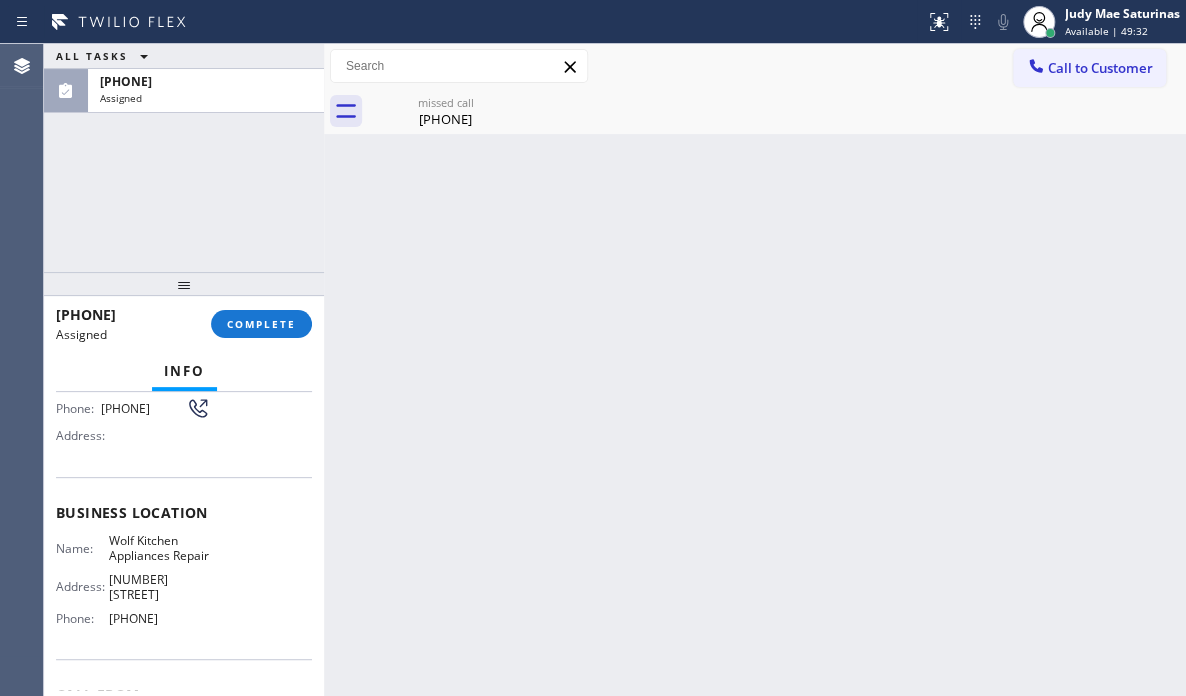 drag, startPoint x: 167, startPoint y: 613, endPoint x: 105, endPoint y: 624, distance: 62.968246 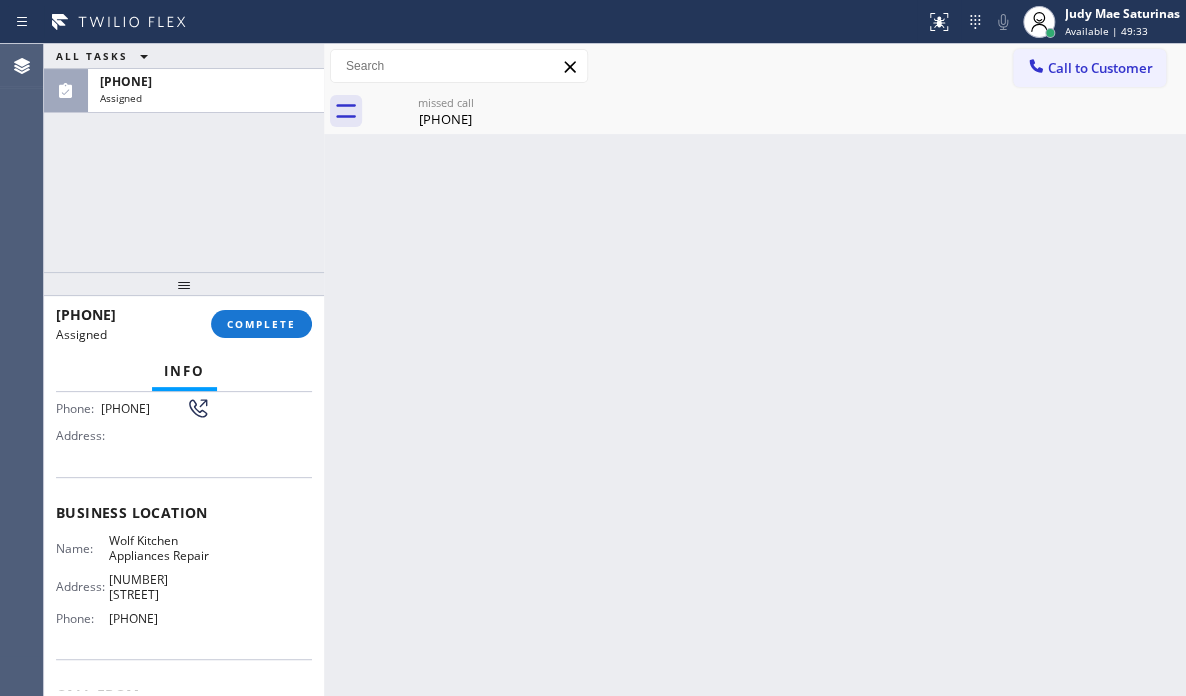 click on "Call to Customer Outbound call Location GE Monogram Repair Expert Tampa Your caller id phone number [PHONE] Customer number Call Outbound call Technician Search Technician Your caller id phone number Your caller id phone number Call Outbound call Technician Search Technician Your caller id phone number Your caller id phone number Call" at bounding box center (755, 66) 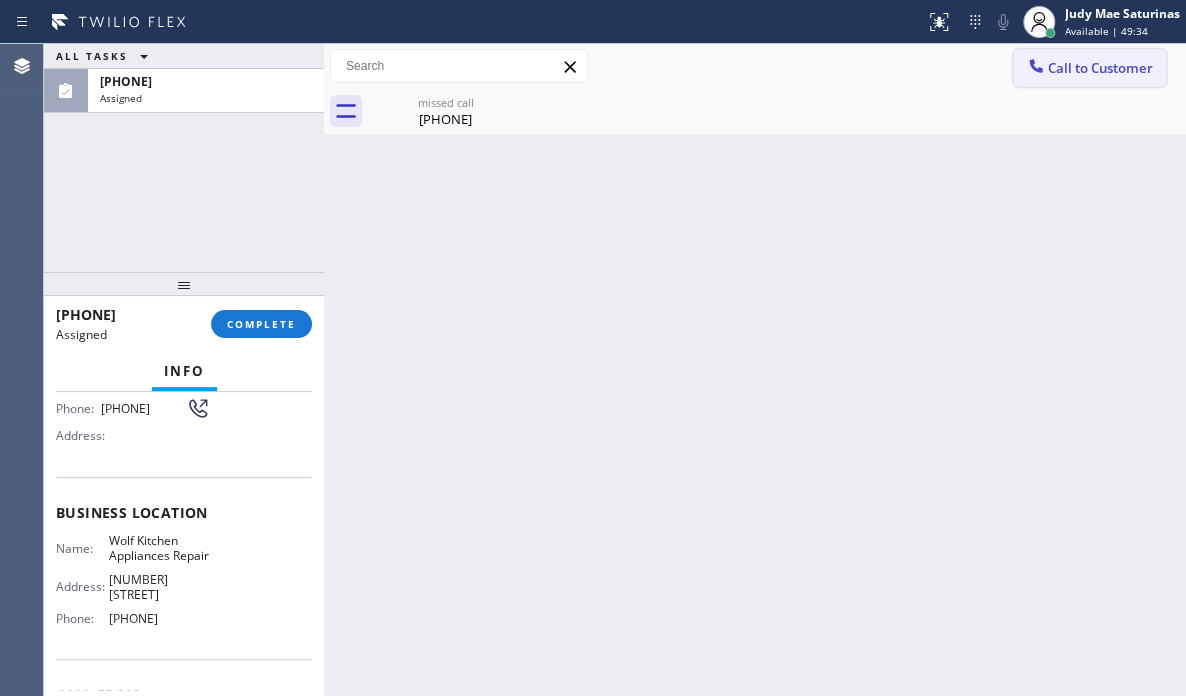 click on "Call to Customer" at bounding box center (1100, 68) 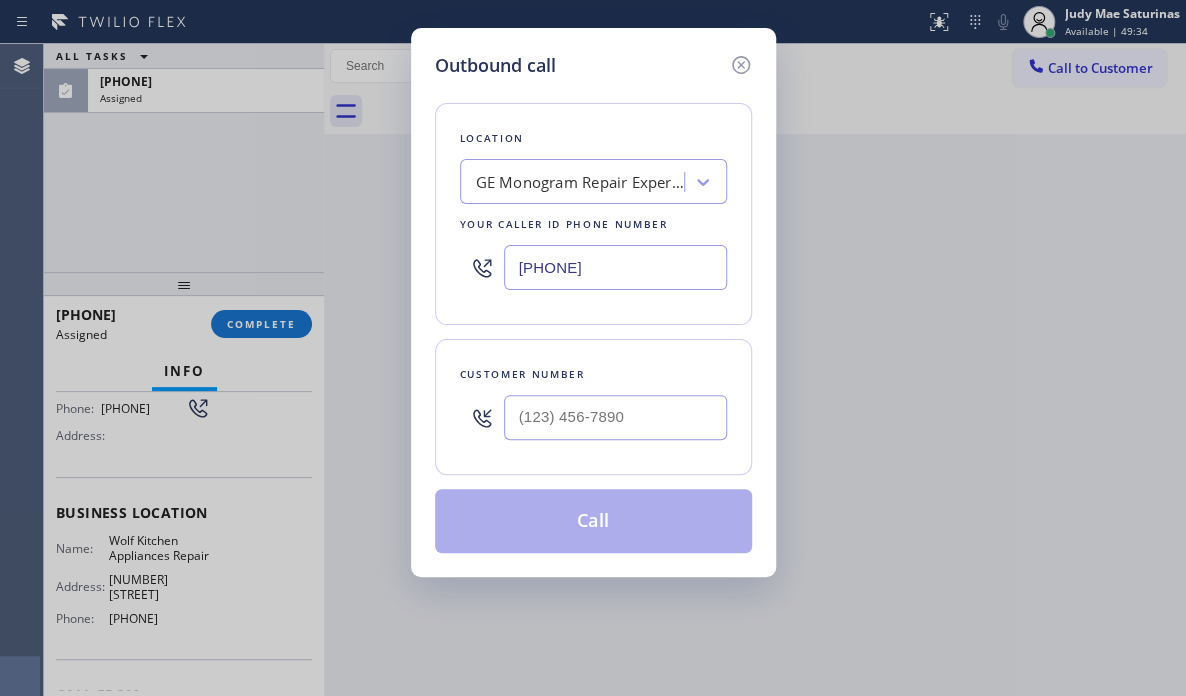 click on "[PHONE]" at bounding box center [615, 267] 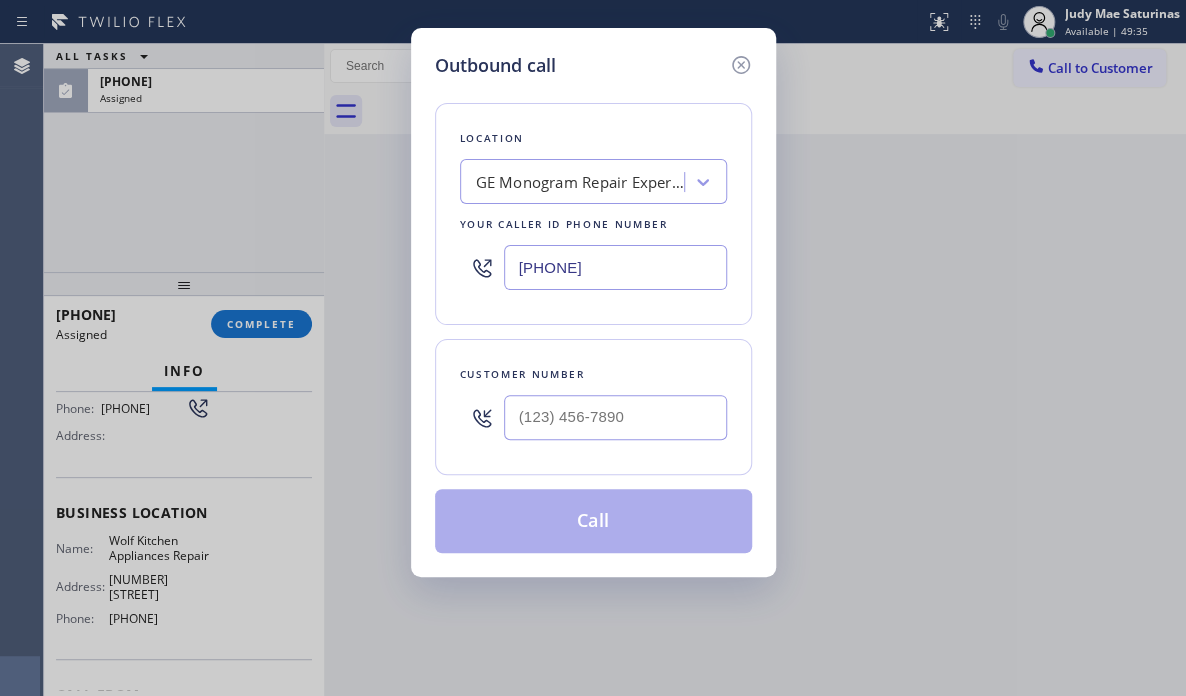 click on "[PHONE]" at bounding box center [615, 267] 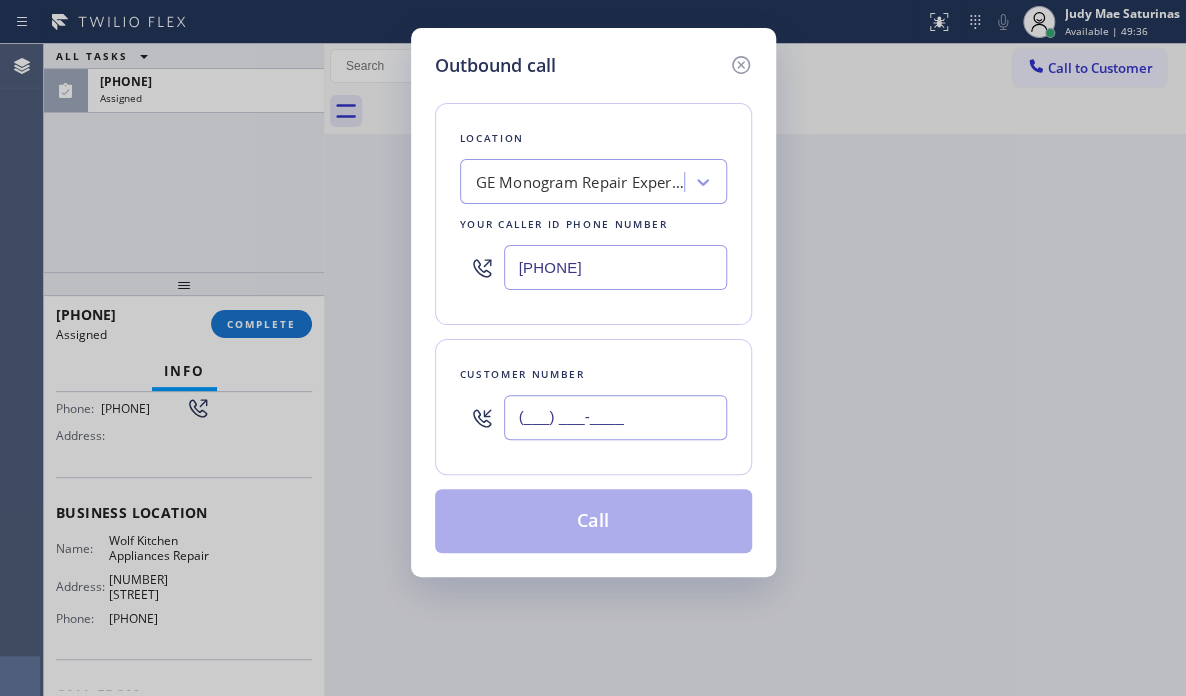 click on "(___) ___-____" at bounding box center (615, 417) 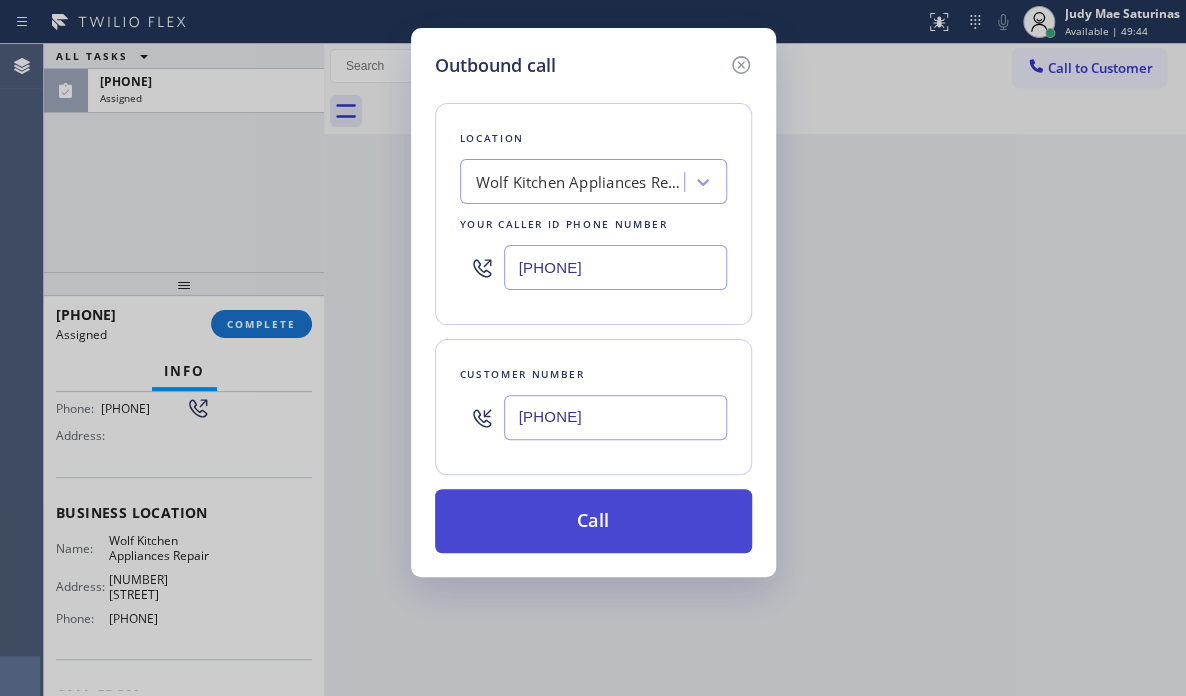 type on "[PHONE]" 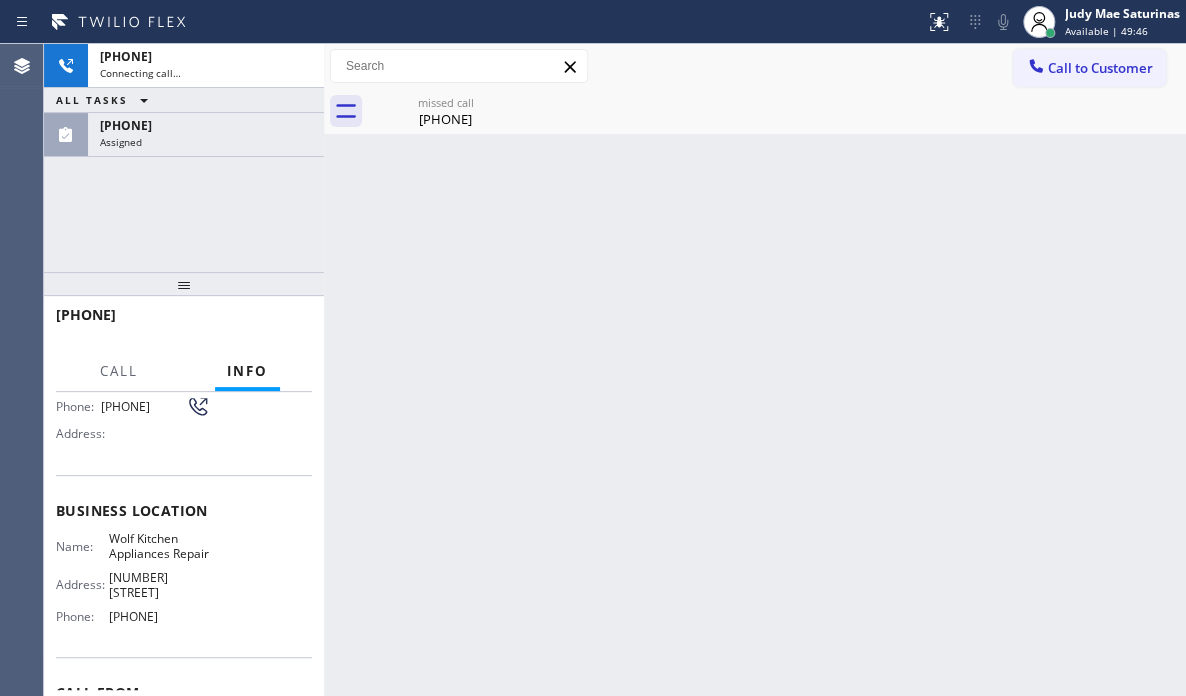 click on "ALL TASKS ALL TASKS ACTIVE TASKS TASKS IN WRAP UP" at bounding box center (184, 100) 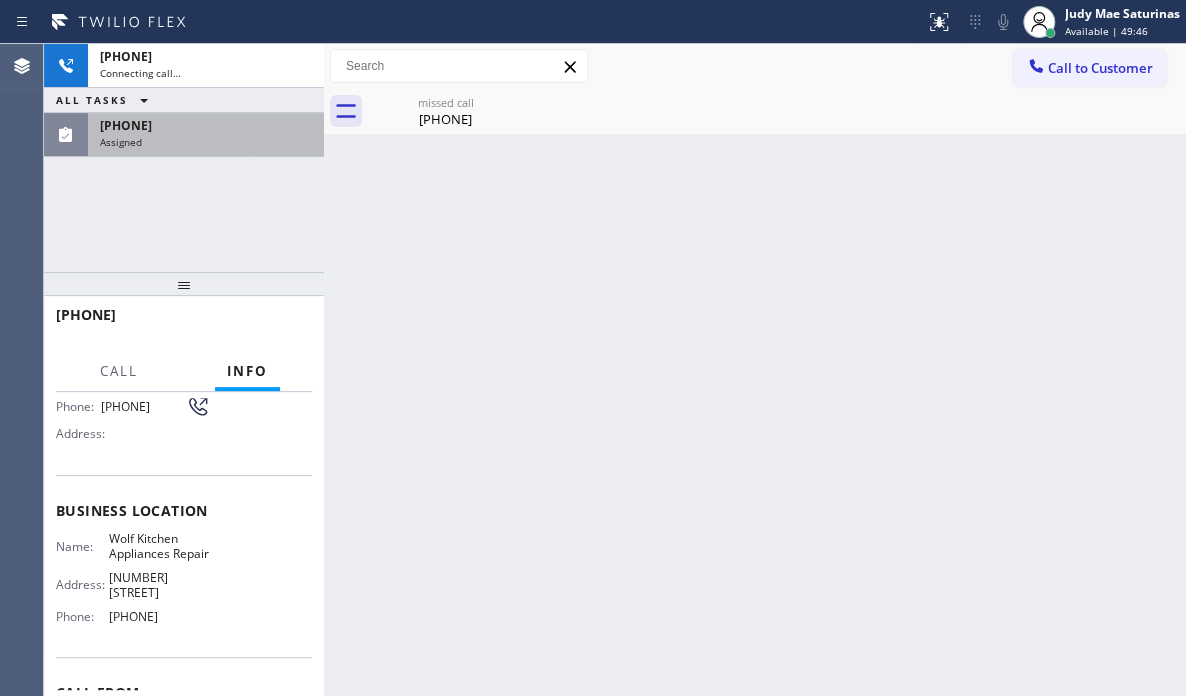 click on "Assigned" at bounding box center [206, 142] 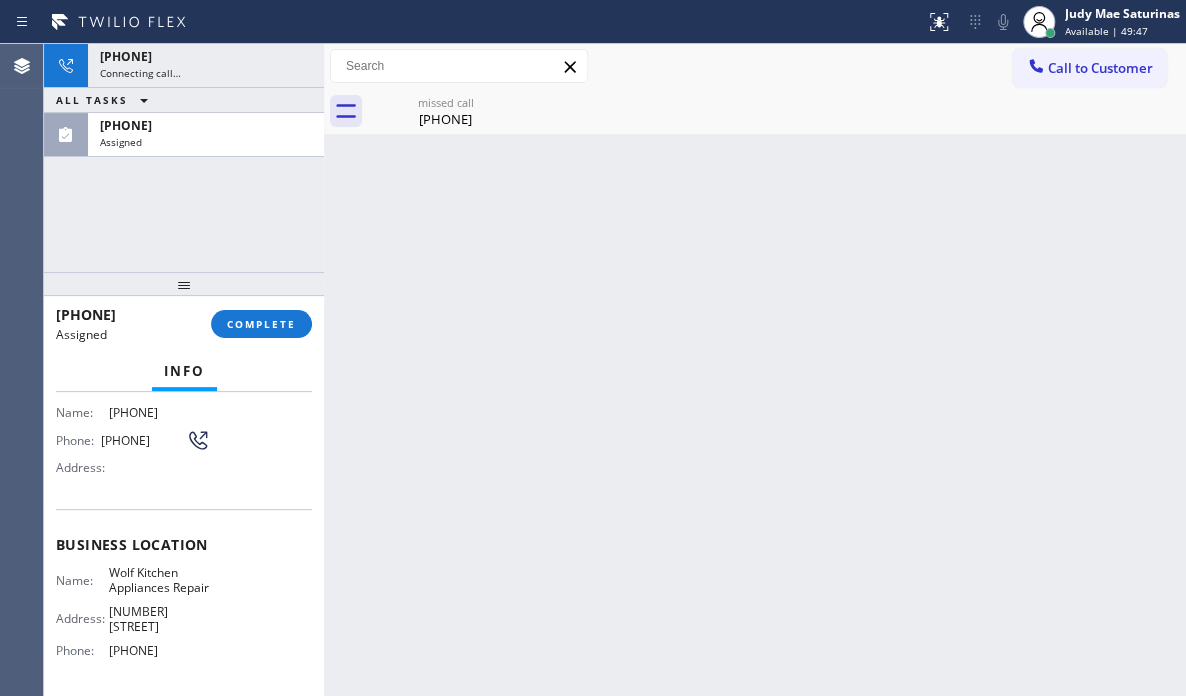 scroll, scrollTop: 200, scrollLeft: 0, axis: vertical 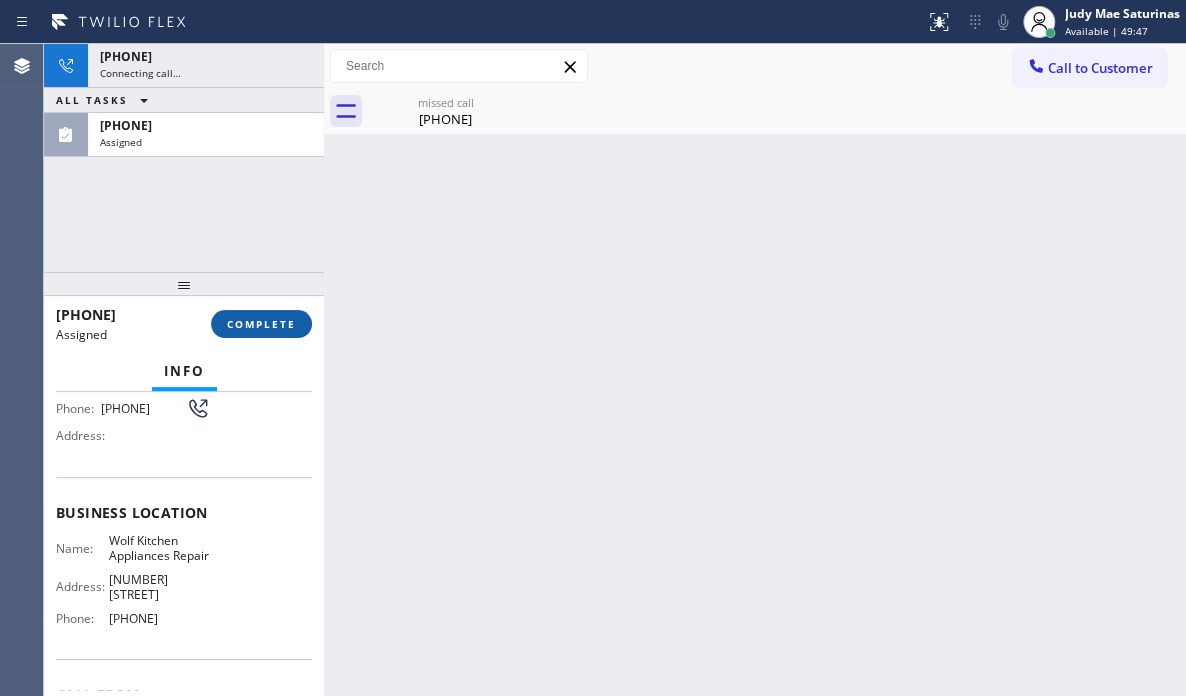 click on "COMPLETE" at bounding box center (261, 324) 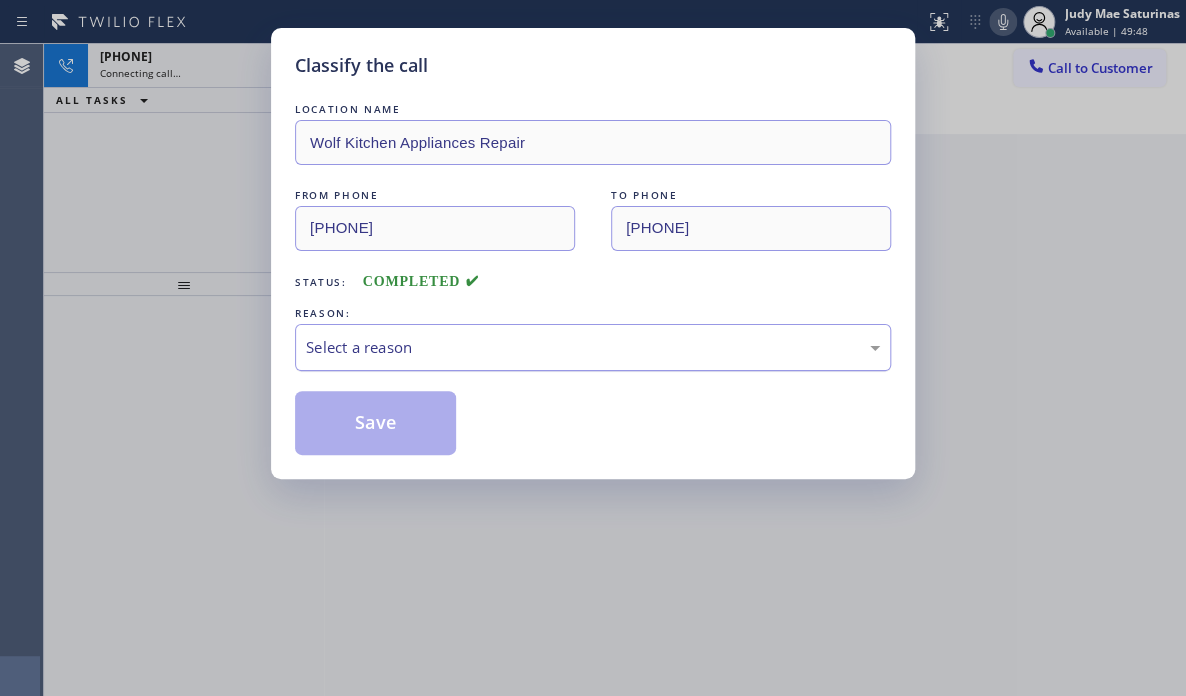 click on "Select a reason" at bounding box center [593, 347] 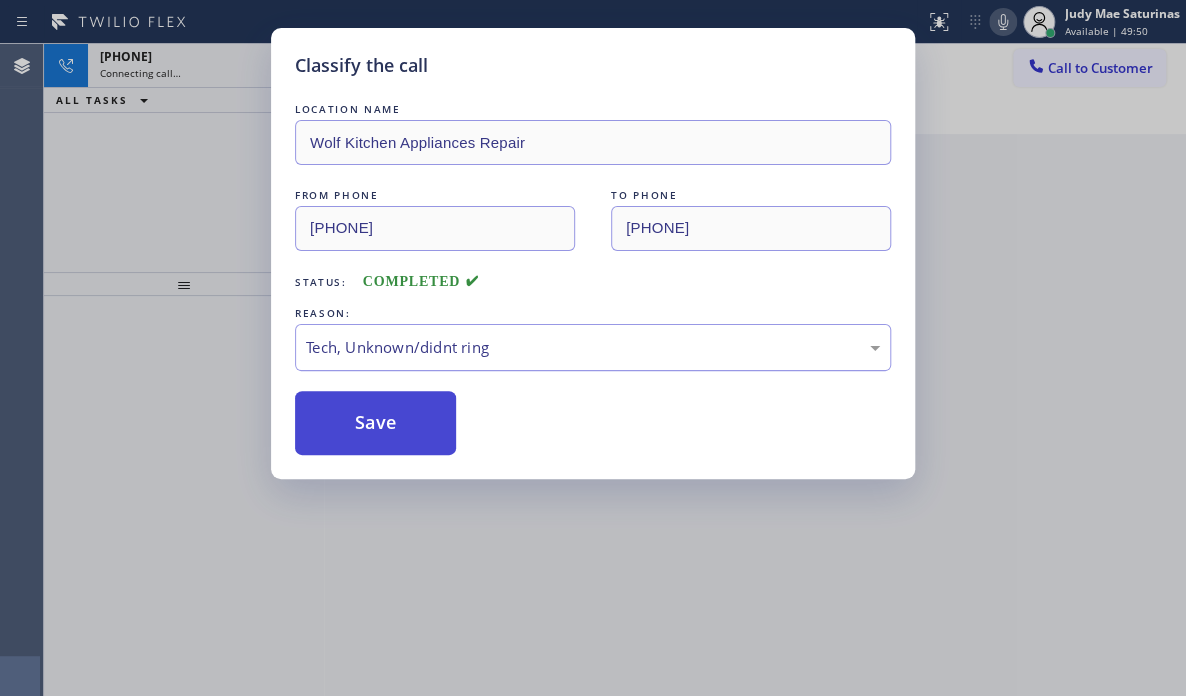 click on "Save" at bounding box center [375, 423] 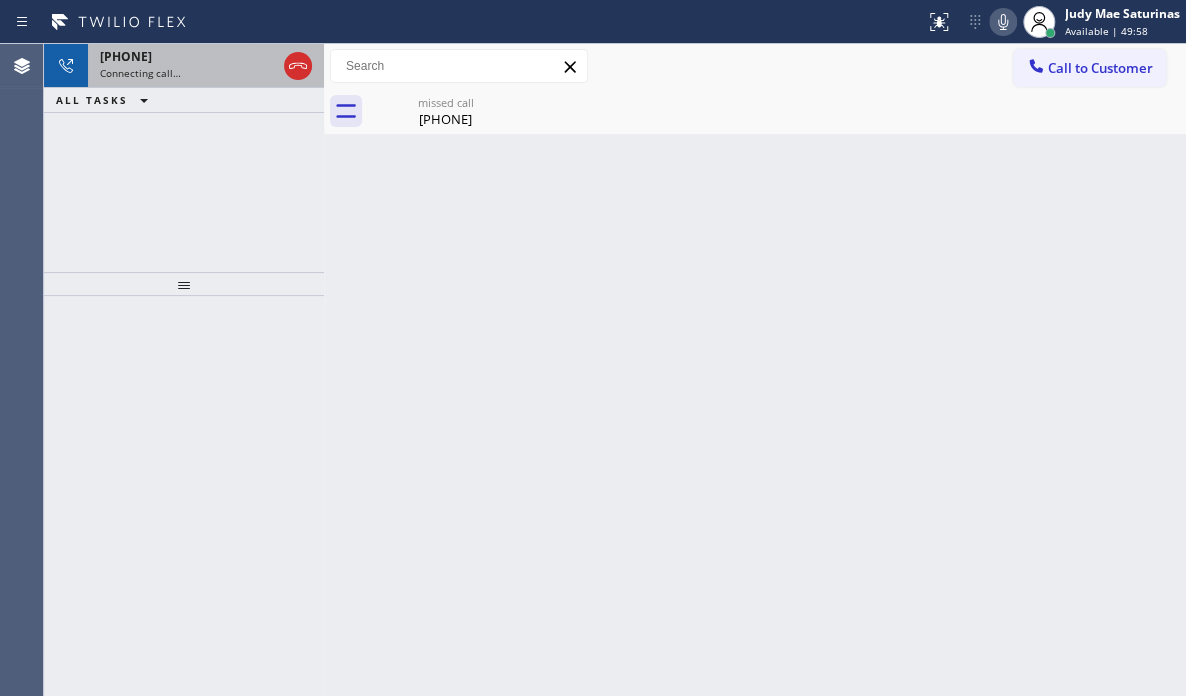 click on "Connecting call…" at bounding box center (188, 73) 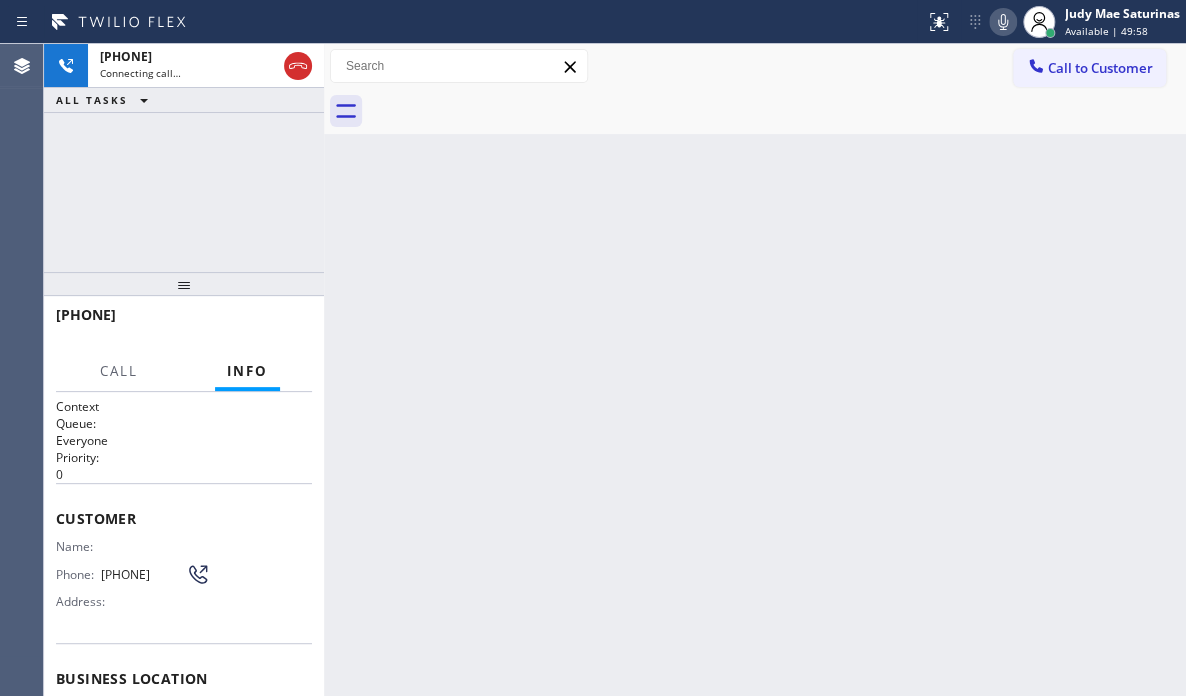 click at bounding box center (777, 111) 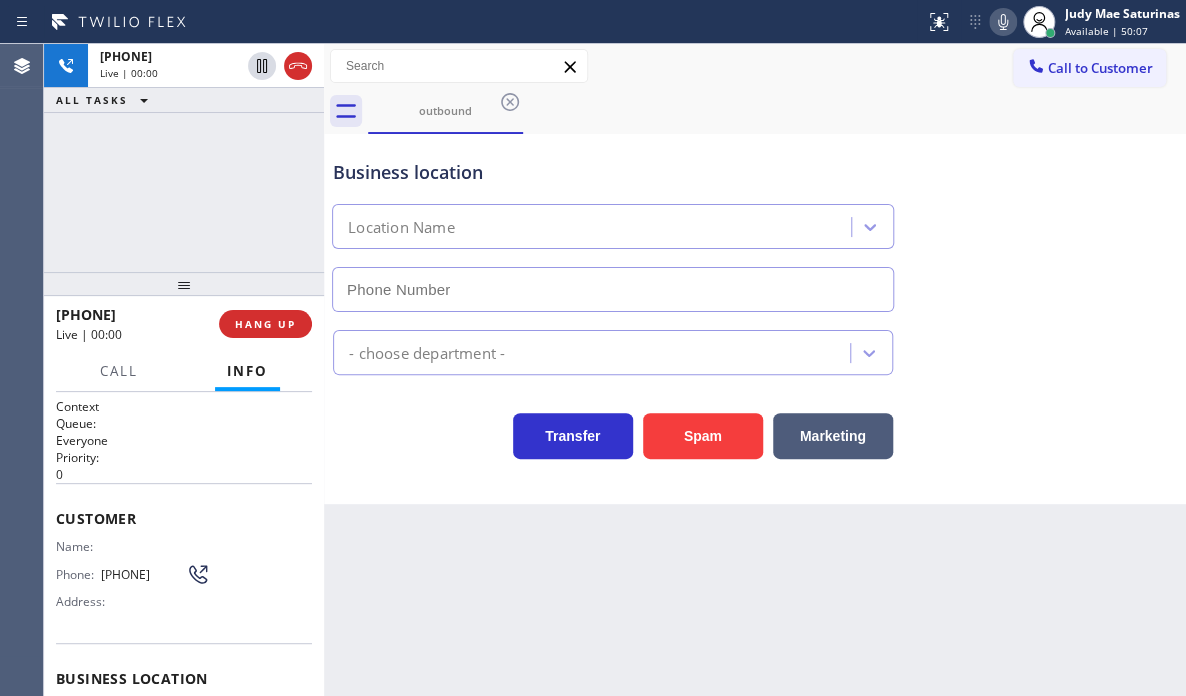type on "[PHONE]" 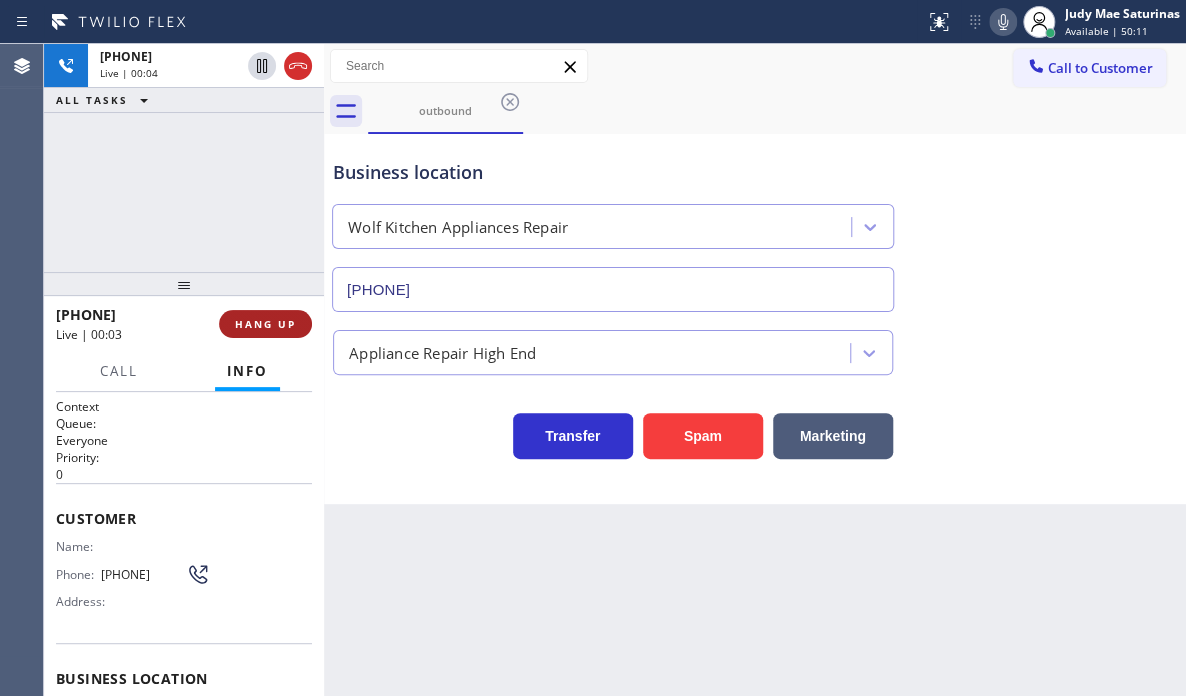 click on "HANG UP" at bounding box center [265, 324] 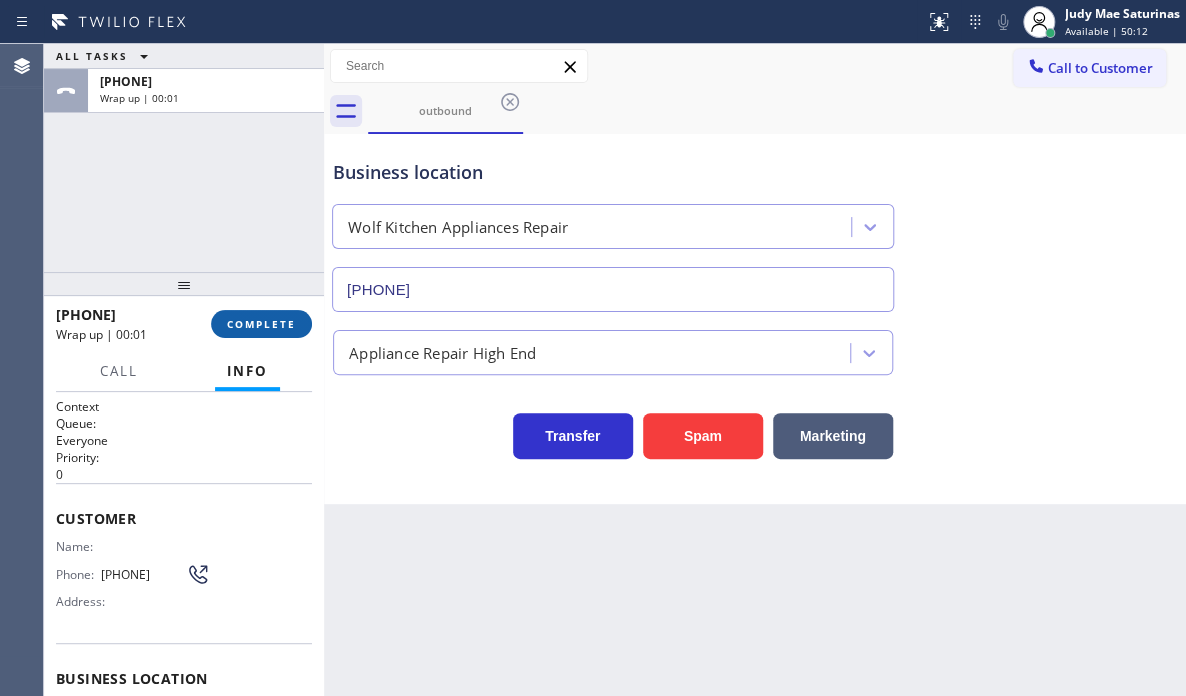 click on "COMPLETE" at bounding box center [261, 324] 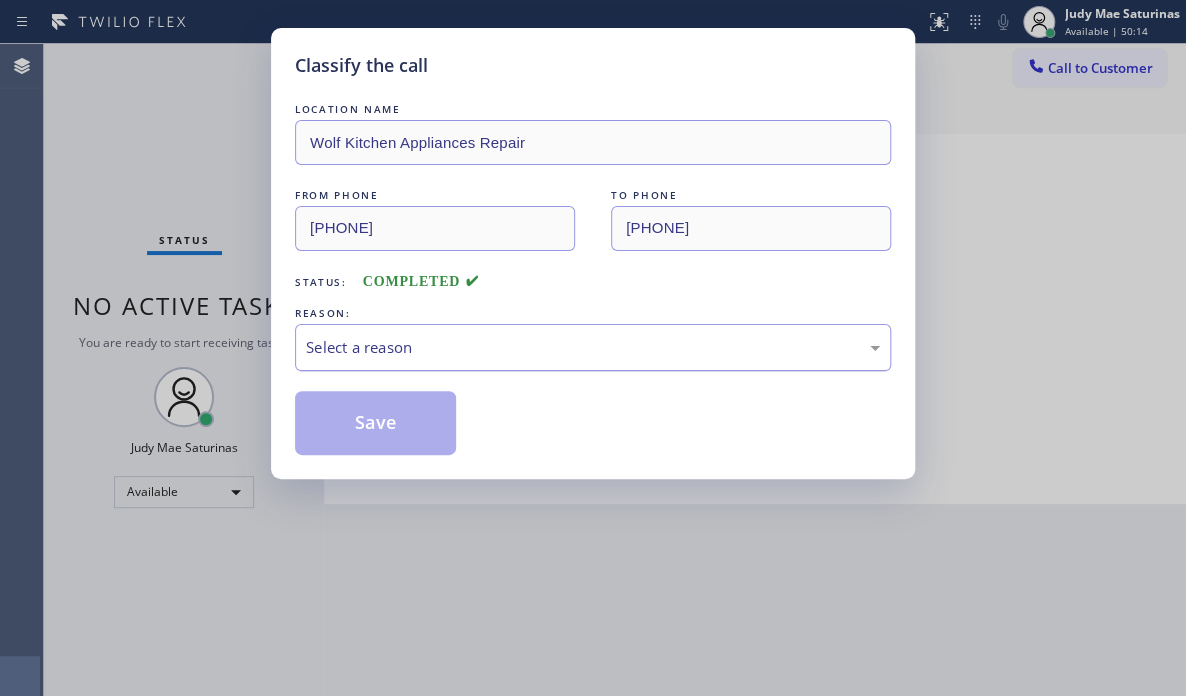 click on "Select a reason" at bounding box center (593, 347) 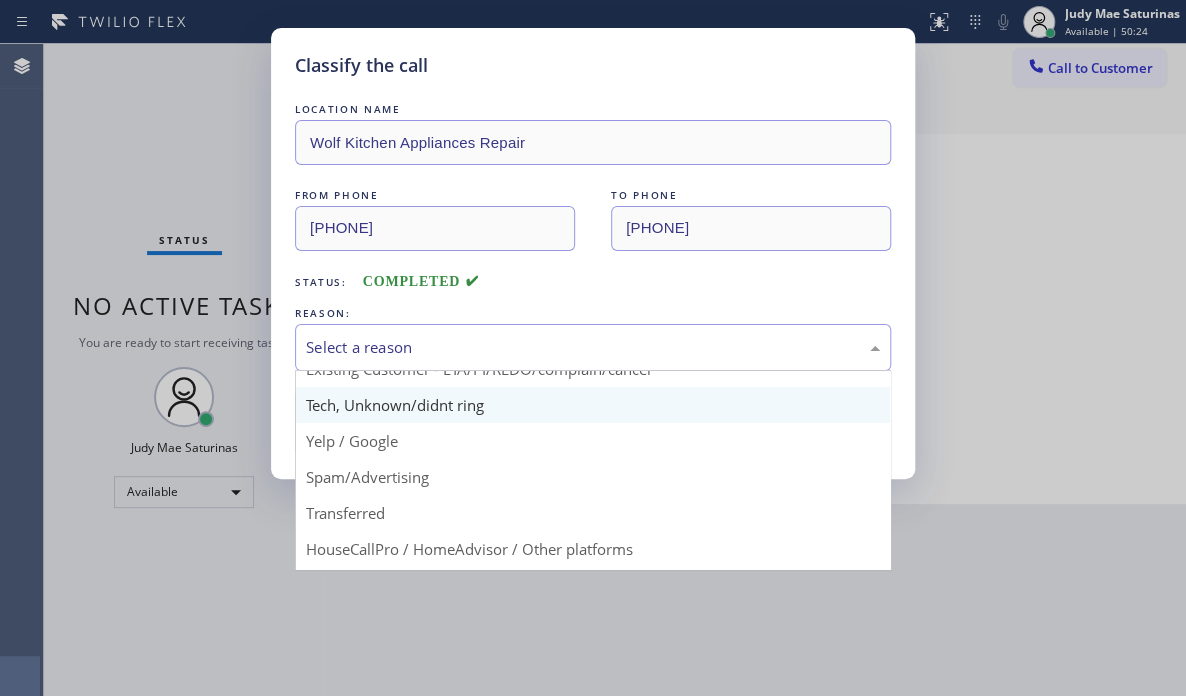 scroll, scrollTop: 125, scrollLeft: 0, axis: vertical 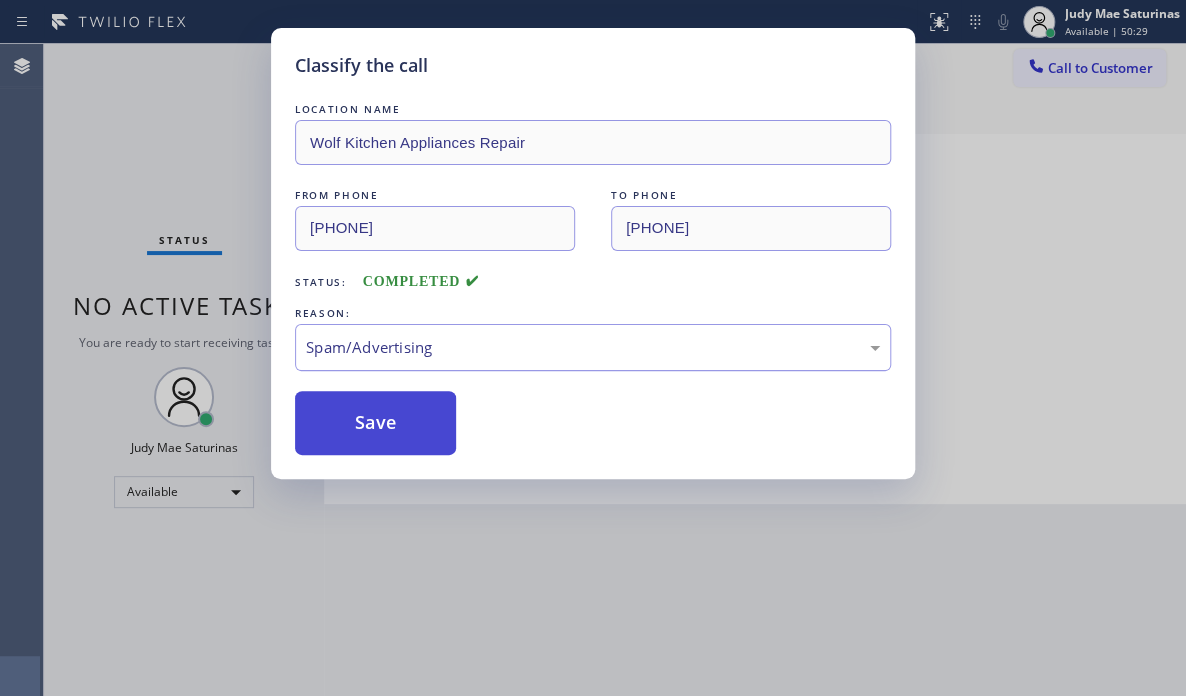click on "Save" at bounding box center [375, 423] 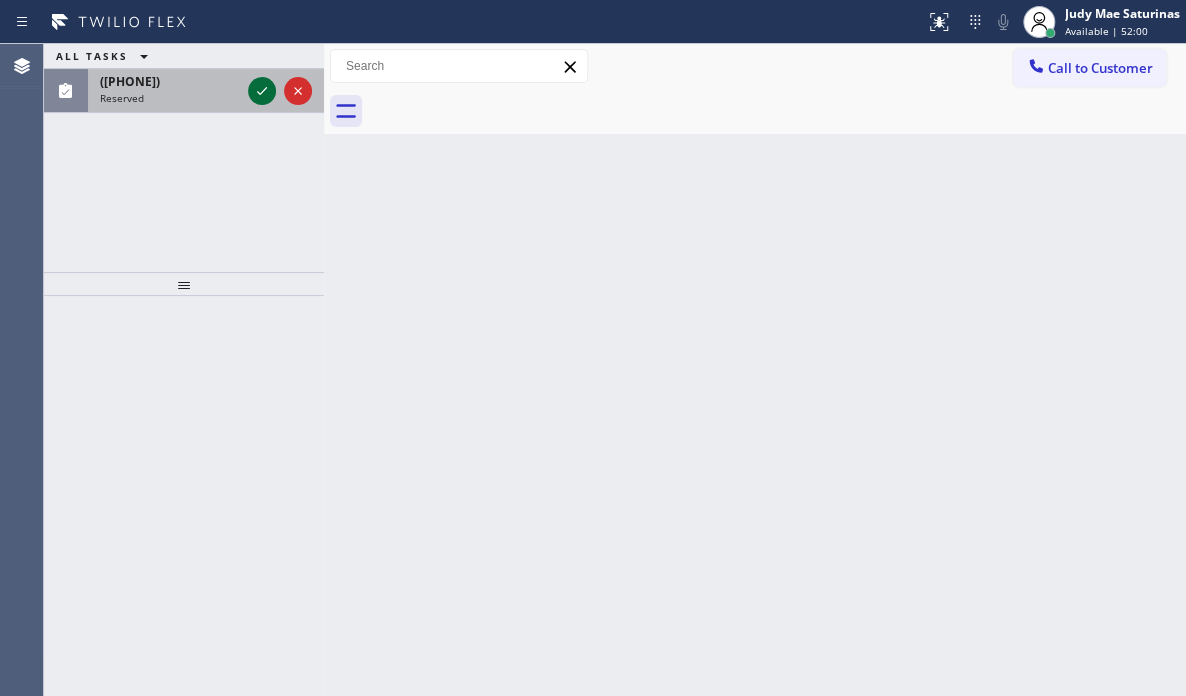 click 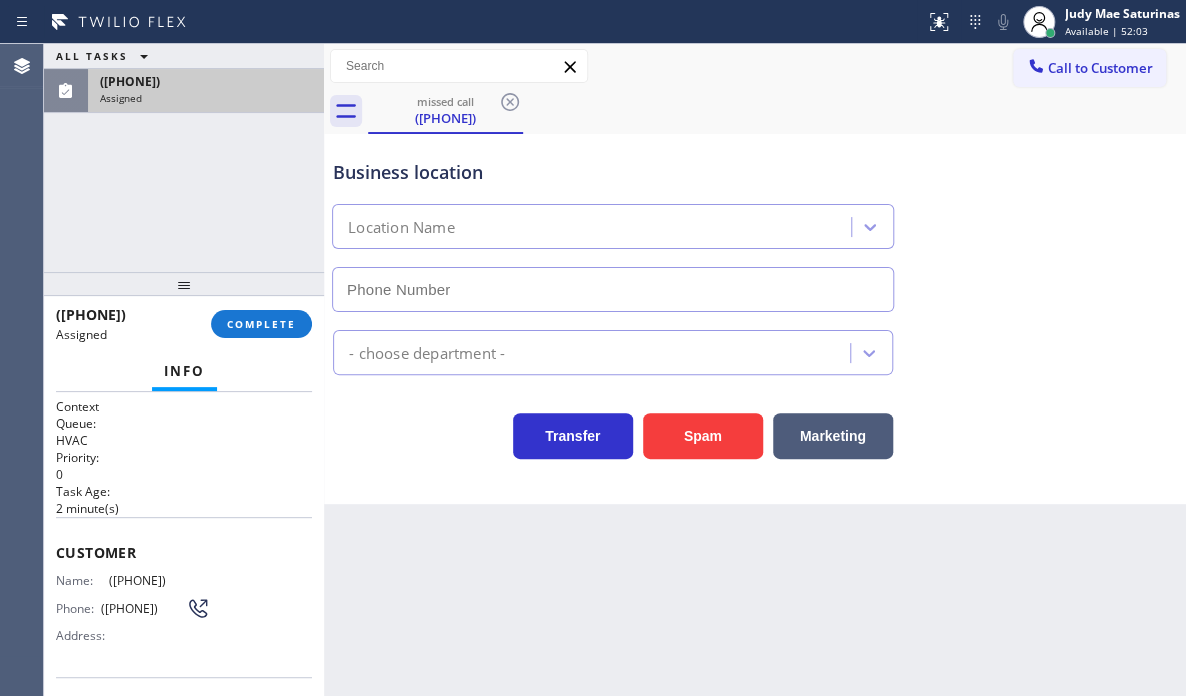 type on "[PHONE]" 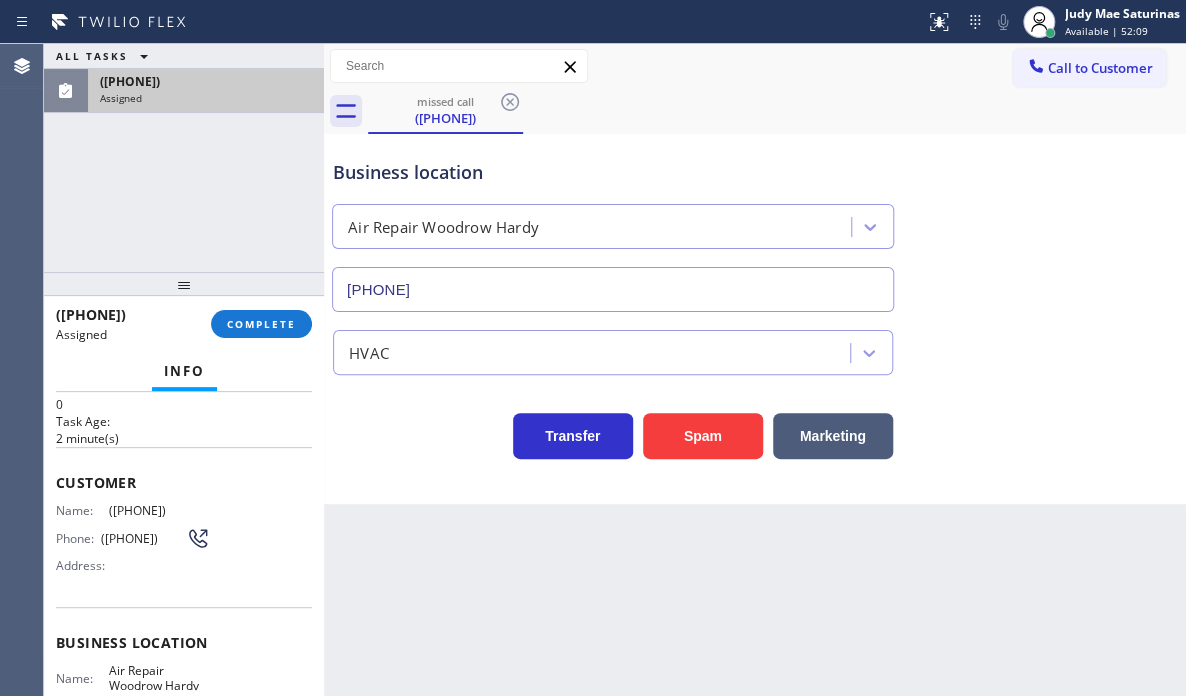 scroll, scrollTop: 200, scrollLeft: 0, axis: vertical 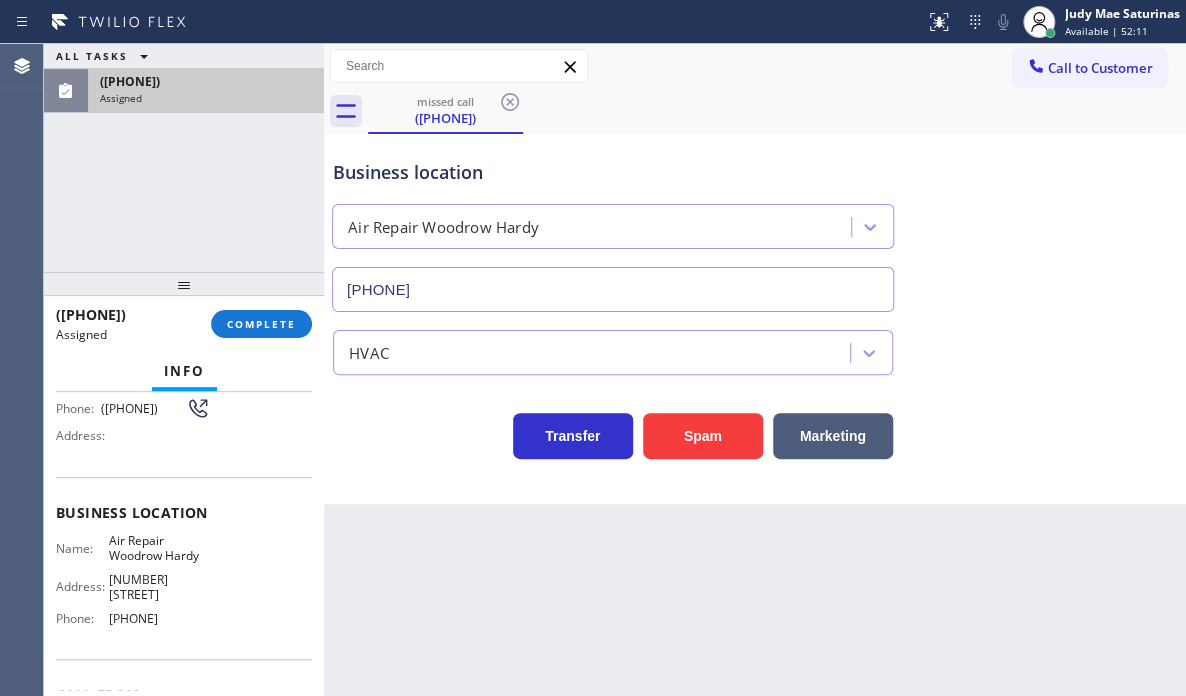 drag, startPoint x: 198, startPoint y: 611, endPoint x: 105, endPoint y: 623, distance: 93.770996 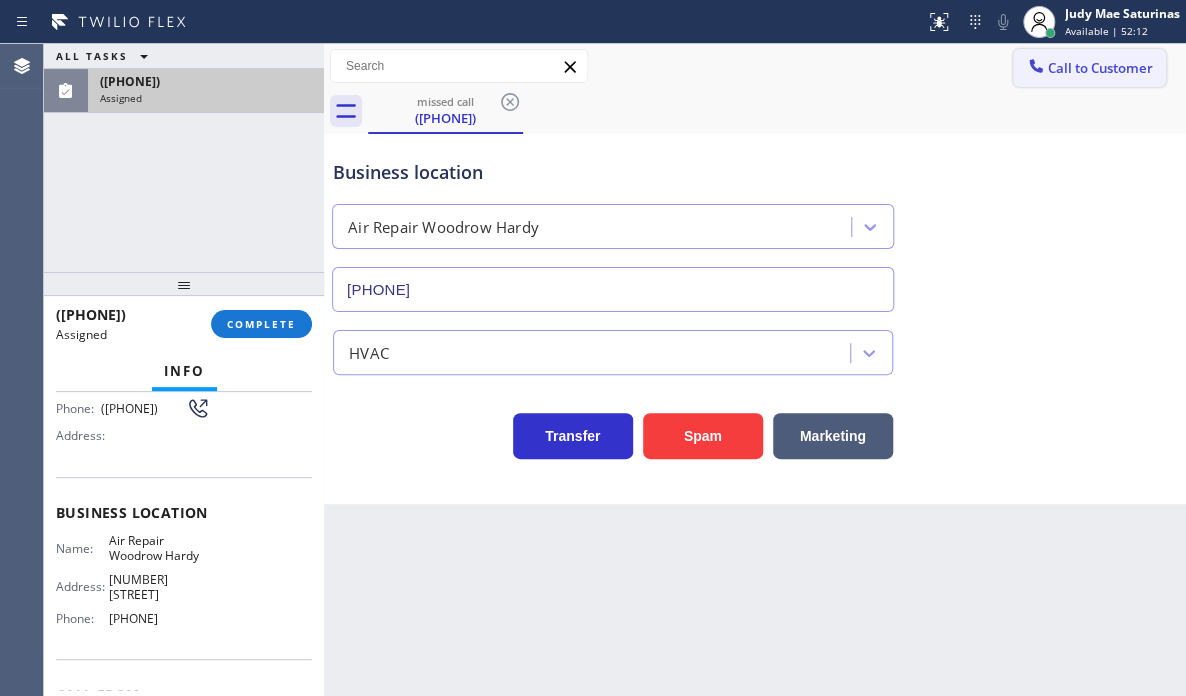 click on "Call to Customer" at bounding box center (1089, 68) 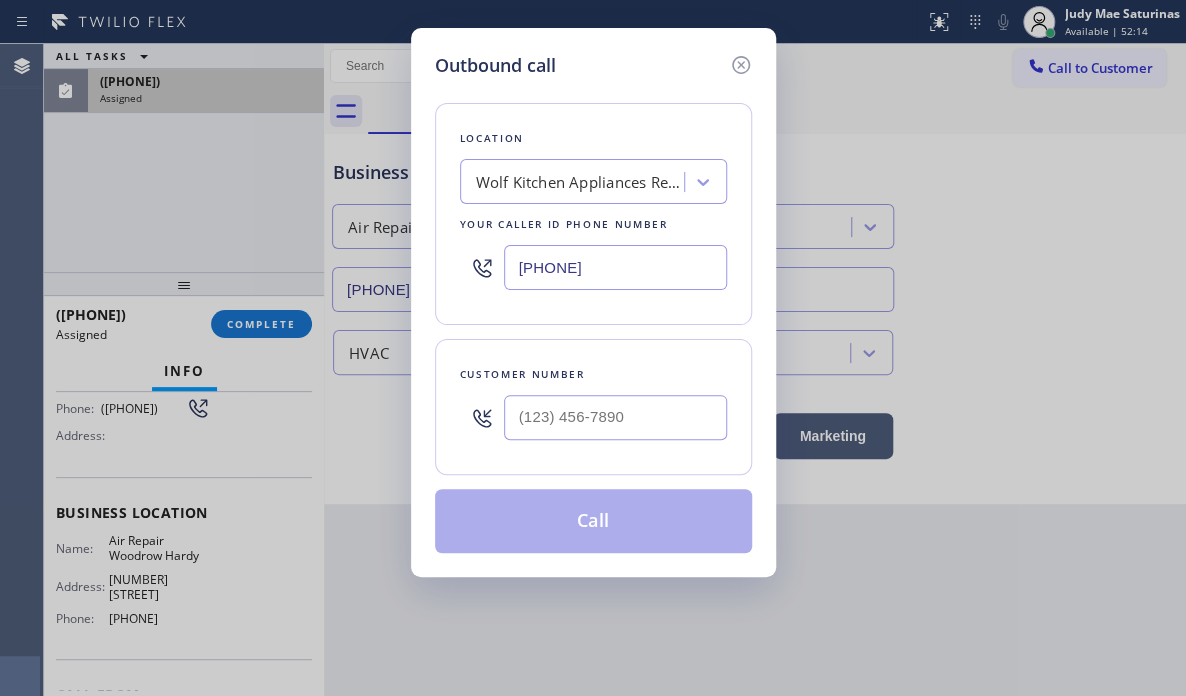 click on "[PHONE]" at bounding box center (615, 267) 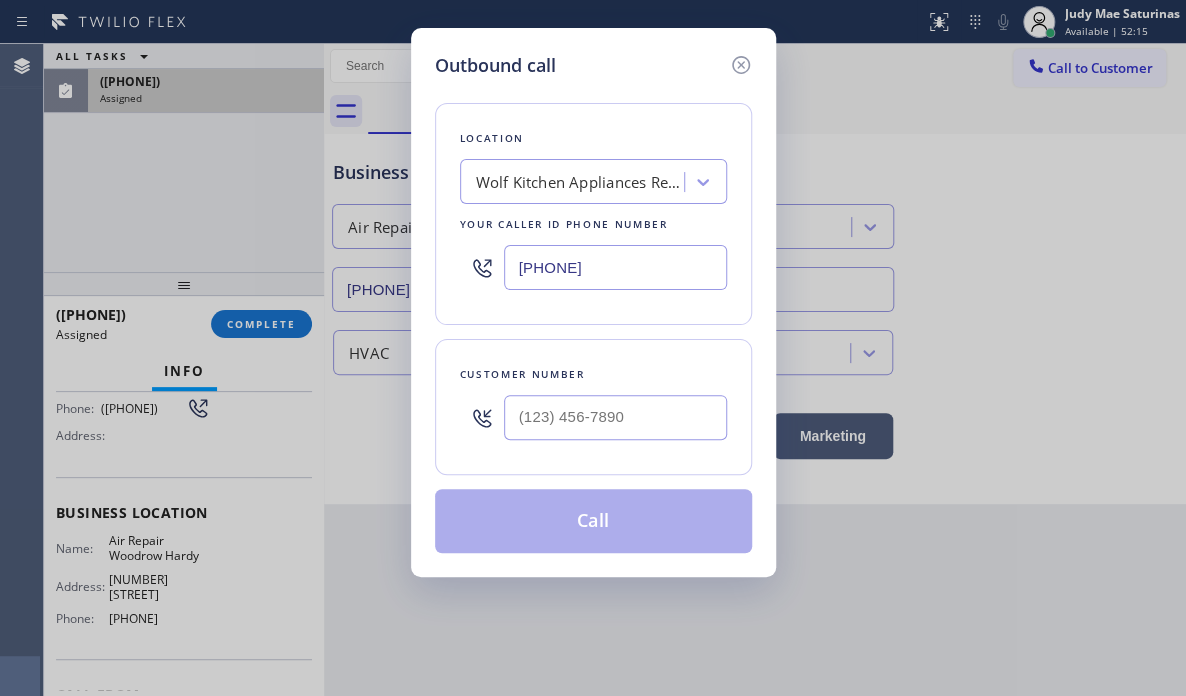 paste on "[PHONE]" 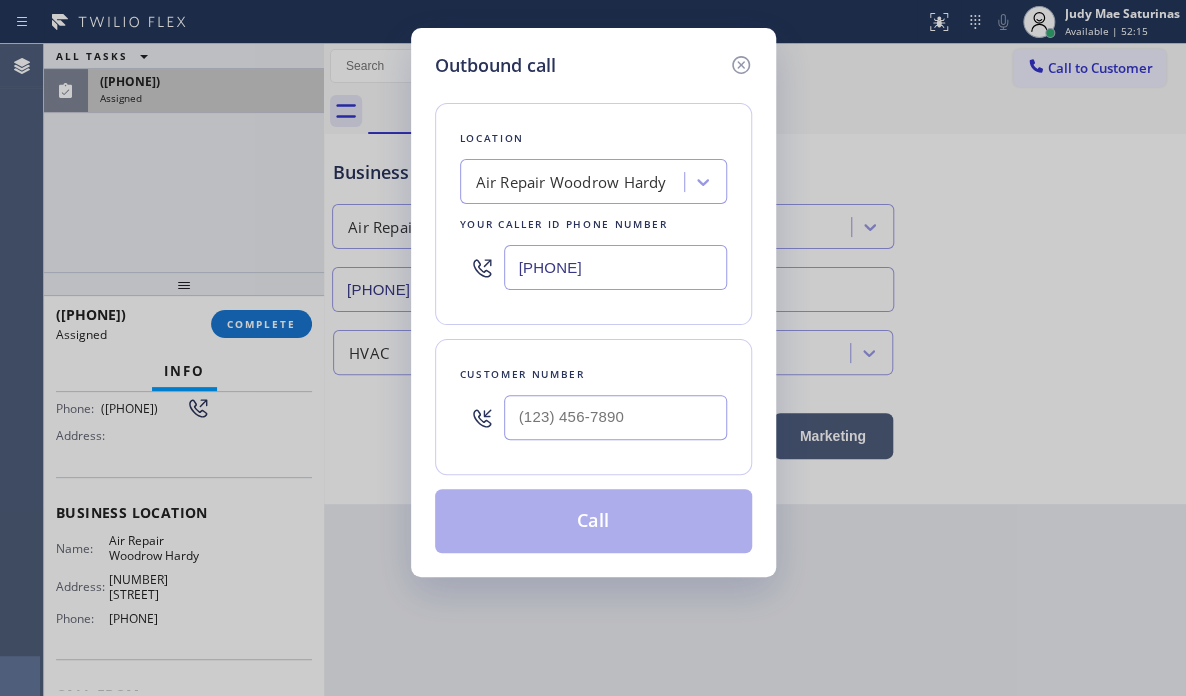 type on "[PHONE]" 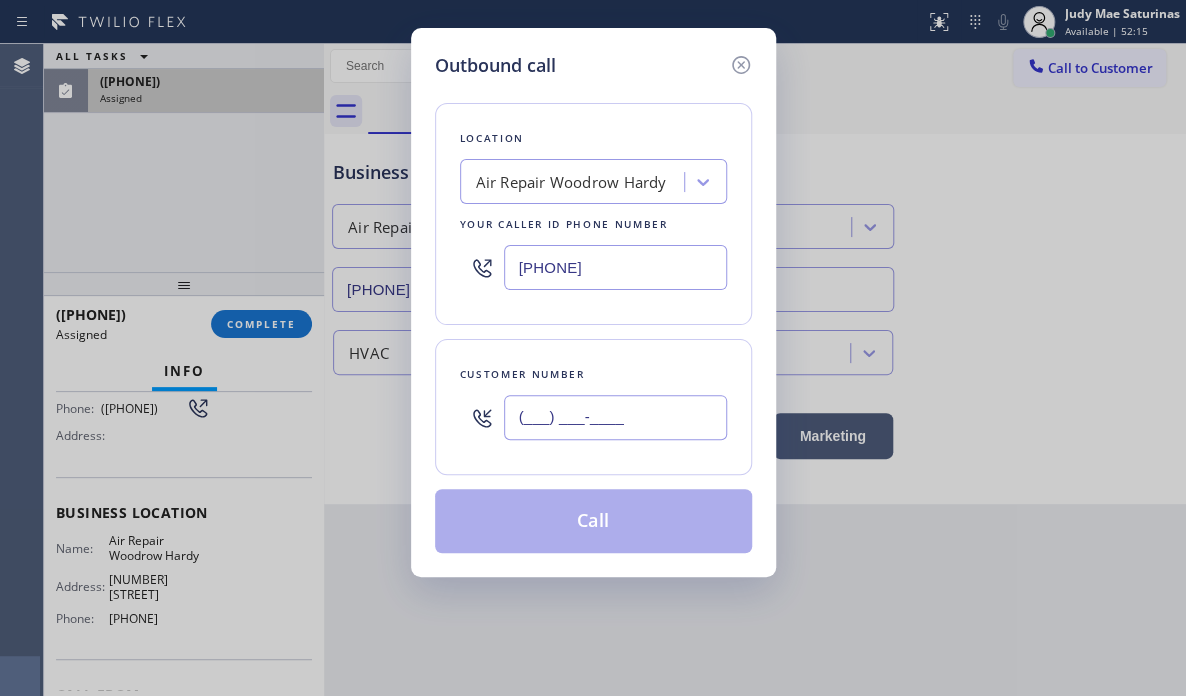click on "(___) ___-____" at bounding box center (615, 417) 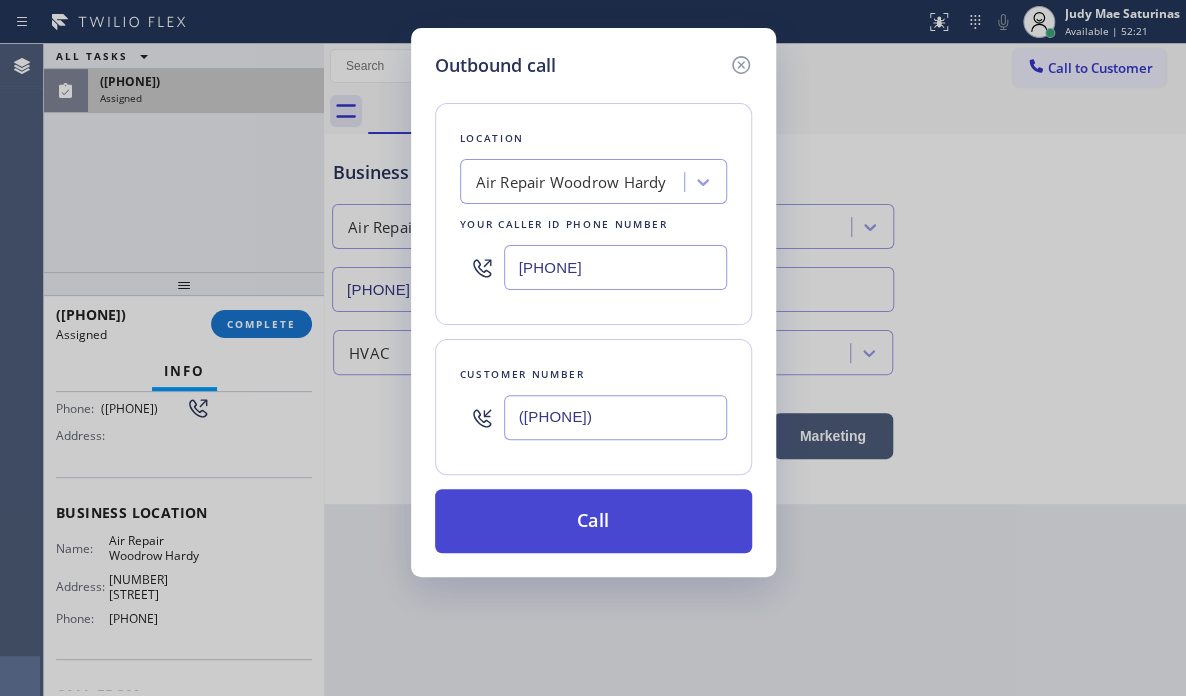 type on "([PHONE])" 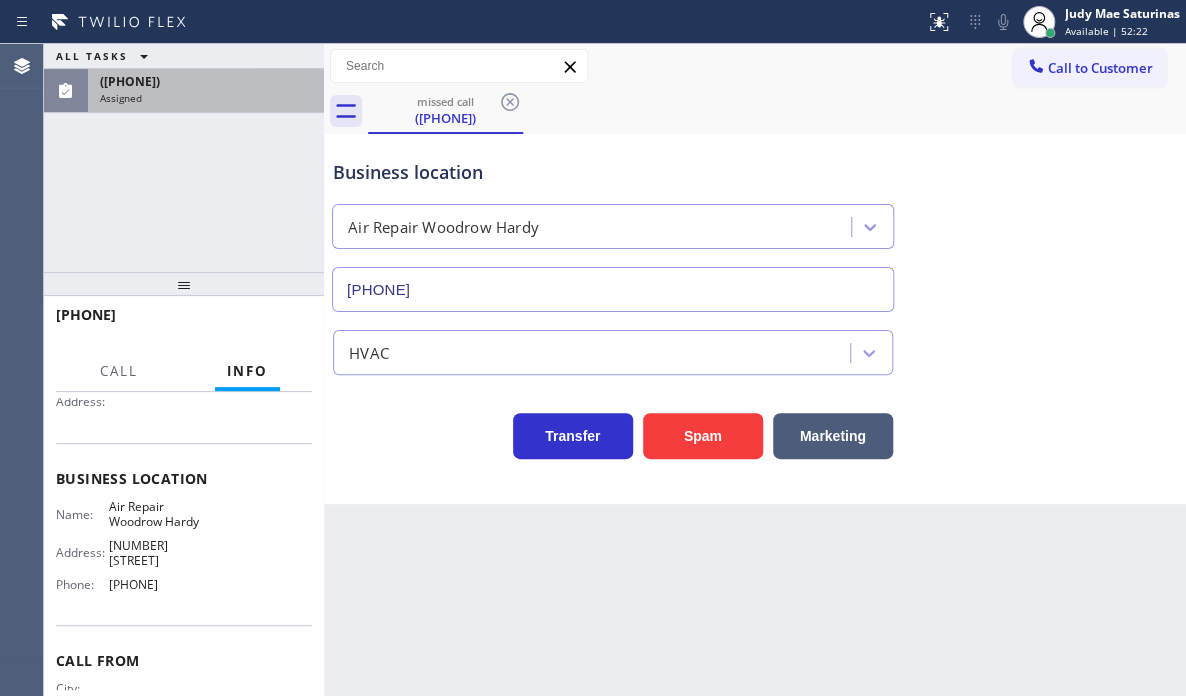scroll, scrollTop: 168, scrollLeft: 0, axis: vertical 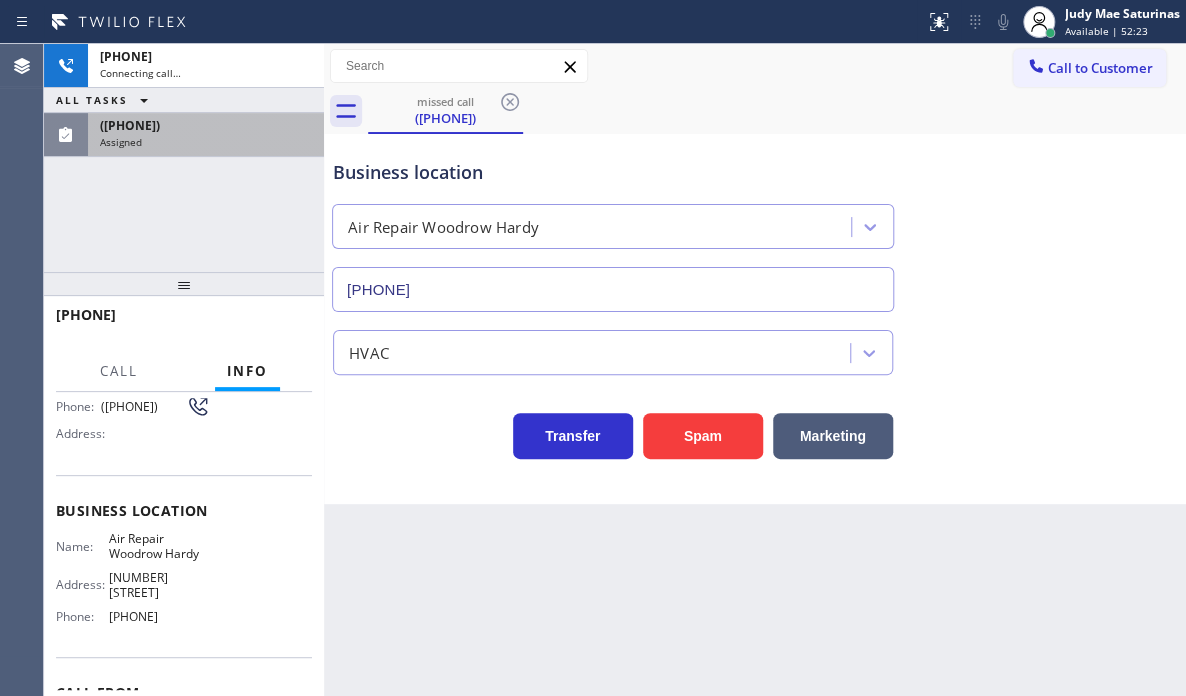 click on "([PHONE])" at bounding box center (206, 125) 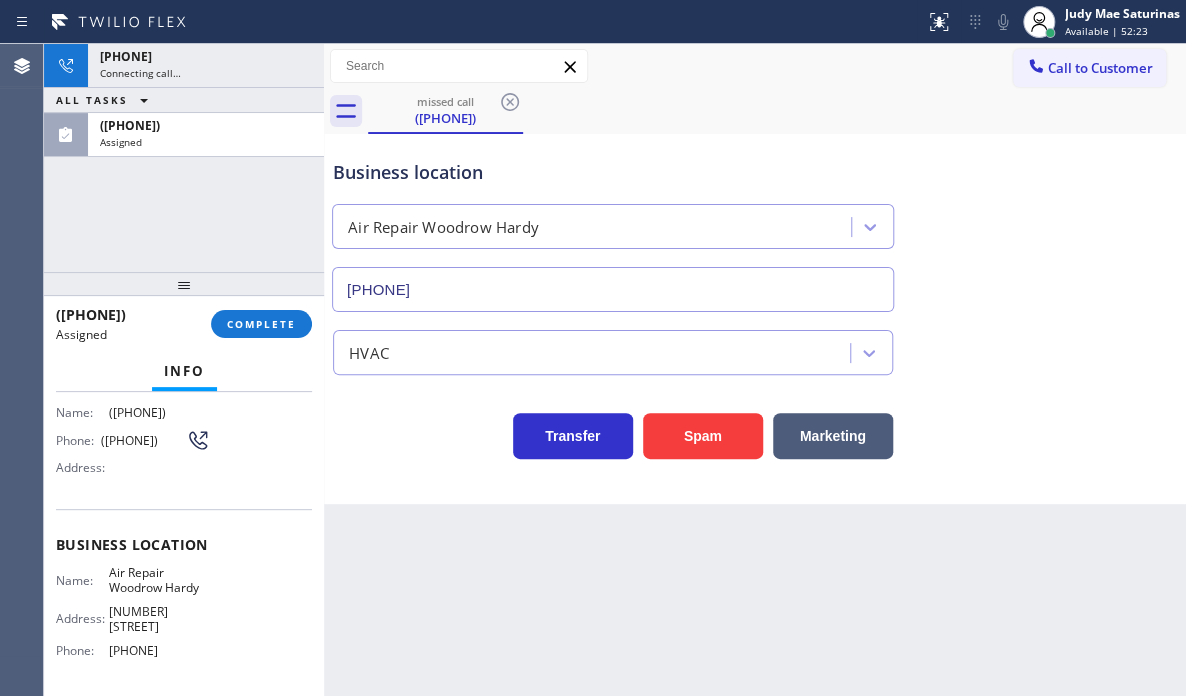 scroll, scrollTop: 200, scrollLeft: 0, axis: vertical 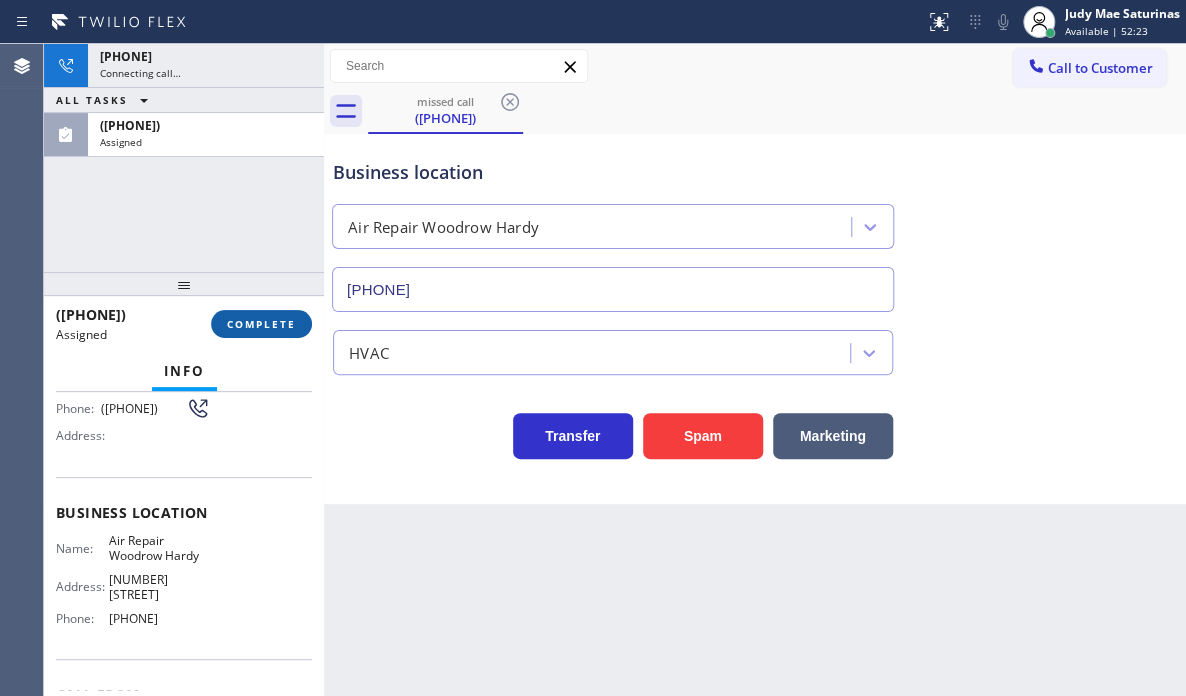 click on "COMPLETE" at bounding box center (261, 324) 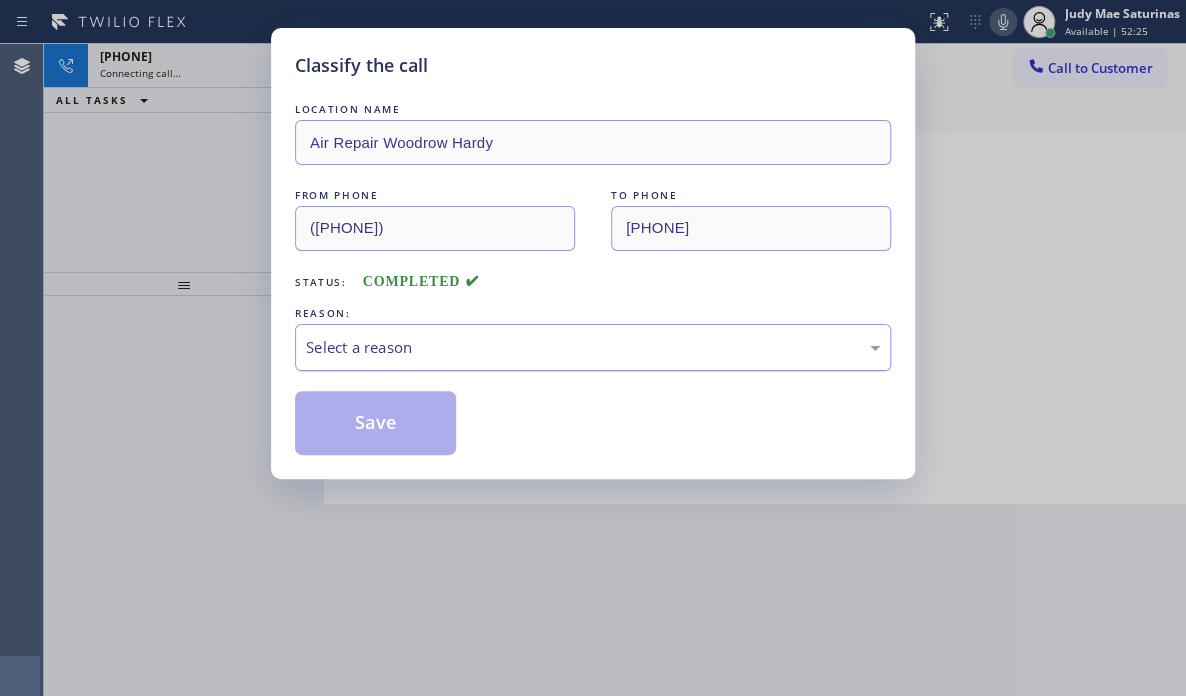 click on "Select a reason" at bounding box center [593, 347] 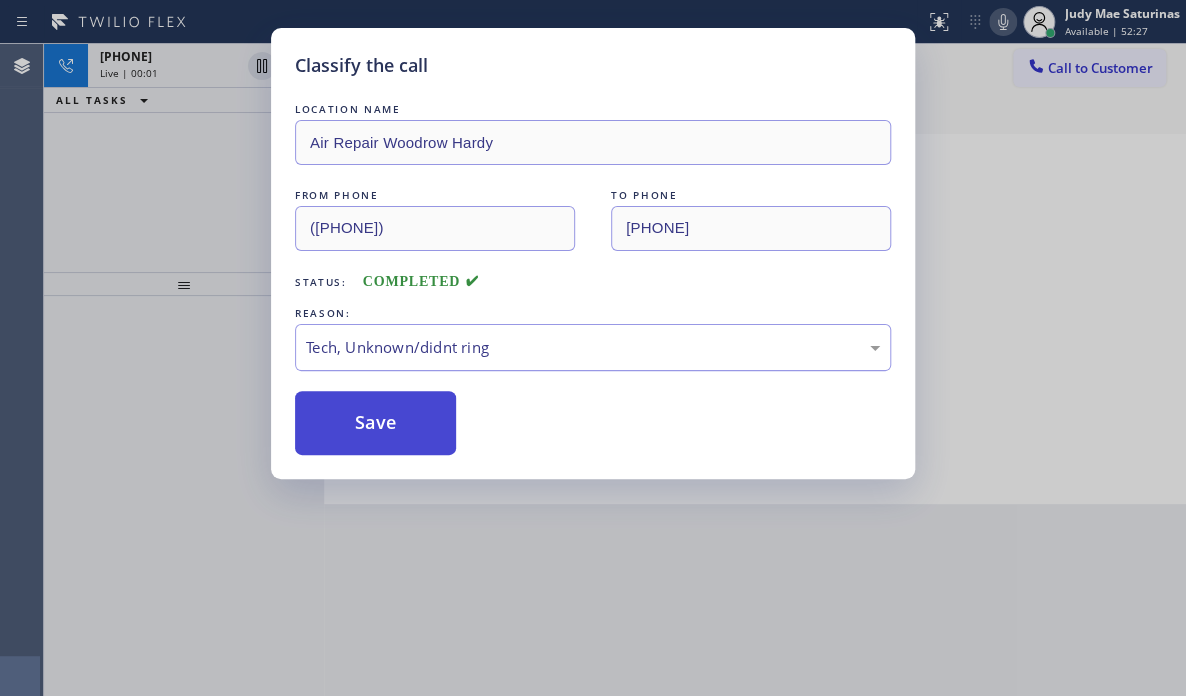 click on "Save" at bounding box center (375, 423) 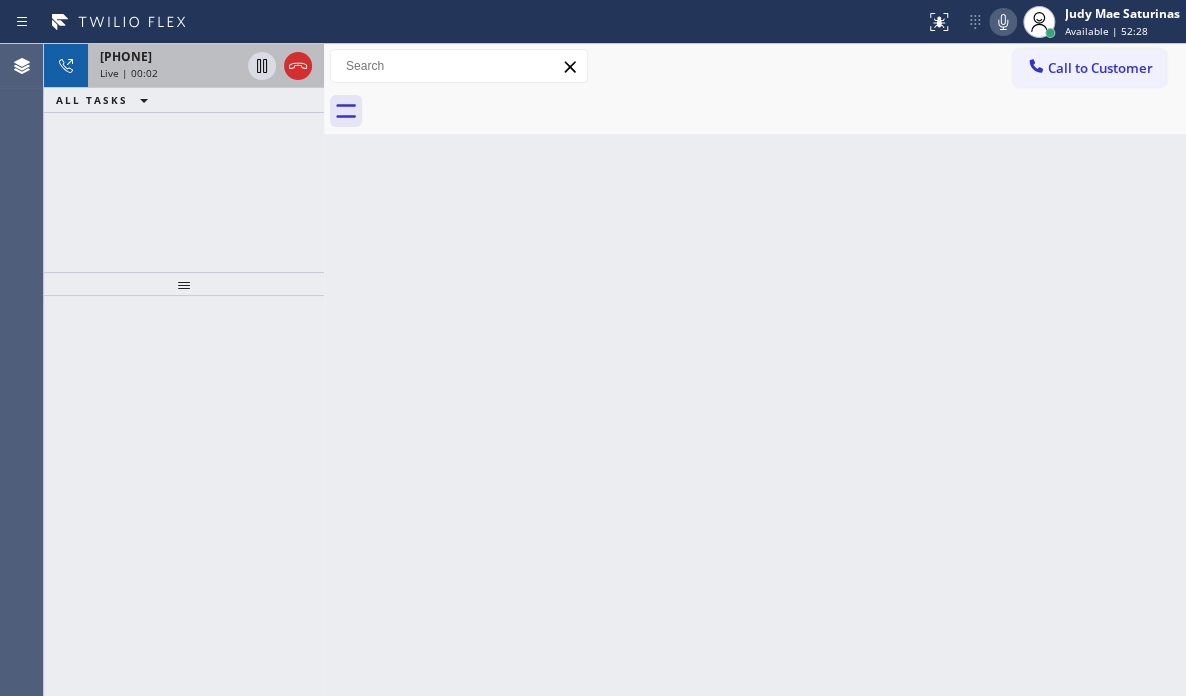 click on "Live | 00:02" at bounding box center (170, 73) 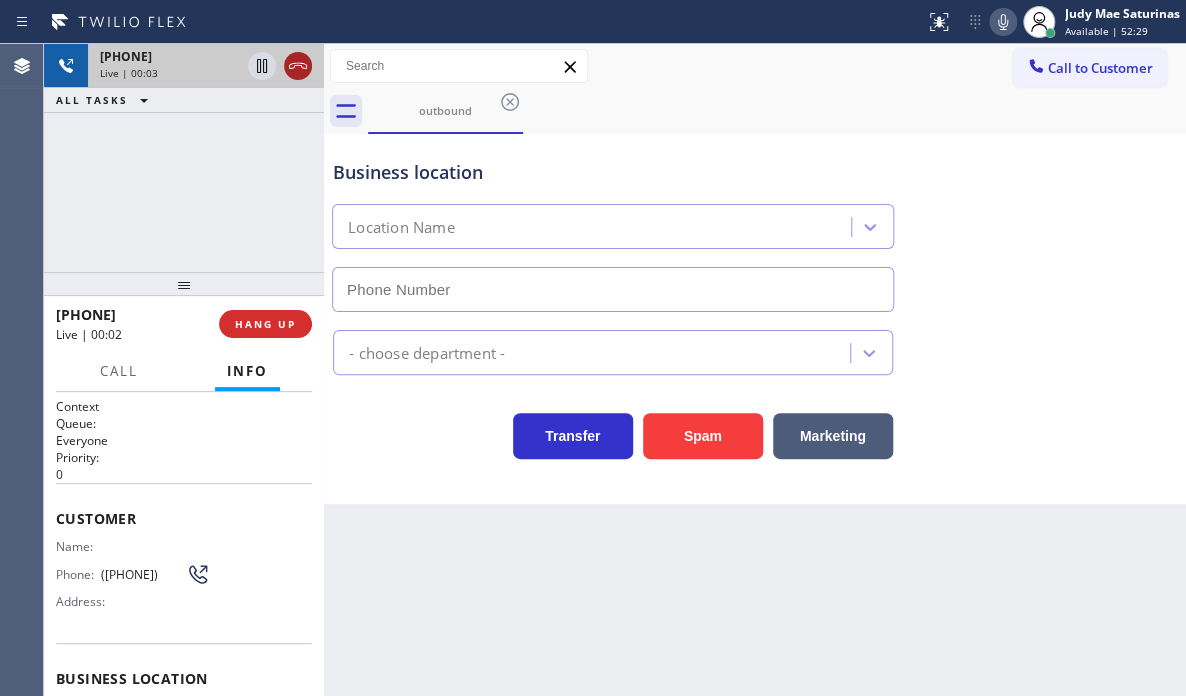 type on "[PHONE]" 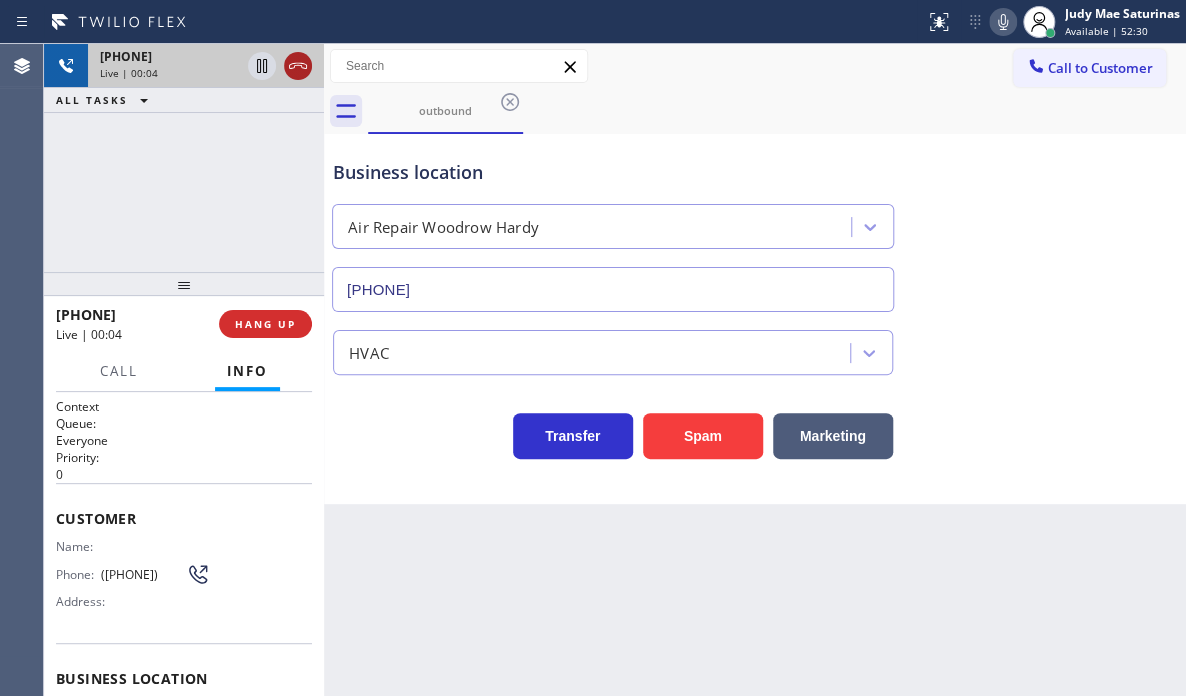 click 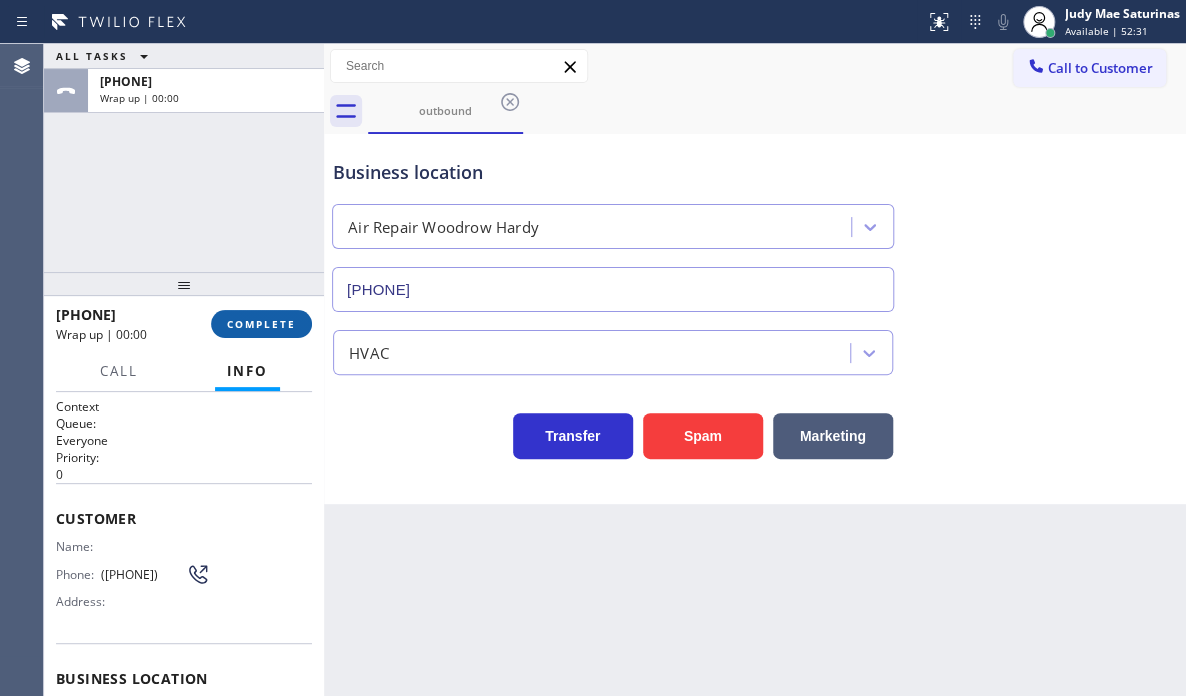 click on "COMPLETE" at bounding box center (261, 324) 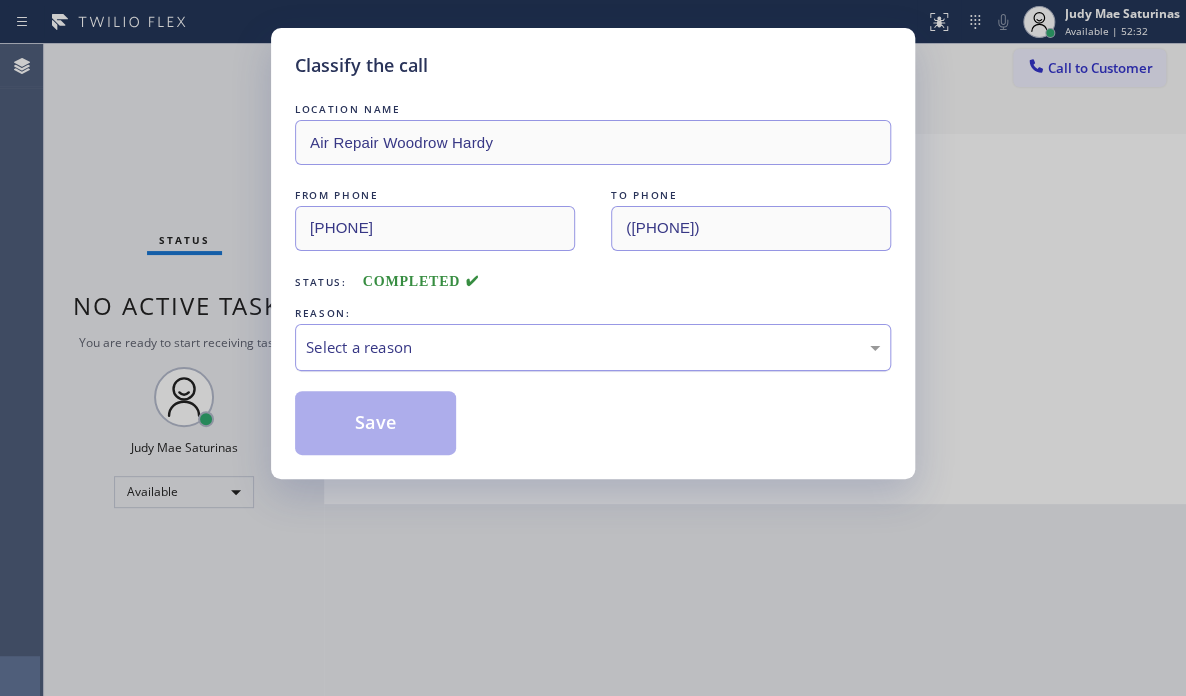 click on "Select a reason" at bounding box center (593, 347) 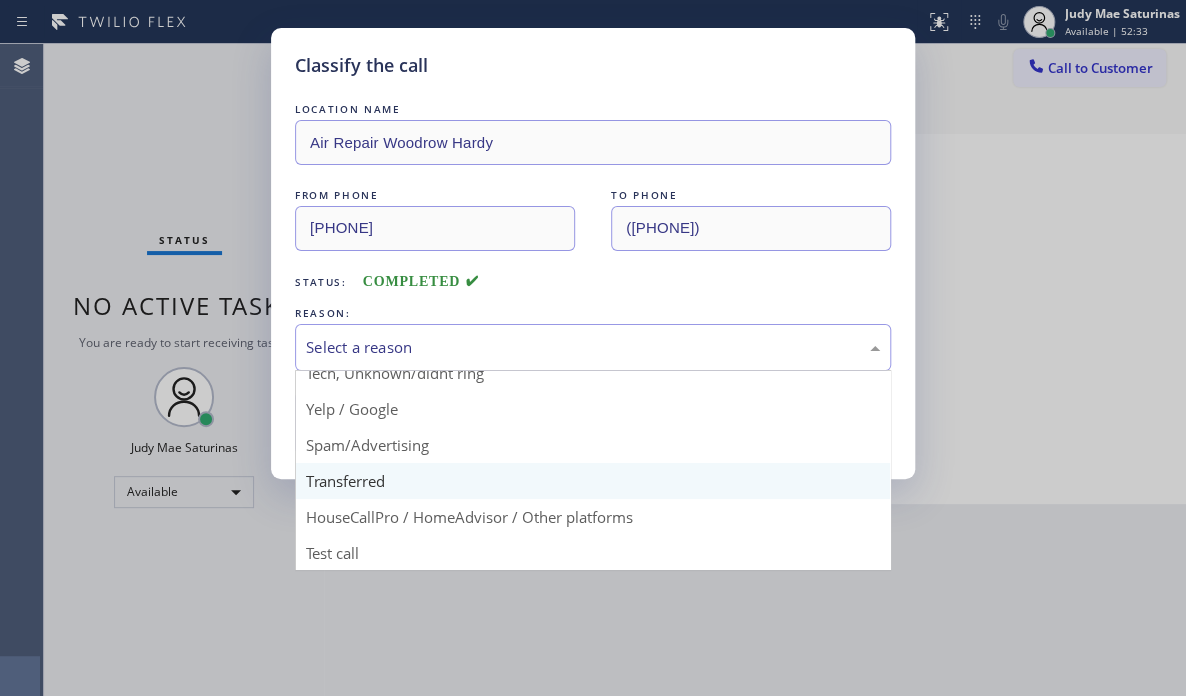 scroll, scrollTop: 125, scrollLeft: 0, axis: vertical 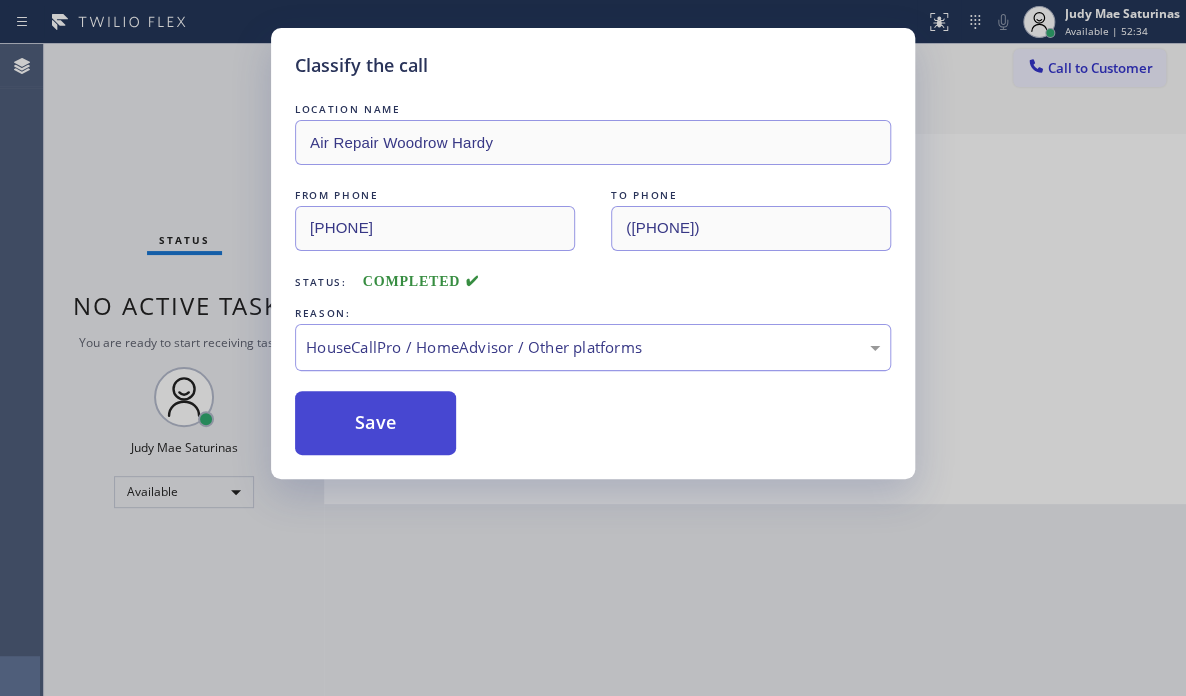 click on "Save" at bounding box center (375, 423) 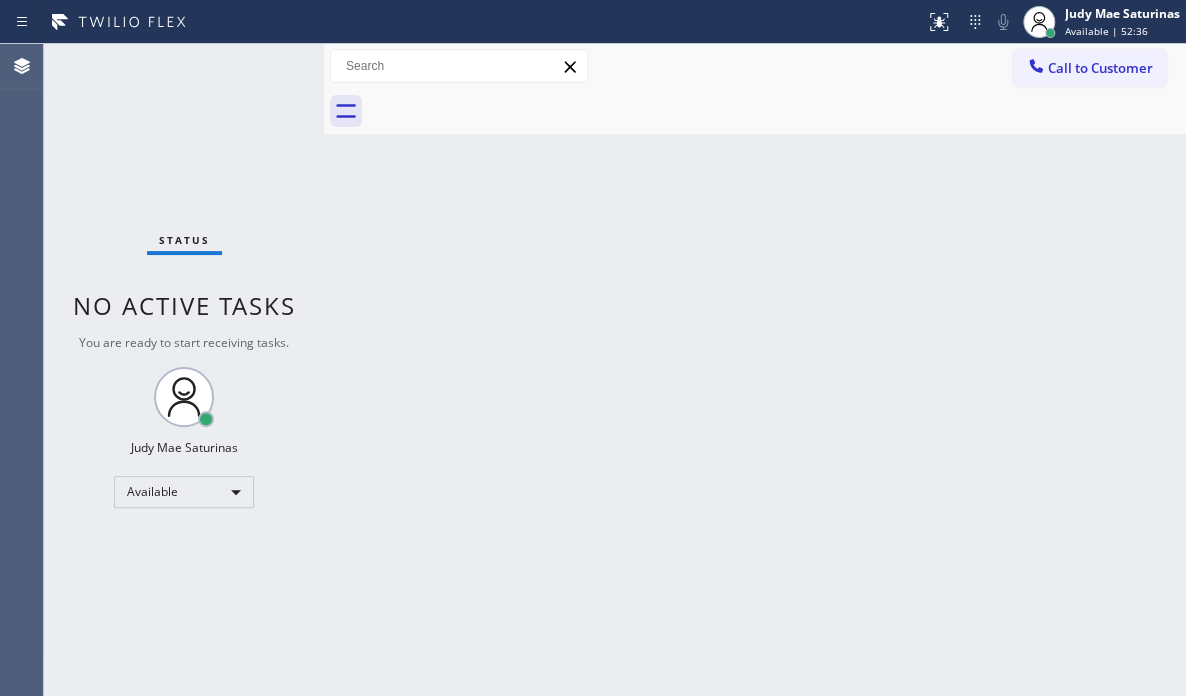 click on "Status   No active tasks     You are ready to start receiving tasks.   [FIRST] [LAST] Available" at bounding box center [184, 370] 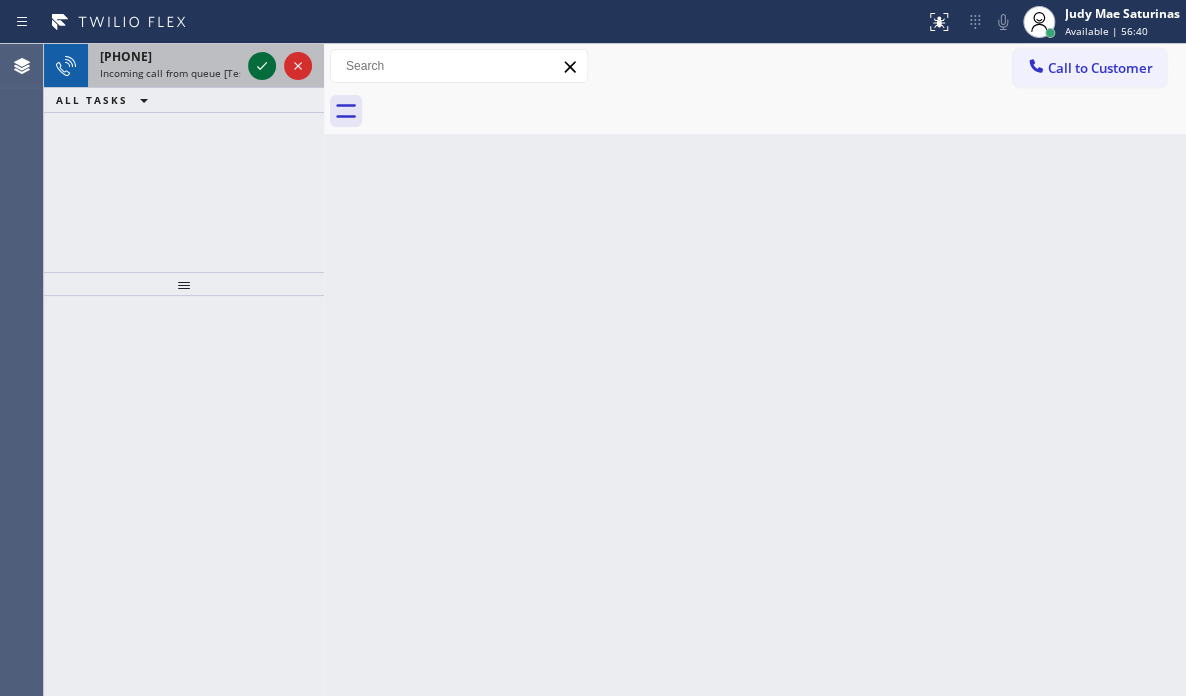 click 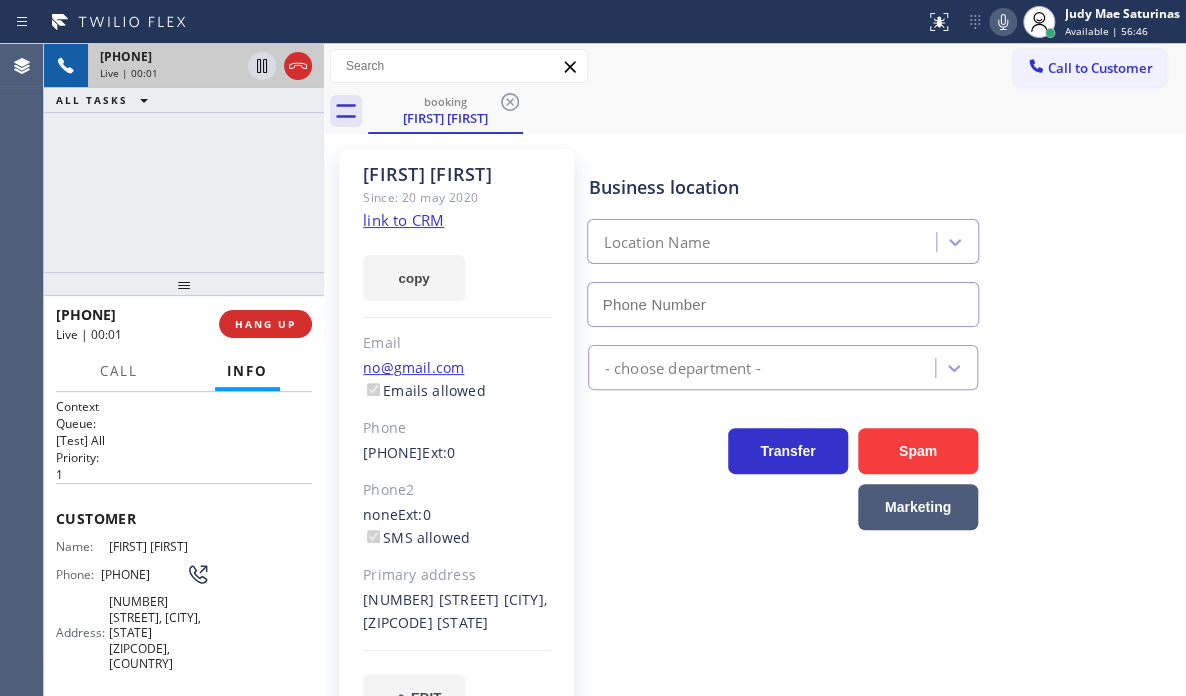type on "([PHONE])" 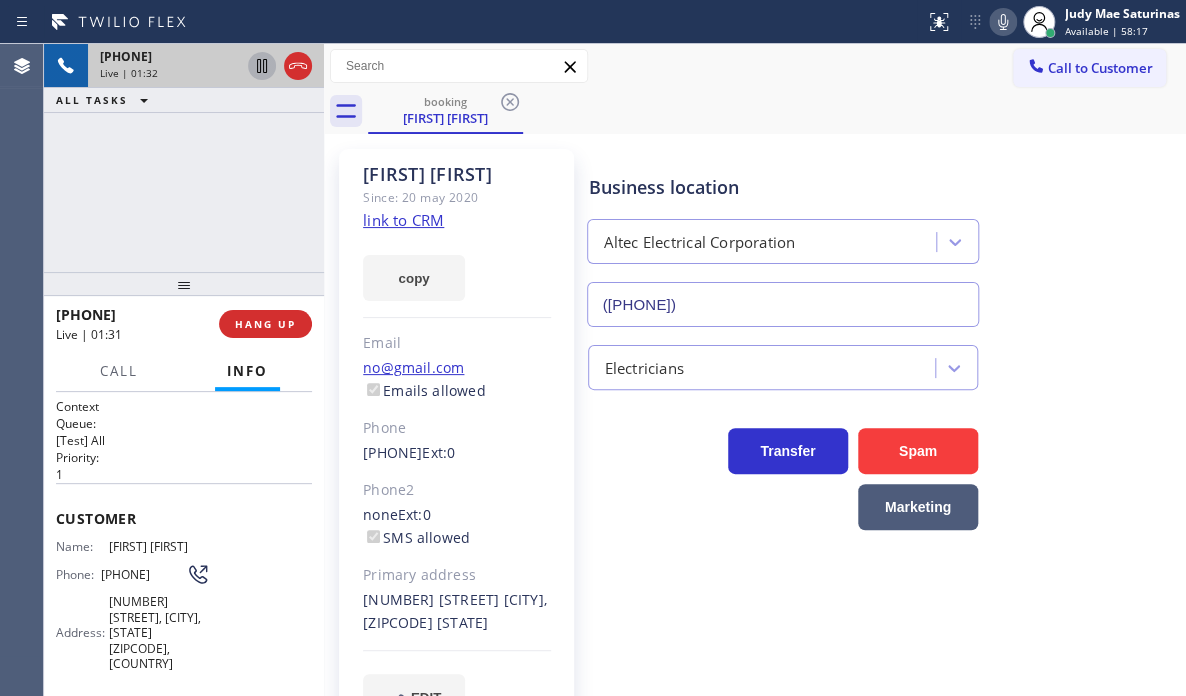 click 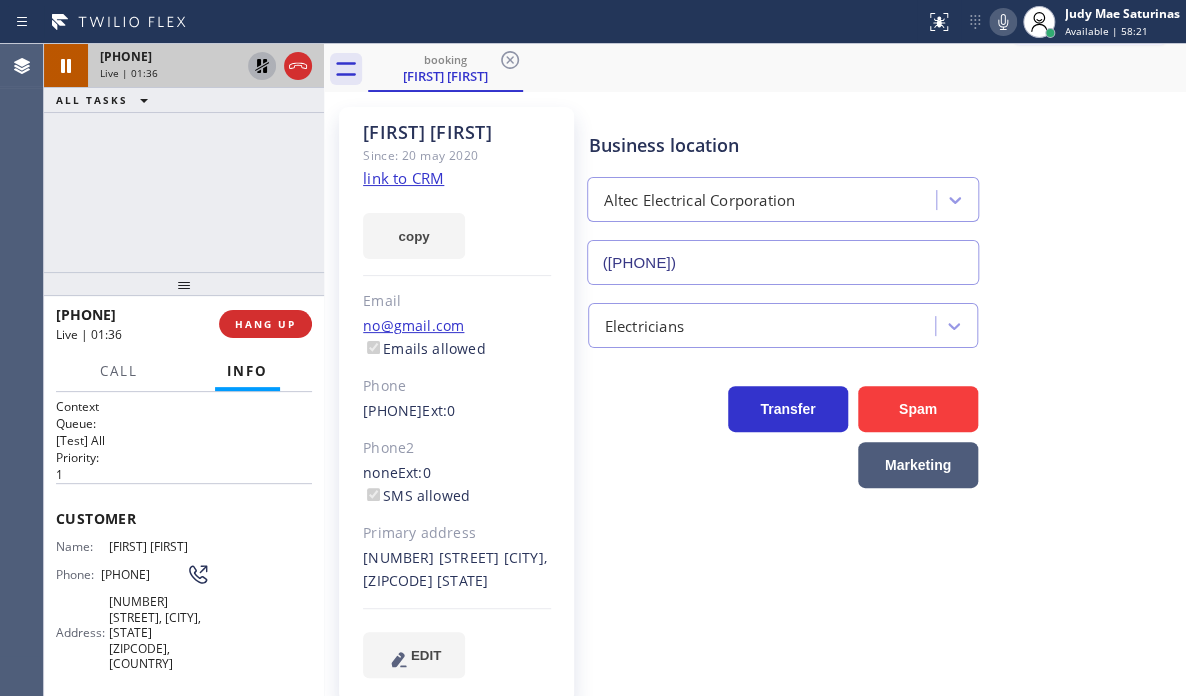 scroll, scrollTop: 63, scrollLeft: 0, axis: vertical 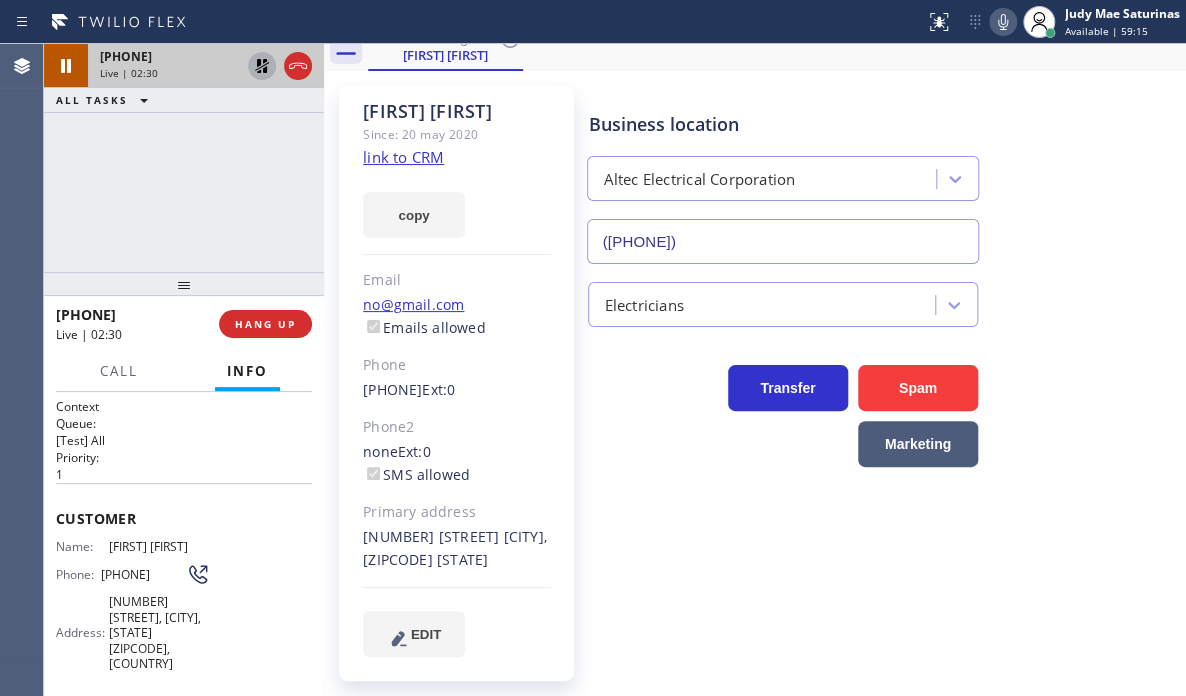 click 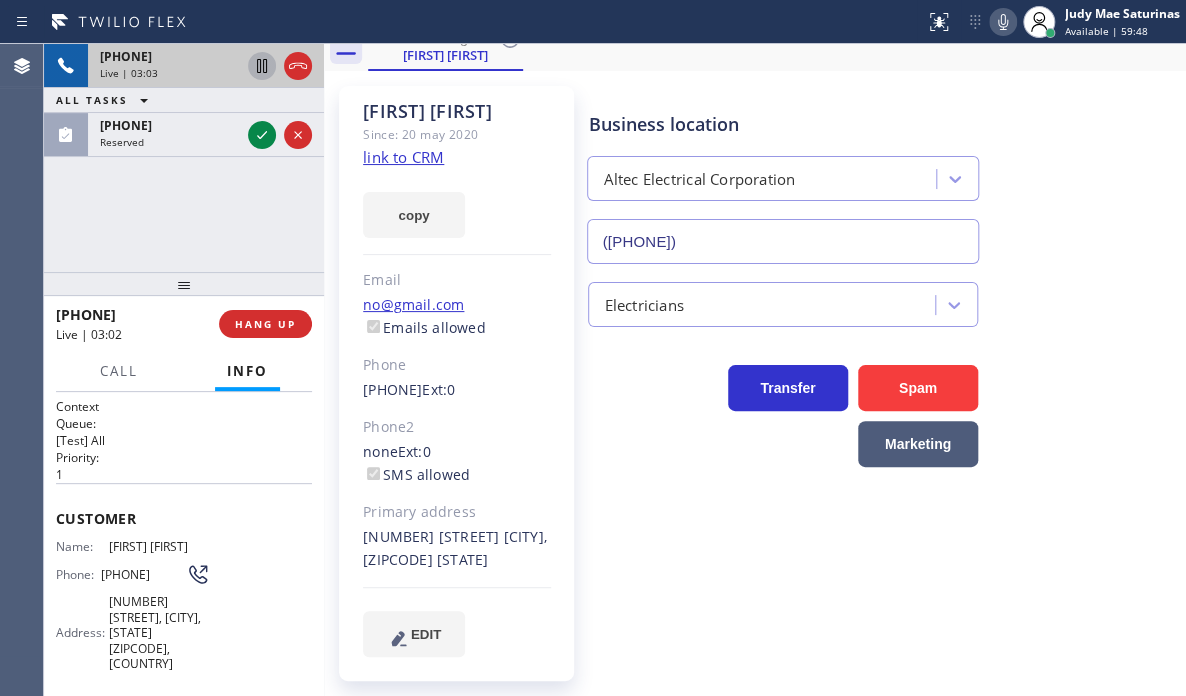 click 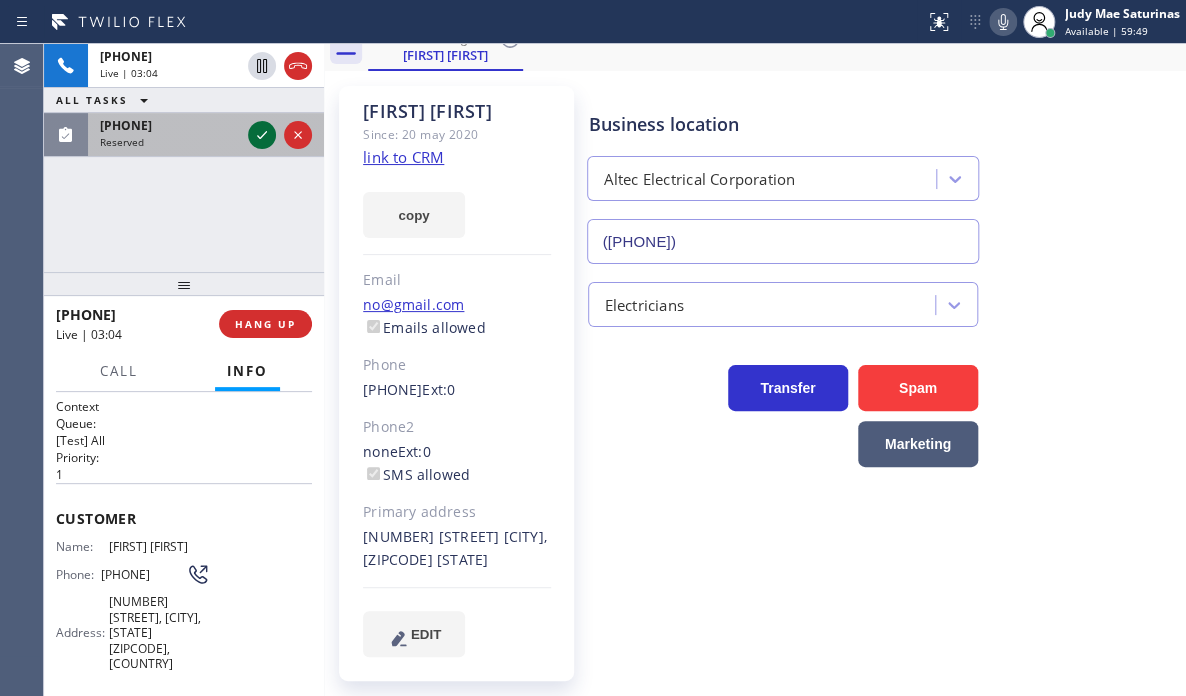 click 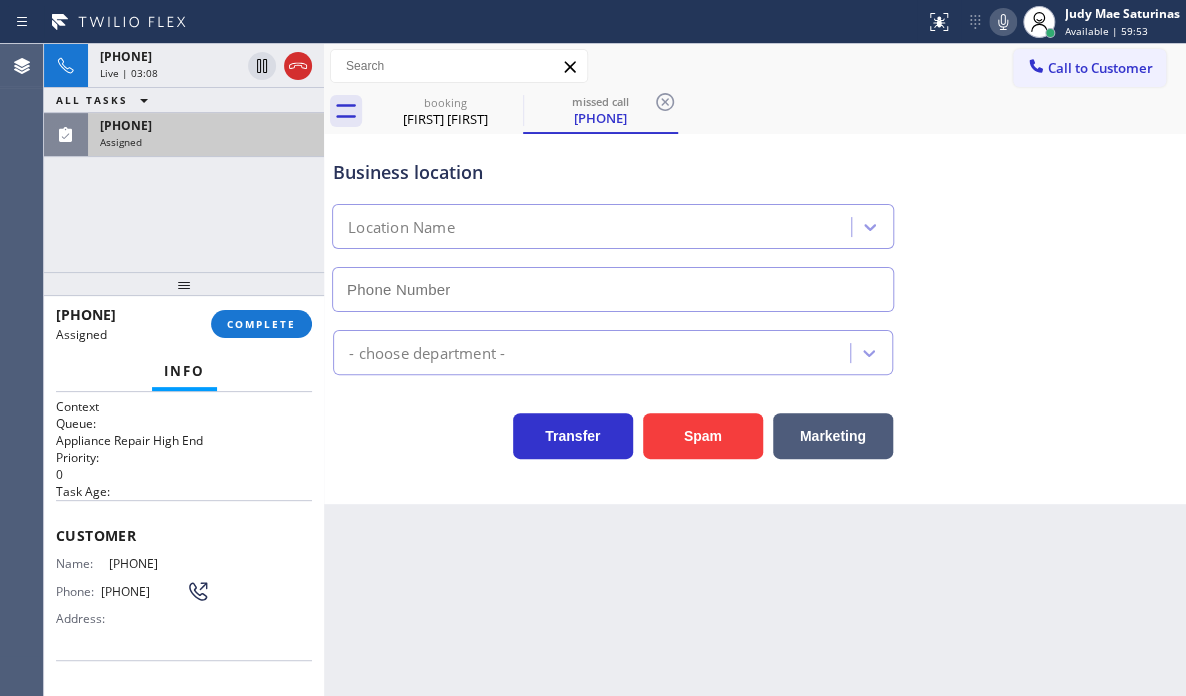 type on "([PHONE])" 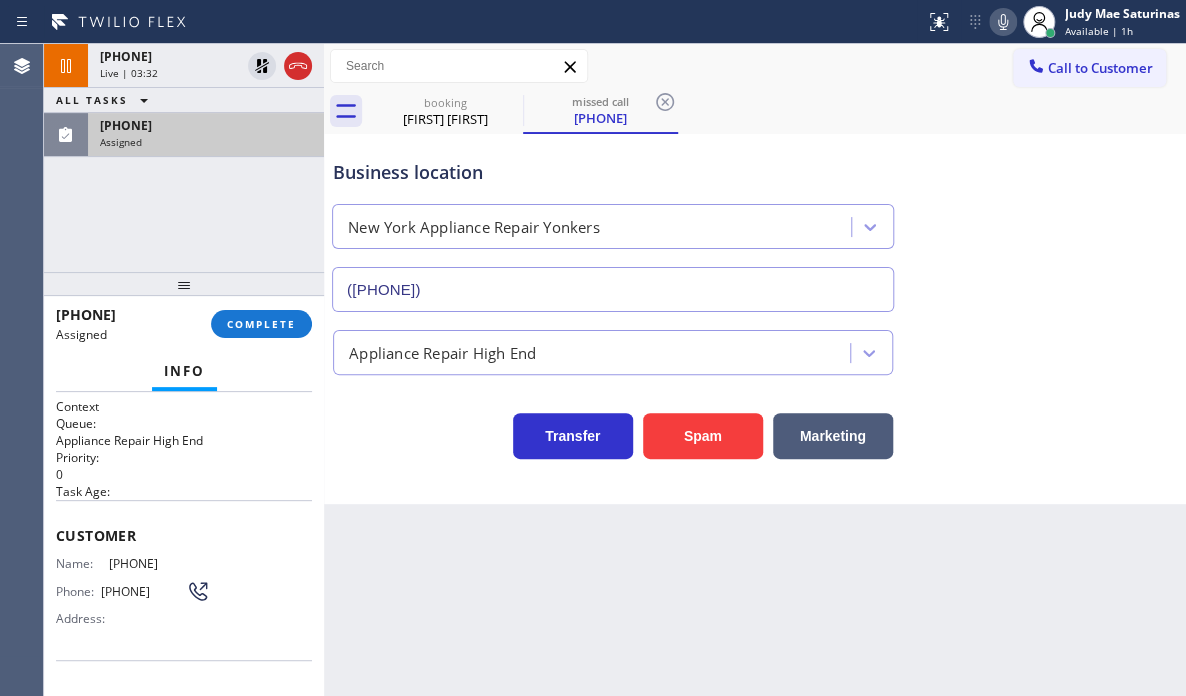 scroll, scrollTop: 0, scrollLeft: 0, axis: both 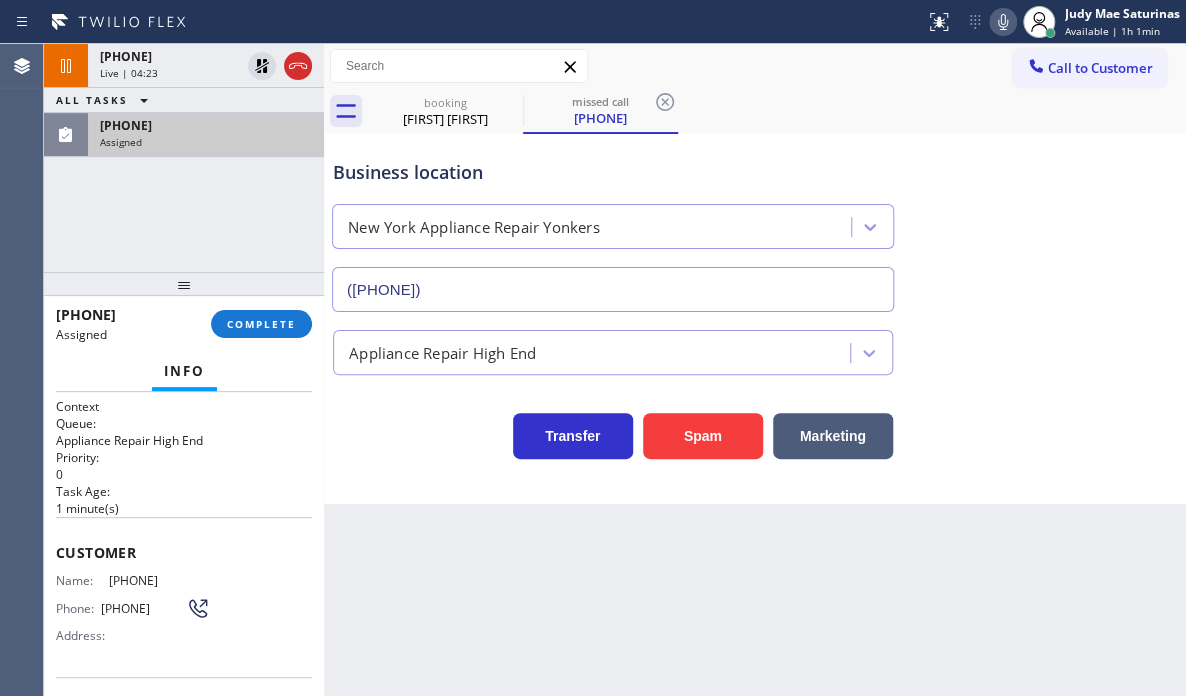 click on "Assigned" at bounding box center (206, 142) 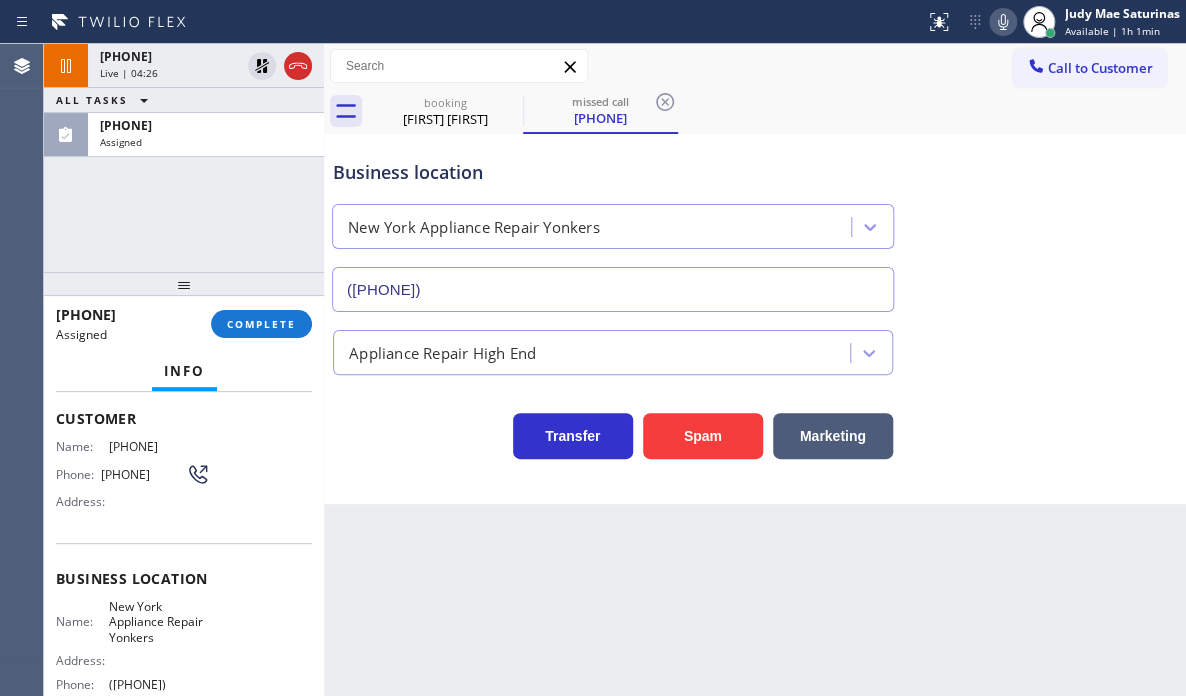 scroll, scrollTop: 100, scrollLeft: 0, axis: vertical 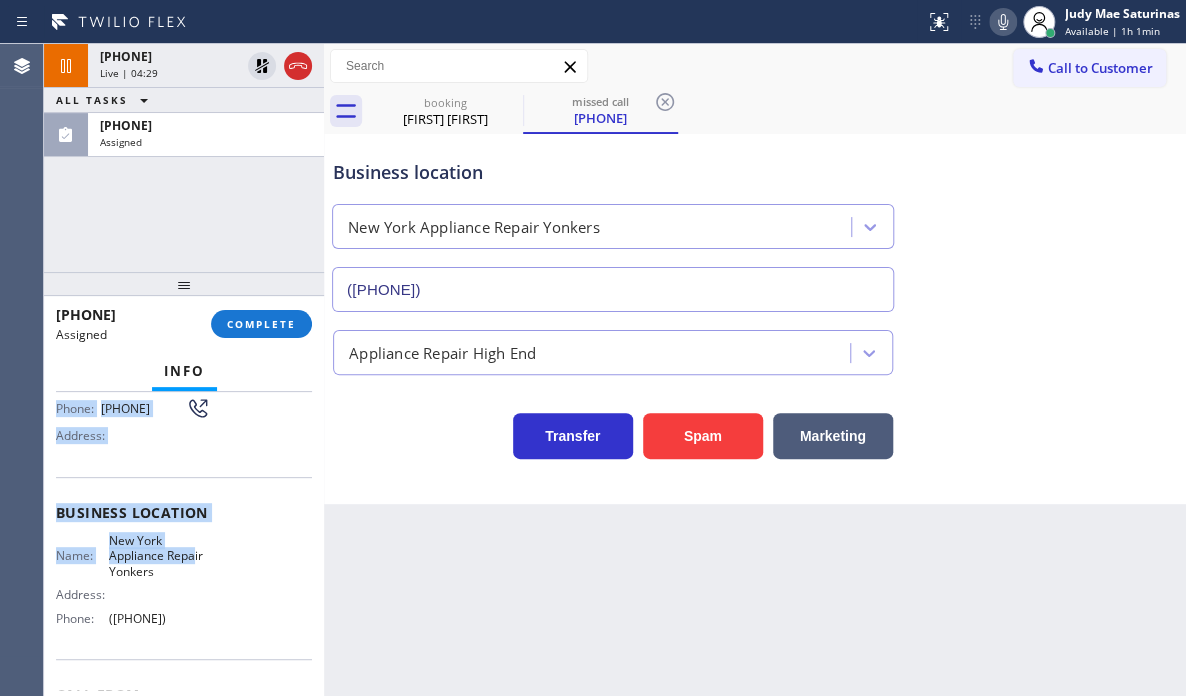 drag, startPoint x: 52, startPoint y: 438, endPoint x: 220, endPoint y: 616, distance: 244.76111 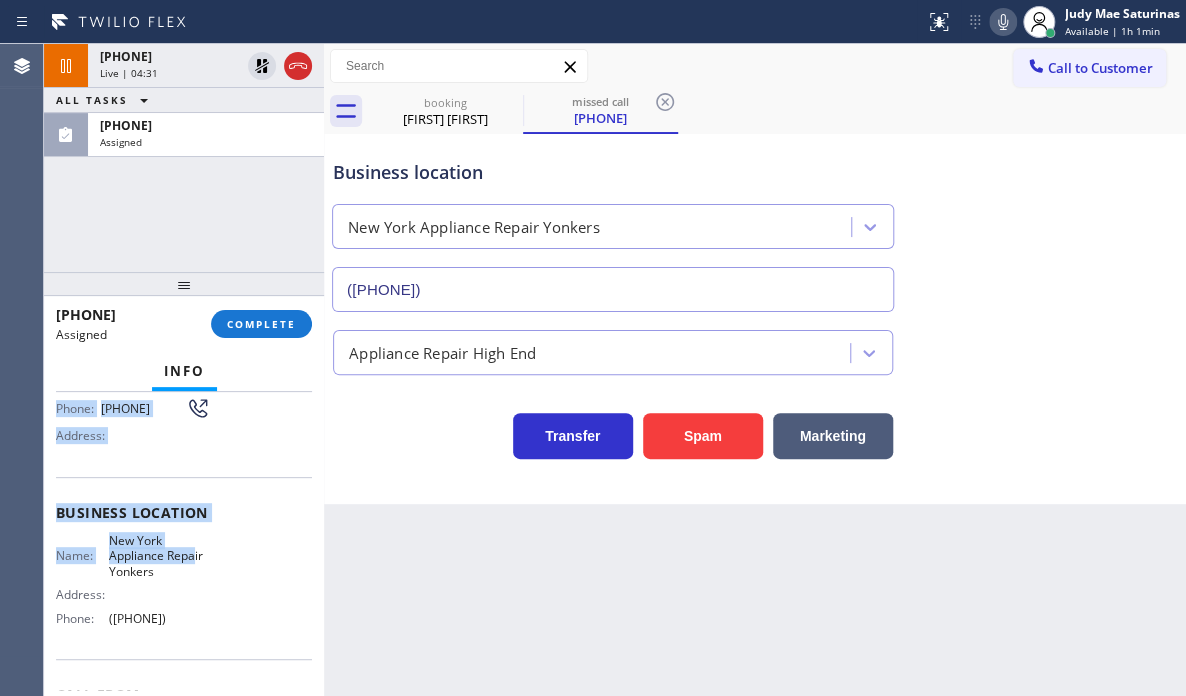 copy on "Customer Name: [PHONE] Phone: [PHONE] Address: Business location Name: New York Appliance Repair Yonkers Address:   Phone: [PHONE]" 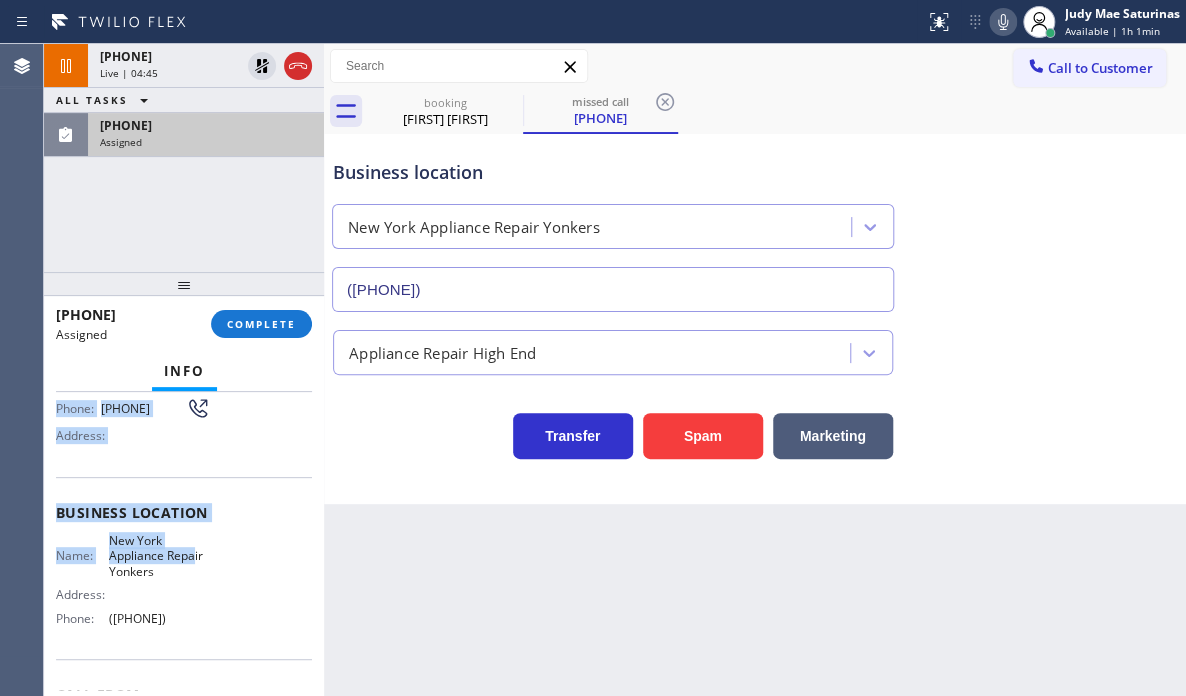 click on "[PHONE]" at bounding box center [206, 125] 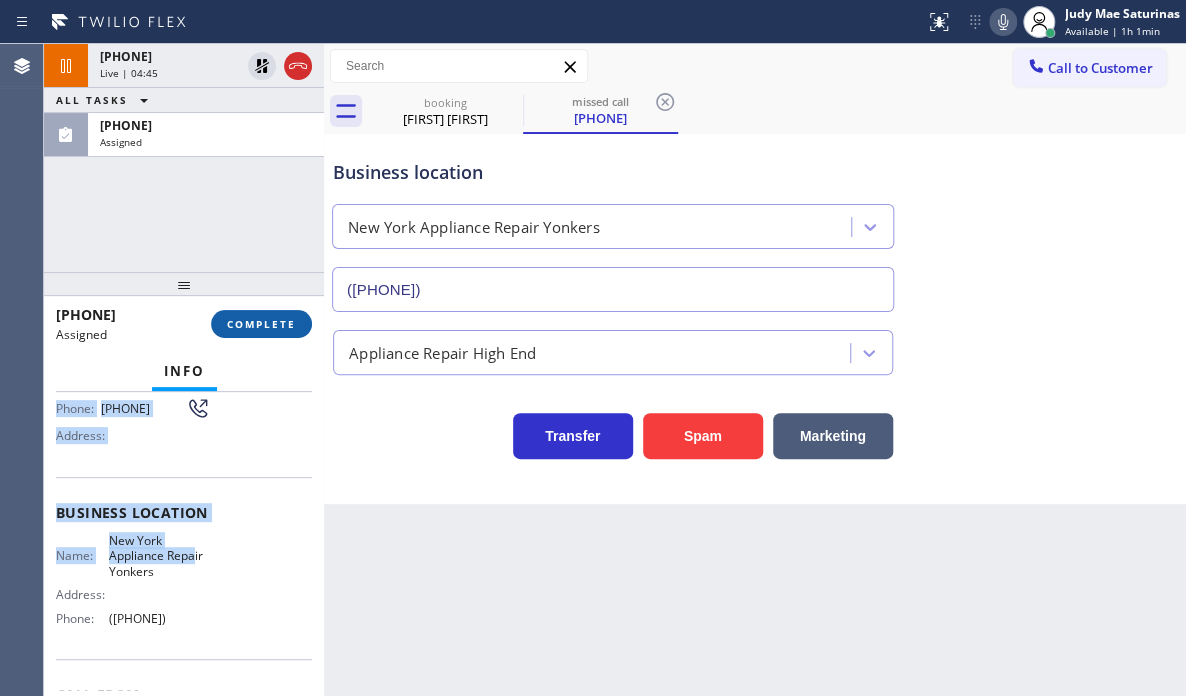 click on "COMPLETE" at bounding box center (261, 324) 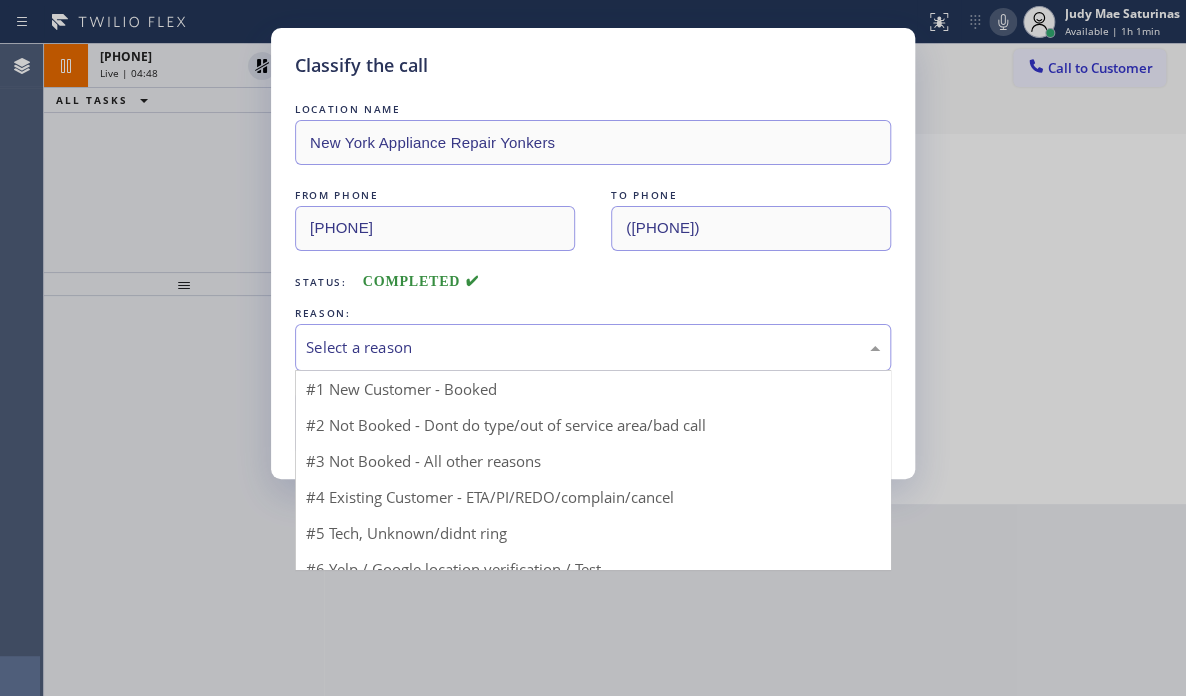 click on "Select a reason" at bounding box center [593, 347] 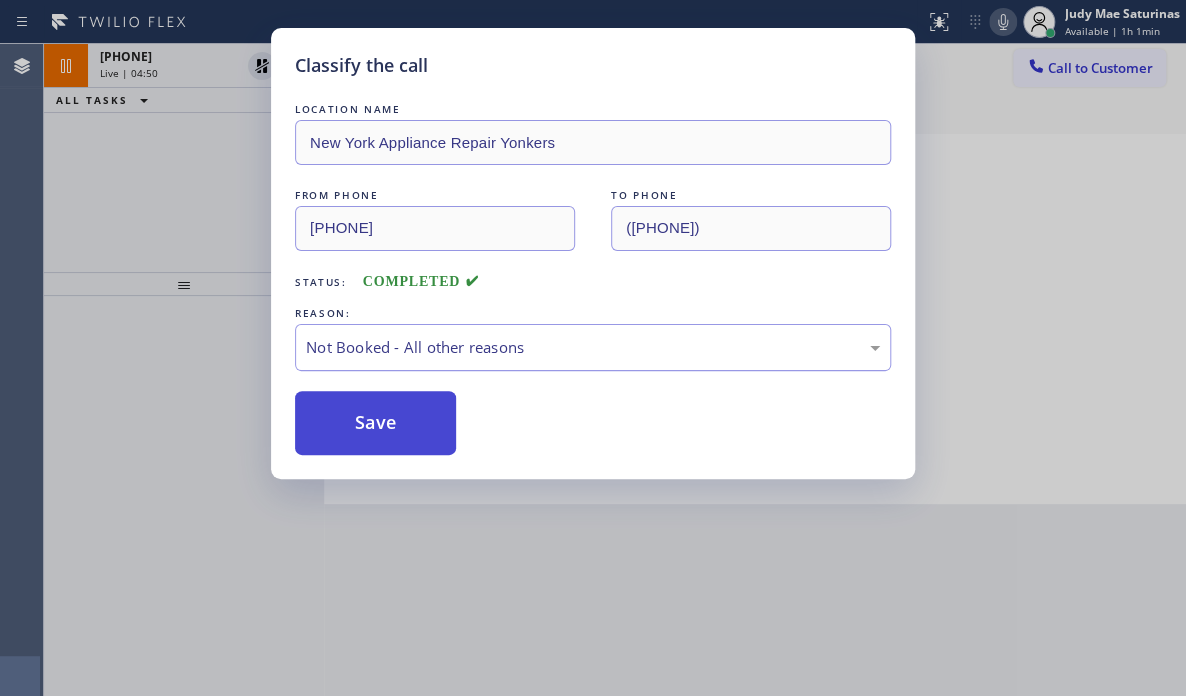 click on "Save" at bounding box center (375, 423) 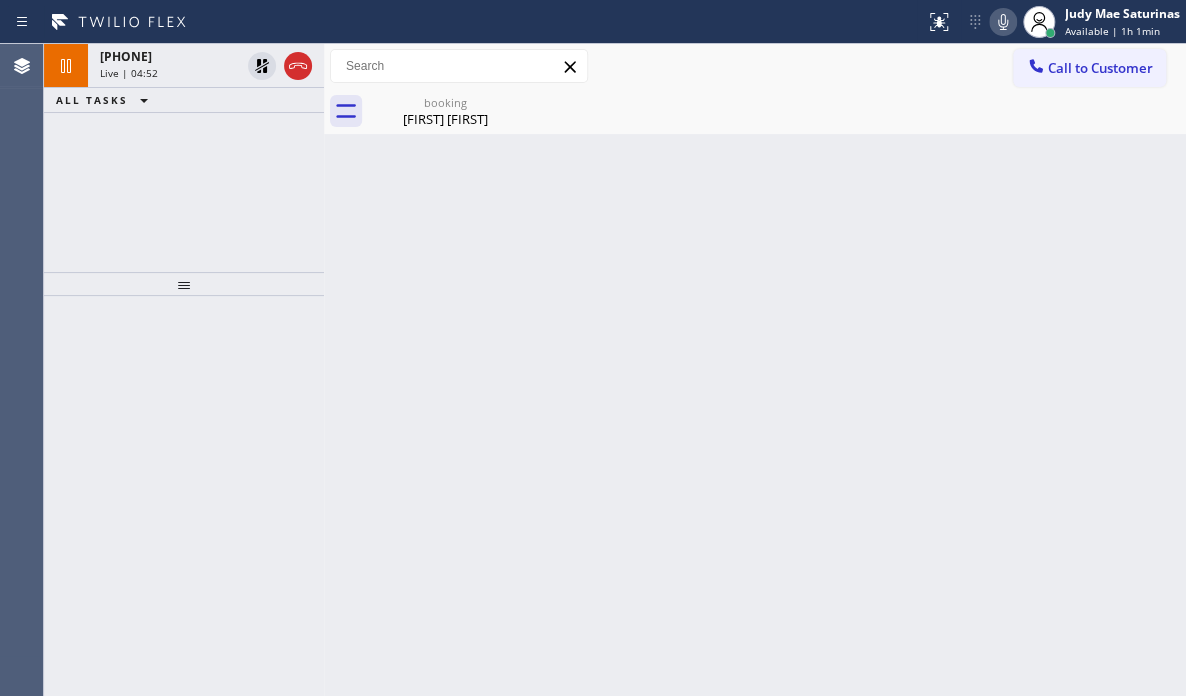 click on "Live | 04:52" at bounding box center (170, 73) 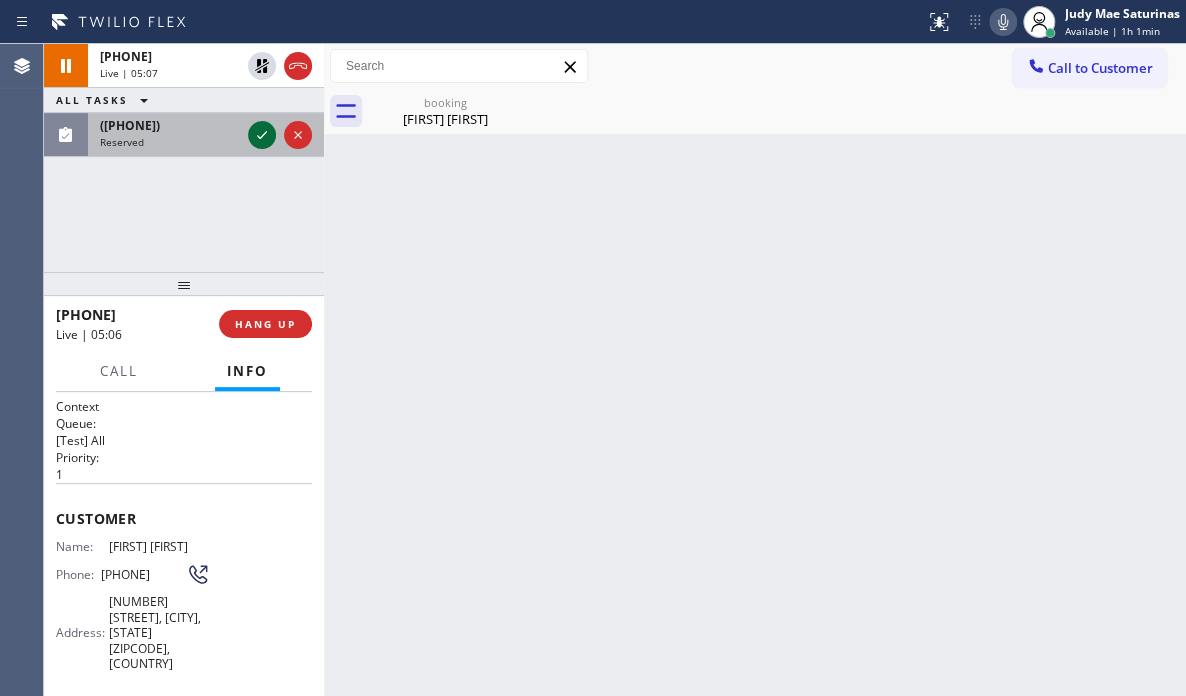 click 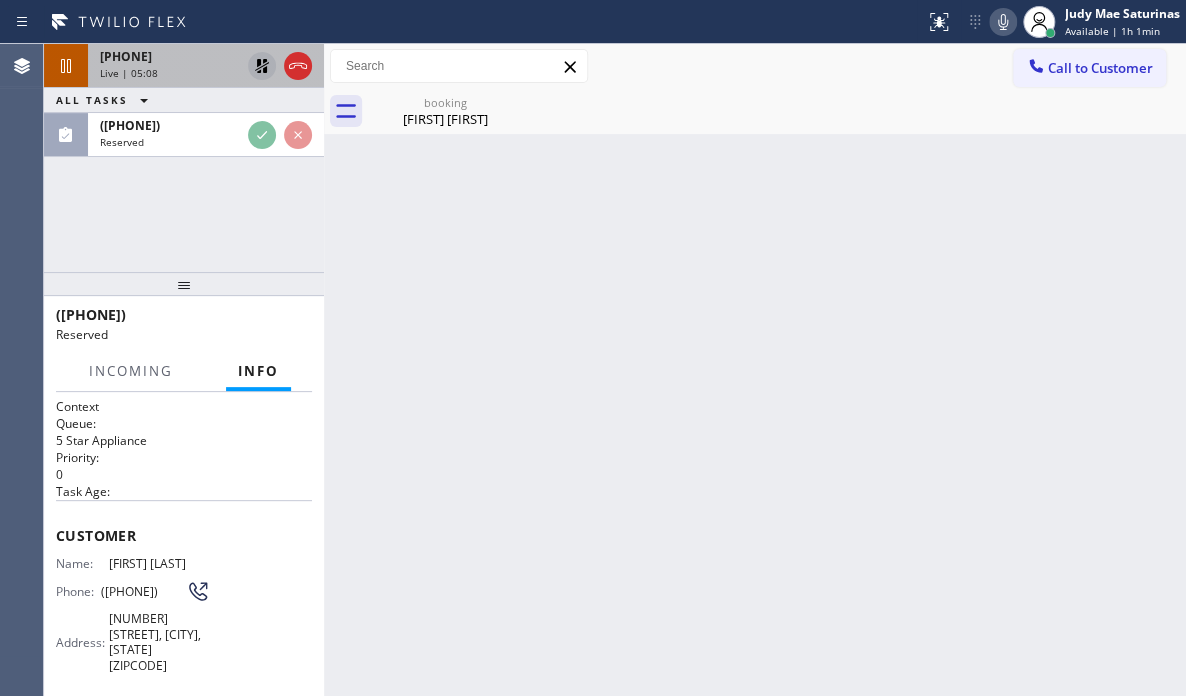 click 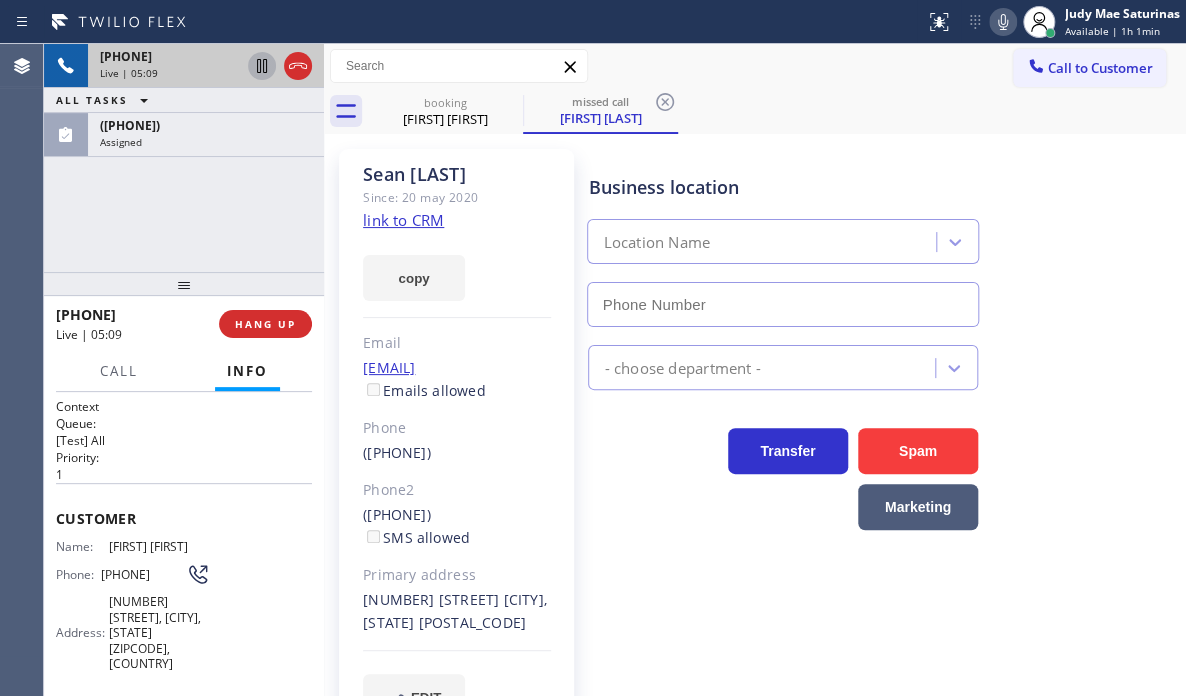 type on "[PHONE]" 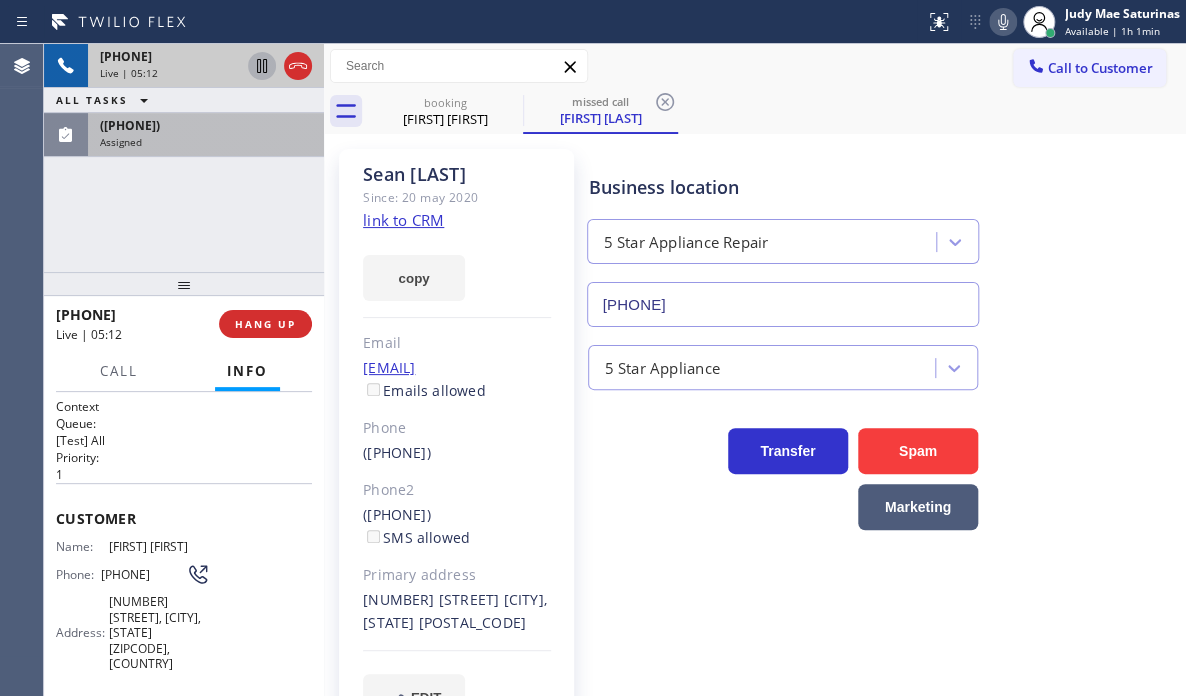 click on "Assigned" at bounding box center [206, 142] 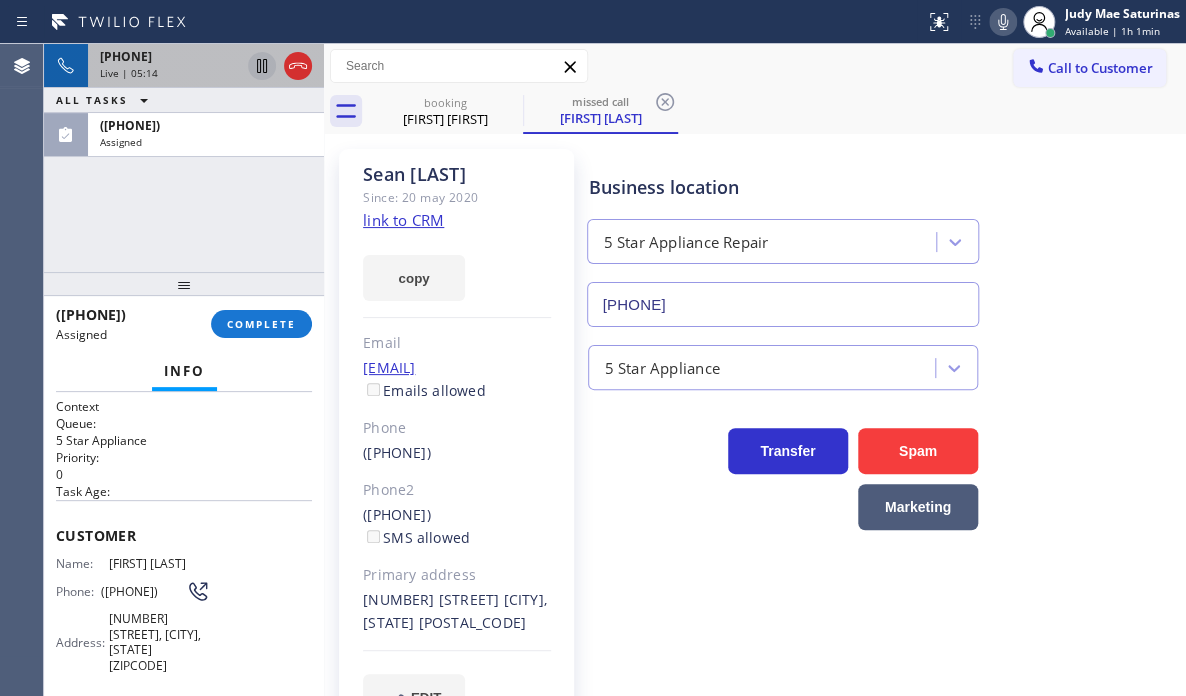 click on "booking [FIRST] [LAST]  missed call [FIRST] [LAST]" at bounding box center [777, 111] 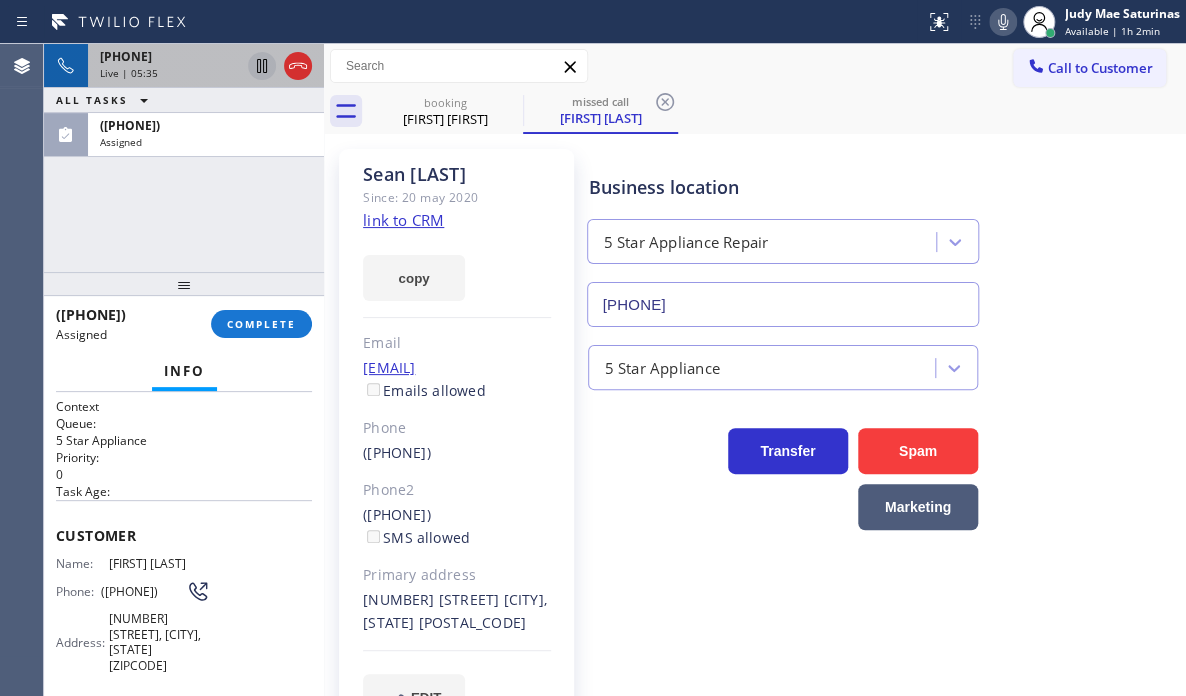click on "Live | 05:35" at bounding box center [170, 73] 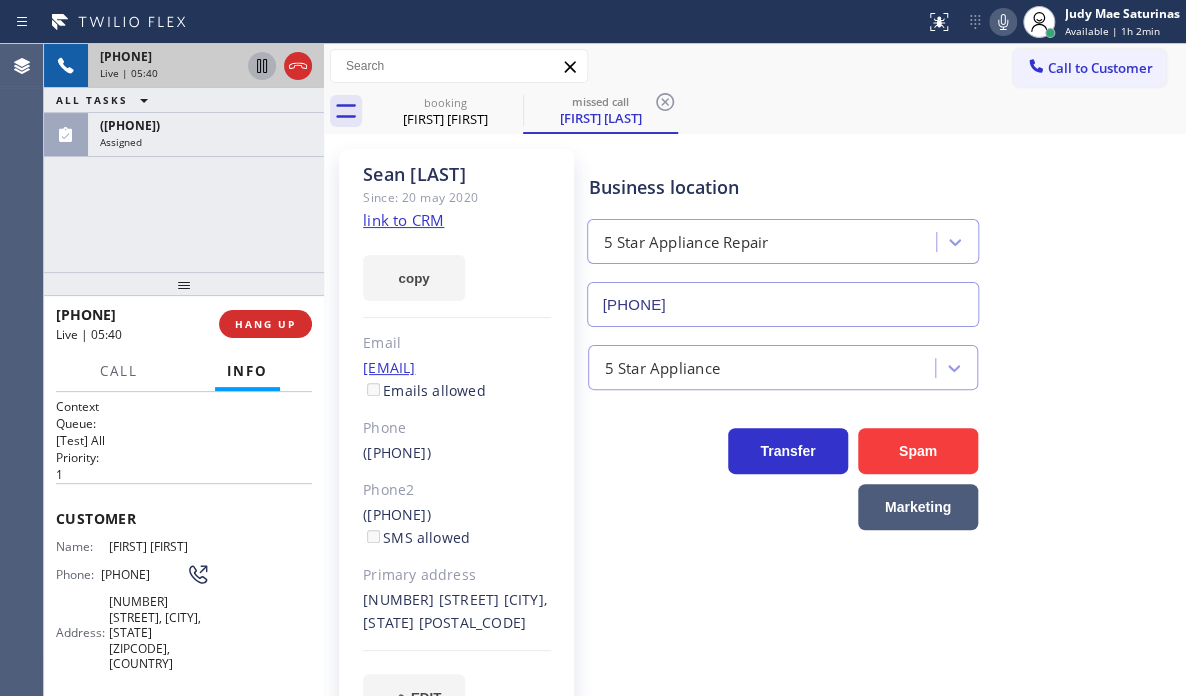 click on "Live | 05:40" at bounding box center [170, 73] 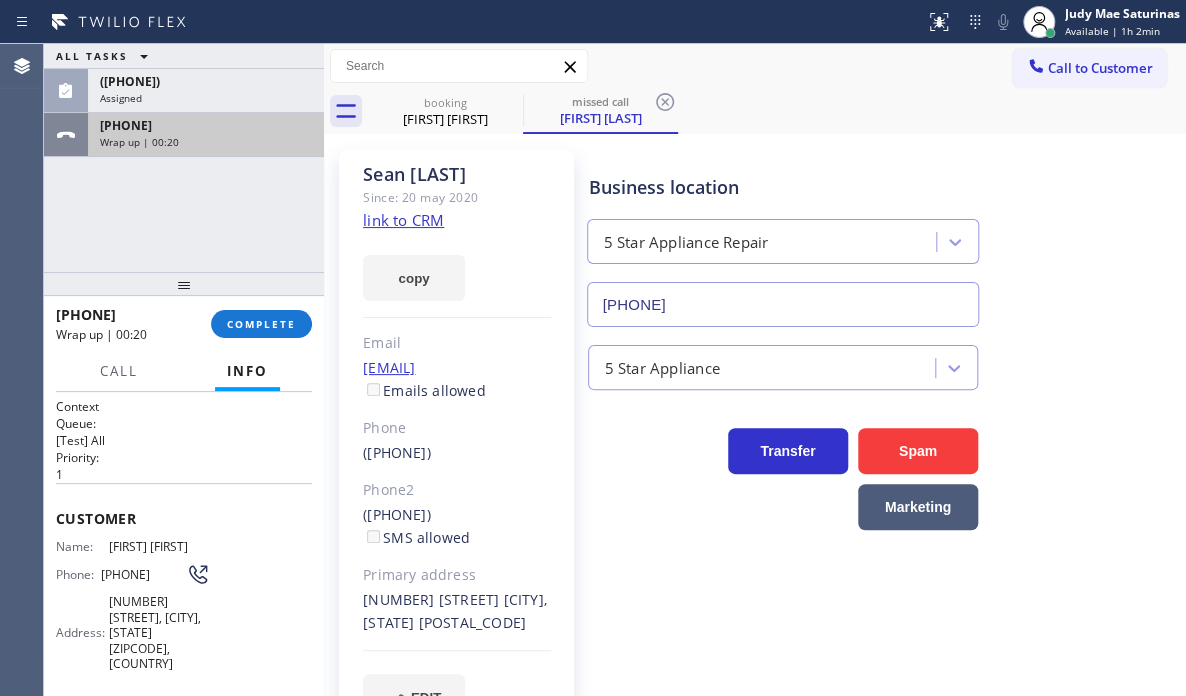 click on "Wrap up | 00:20" at bounding box center [206, 142] 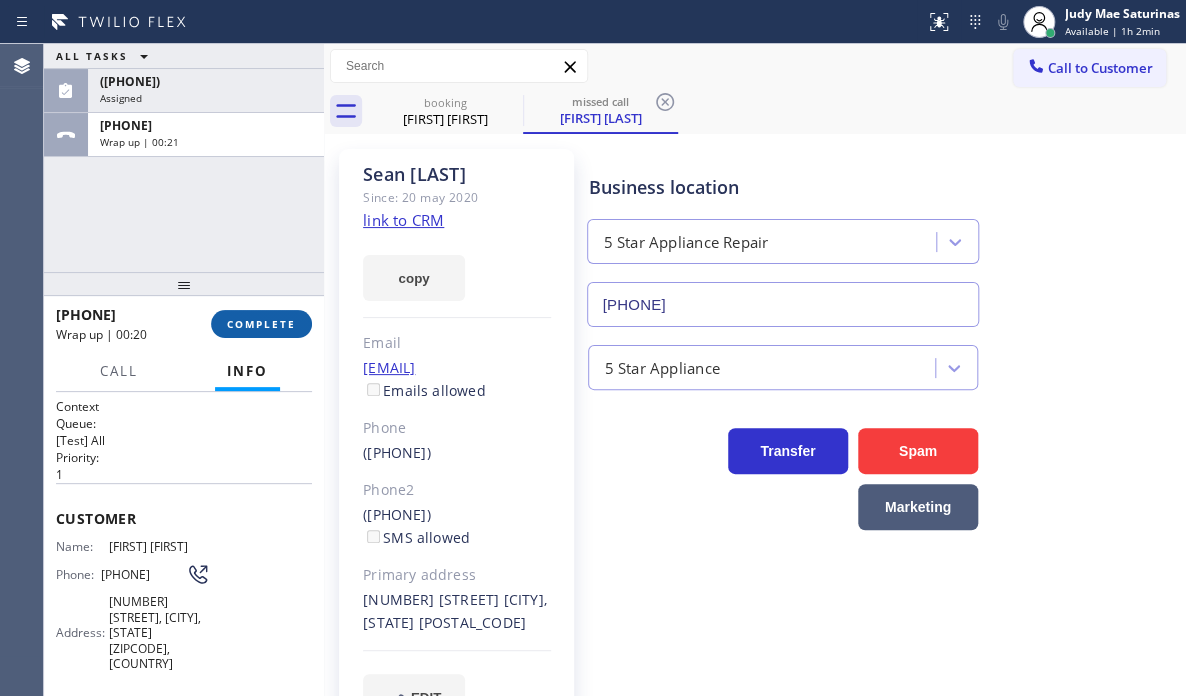 click on "COMPLETE" at bounding box center [261, 324] 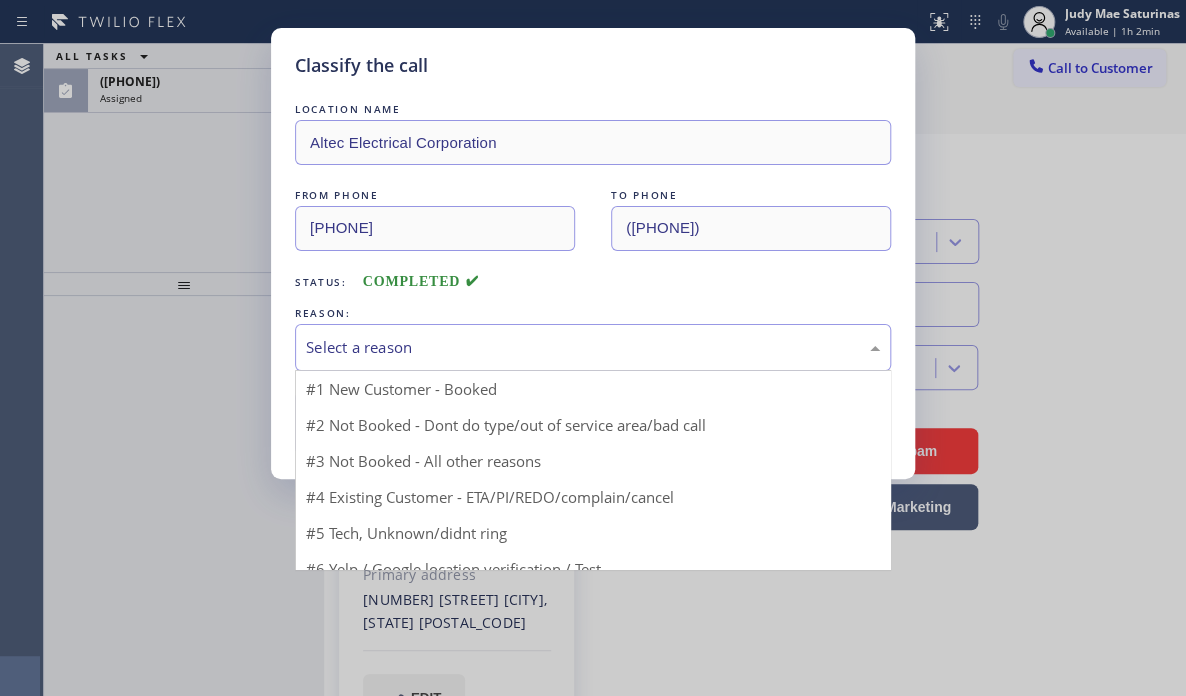 click on "Select a reason" at bounding box center [593, 347] 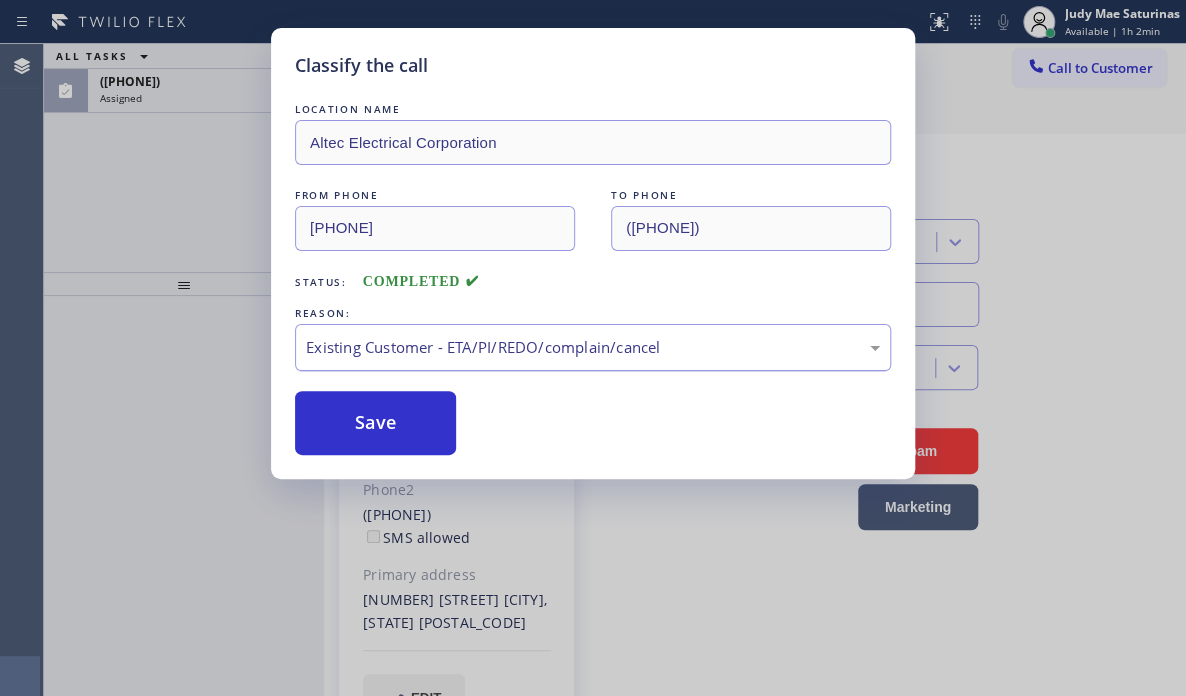 click on "Existing Customer - ETA/PI/REDO/complain/cancel" at bounding box center (593, 347) 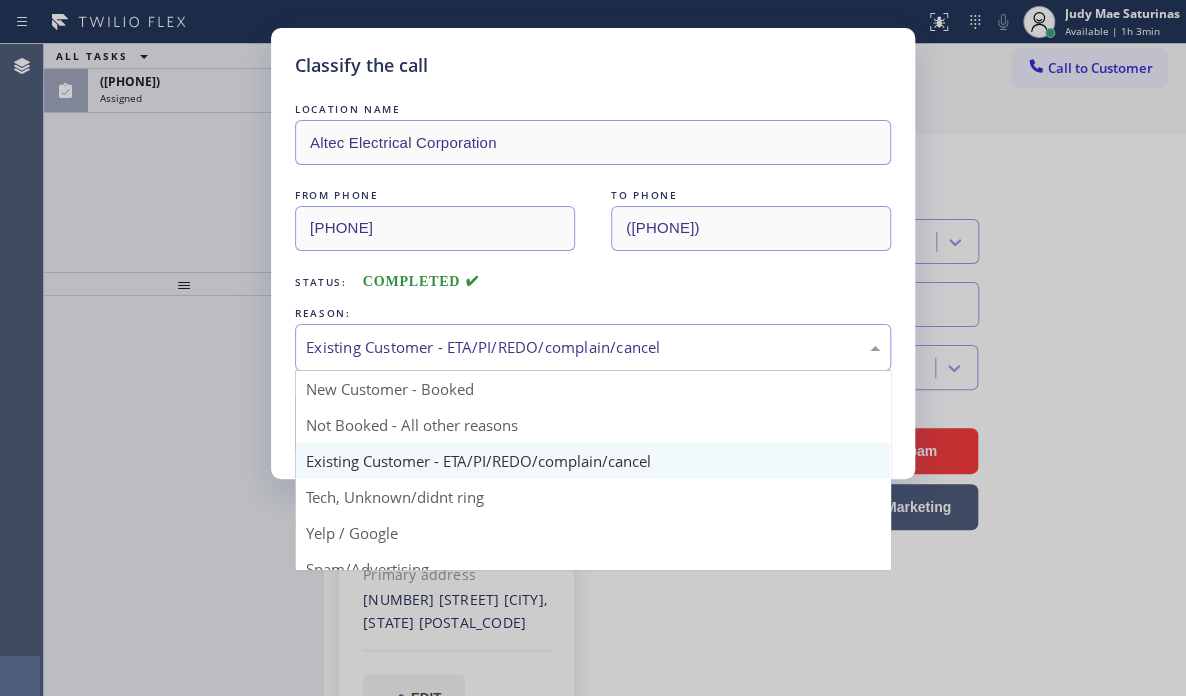 click on "Existing Customer - ETA/PI/REDO/complain/cancel" at bounding box center (593, 347) 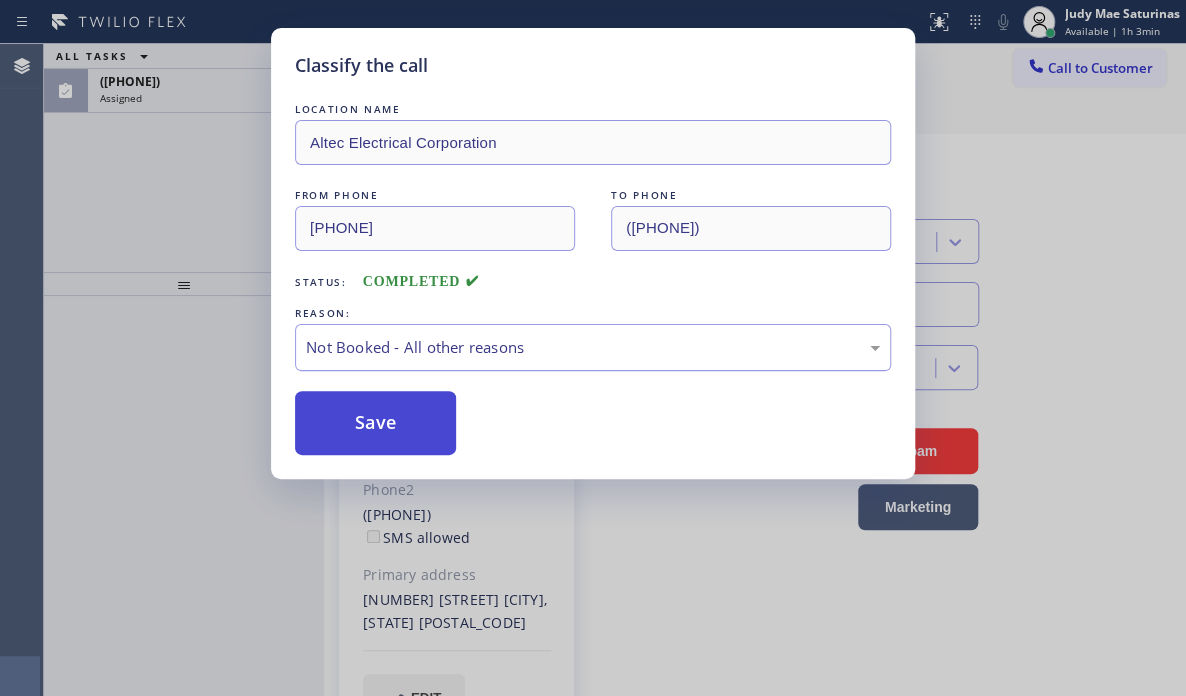 click on "Save" at bounding box center [375, 423] 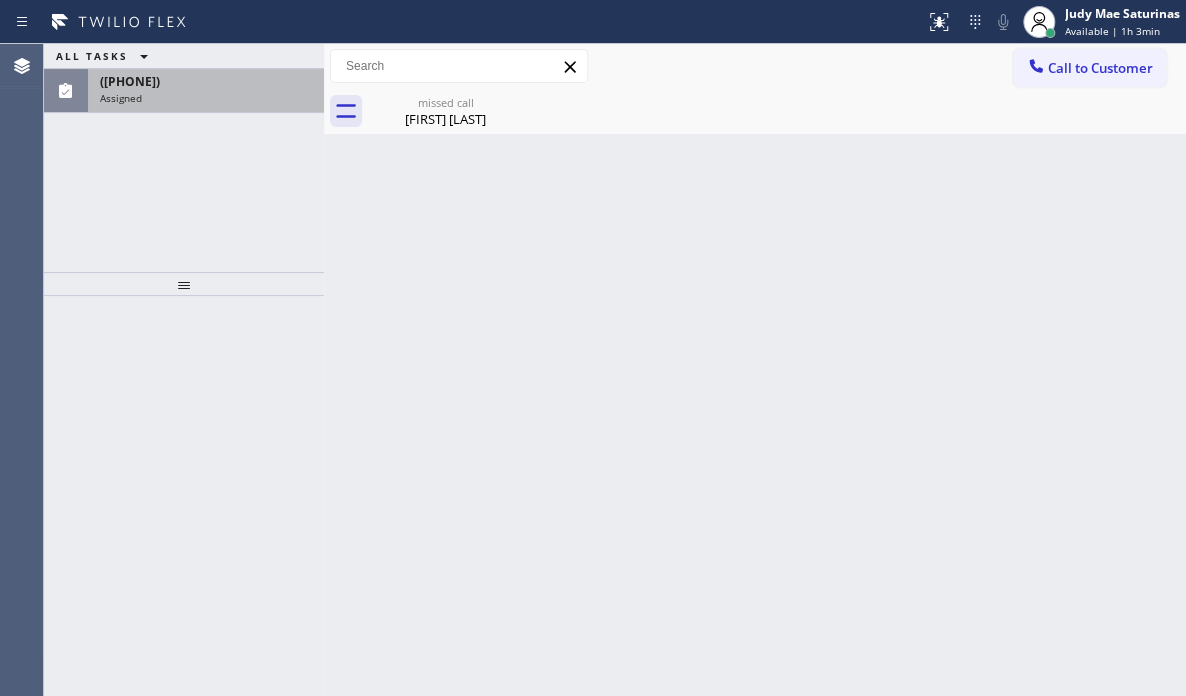 click on "Assigned" at bounding box center [206, 98] 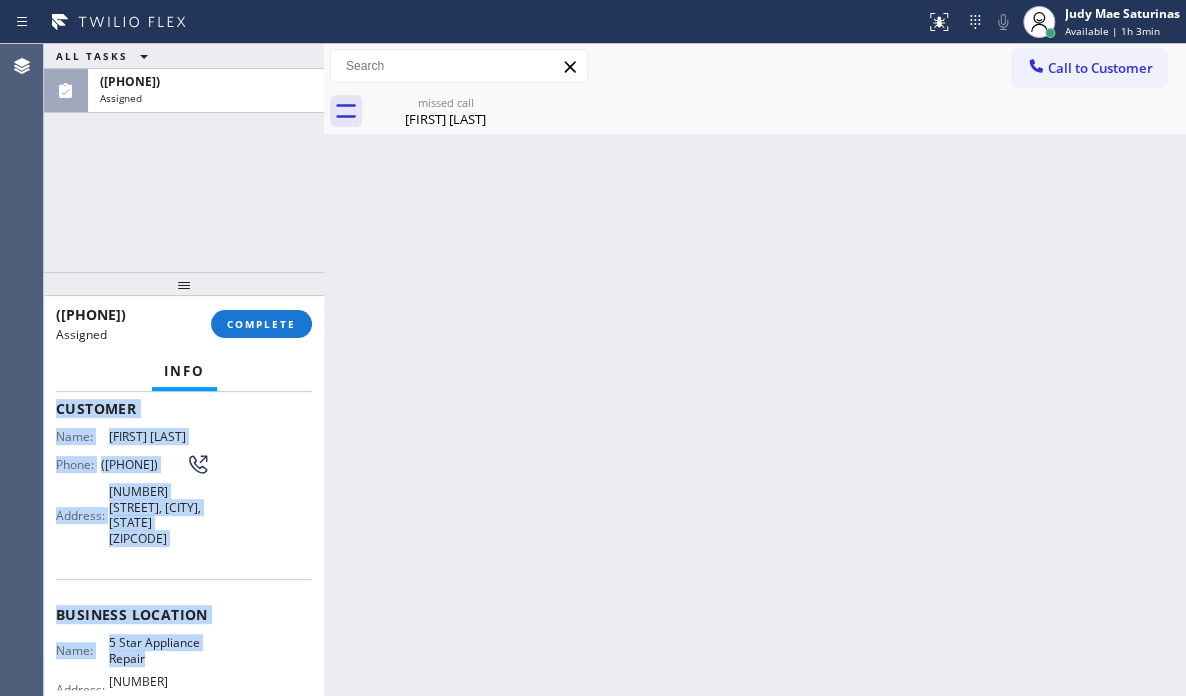 scroll, scrollTop: 200, scrollLeft: 0, axis: vertical 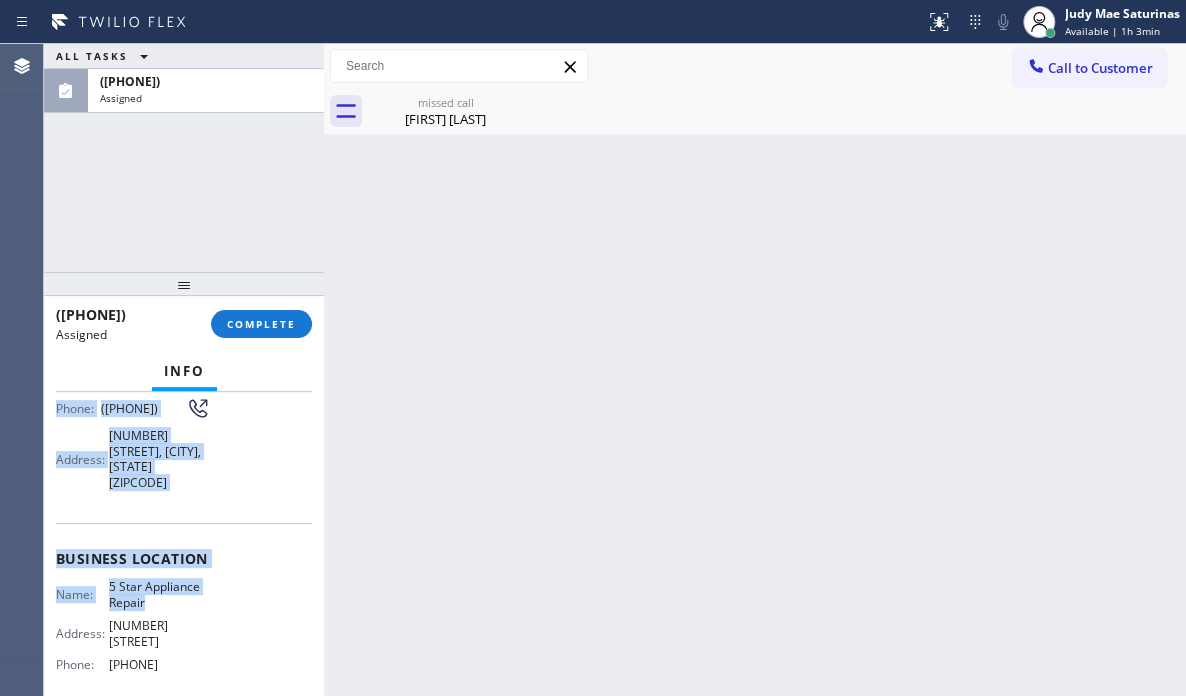 drag, startPoint x: 52, startPoint y: 547, endPoint x: 208, endPoint y: 655, distance: 189.73666 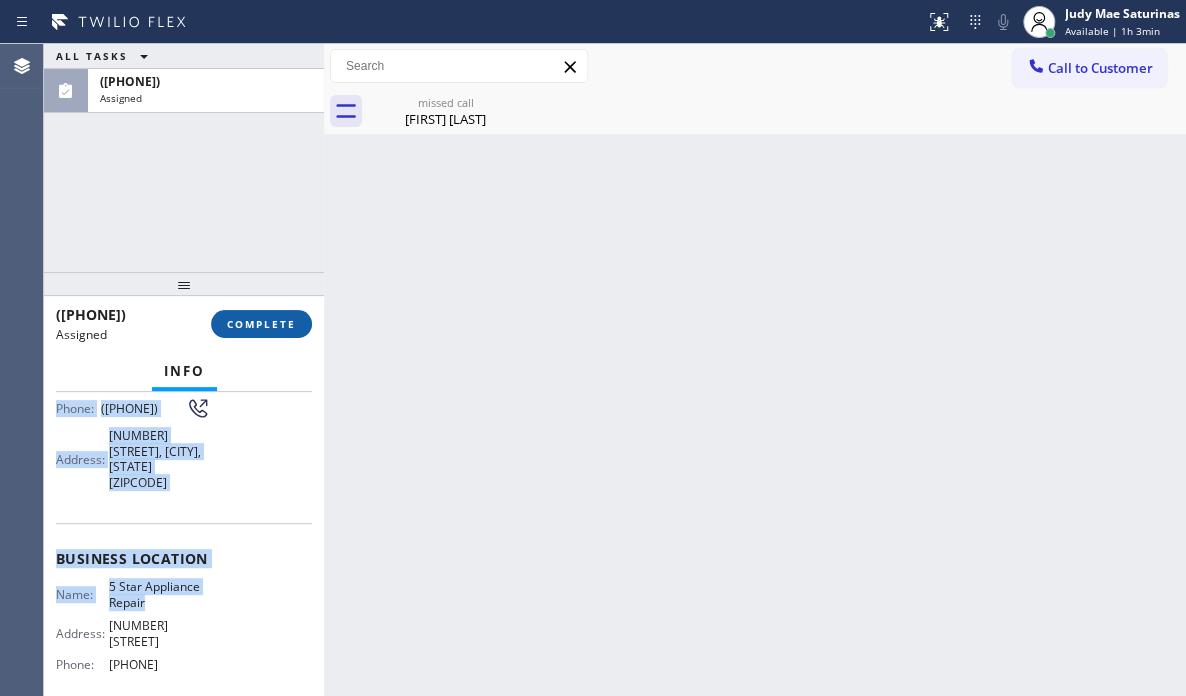 click on "COMPLETE" at bounding box center [261, 324] 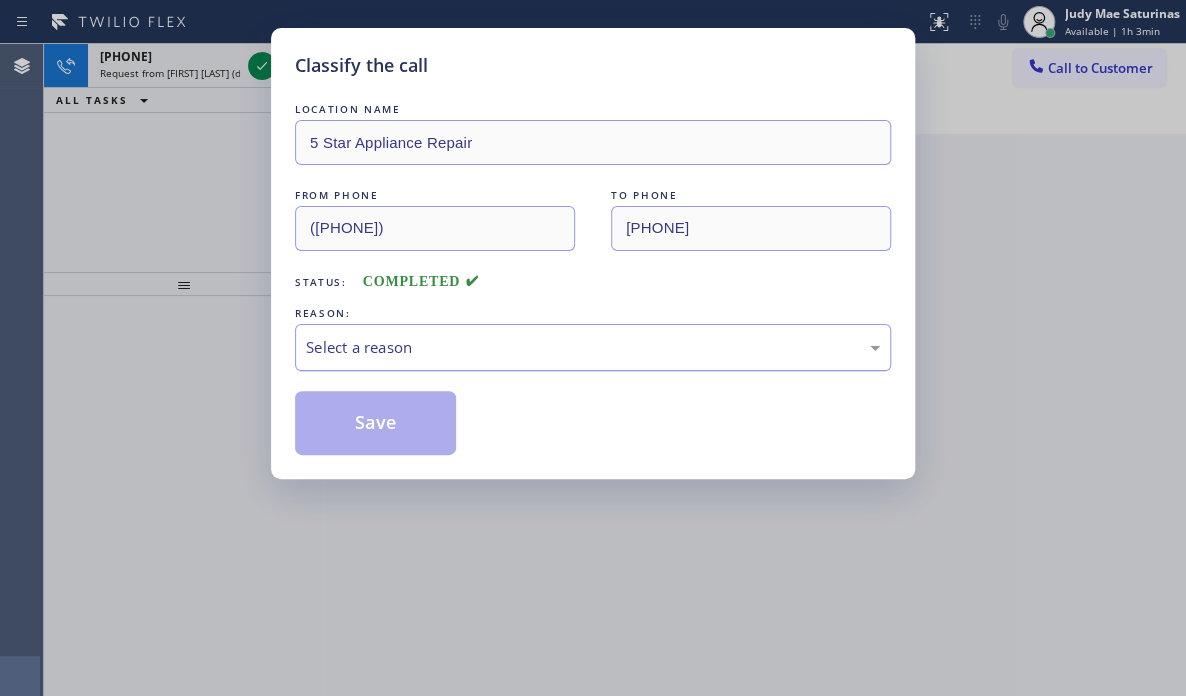 click on "Select a reason" at bounding box center (593, 347) 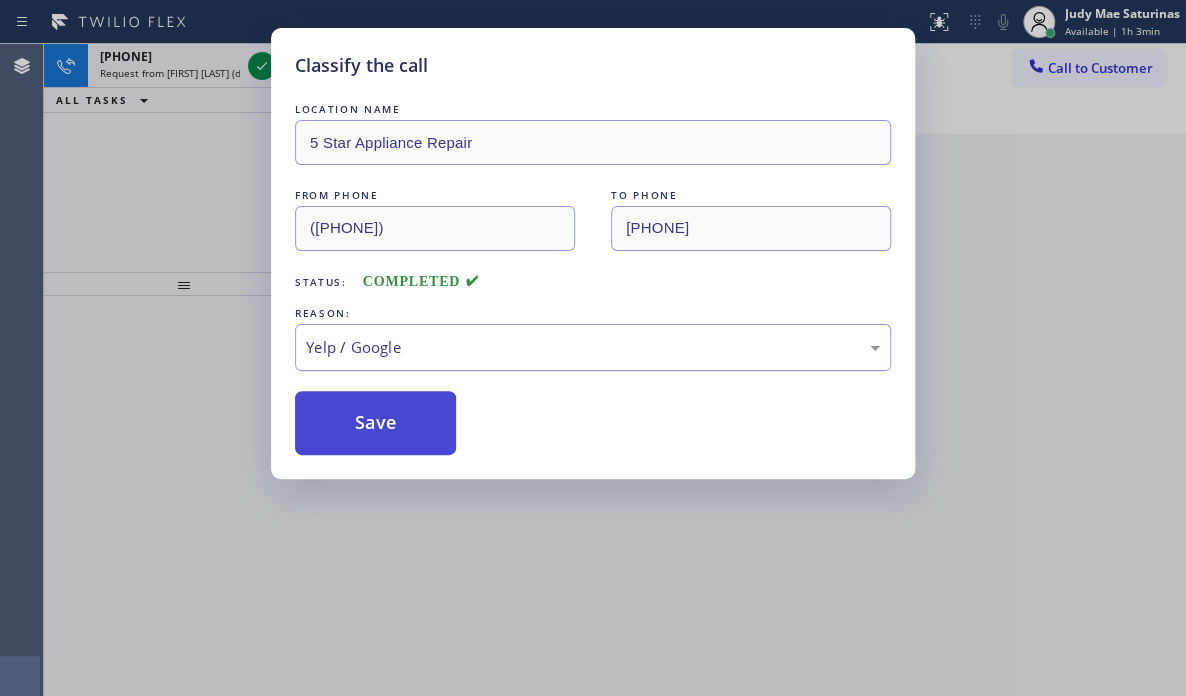 click on "Save" at bounding box center [375, 423] 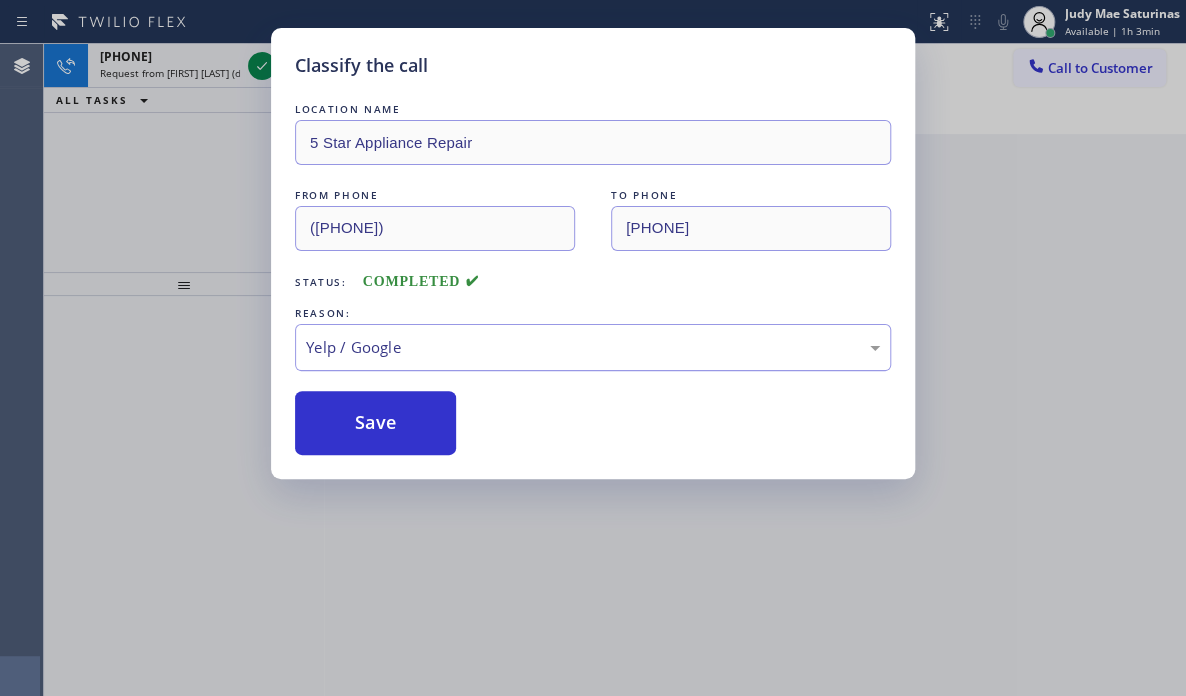 click on "Classify the call LOCATION NAME 5 Star Appliance Repair FROM PHONE [PHONE] TO PHONE [PHONE] Status: COMPLETED REASON: Yelp / Google  Save" at bounding box center [593, 348] 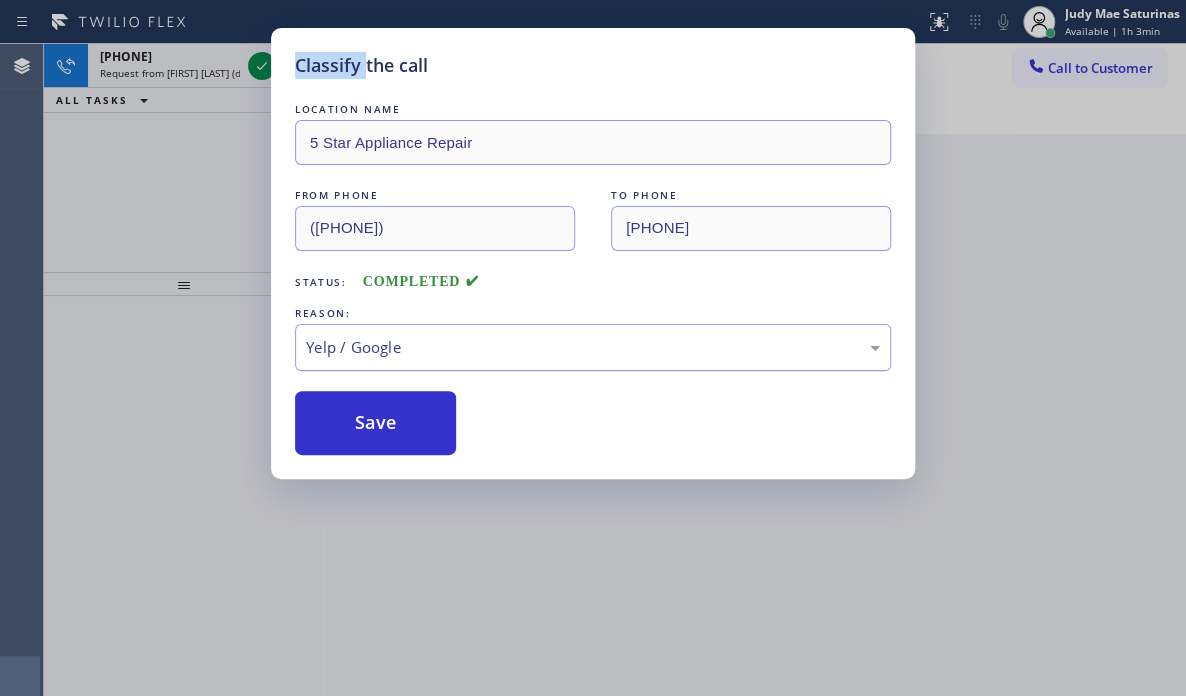 click on "Classify the call LOCATION NAME 5 Star Appliance Repair FROM PHONE [PHONE] TO PHONE [PHONE] Status: COMPLETED REASON: Yelp / Google  Save" at bounding box center [593, 348] 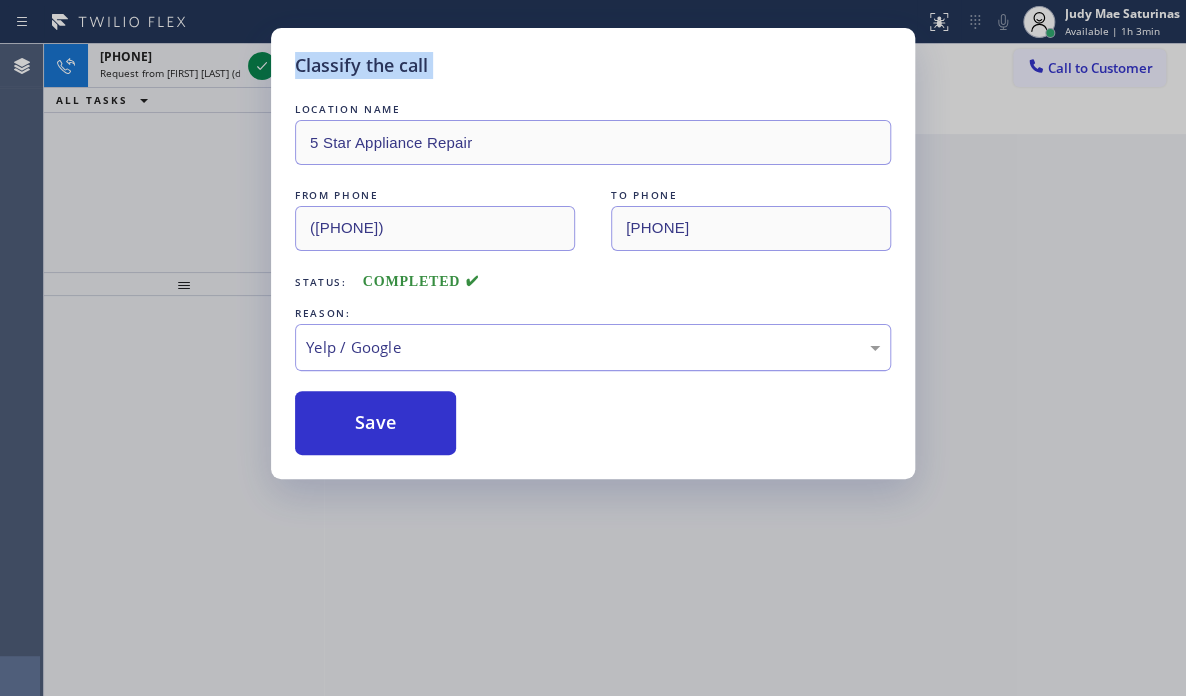 click on "Classify the call LOCATION NAME 5 Star Electricians Hidden Hills FROM PHONE [PHONE] TO PHONE [PHONE] Status: COMPLETED REASON: Existing Customer - ETA/PI/REDO/complain/cancel Save Classify the call LOCATION NAME GE Monogram Repair Expert Tampa FROM PHONE [PHONE] TO PHONE [PHONE] Status: COMPLETED REASON: Tech, Unknown/didnt ring Save Classify the call LOCATION NAME GE Monogram Repair Expert Tampa FROM PHONE [PHONE] TO PHONE [PHONE] Status: COMPLETED REASON: Tech, Unknown/didnt ring Save Classify the call LOCATION NAME Calumet Heights Appliance Repair FROM PHONE [PHONE] TO PHONE [PHONE] Status: COMPLETED REASON: Existing Customer - ETA/PI/REDO/complain/cancel Save Classify the call LOCATION NAME Viking Repair Pro Hinsdale FROM PHONE [PHONE] TO PHONE [PHONE] Status: COMPLETED REASON: Existing Customer - ETA/PI/REDO/complain/cancel Save Classify the call LOCATION NAME Innovative Appliance Repair Solutions SB FROM PHONE [PHONE] TO" at bounding box center (615, 370) 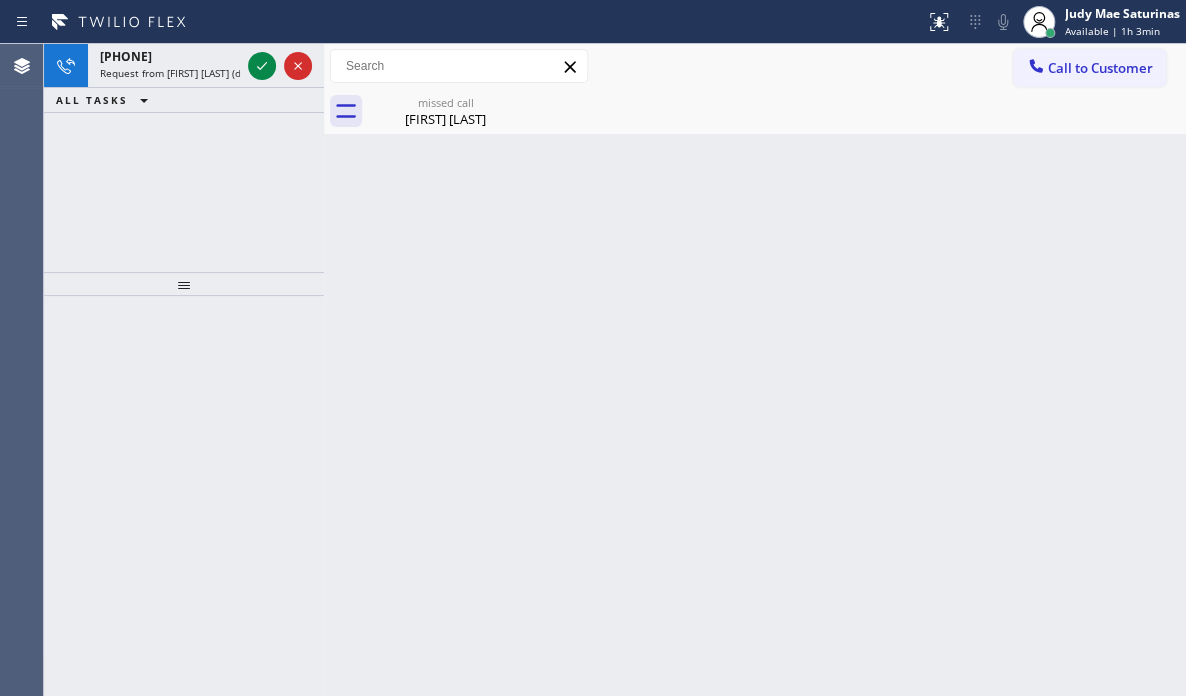 click 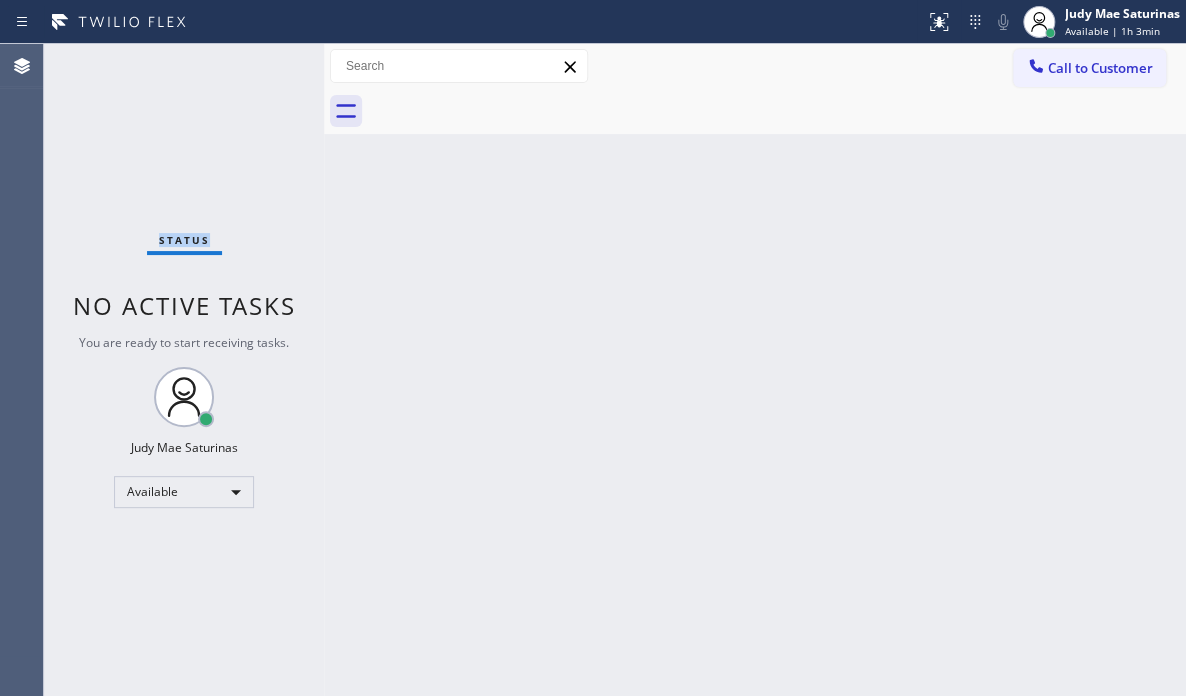 click on "Status   No active tasks     You are ready to start receiving tasks.   [FIRST] [LAST] Available" at bounding box center (184, 370) 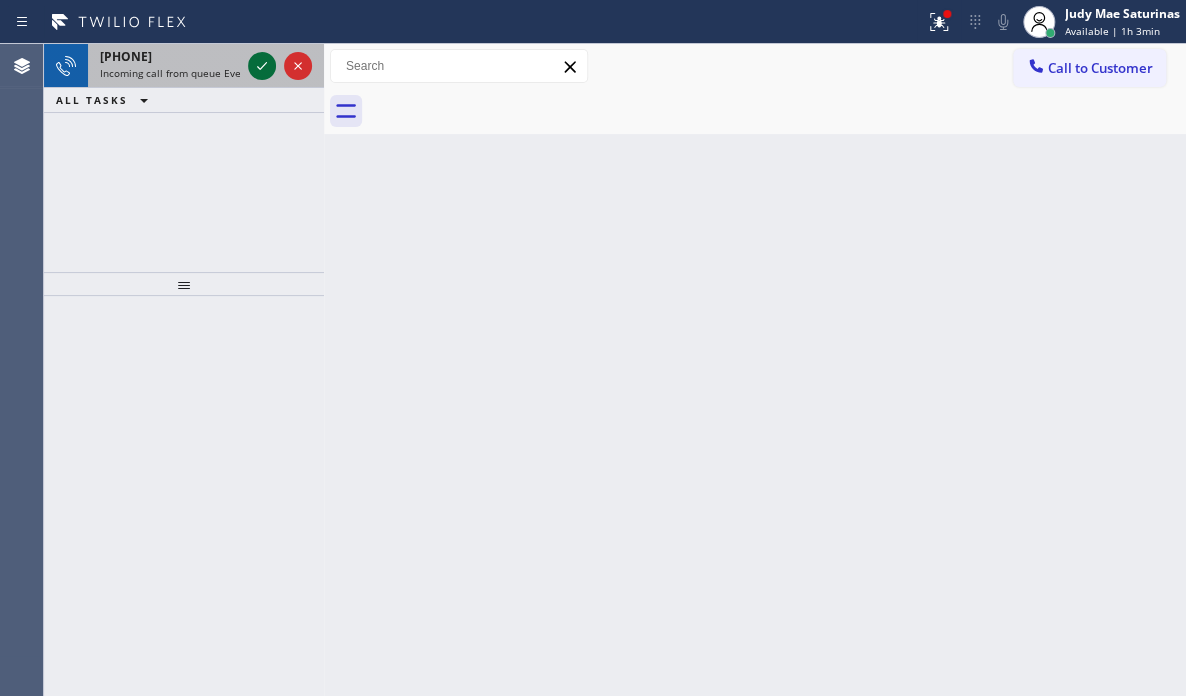 click 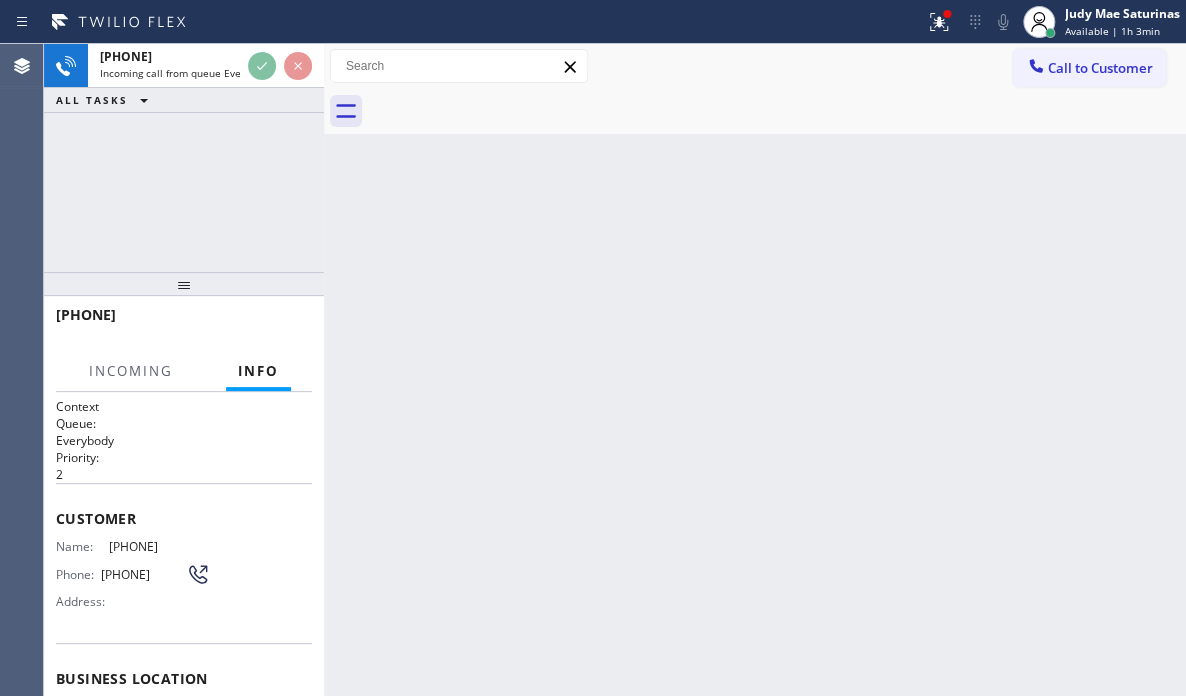 scroll, scrollTop: 32, scrollLeft: 0, axis: vertical 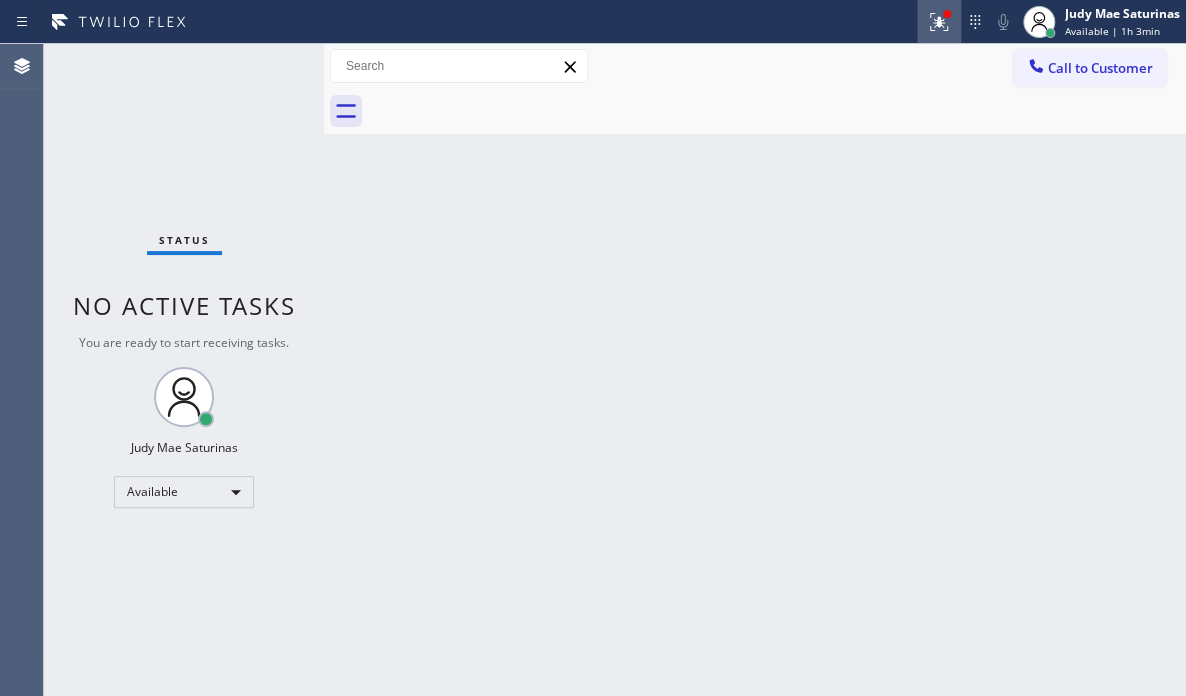 click 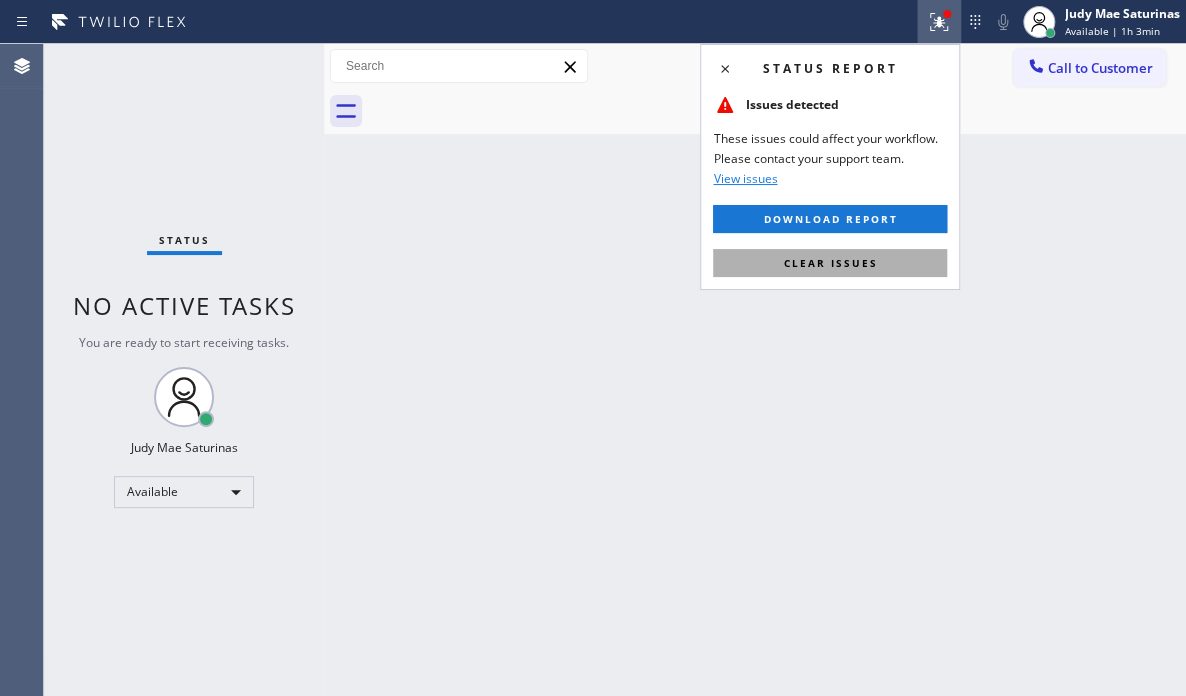 click on "Clear issues" at bounding box center [830, 263] 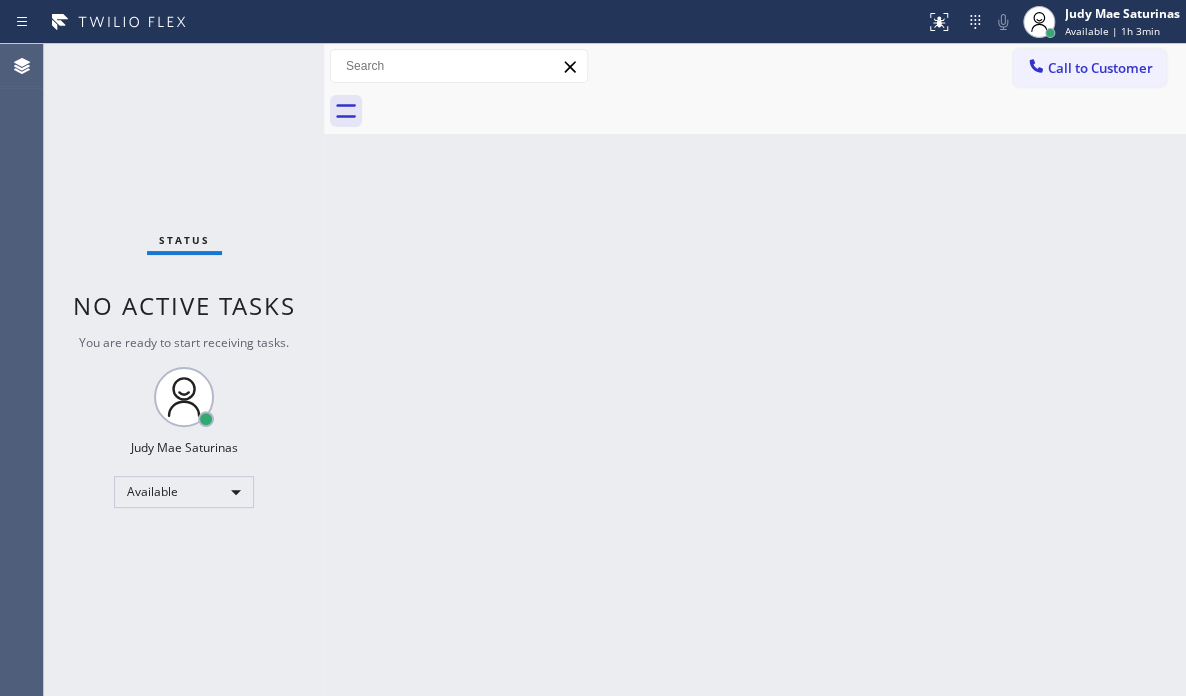 click on "Status   No active tasks     You are ready to start receiving tasks.   [FIRST] [LAST] Available" at bounding box center [184, 370] 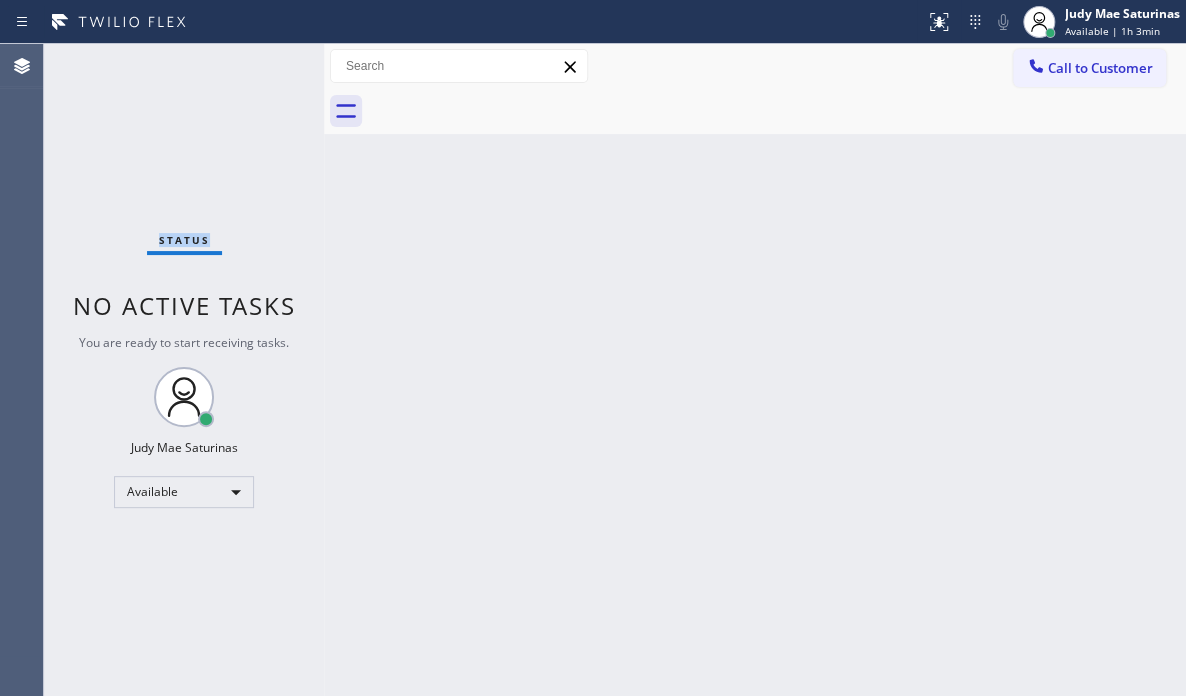 click on "Status   No active tasks     You are ready to start receiving tasks.   [FIRST] [LAST] Available" at bounding box center [184, 370] 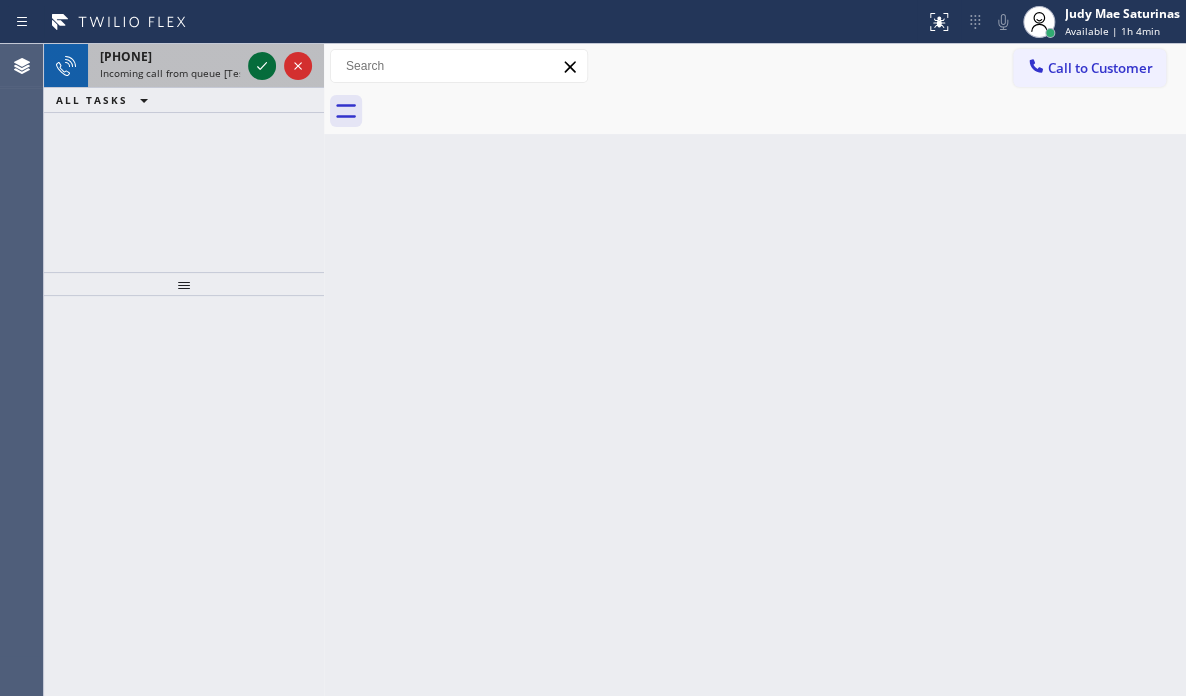 click 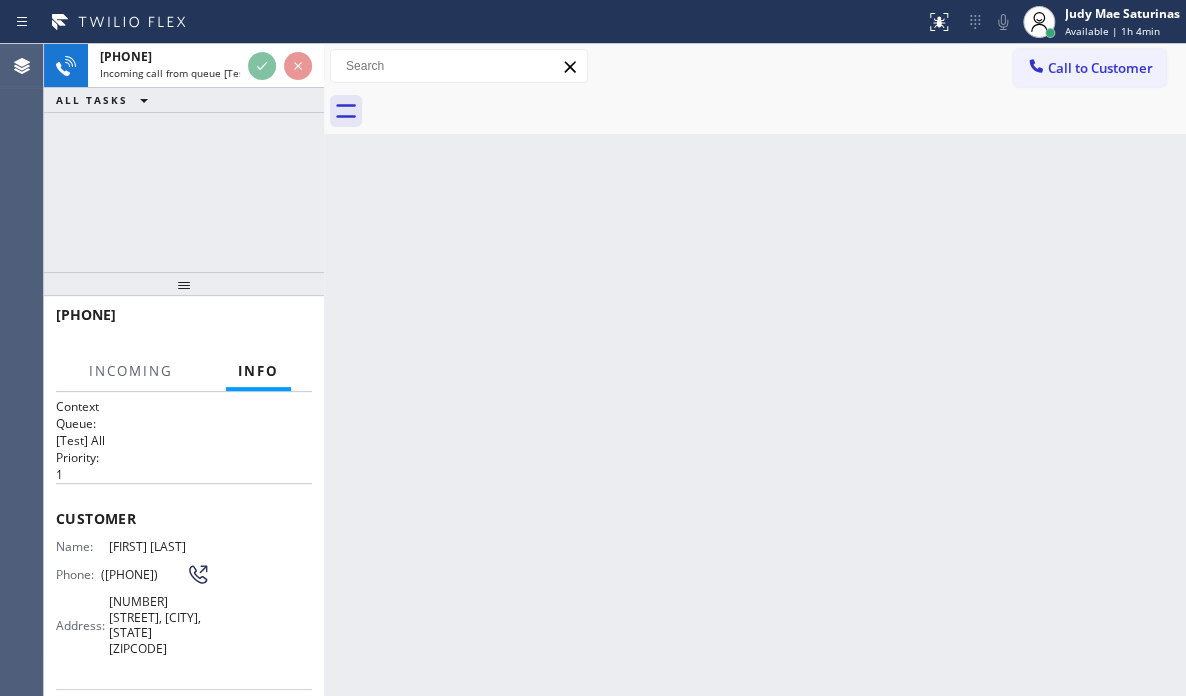scroll, scrollTop: 100, scrollLeft: 0, axis: vertical 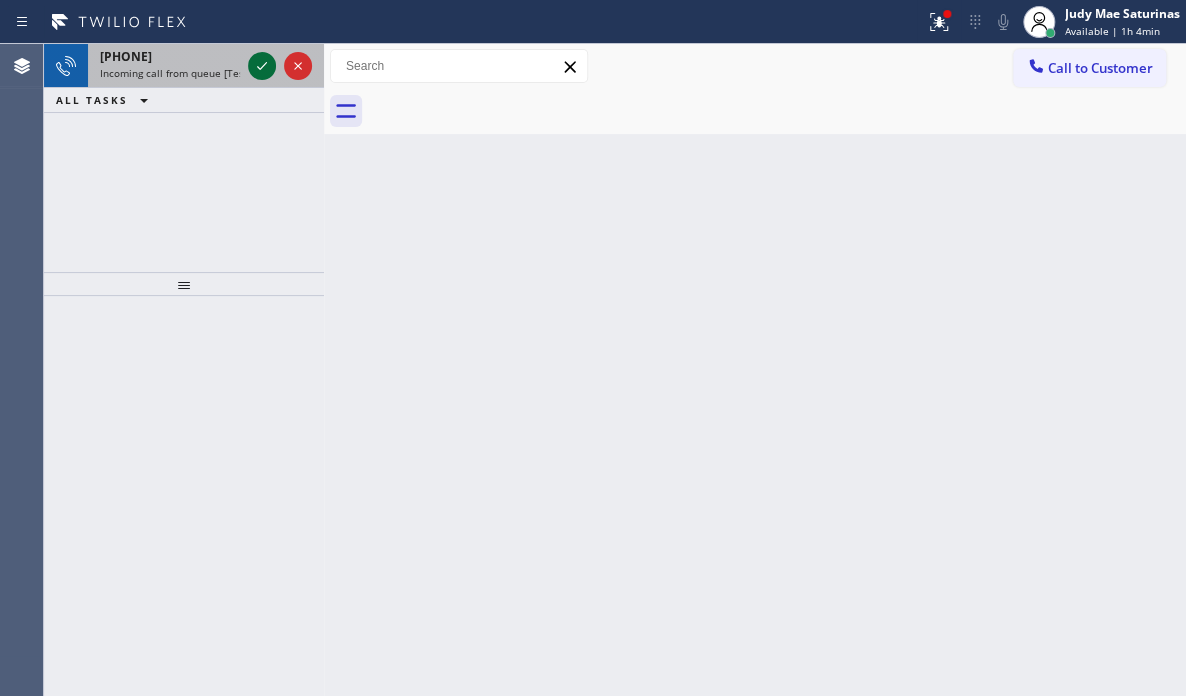 click 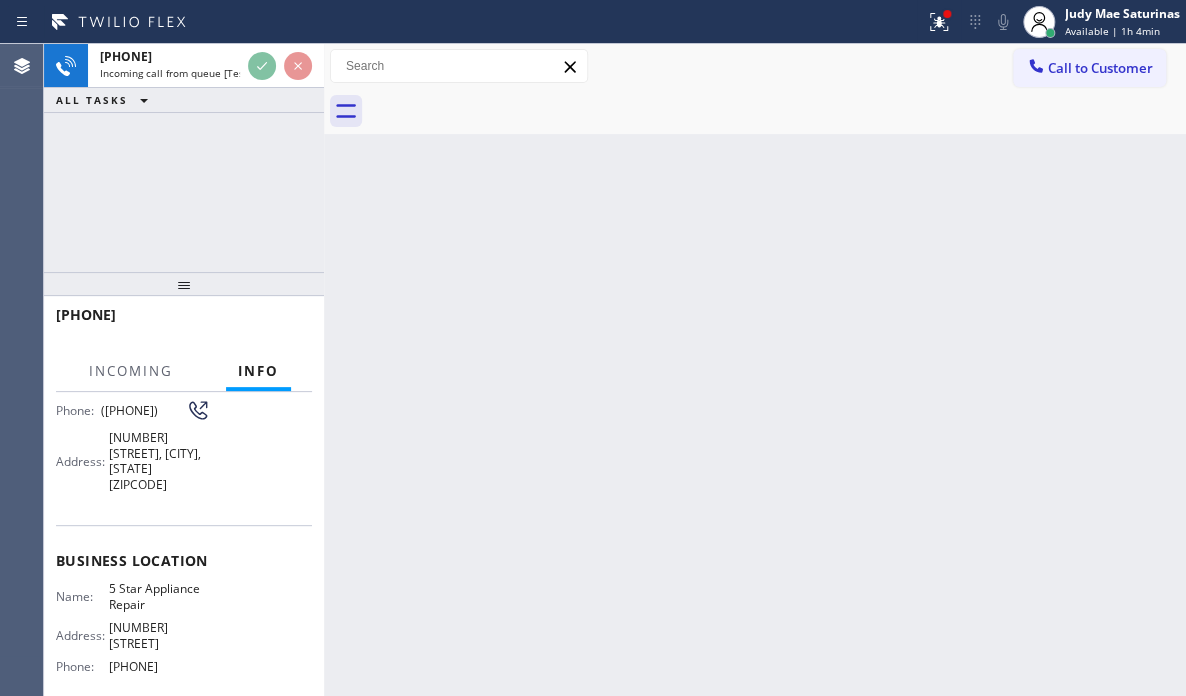 scroll, scrollTop: 200, scrollLeft: 0, axis: vertical 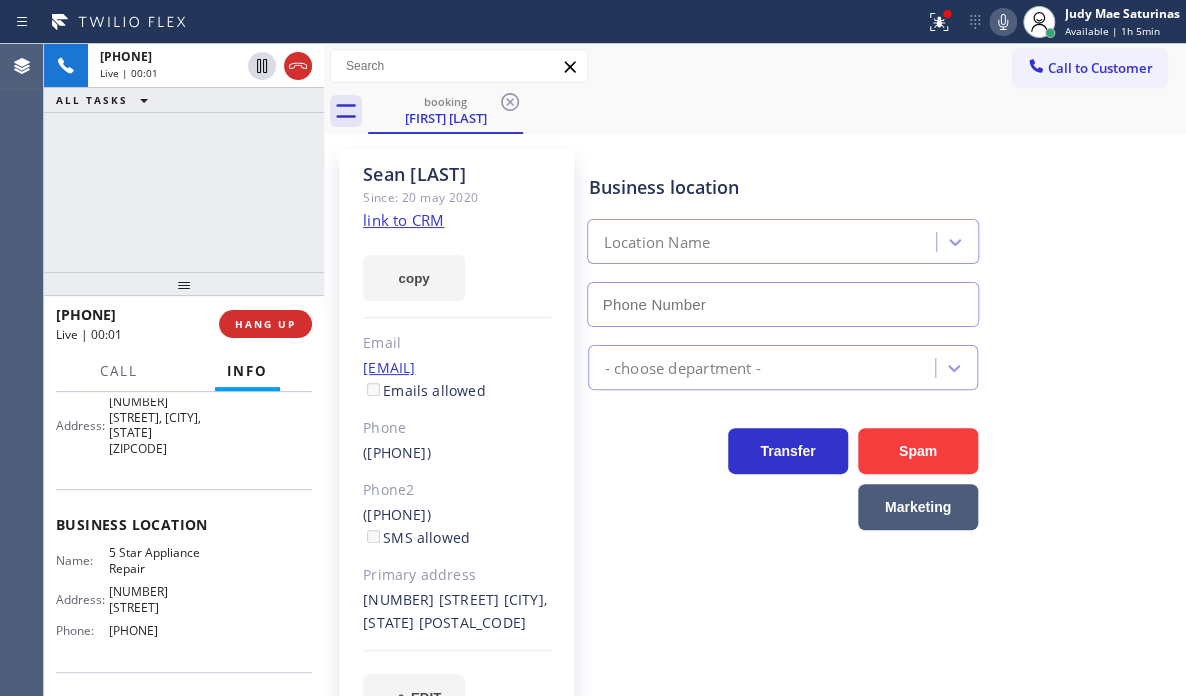 type on "[PHONE]" 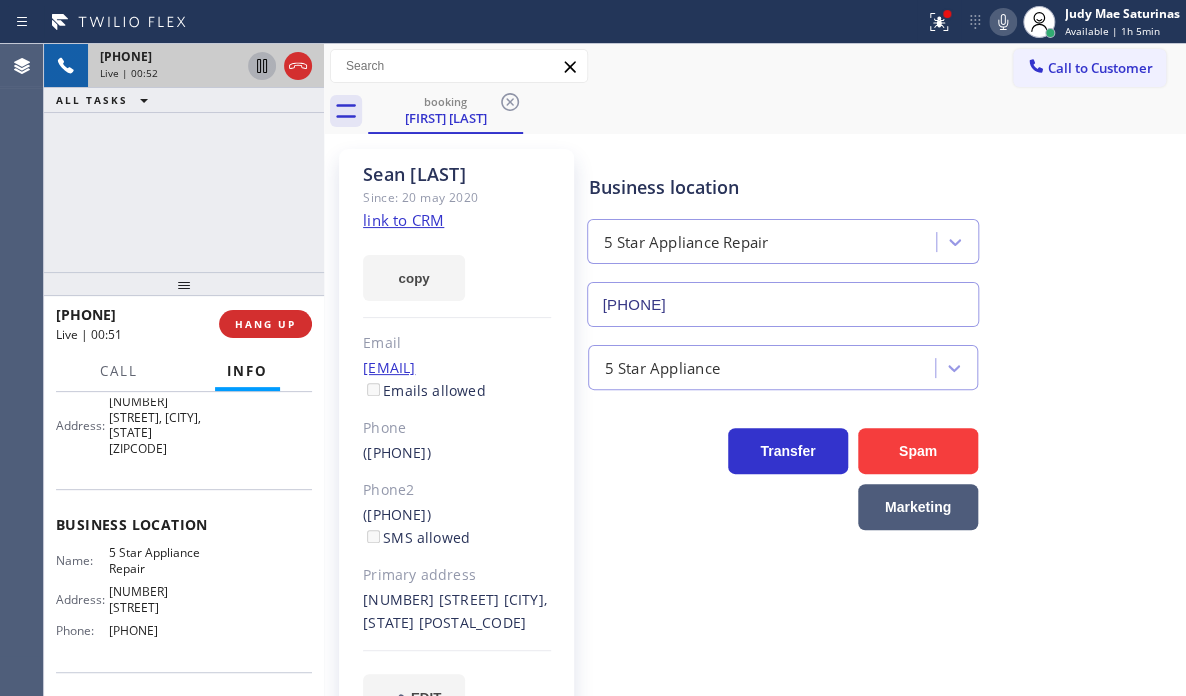 click 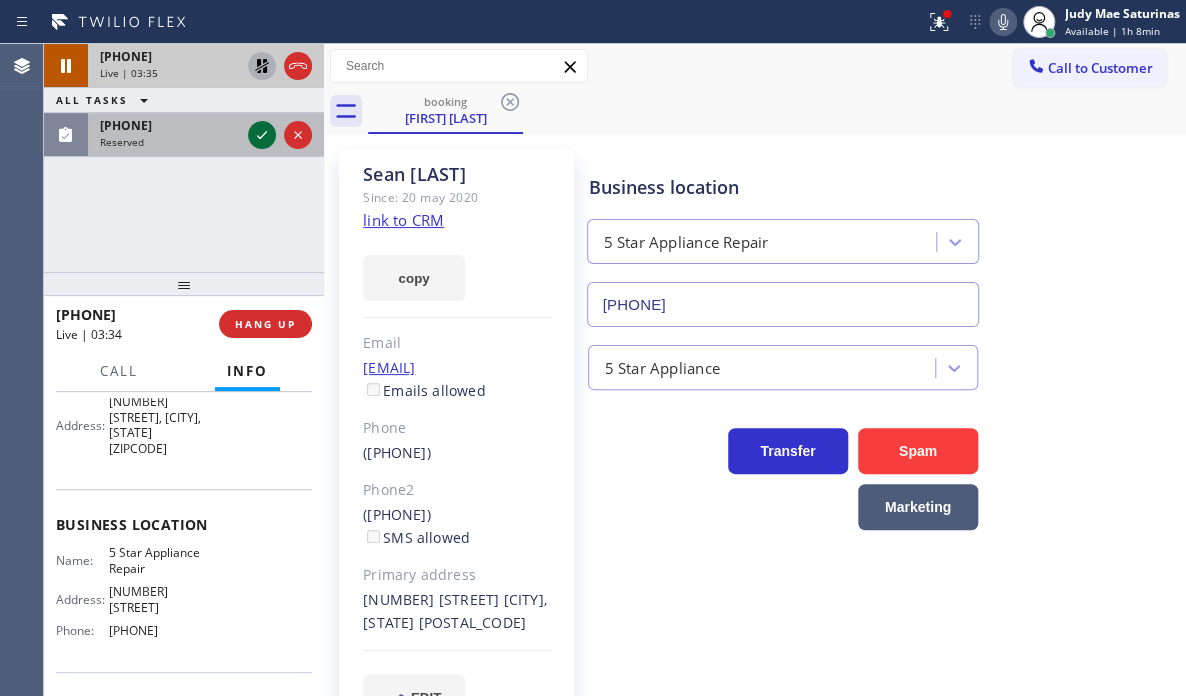 click 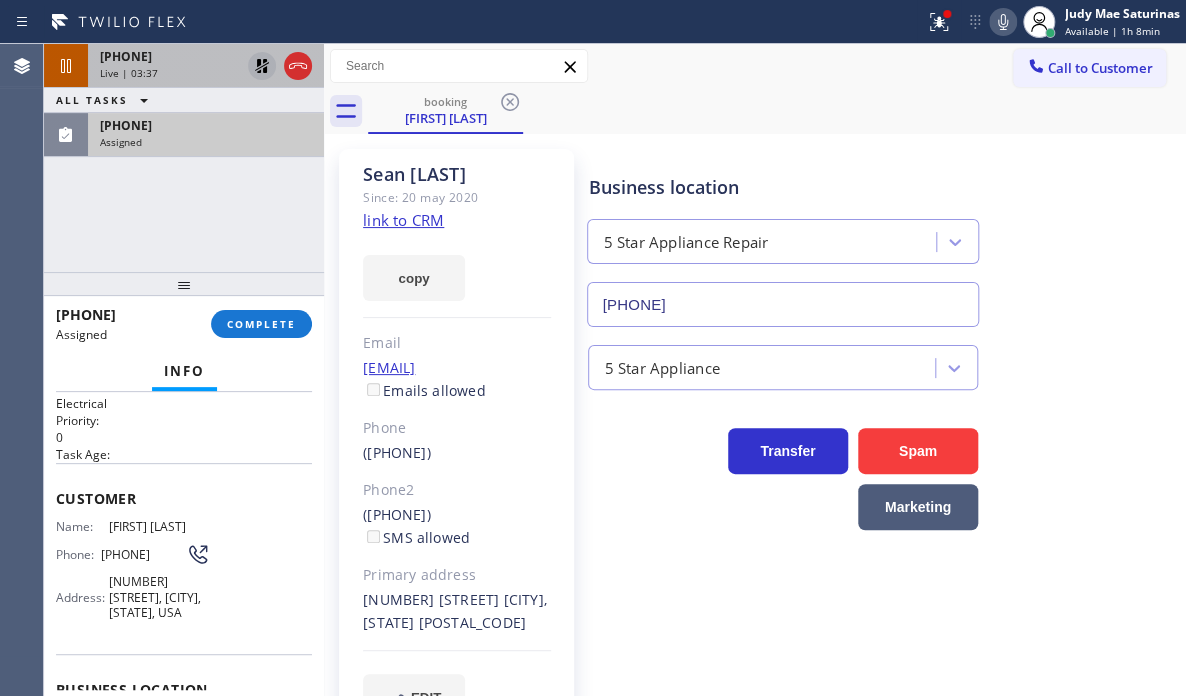 scroll, scrollTop: 8, scrollLeft: 0, axis: vertical 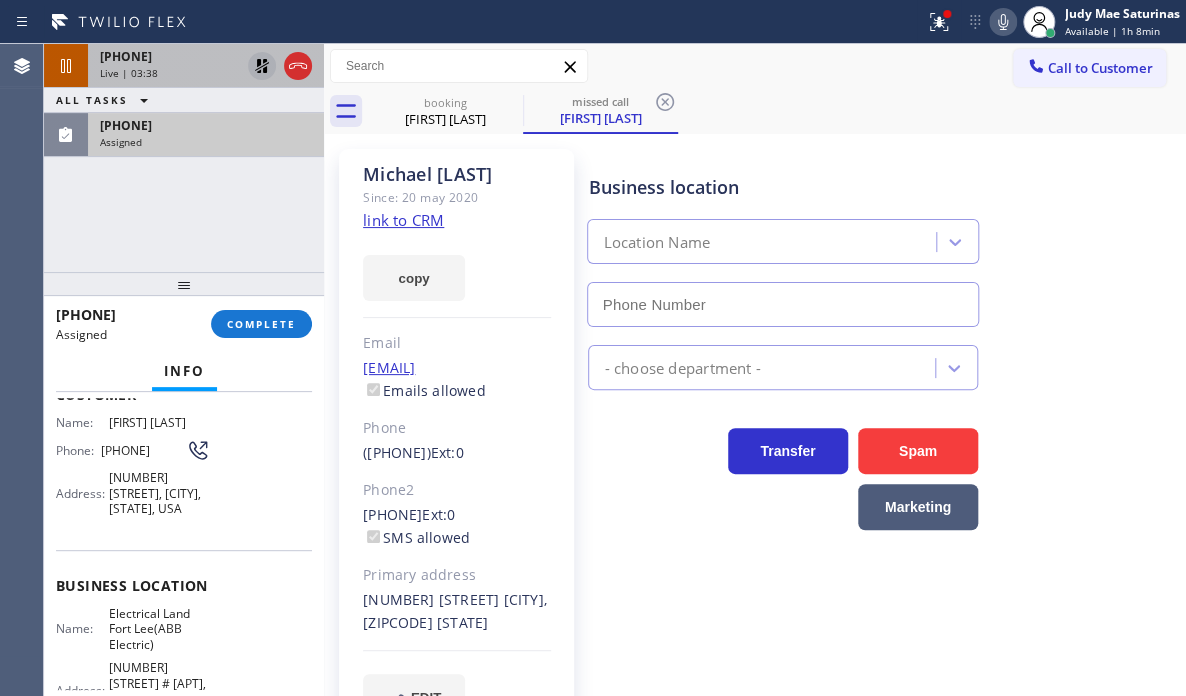 type on "([PHONE])" 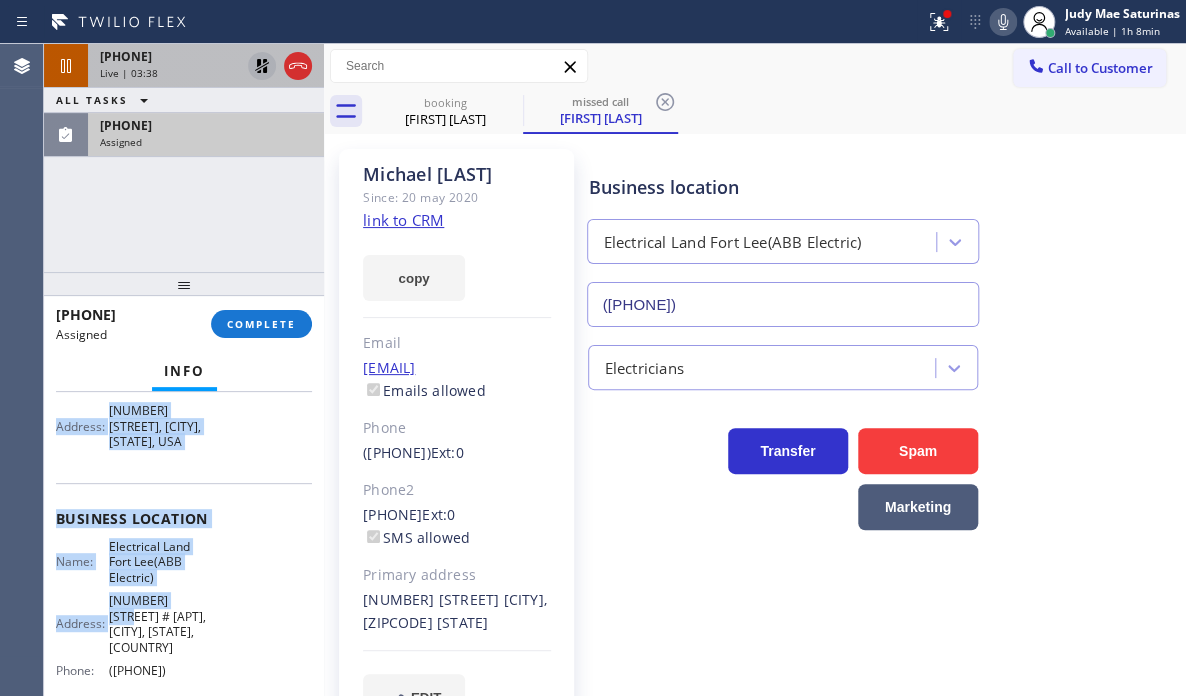 scroll, scrollTop: 308, scrollLeft: 0, axis: vertical 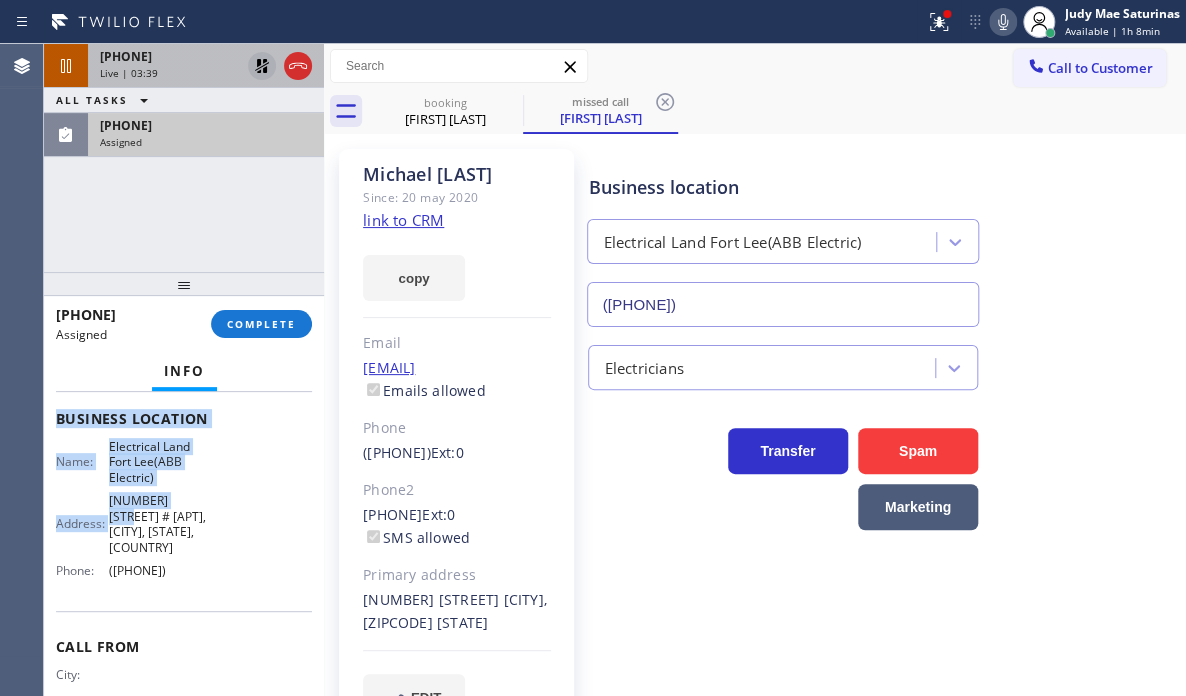 drag, startPoint x: 54, startPoint y: 513, endPoint x: 204, endPoint y: 588, distance: 167.7051 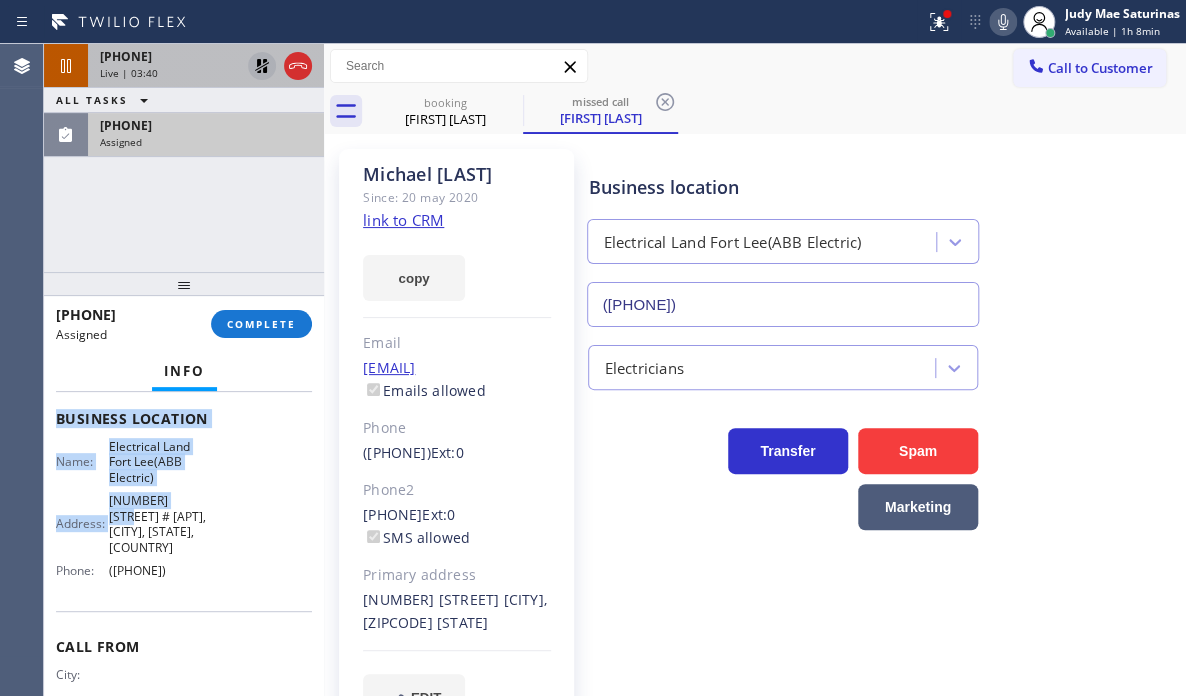 copy on "Customer Name: [FIRST] [LAST] Phone: ([PHONE]) Address: [NUMBER] [STREET], [CITY], [STATE] [ZIPCODE], [COUNTRY] Business location Name: Electrical Land Fort Lee(ABB Electric) Address: [NUMBER] [STREET] # [APT], [CITY], [STATE], [COUNTRY]  Phone: ([PHONE])" 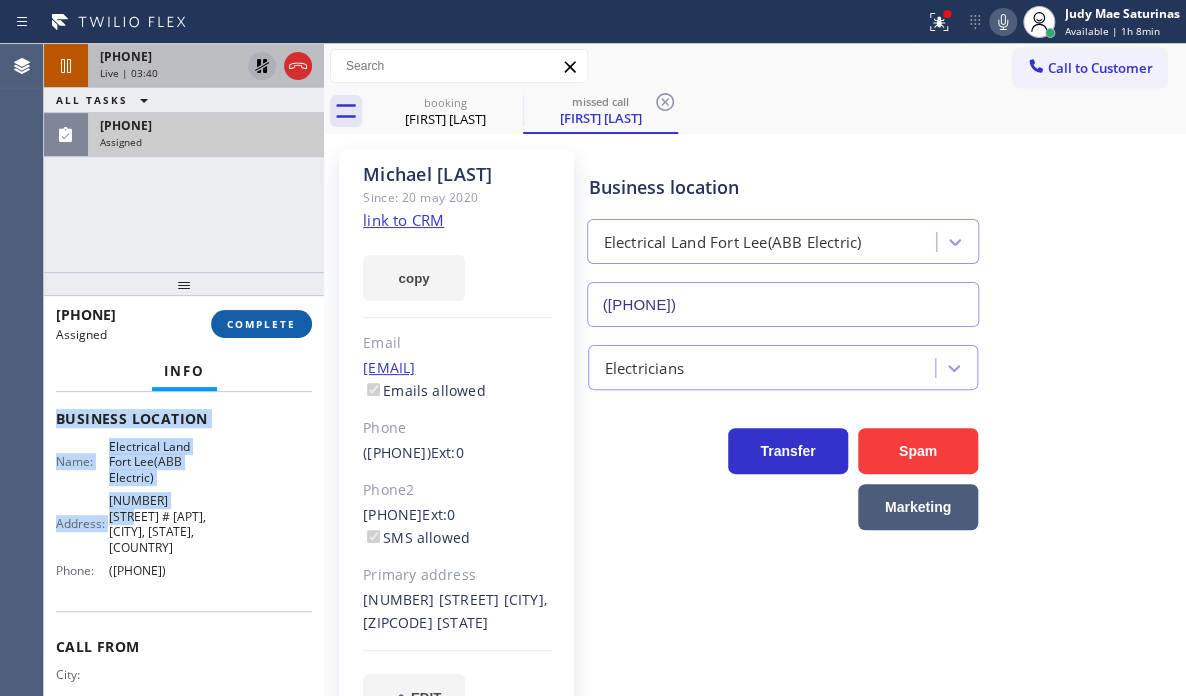 click on "COMPLETE" at bounding box center [261, 324] 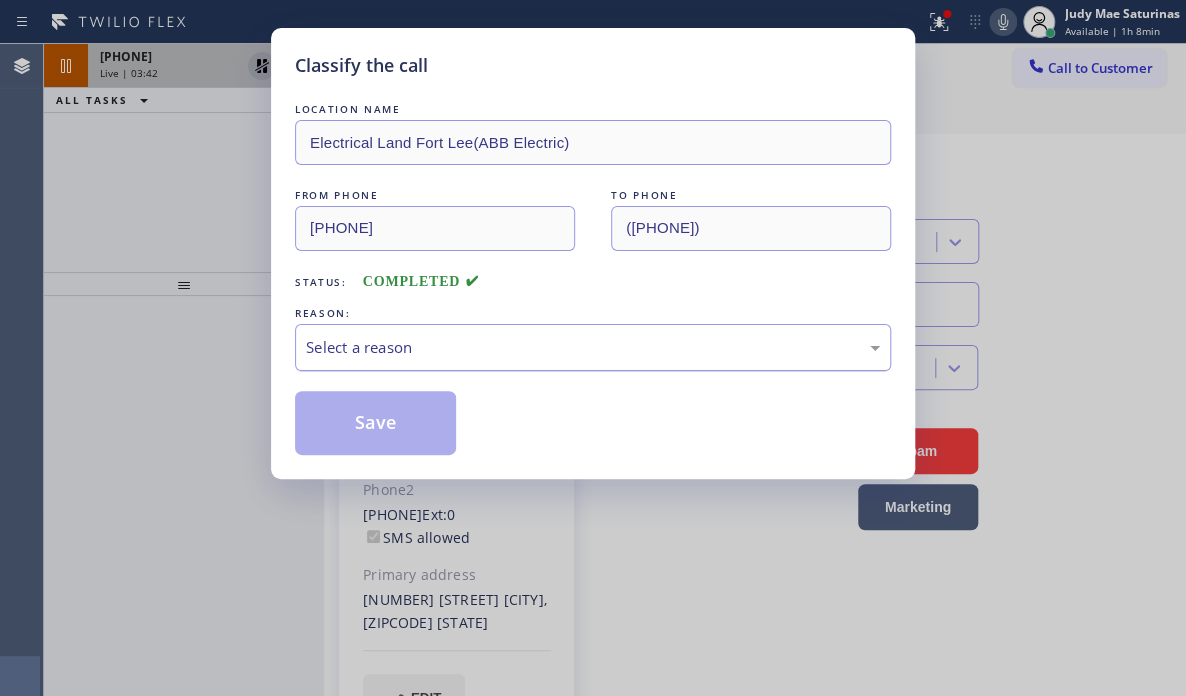 click on "Select a reason" at bounding box center (593, 347) 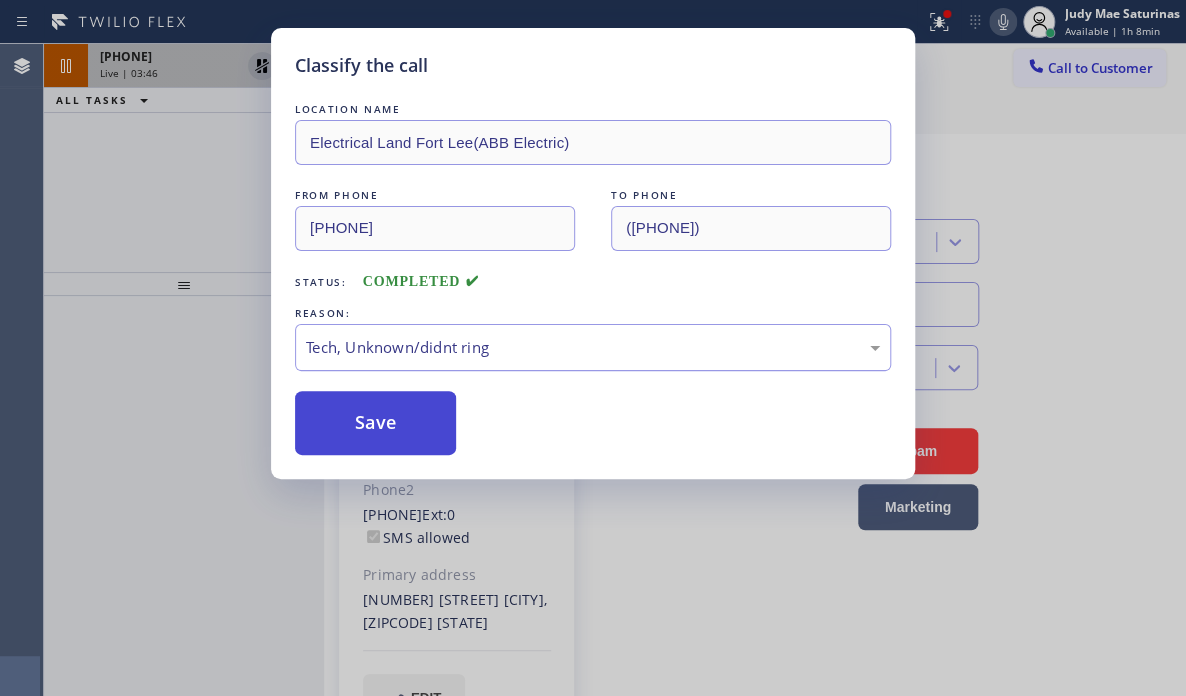 click on "Save" at bounding box center [375, 423] 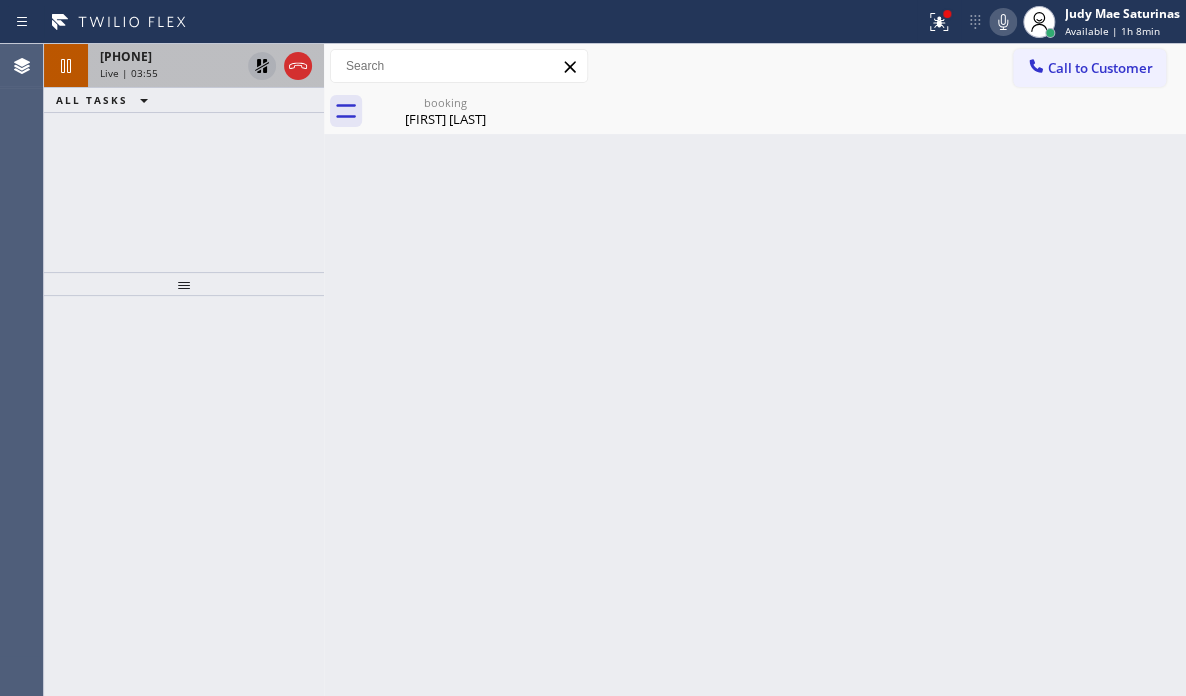 click 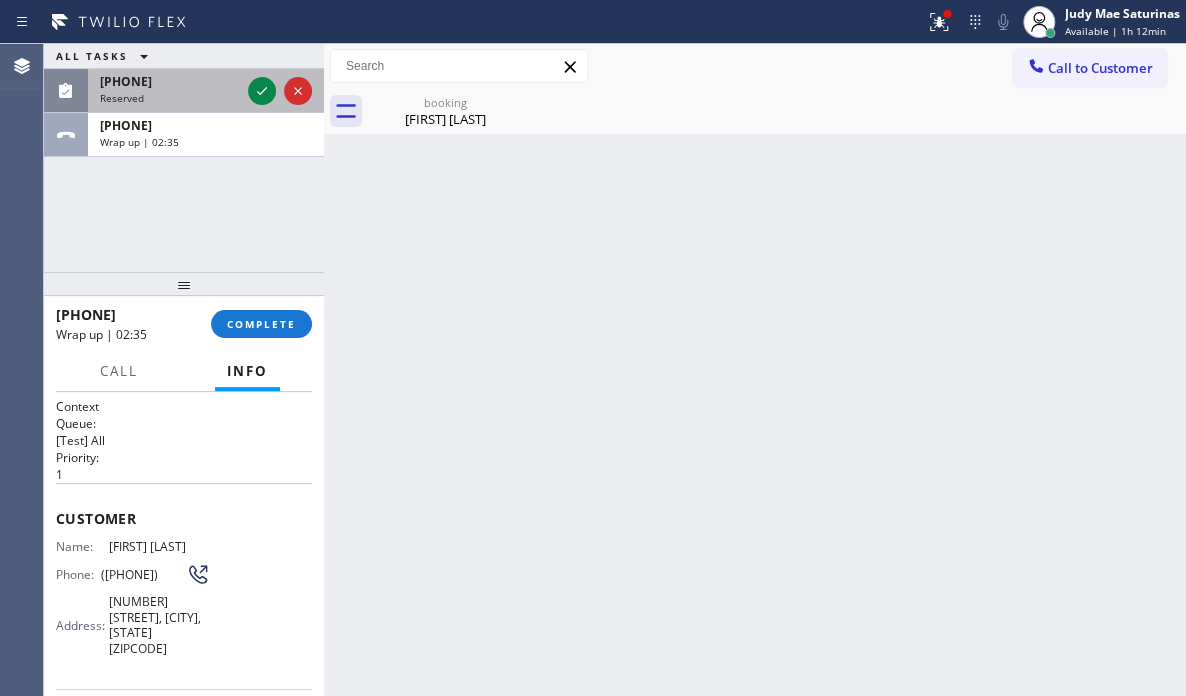 click at bounding box center (280, 91) 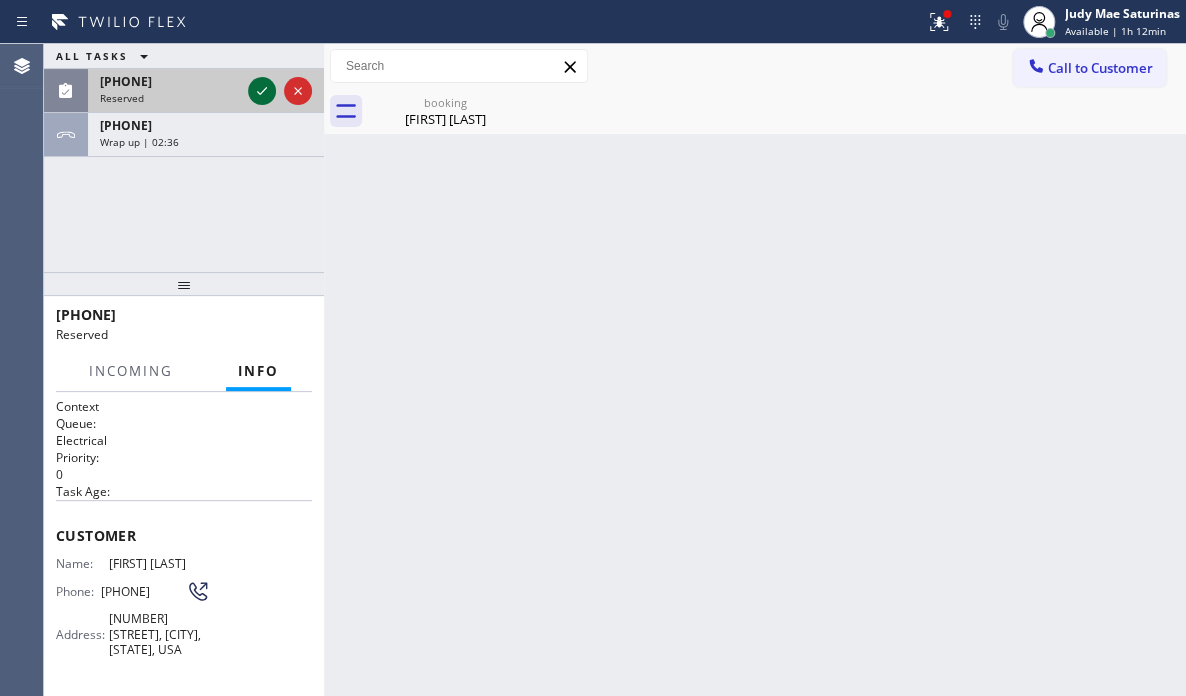 click 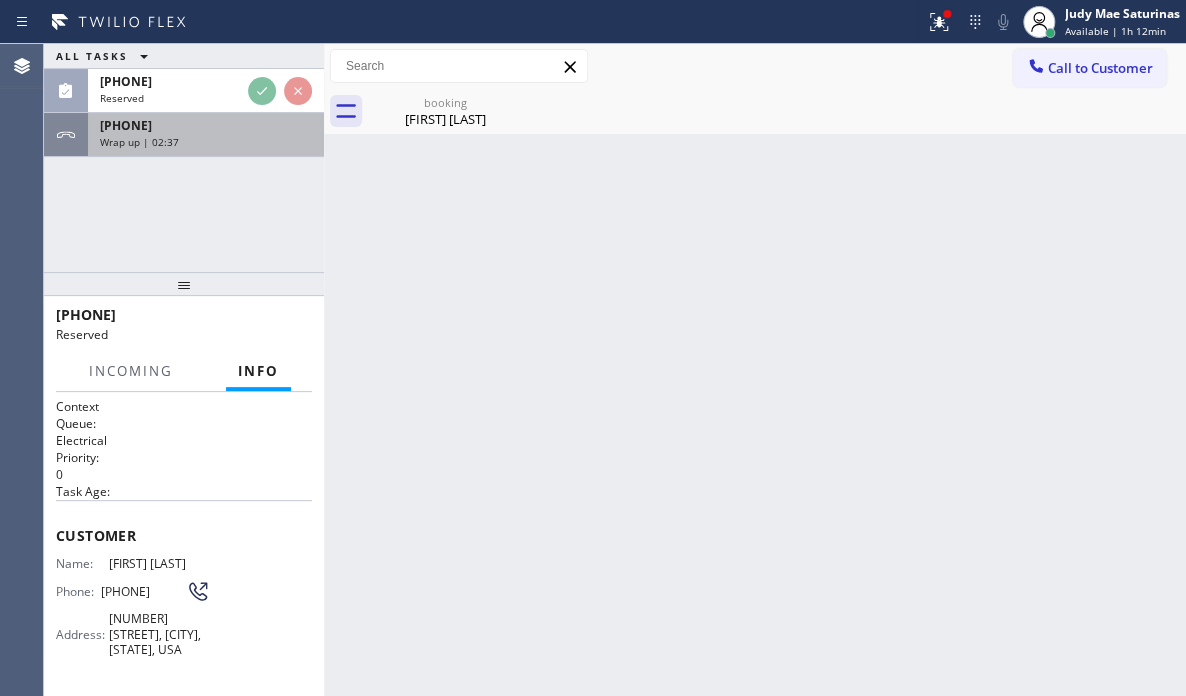 click on "Wrap up | 02:37" at bounding box center (206, 142) 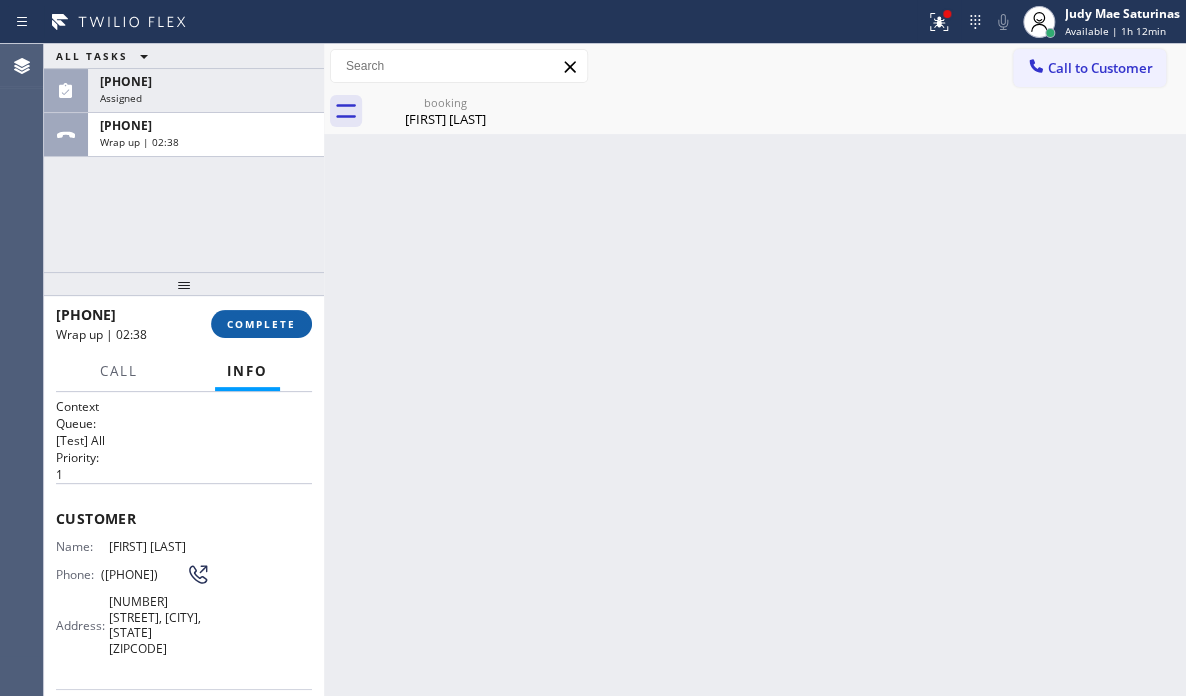 click on "COMPLETE" at bounding box center [261, 324] 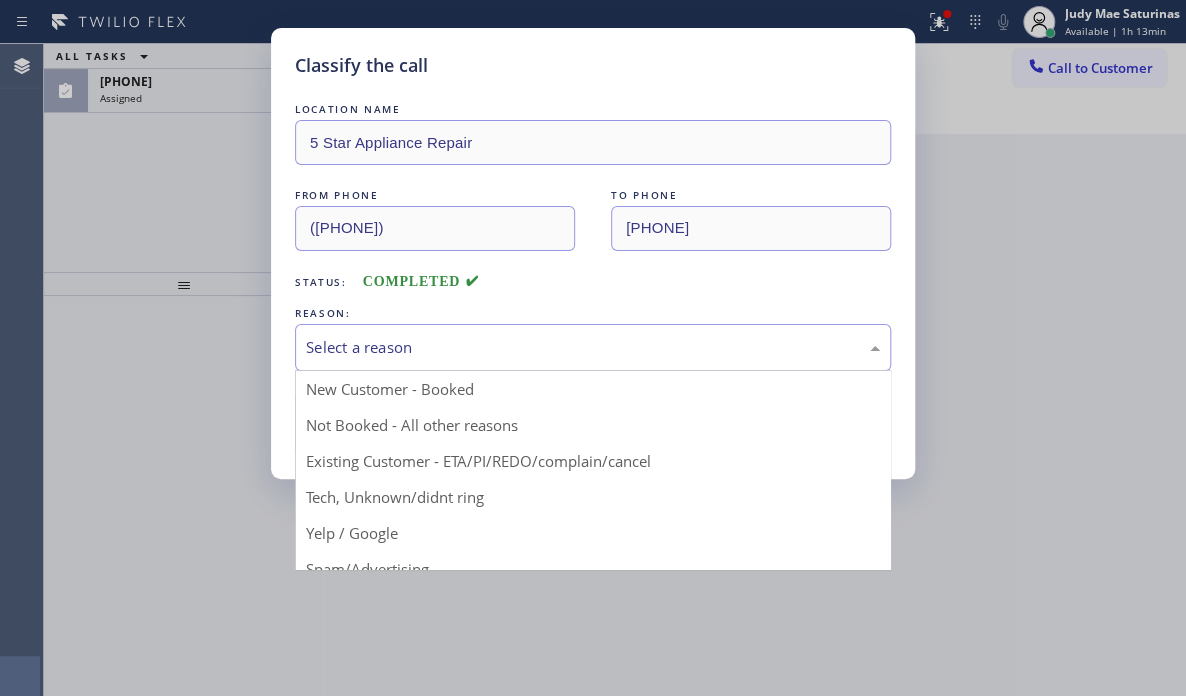 click on "Select a reason" at bounding box center (593, 347) 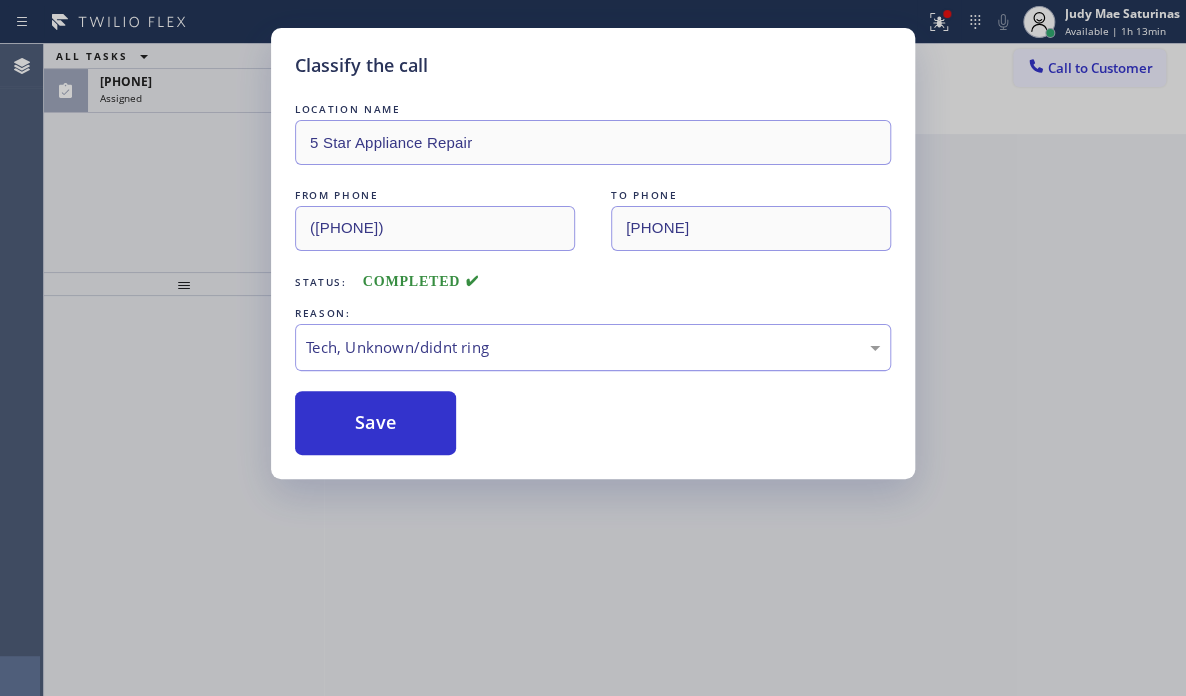 drag, startPoint x: 401, startPoint y: 494, endPoint x: 405, endPoint y: 474, distance: 20.396078 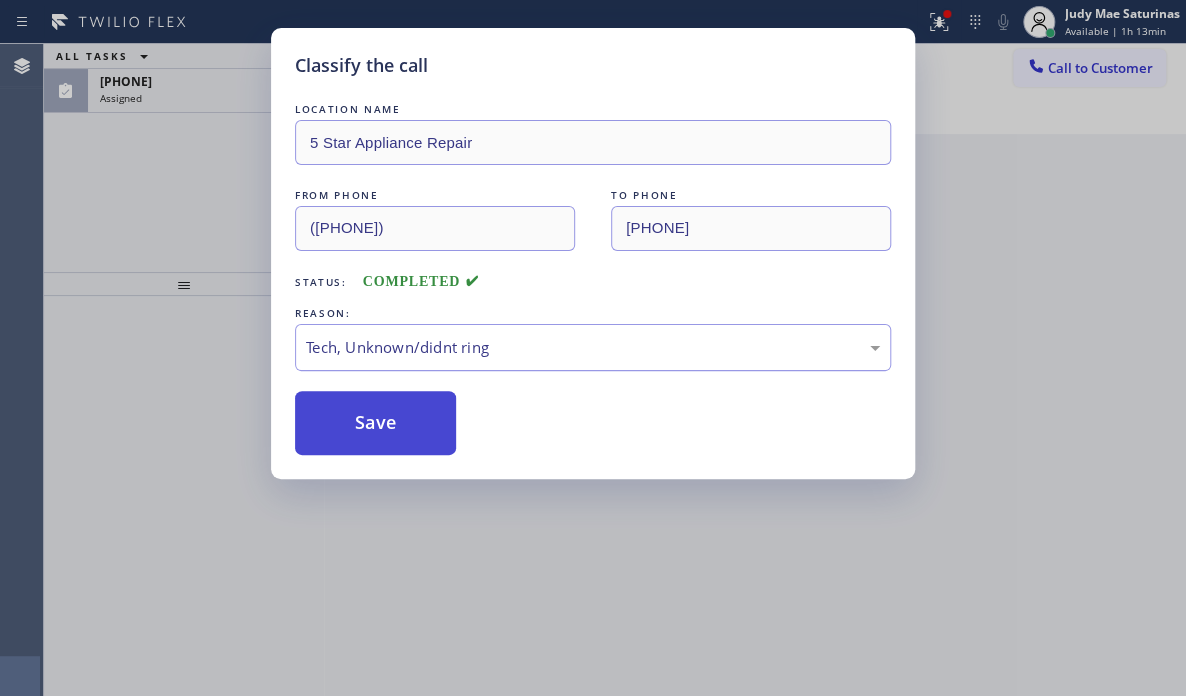 click on "Save" at bounding box center (375, 423) 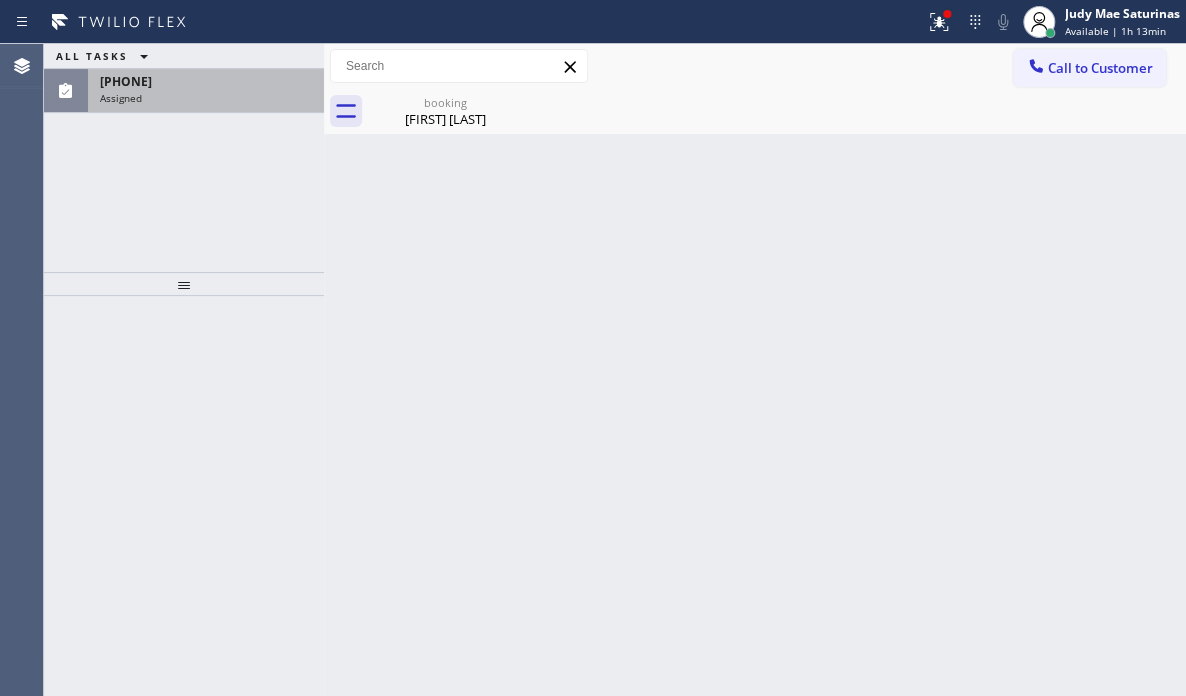 click on "Assigned" at bounding box center [206, 98] 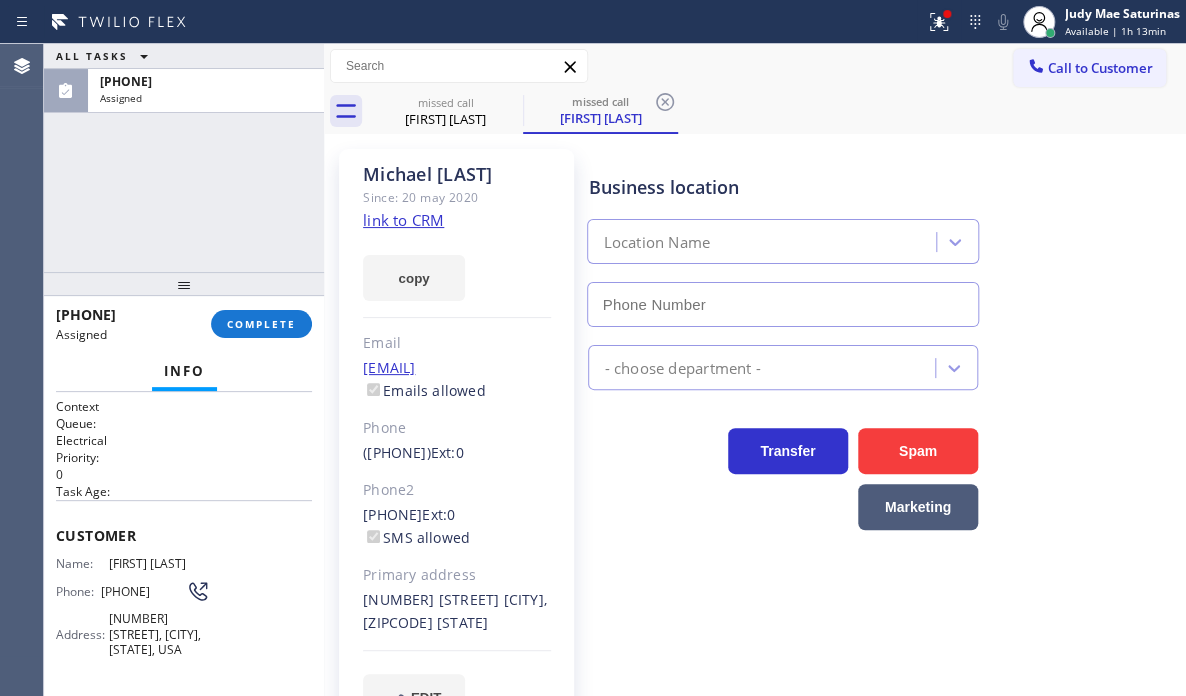 type on "([PHONE])" 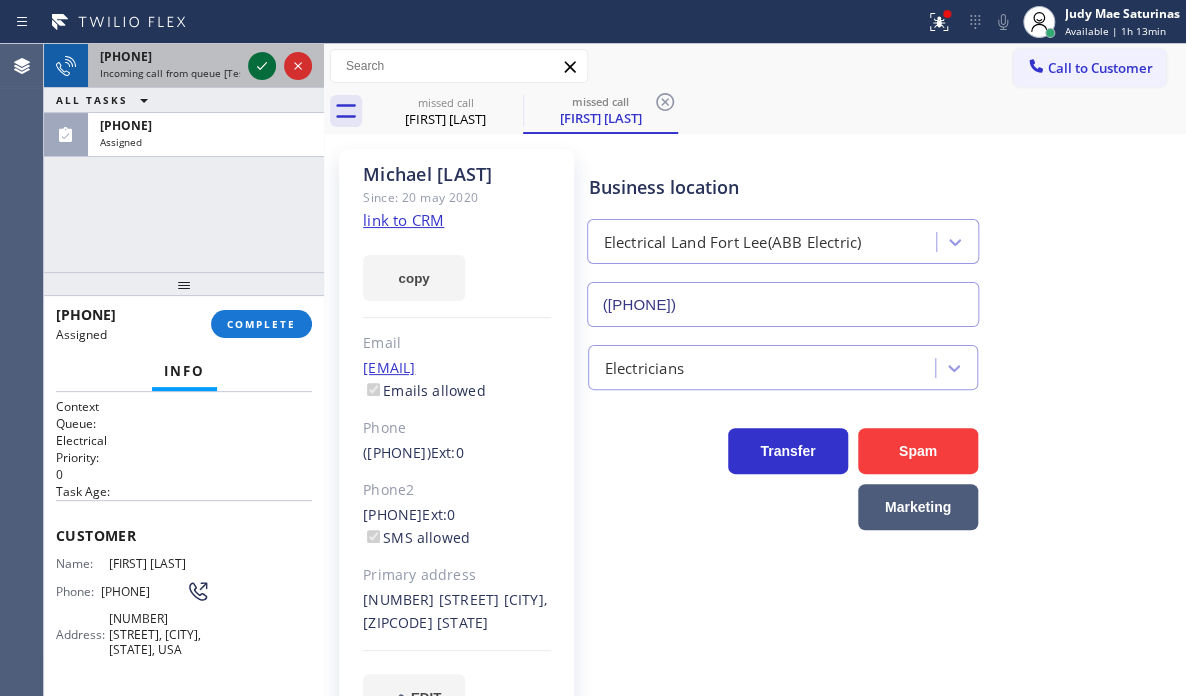 click 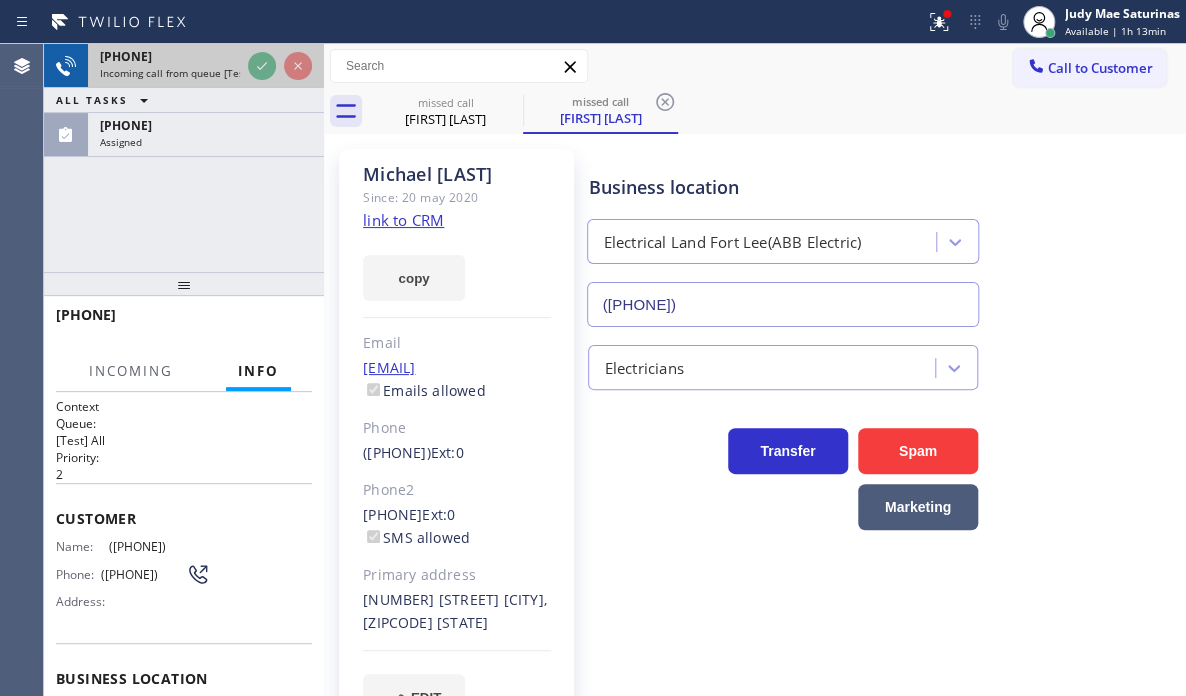 click on "Incoming call from queue [Test] All" at bounding box center [183, 73] 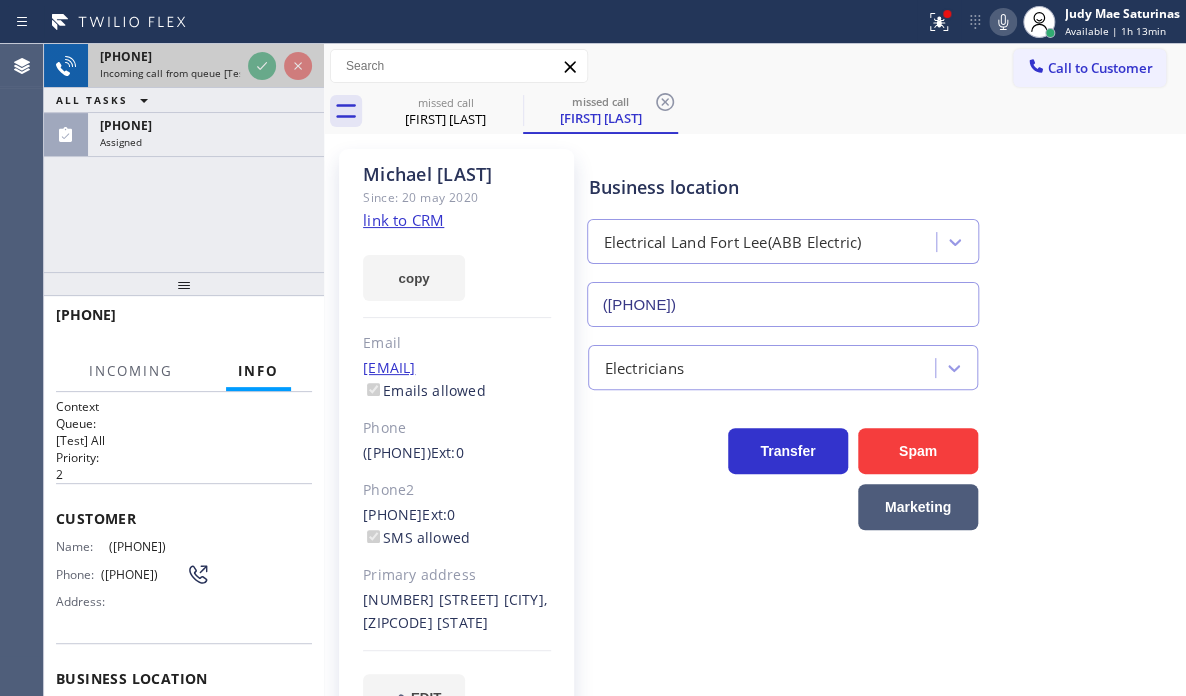click on "Incoming call from queue [Test] All" at bounding box center [183, 73] 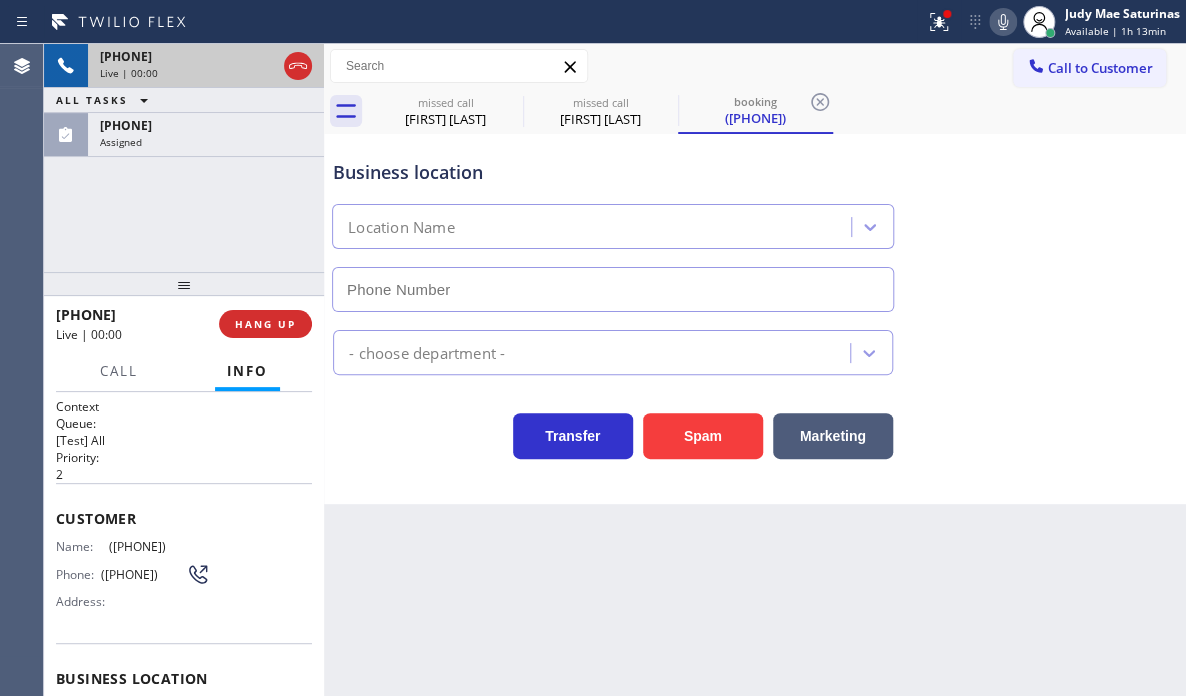 click on "Live | 00:00" at bounding box center [188, 73] 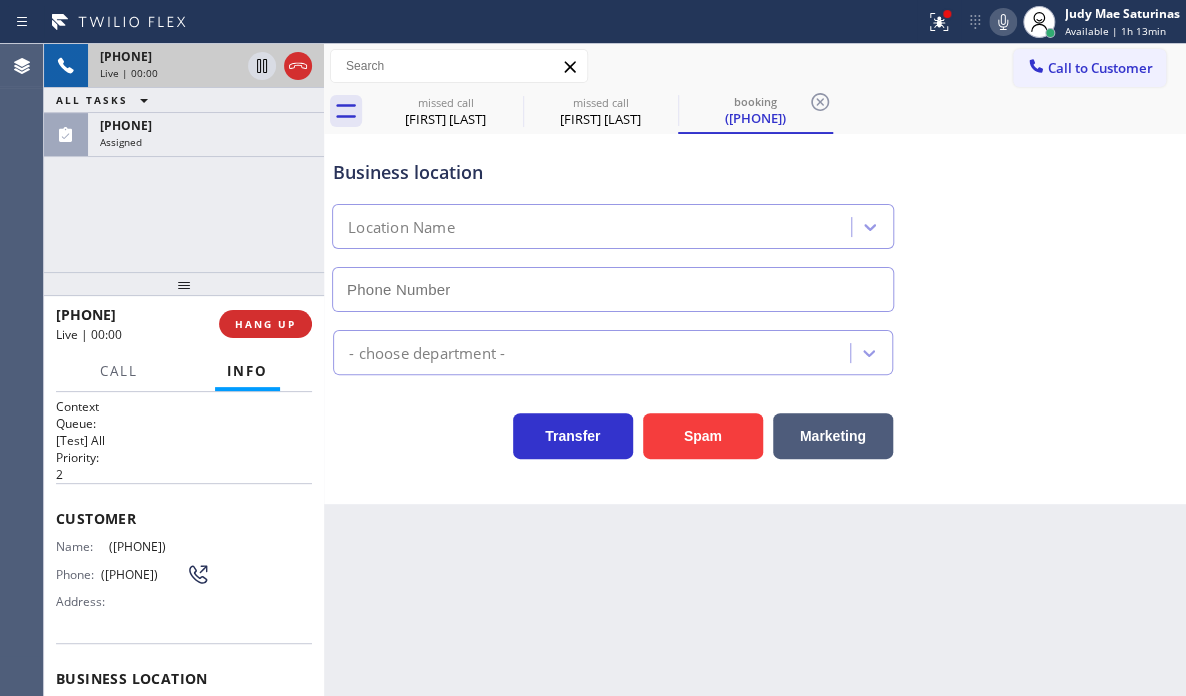 click on "Live | 00:00" at bounding box center [170, 73] 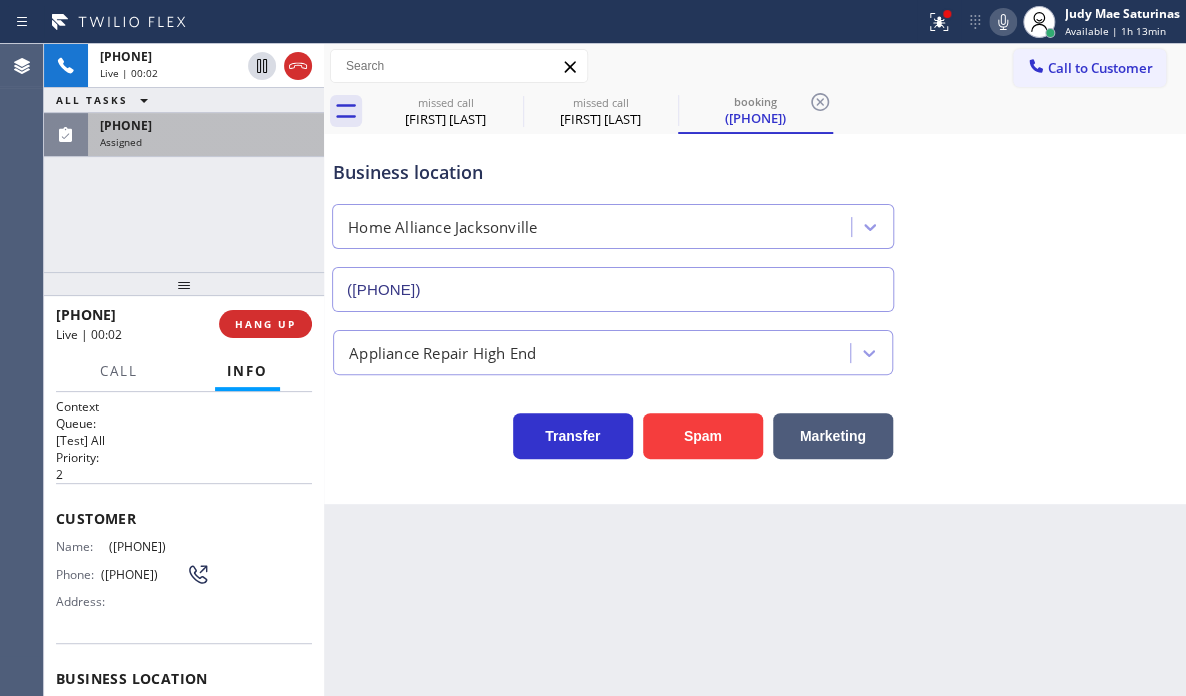click on "[PHONE]" at bounding box center (206, 125) 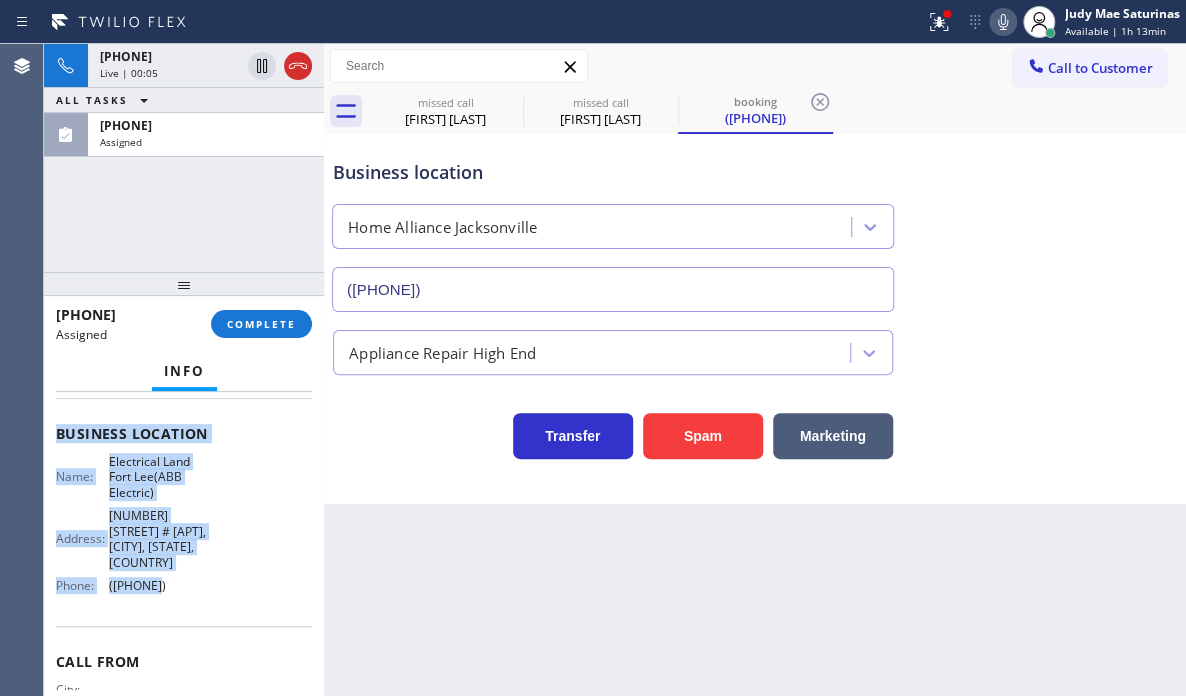 scroll, scrollTop: 300, scrollLeft: 0, axis: vertical 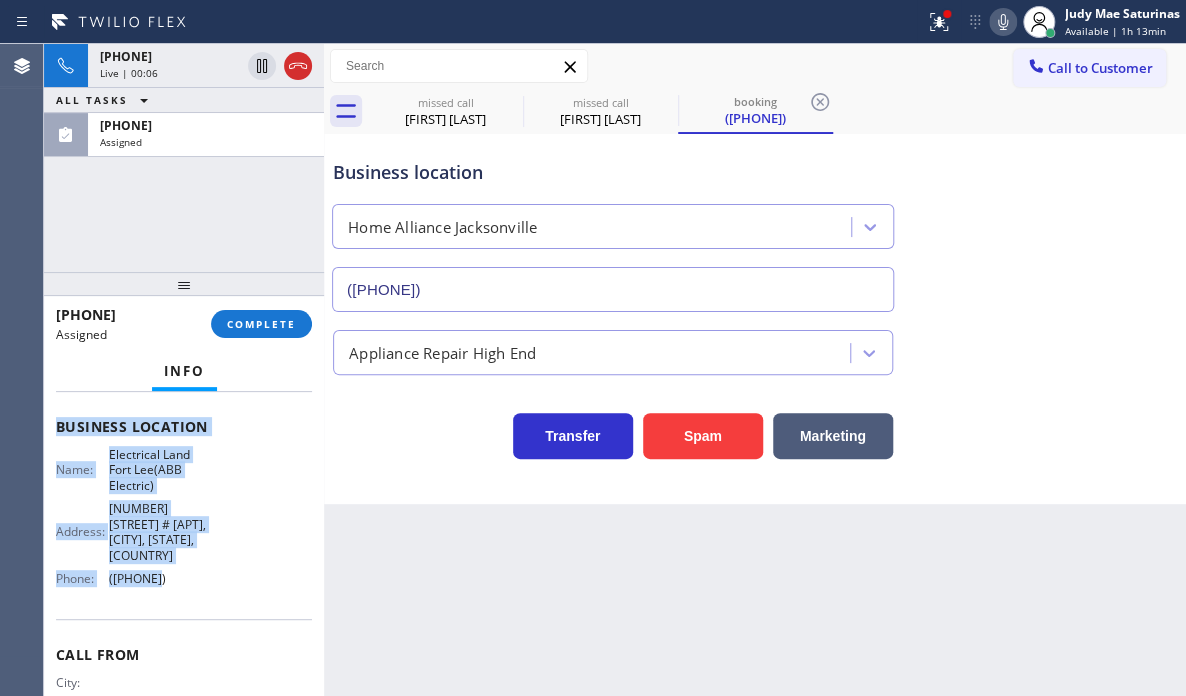 drag, startPoint x: 48, startPoint y: 519, endPoint x: 212, endPoint y: 602, distance: 183.80696 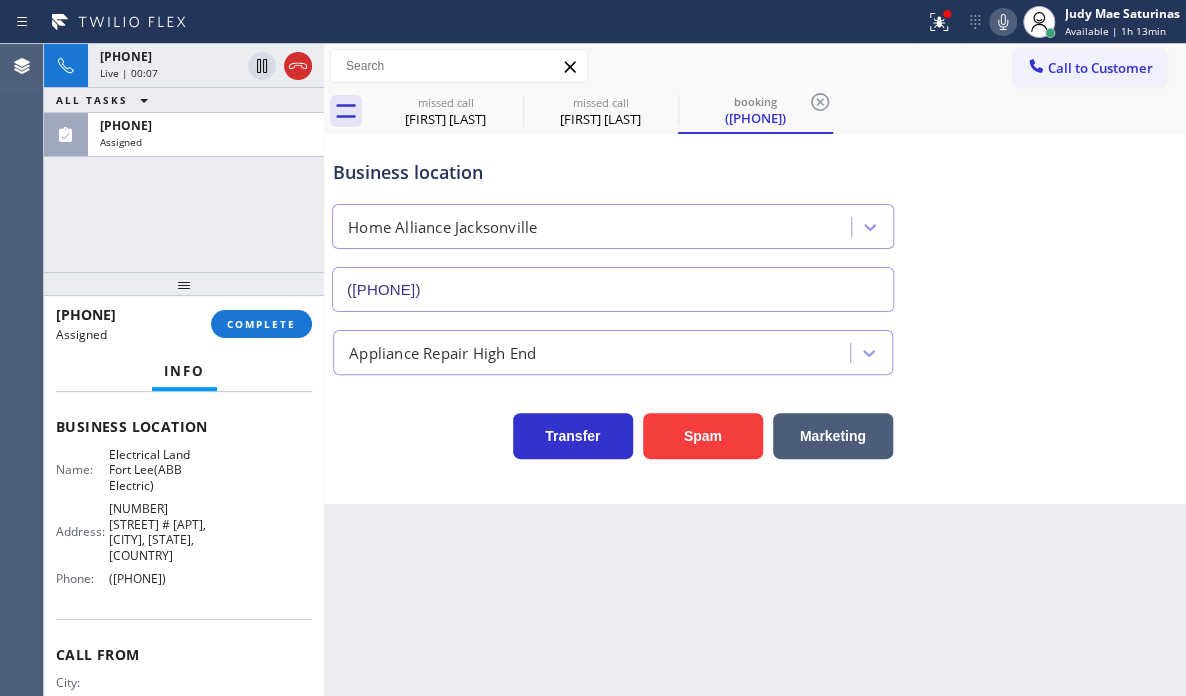 click on "[PHONE] Assigned COMPLETE" at bounding box center [184, 324] 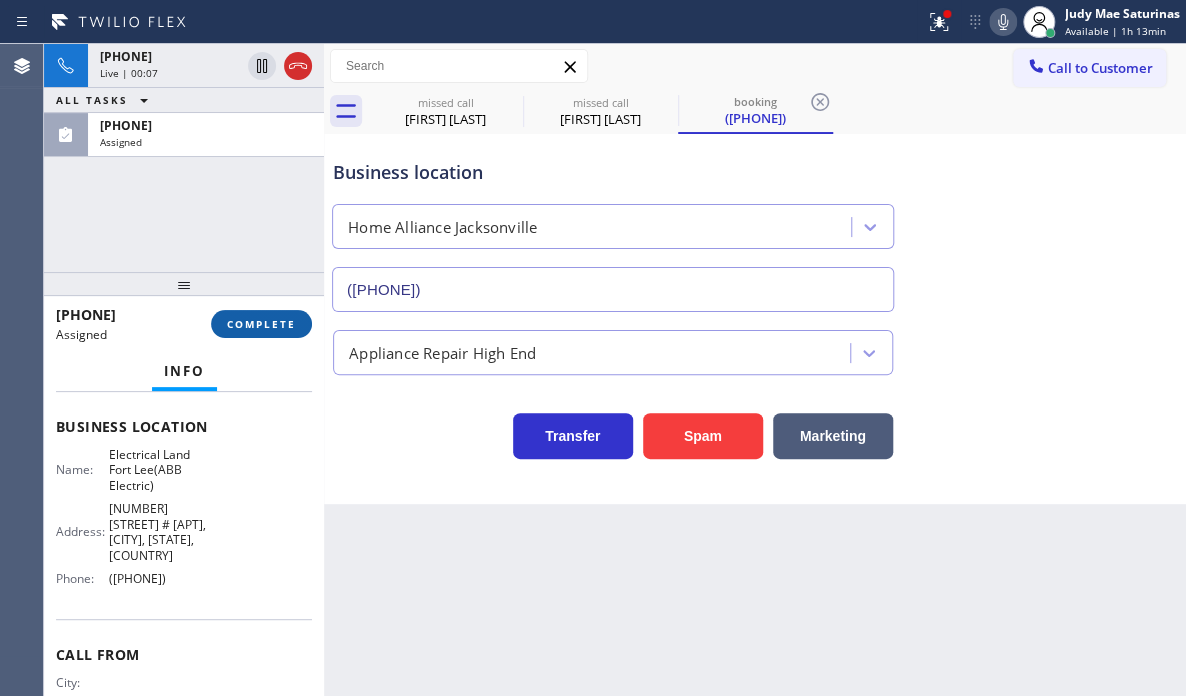 click on "COMPLETE" at bounding box center (261, 324) 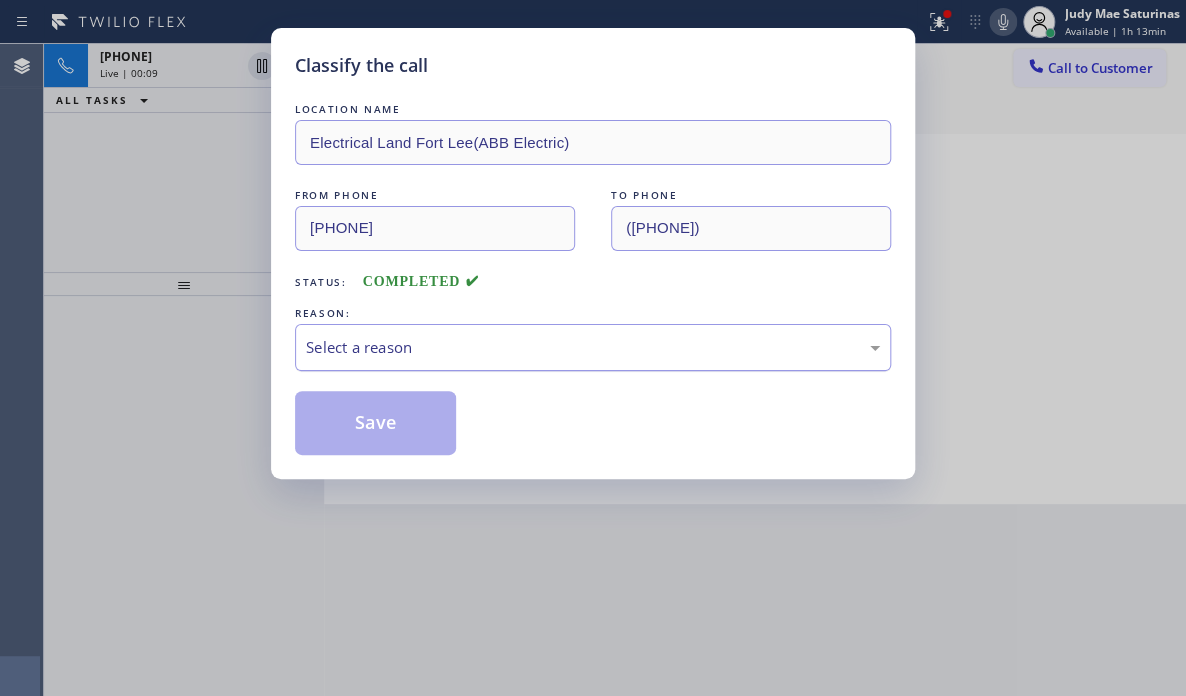 click on "Select a reason" at bounding box center [593, 347] 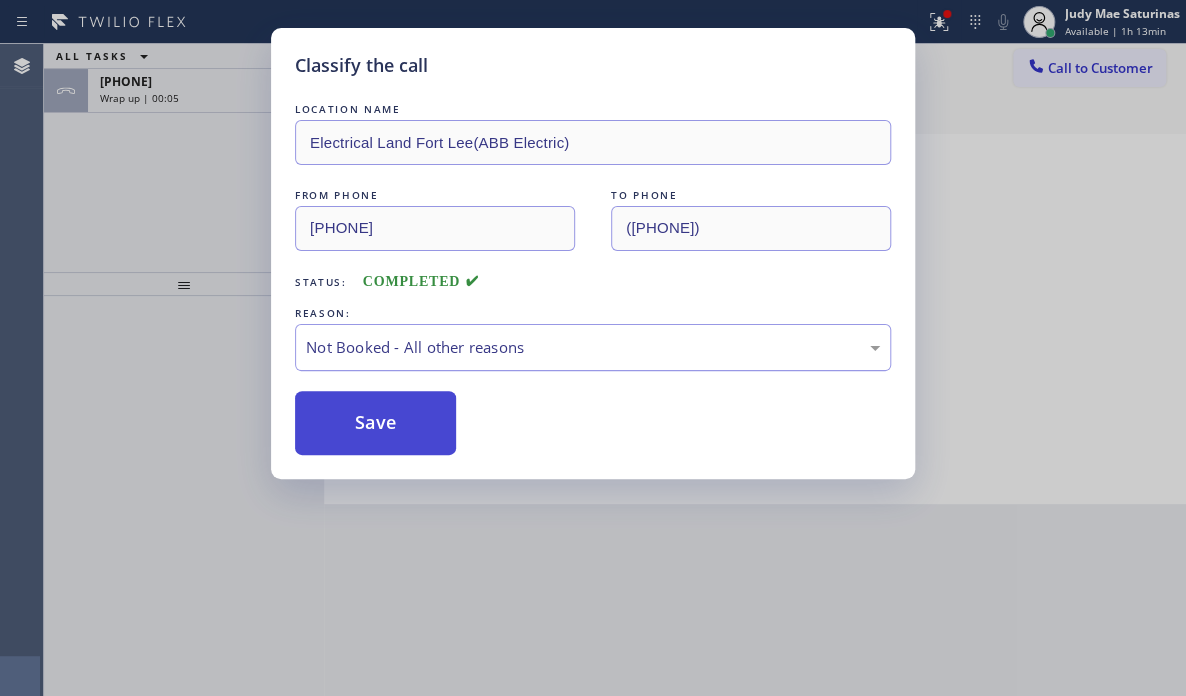 click on "Save" at bounding box center [375, 423] 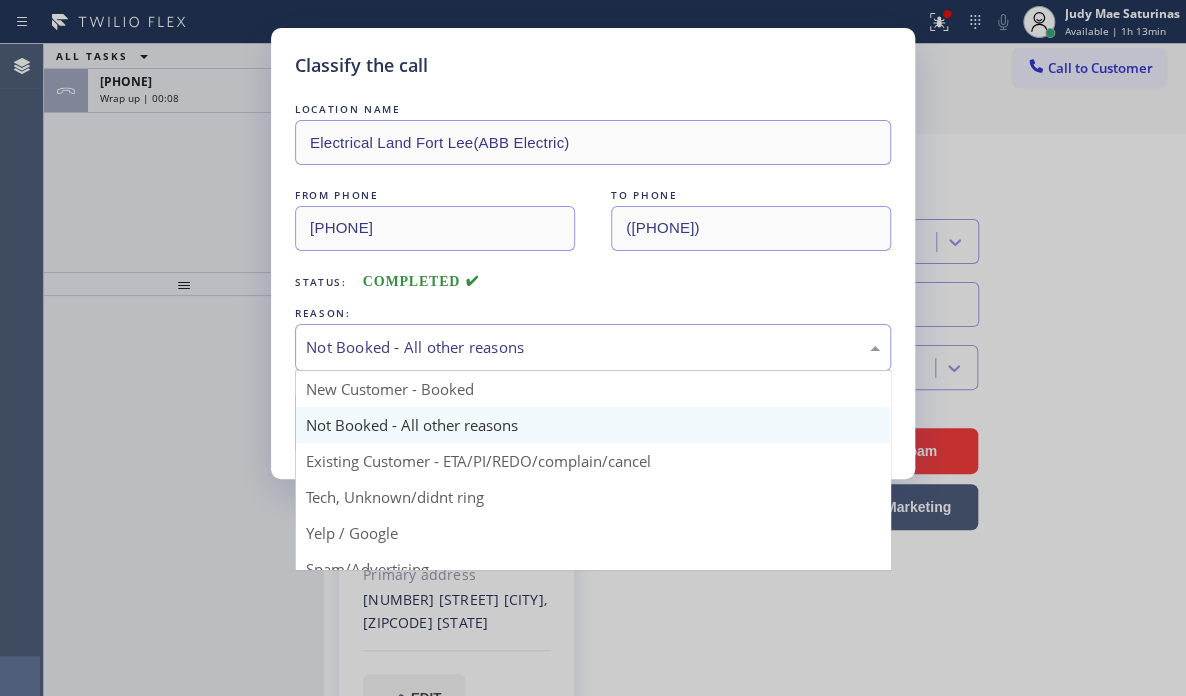 click on "Not Booked - All other reasons" at bounding box center [593, 347] 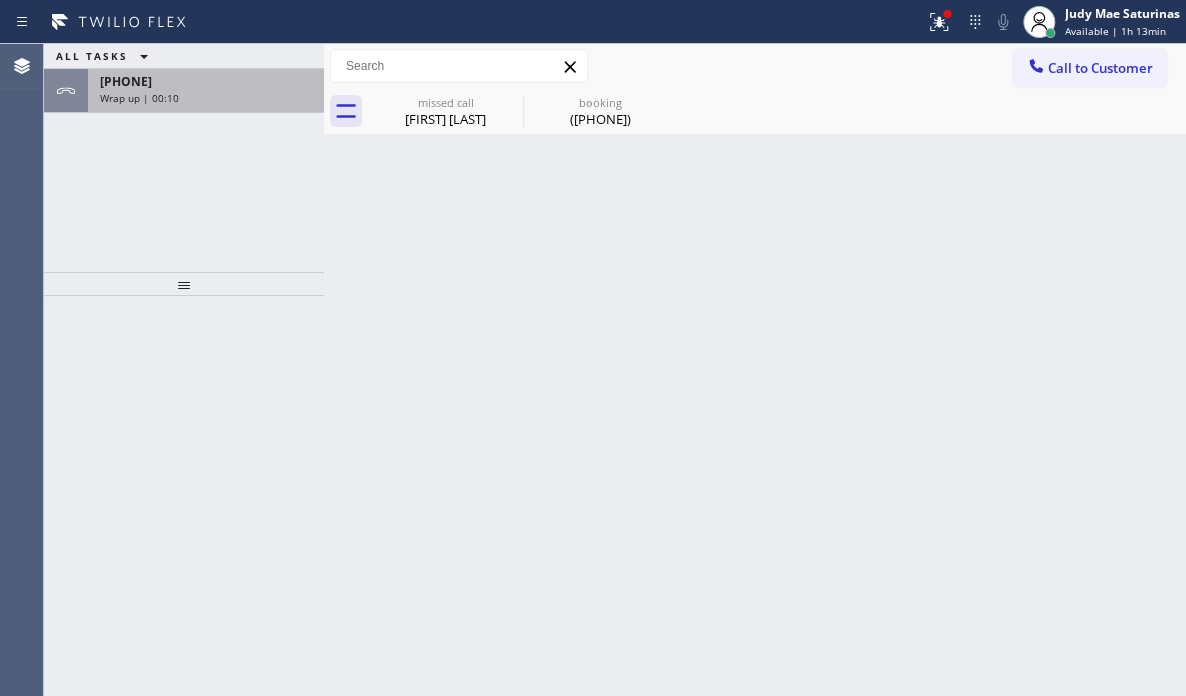 click on "Wrap up | 00:10" at bounding box center (206, 98) 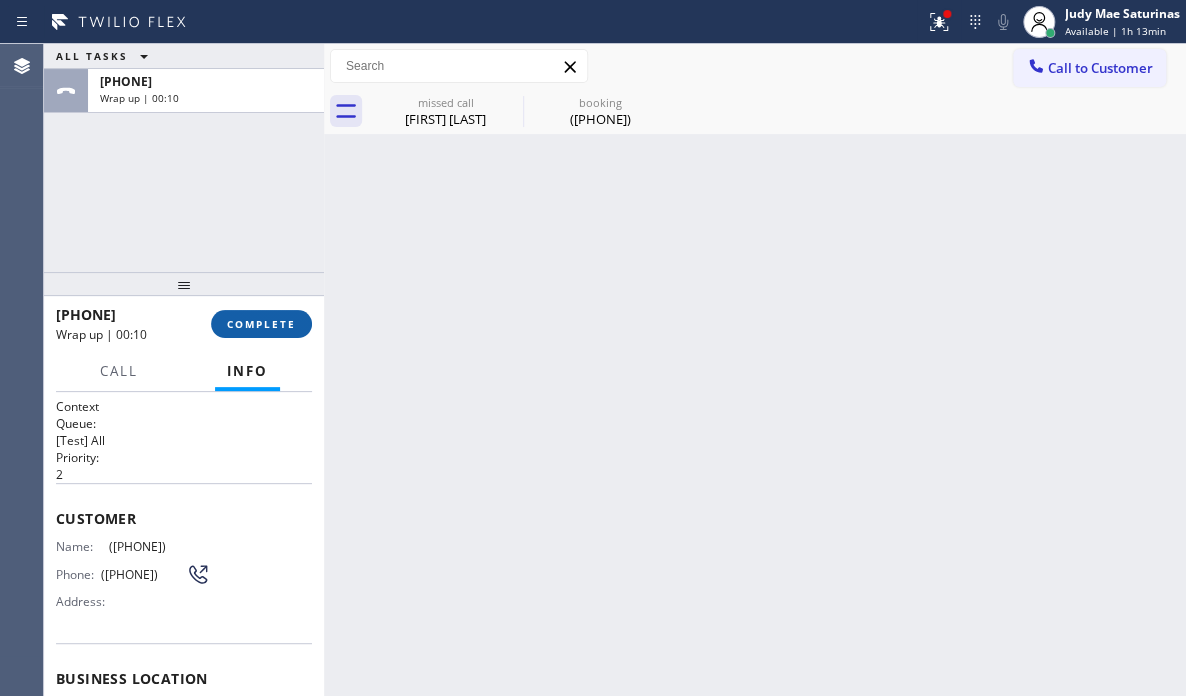 click on "COMPLETE" at bounding box center (261, 324) 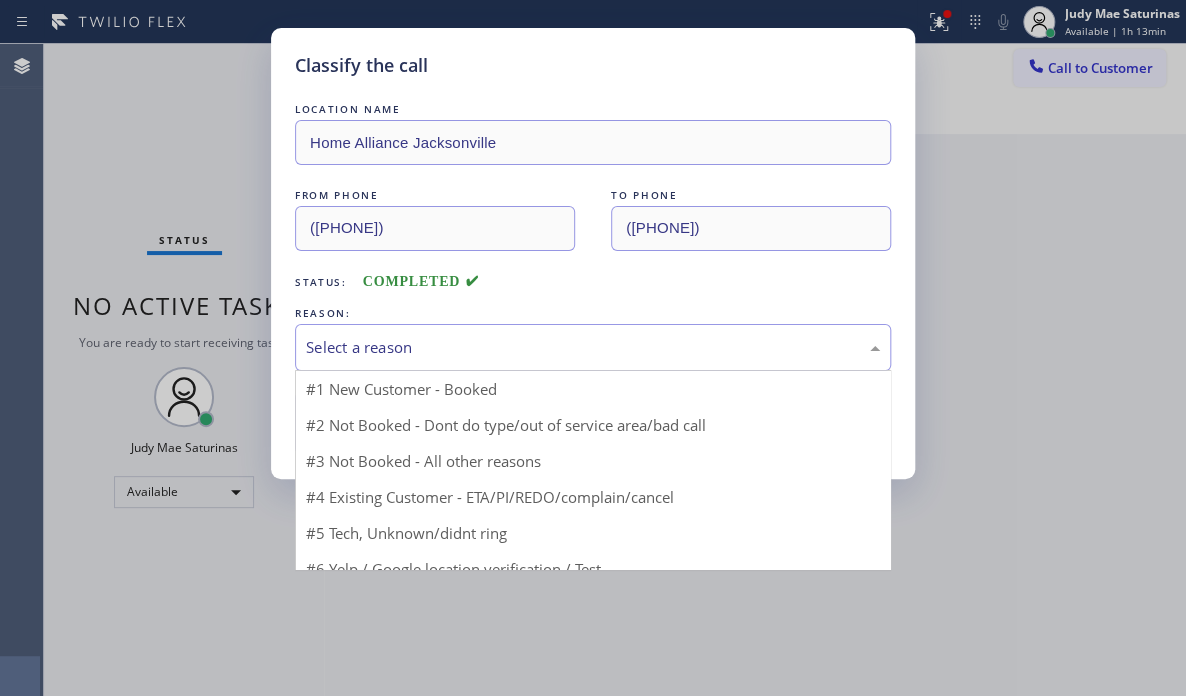 click on "Select a reason" at bounding box center (593, 347) 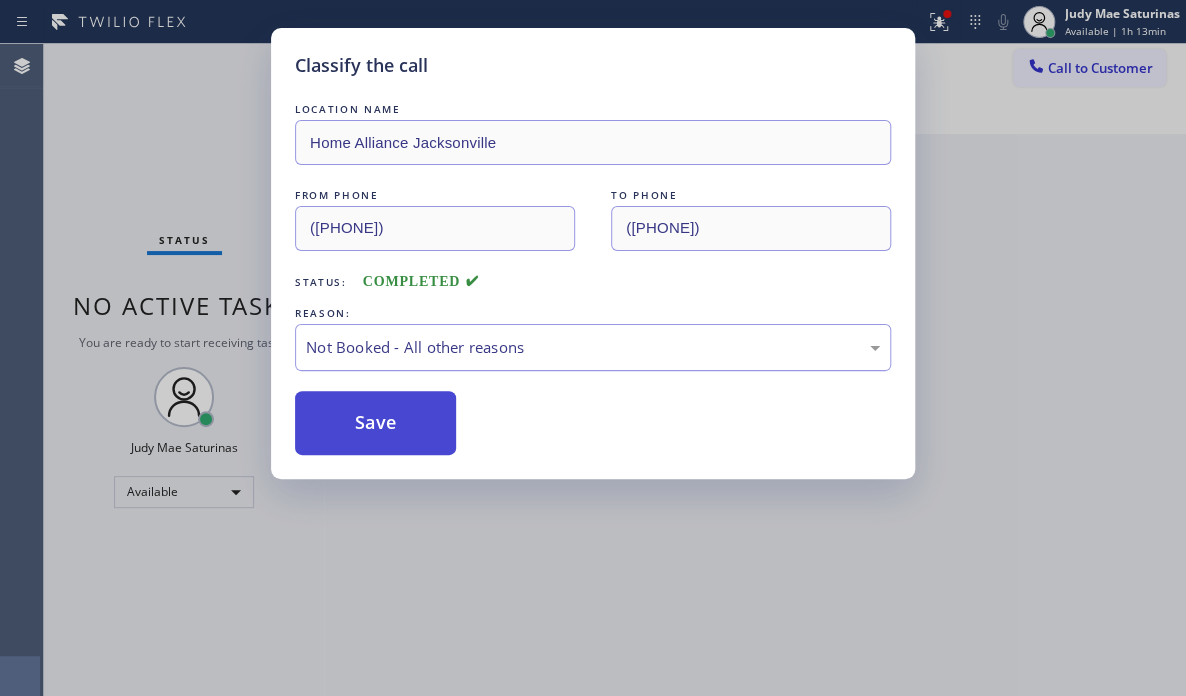 click on "Save" at bounding box center [375, 423] 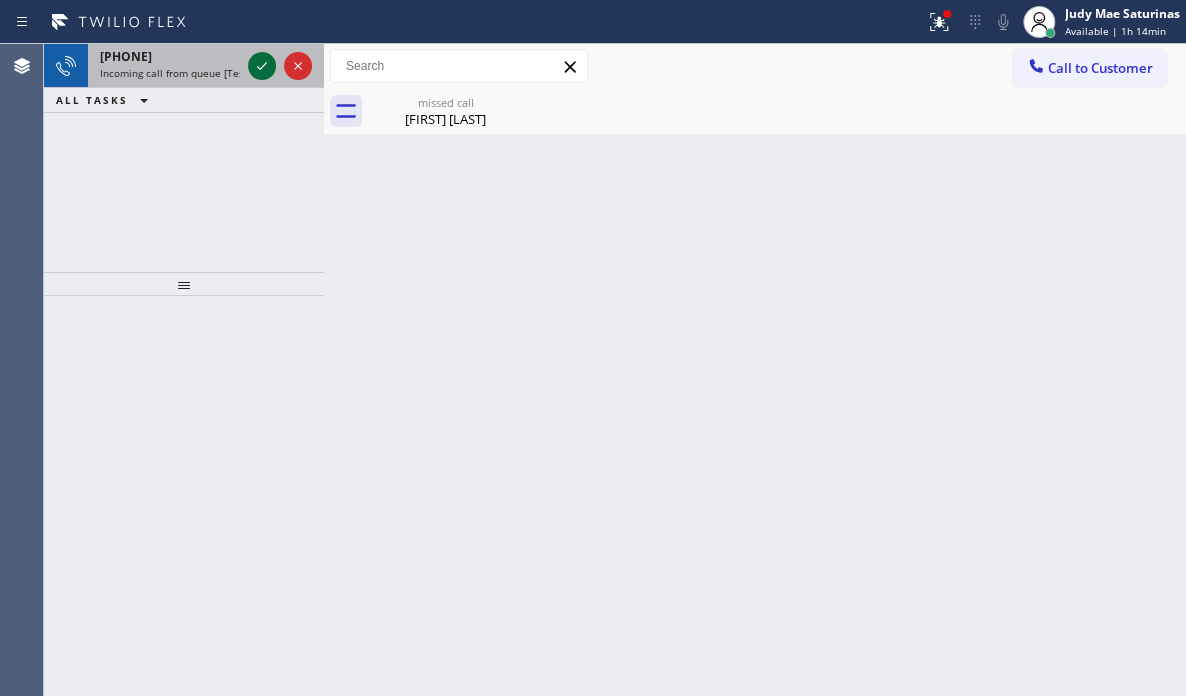 click 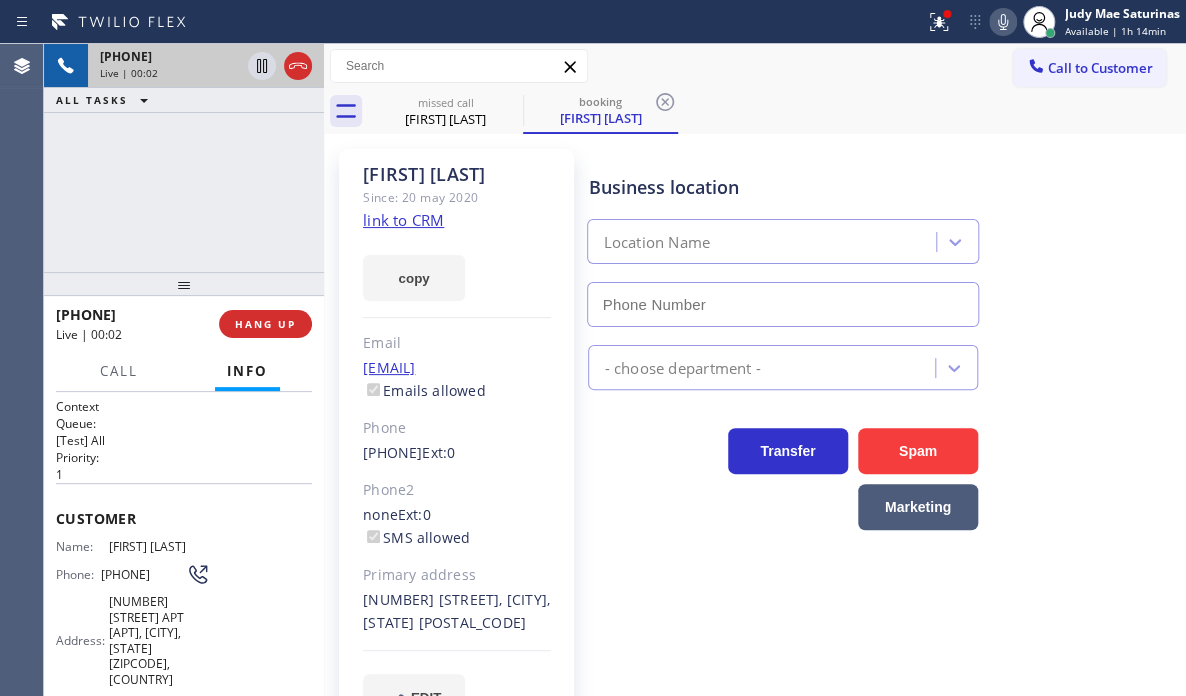 click on "1" at bounding box center [184, 474] 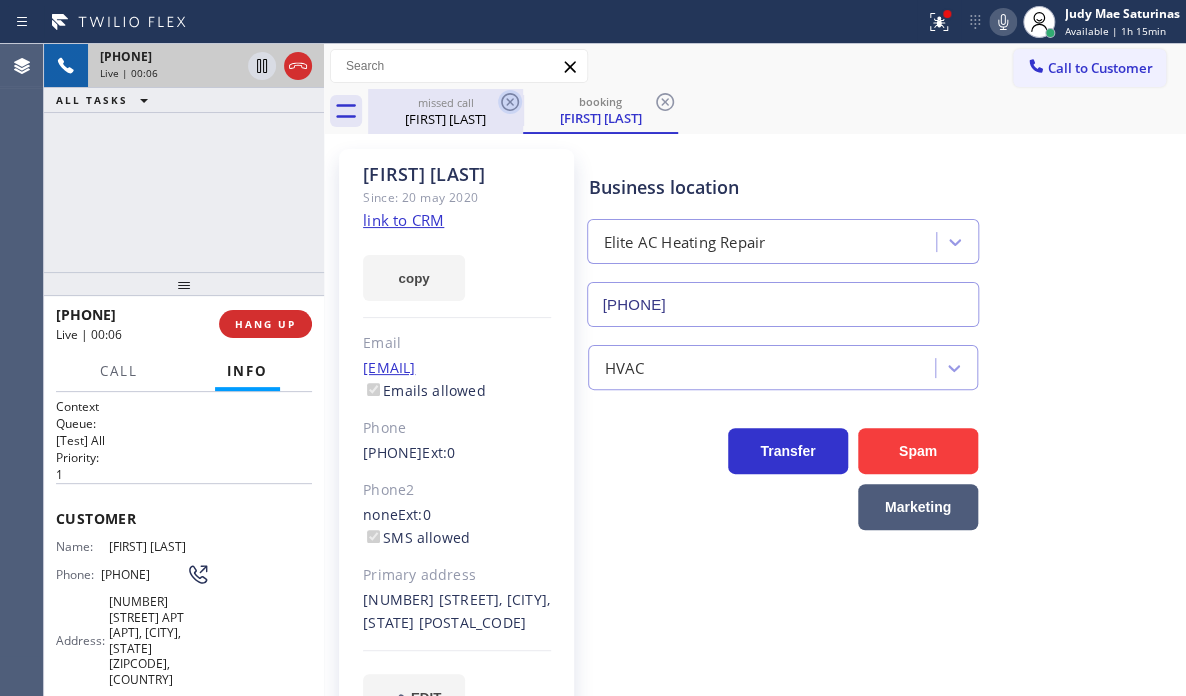click 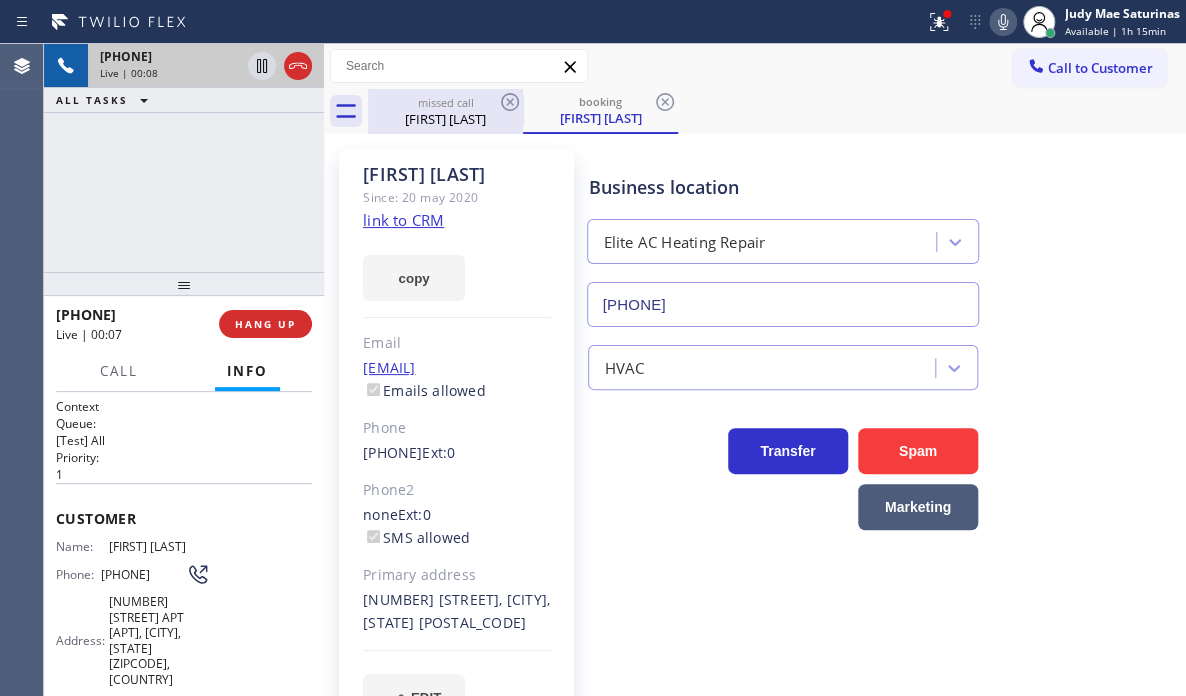 click on "[FIRST] [LAST]" at bounding box center [445, 119] 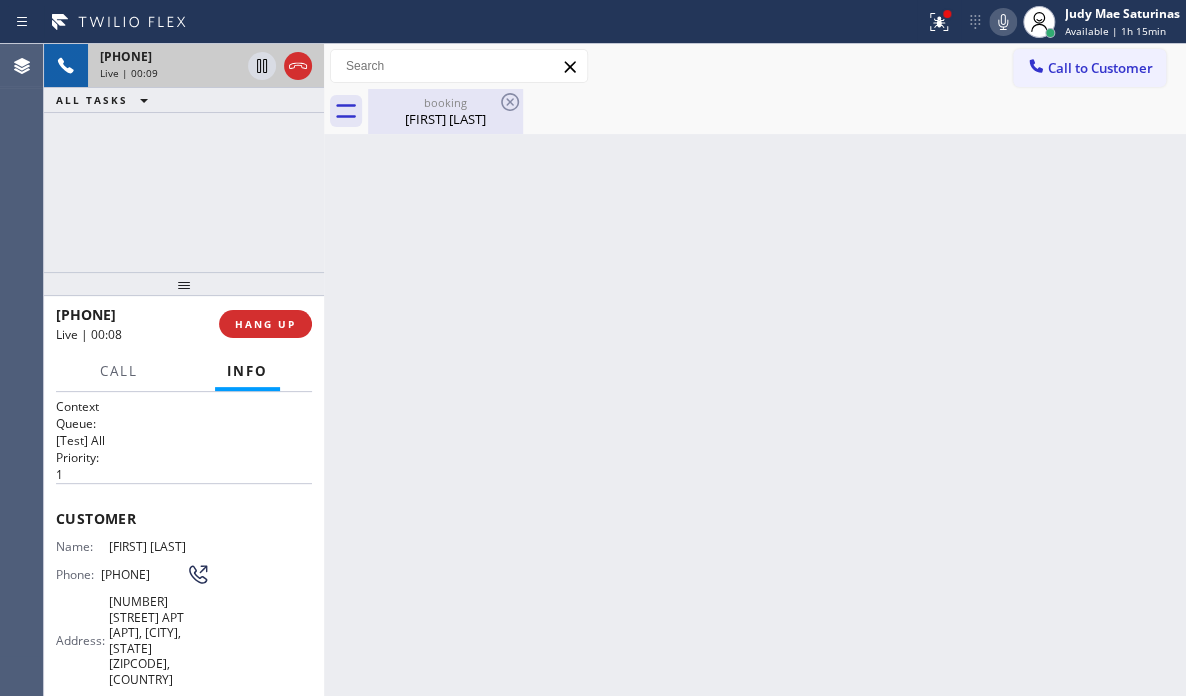 click on "[FIRST] [LAST]" at bounding box center (445, 119) 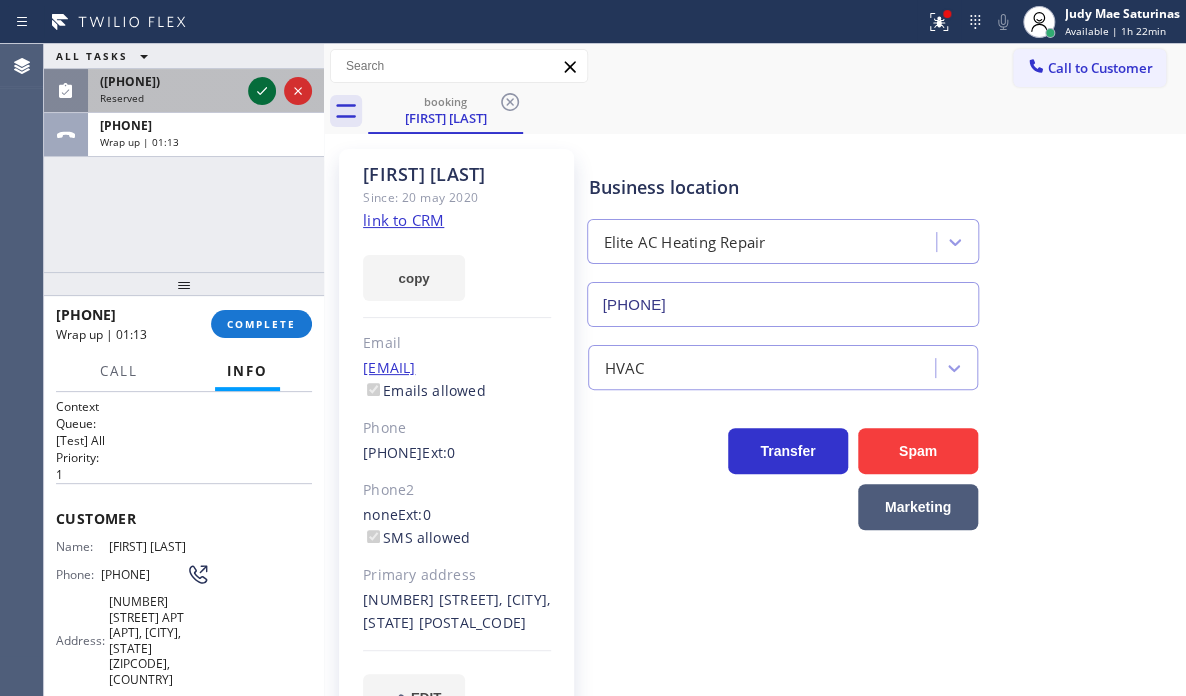 click 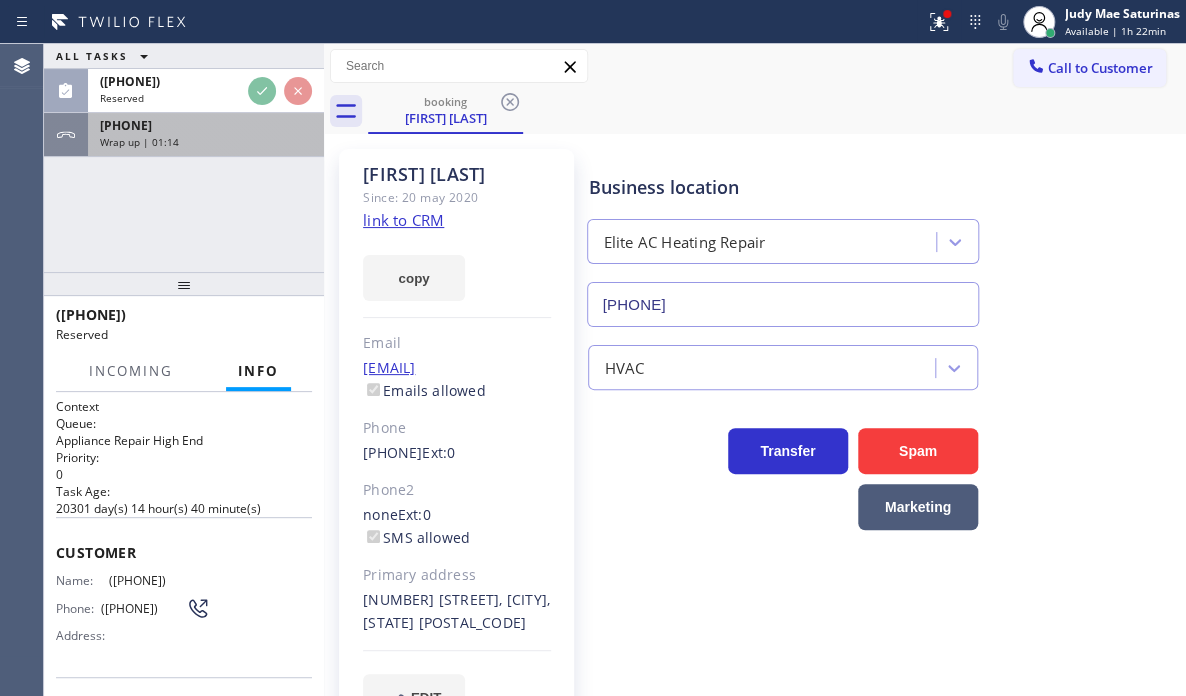 click on "Wrap up | 01:14" at bounding box center (206, 142) 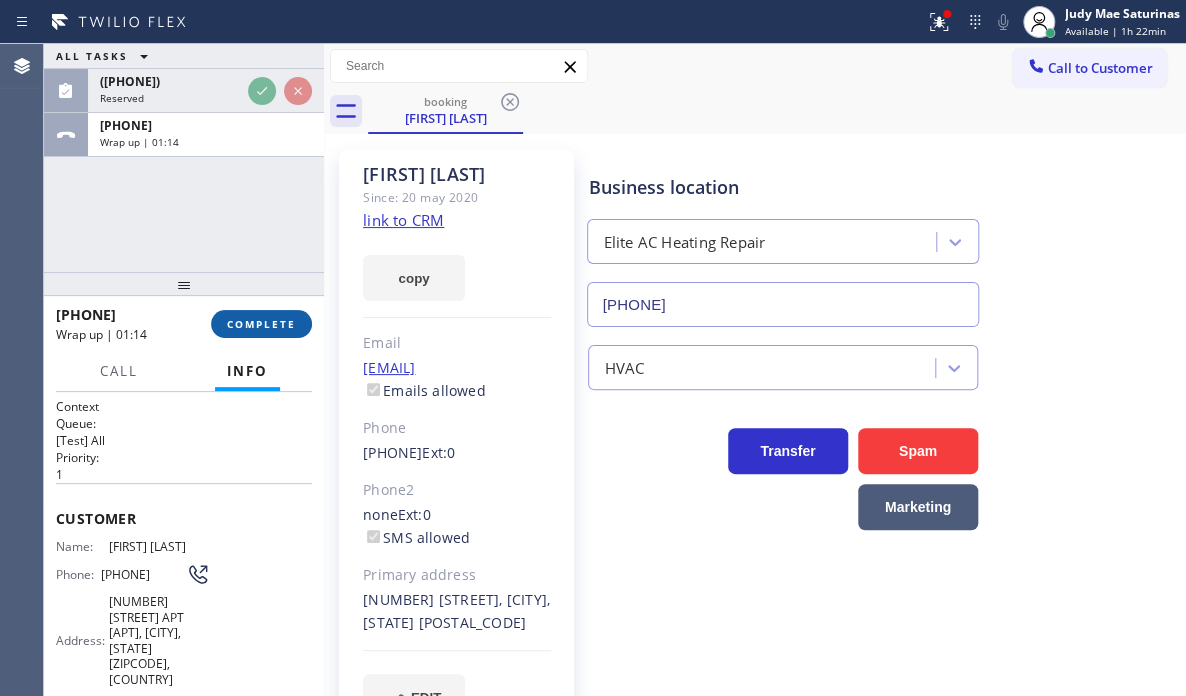 click on "COMPLETE" at bounding box center (261, 324) 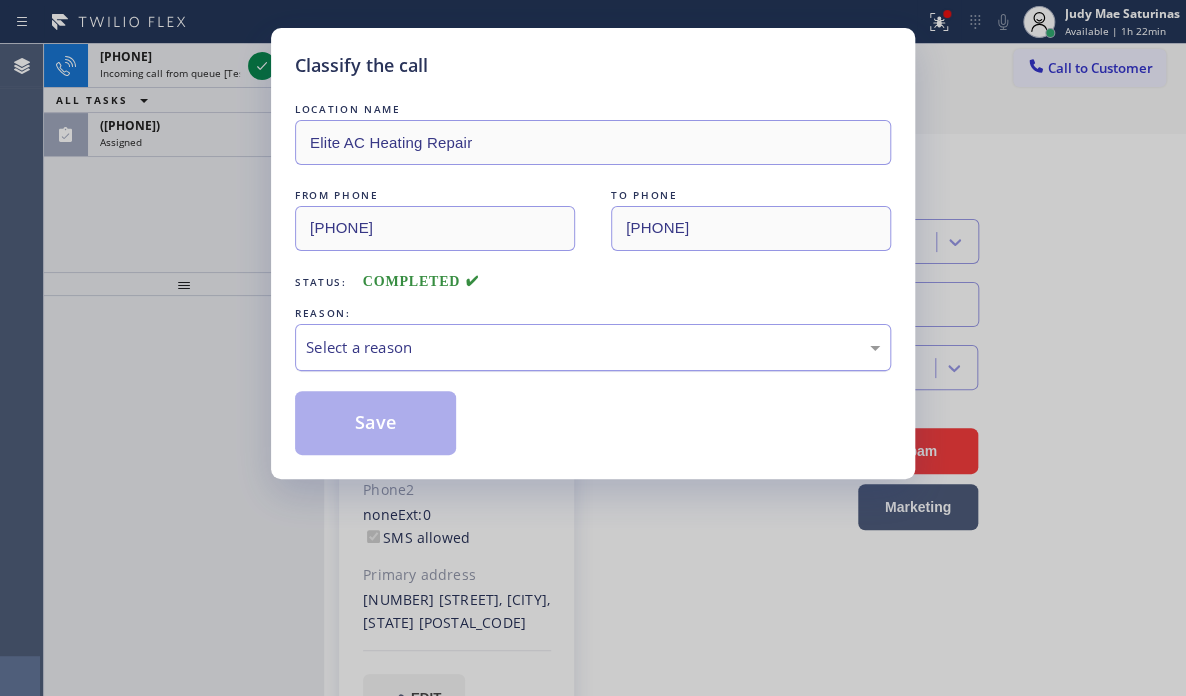 click on "Select a reason" at bounding box center [593, 347] 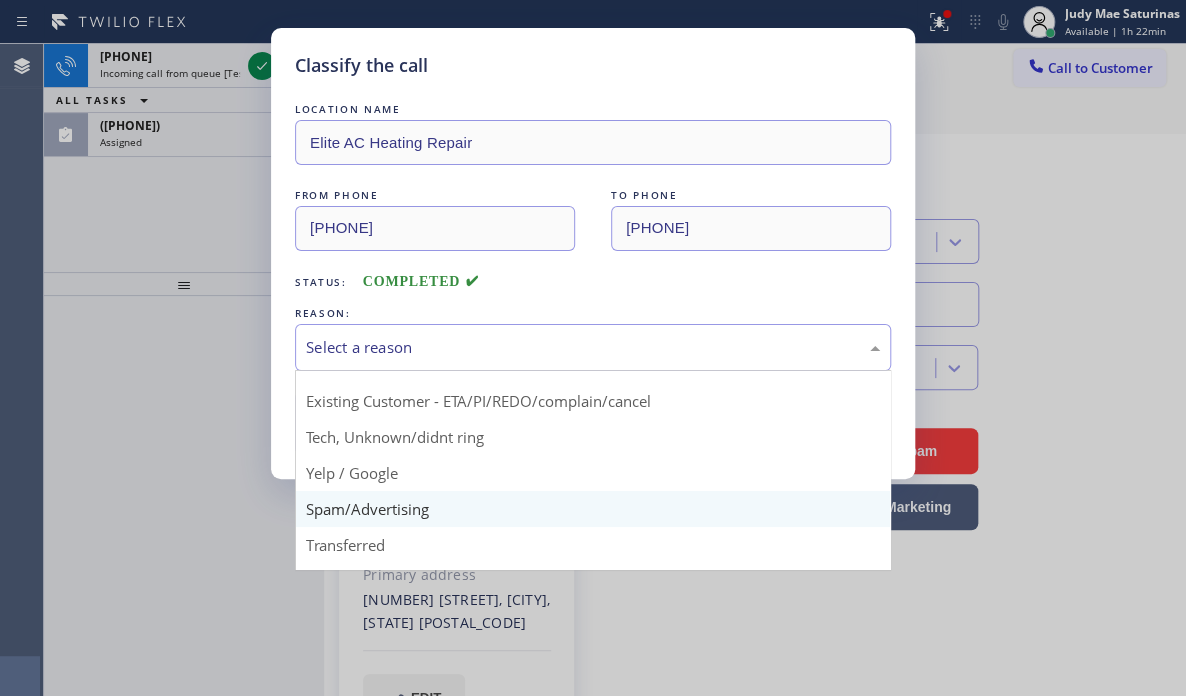 scroll, scrollTop: 0, scrollLeft: 0, axis: both 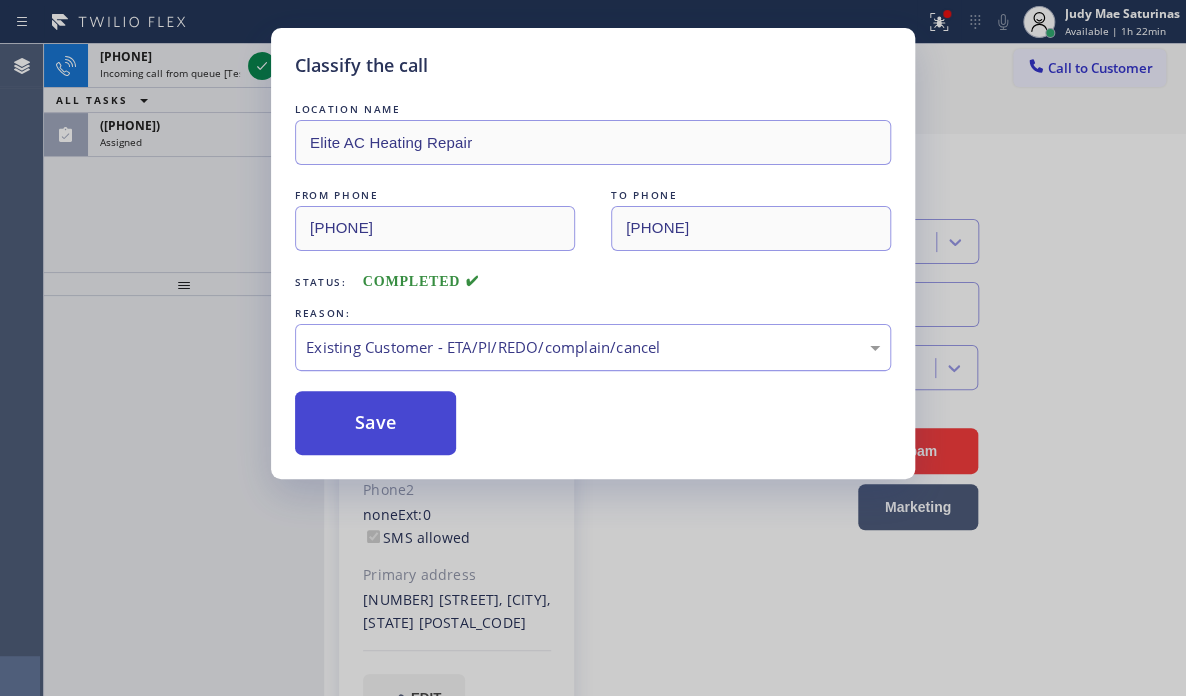 click on "Save" at bounding box center (375, 423) 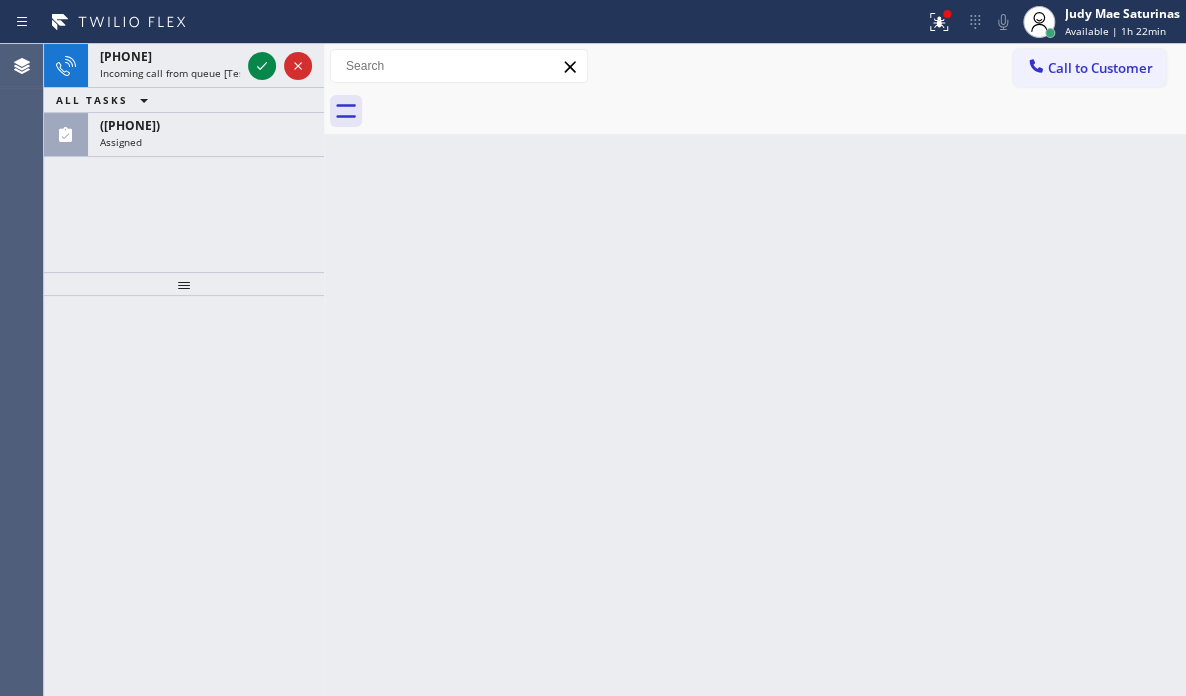 click 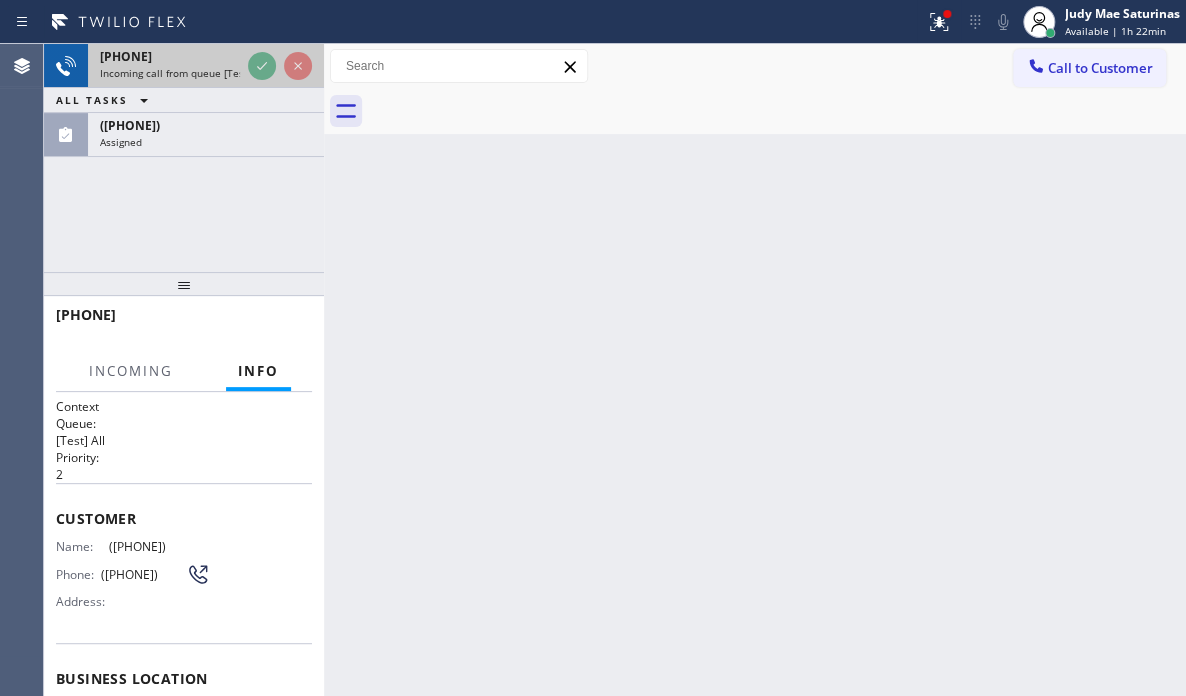 click on "Incoming call from queue [Test] All" at bounding box center (183, 73) 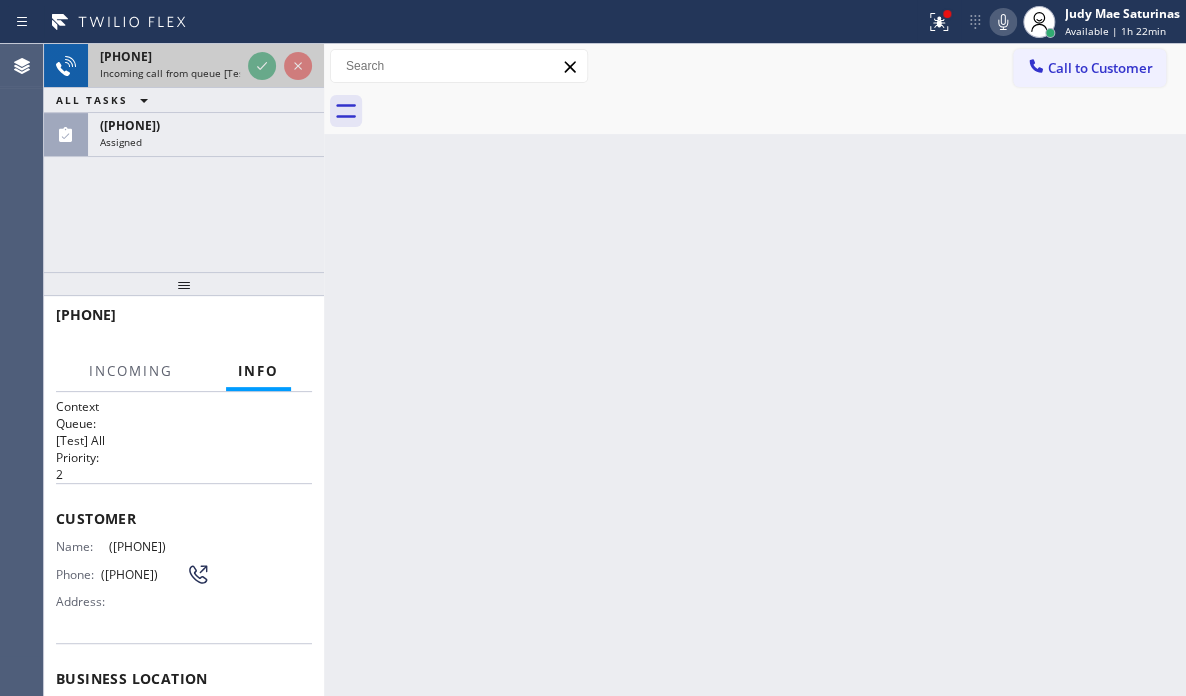 click on "Incoming call from queue [Test] All" at bounding box center (170, 73) 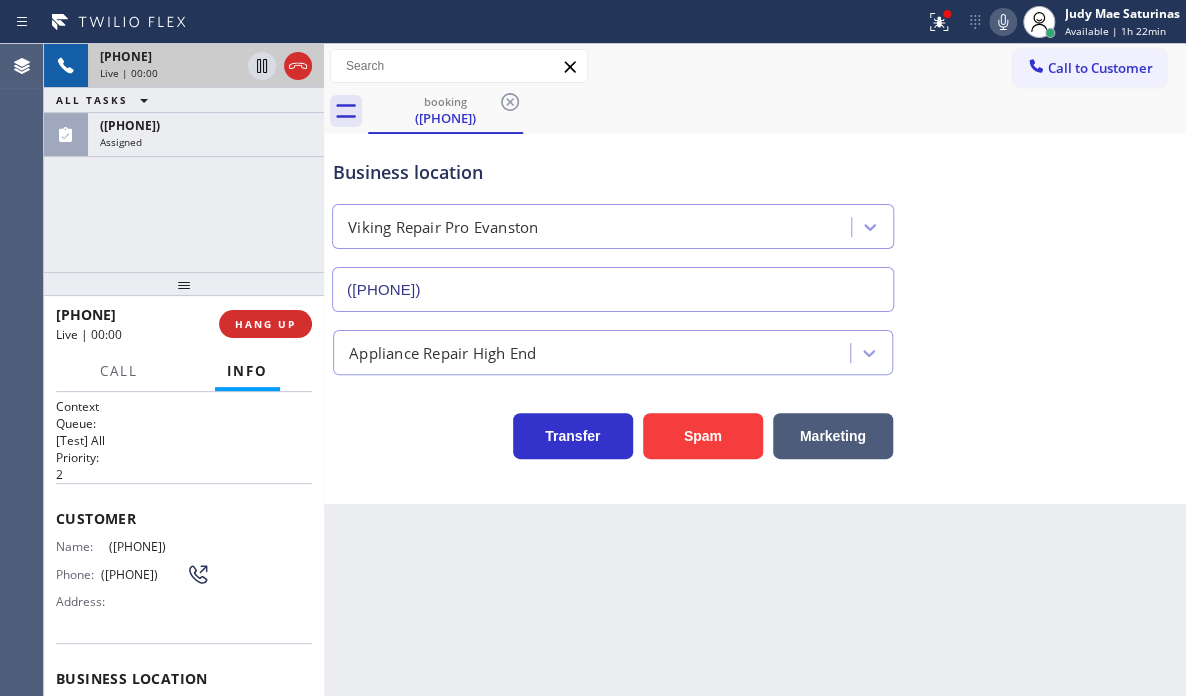 type on "([PHONE])" 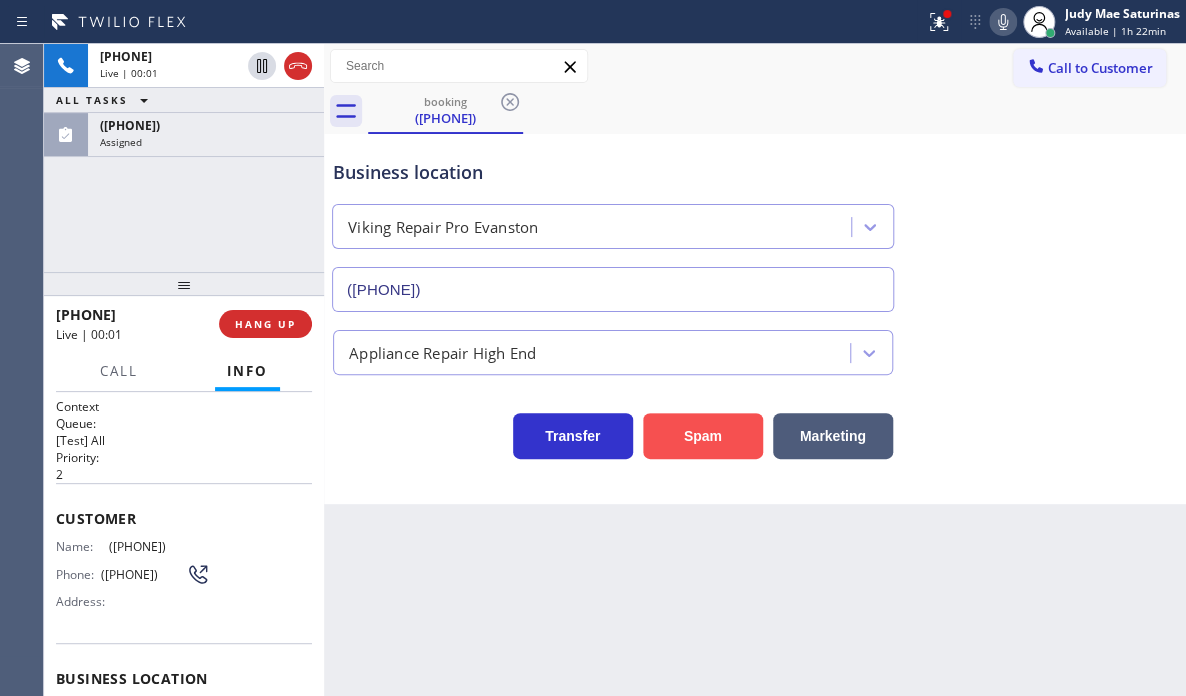 click on "Spam" at bounding box center [703, 436] 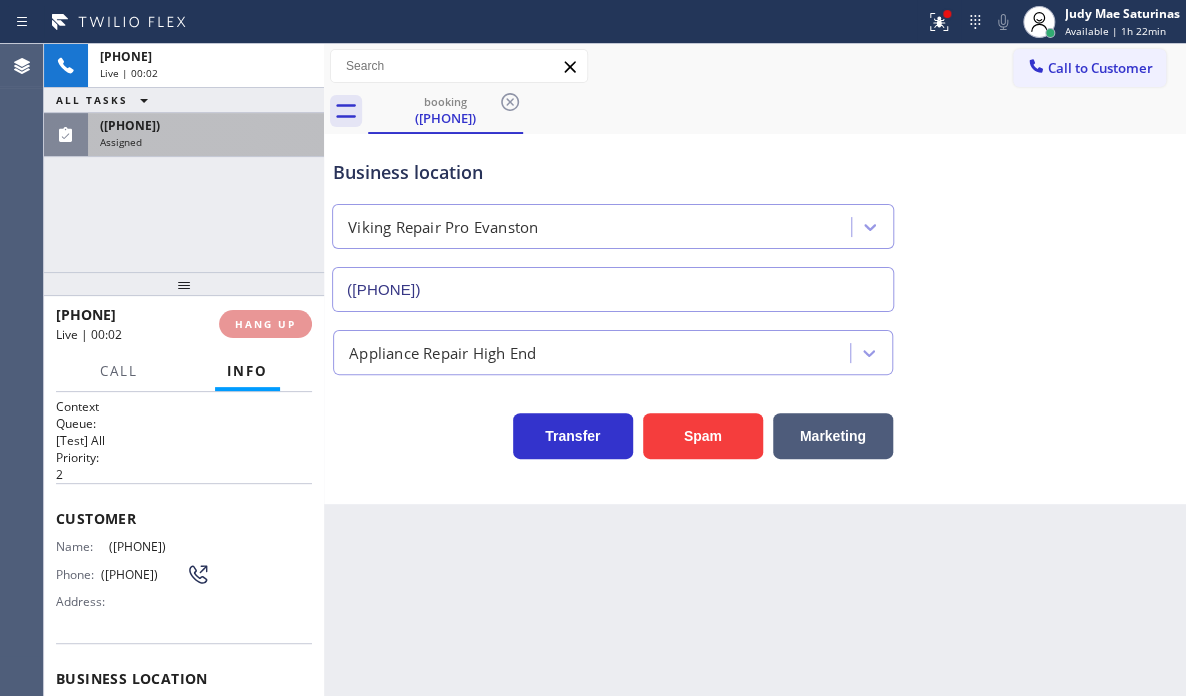 click on "Assigned" at bounding box center (206, 142) 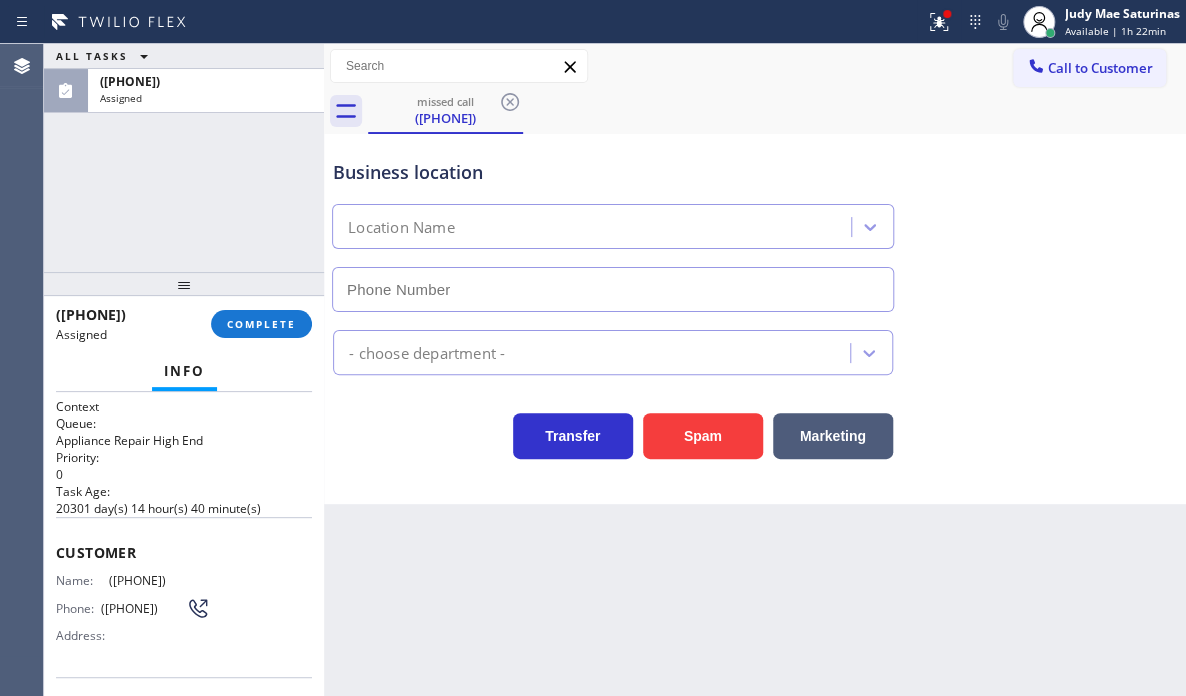 type on "[PHONE]" 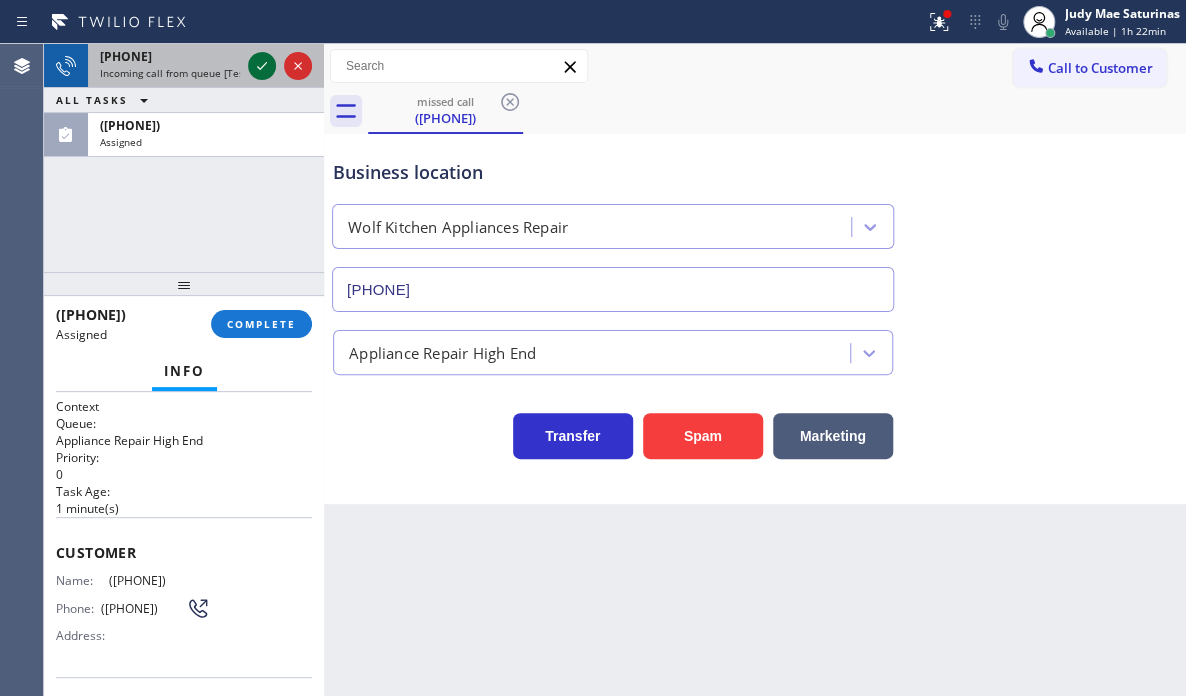 click 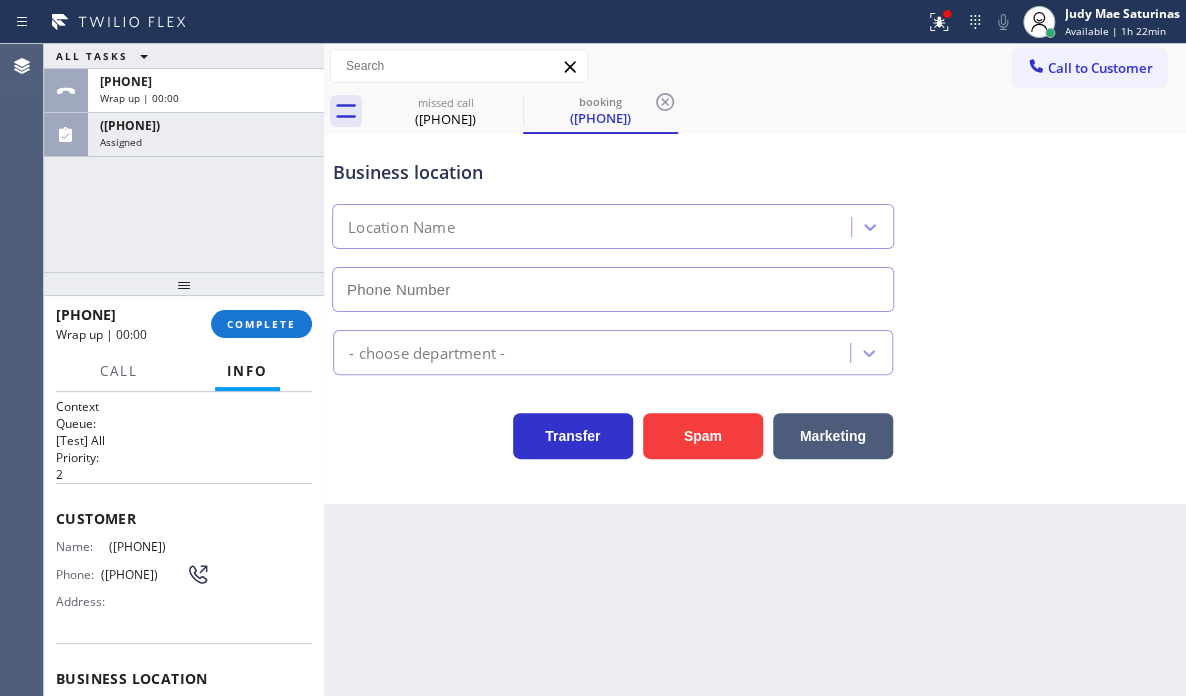type on "([PHONE])" 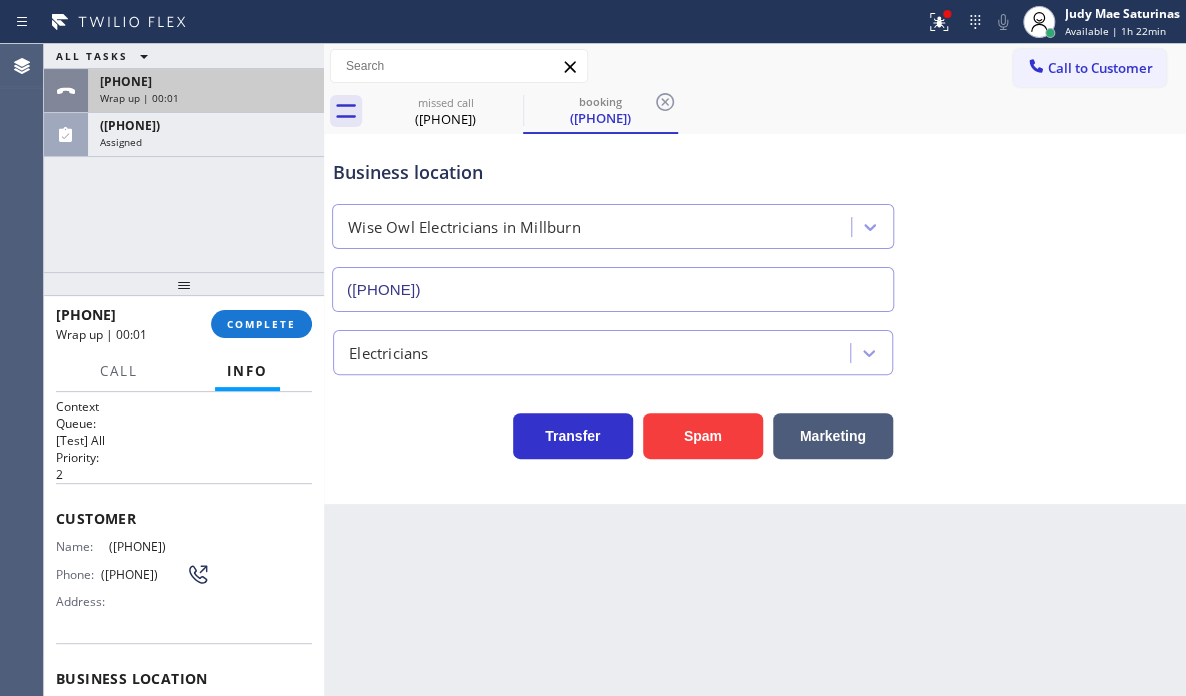 click on "[PHONE]" at bounding box center [206, 81] 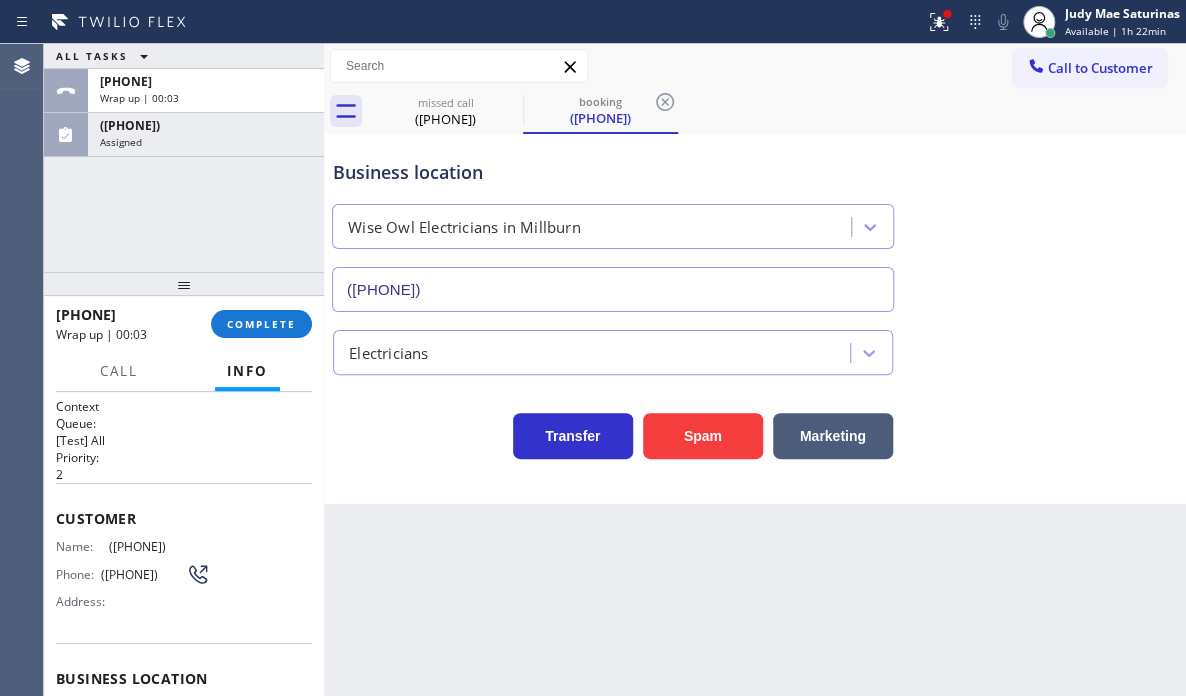 click on "Customer Name: ([PHONE]) Phone: ([PHONE]) Address:" at bounding box center (184, 563) 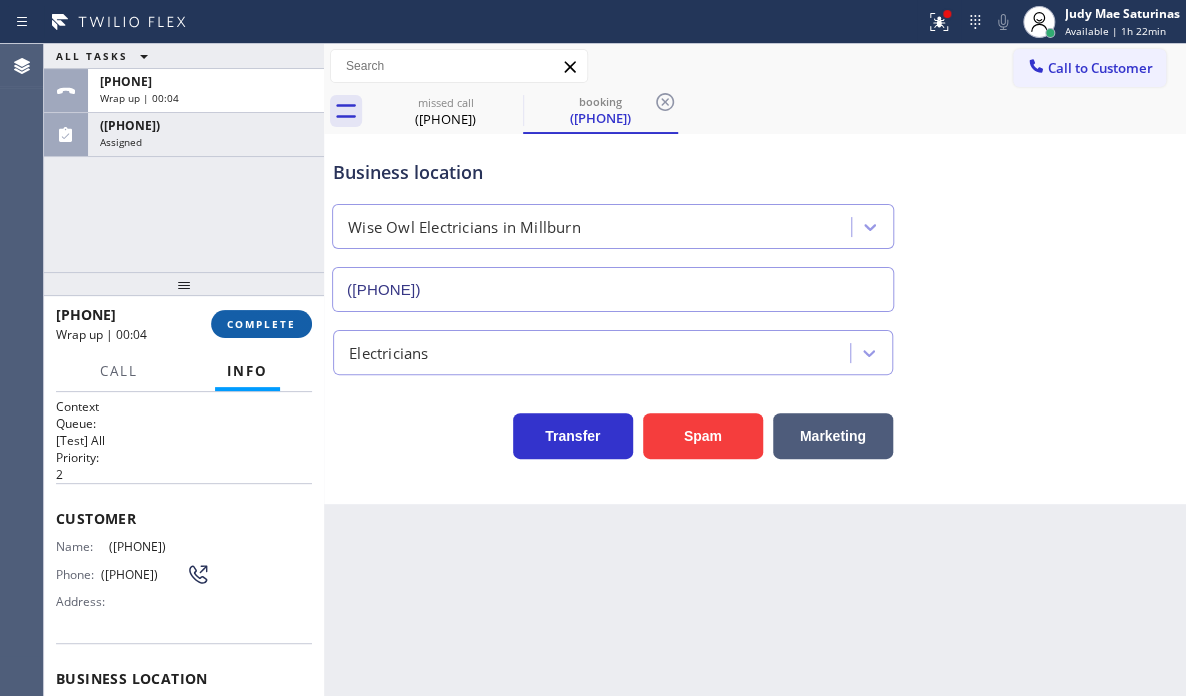 click on "COMPLETE" at bounding box center [261, 324] 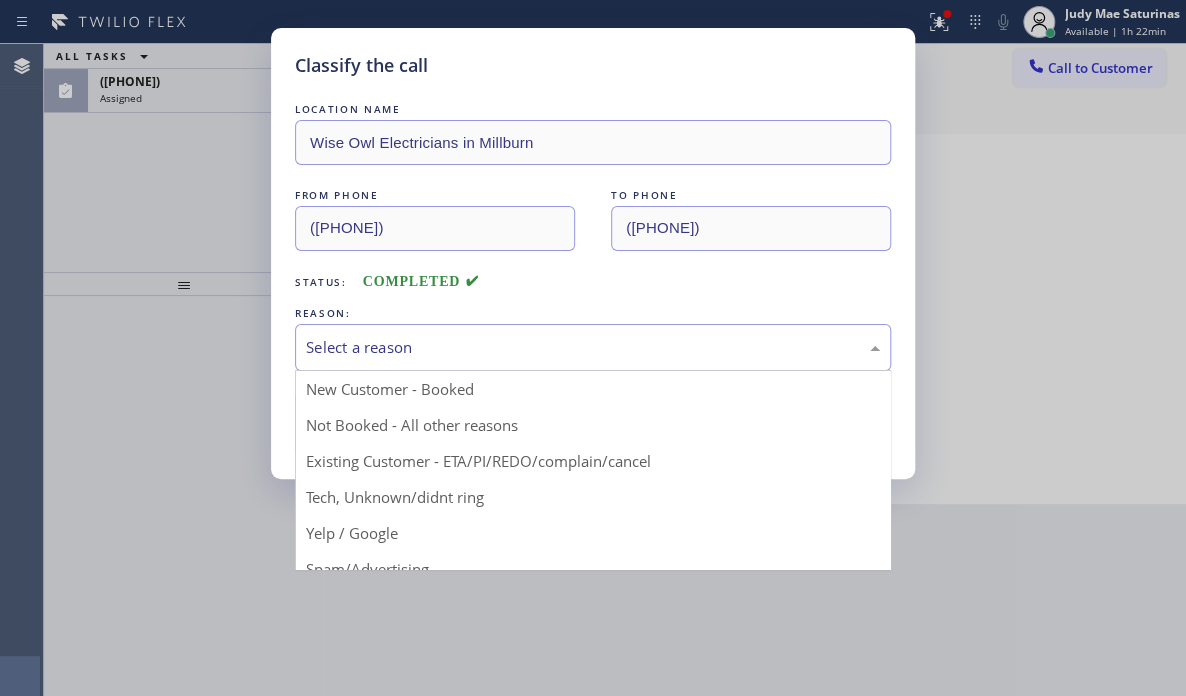 click on "Select a reason" at bounding box center (593, 347) 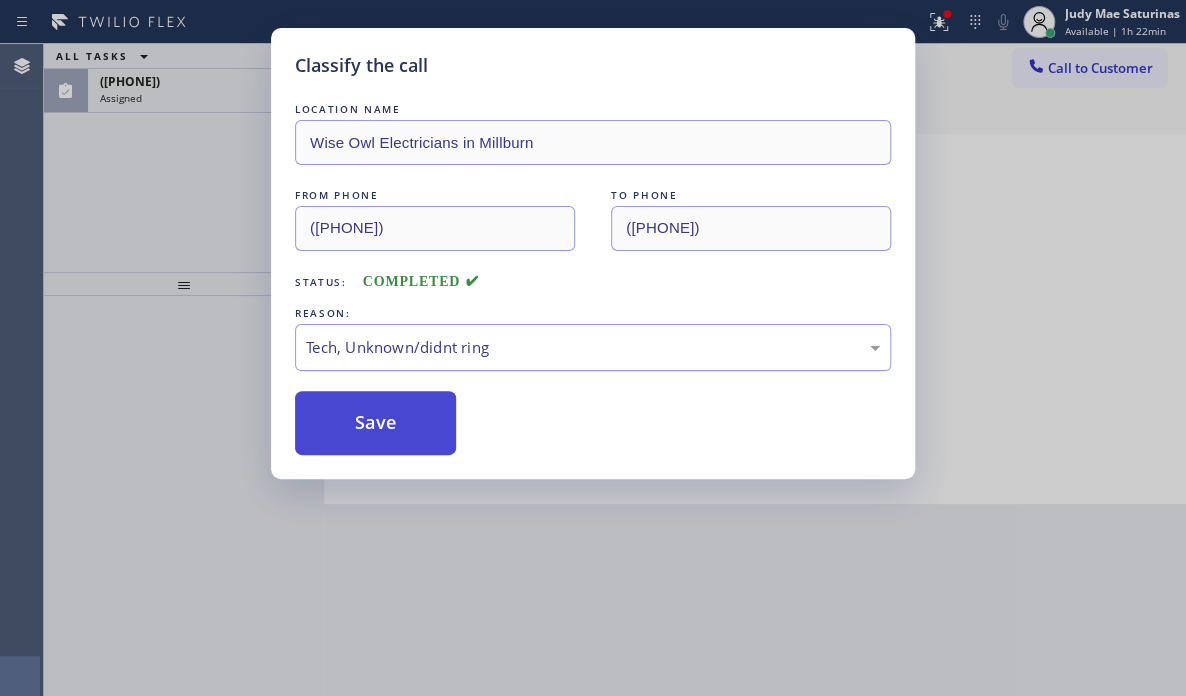 click on "Save" at bounding box center [375, 423] 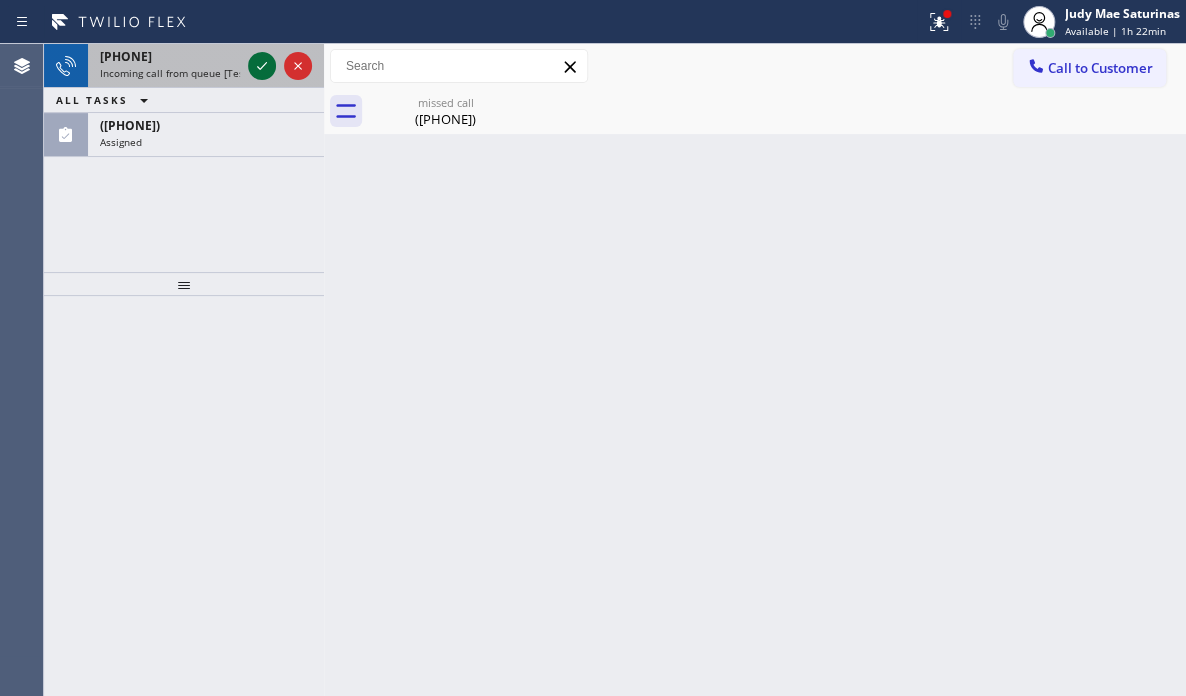 click 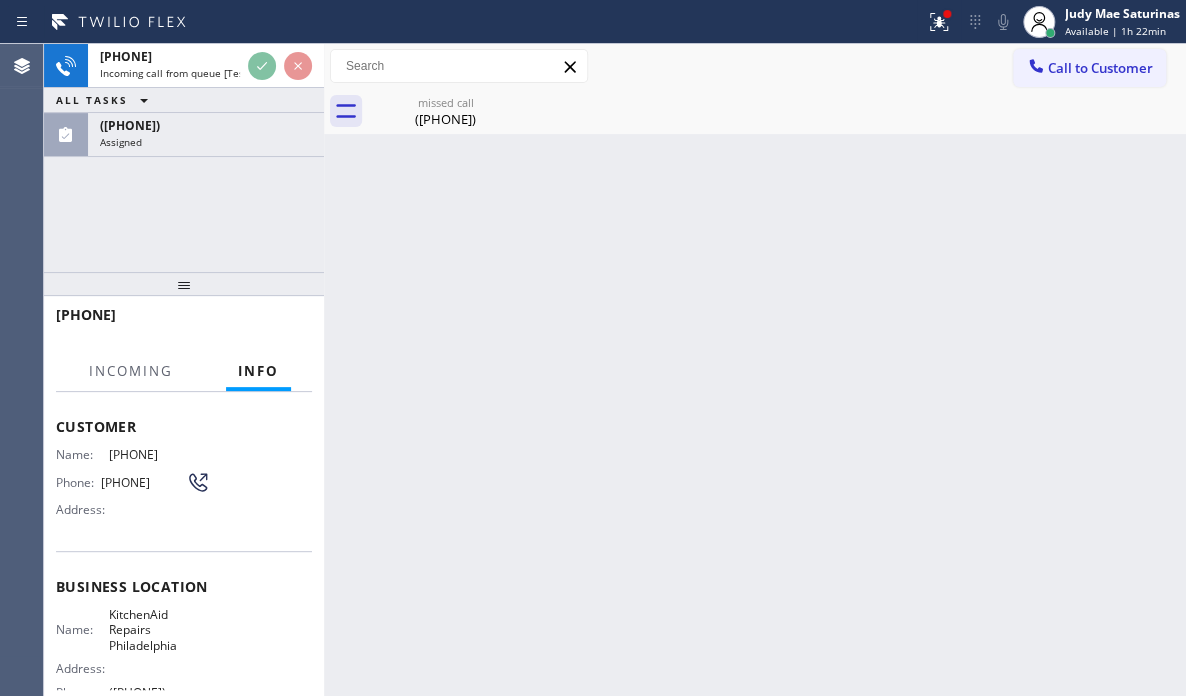 scroll, scrollTop: 200, scrollLeft: 0, axis: vertical 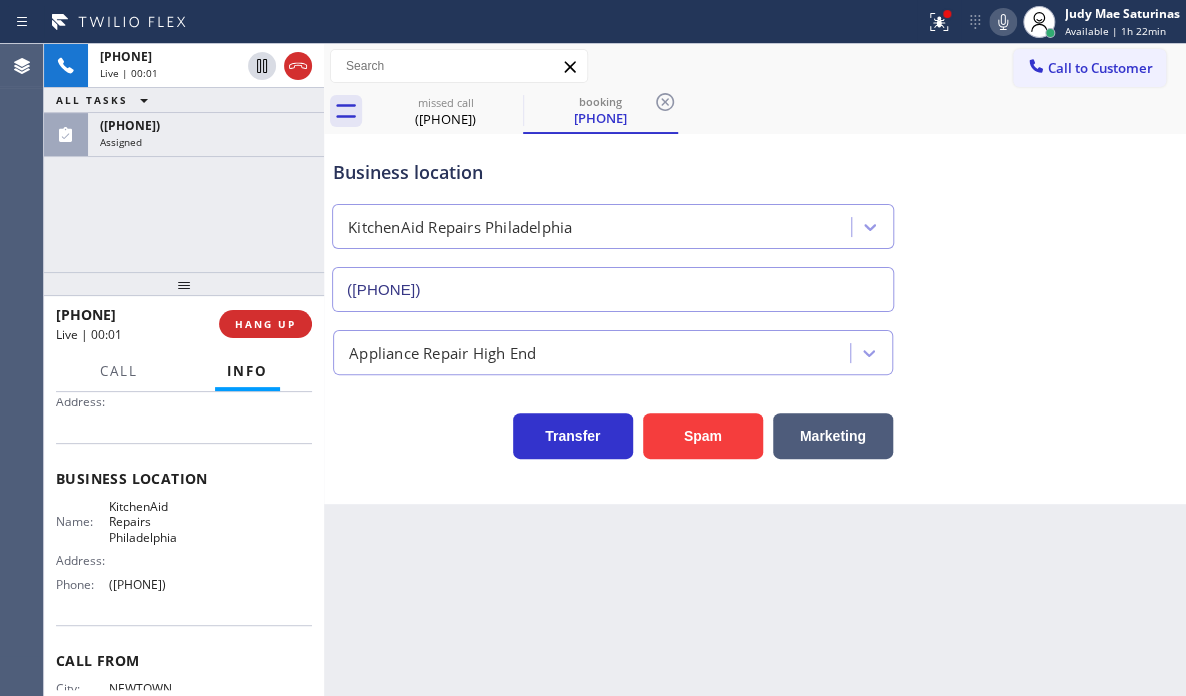 type on "([PHONE])" 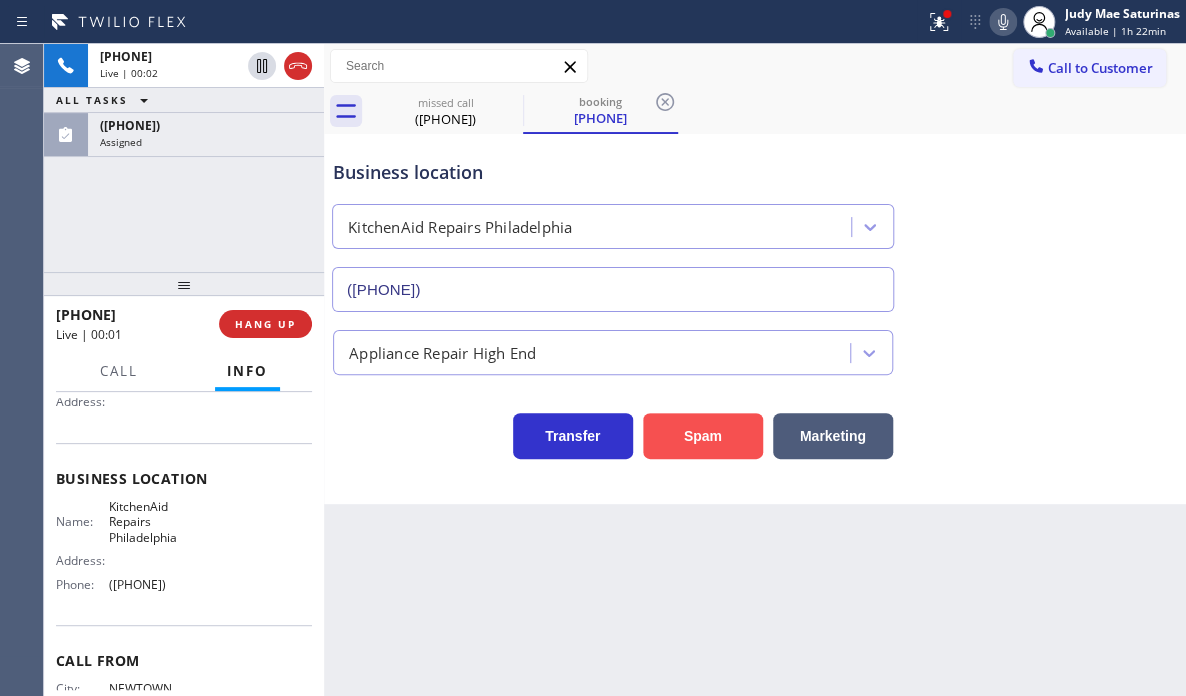 click on "Spam" at bounding box center [703, 436] 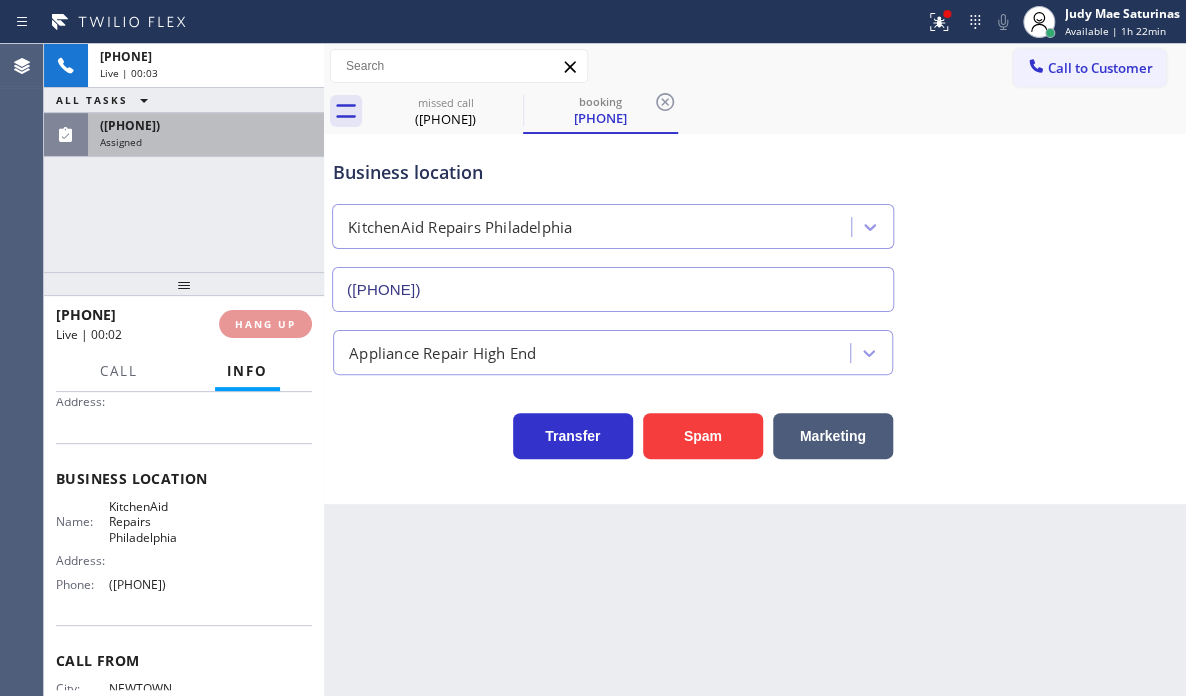 click on "Assigned" at bounding box center [206, 142] 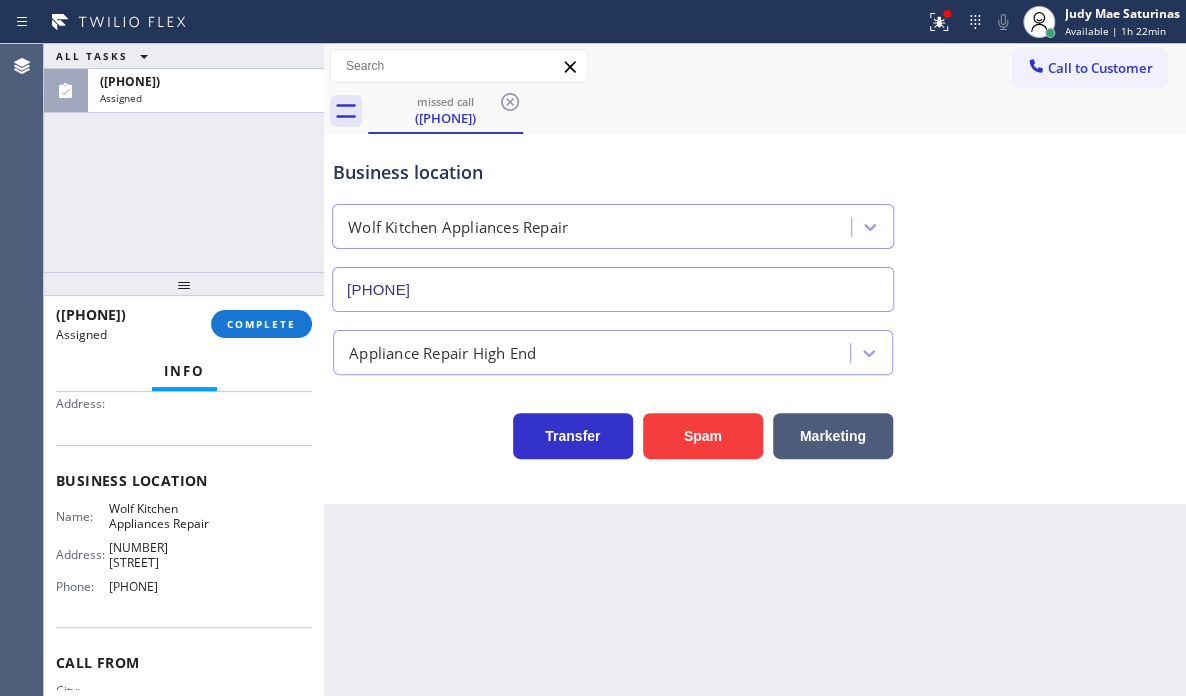 scroll, scrollTop: 320, scrollLeft: 0, axis: vertical 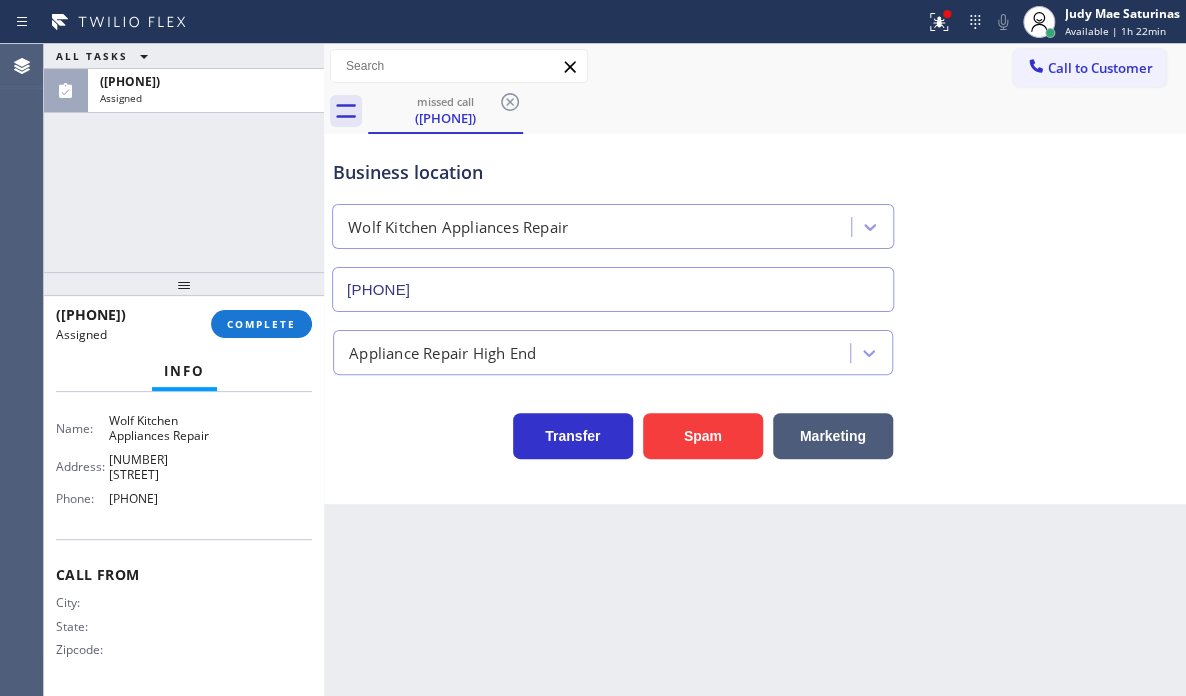 click on "Name: Wolf Kitchen Appliances Repair Address: [NUMBER] [STREET]  Phone: ([PHONE])" at bounding box center (133, 463) 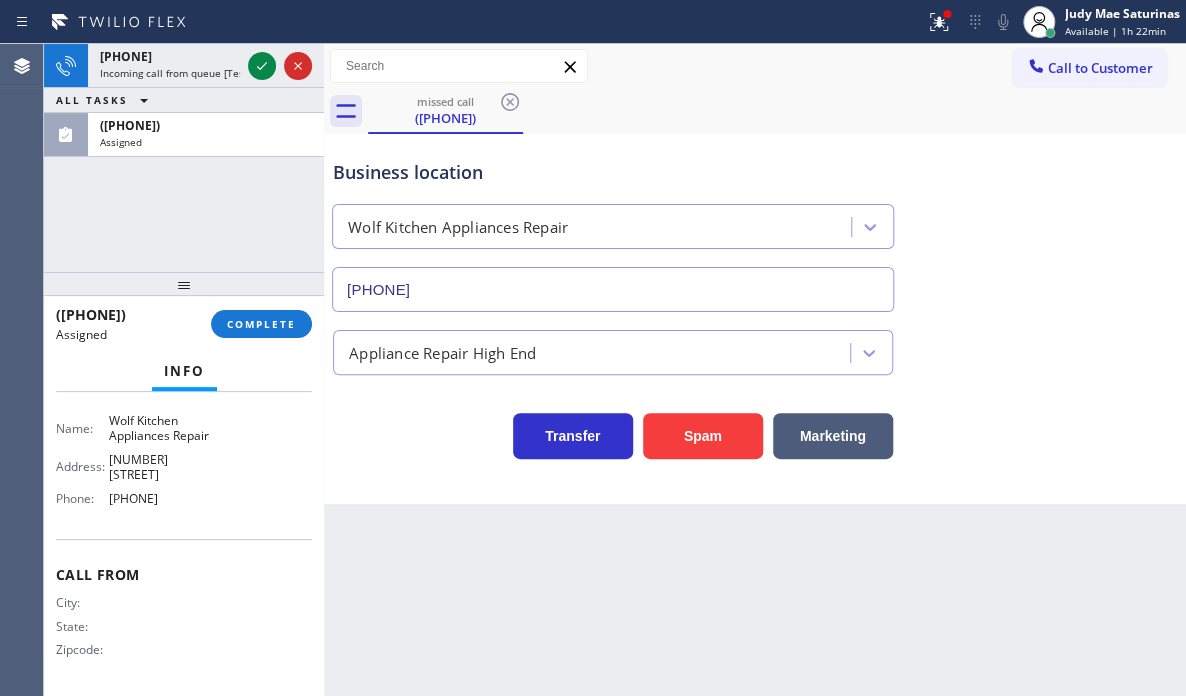 drag, startPoint x: 204, startPoint y: 503, endPoint x: 104, endPoint y: 502, distance: 100.005 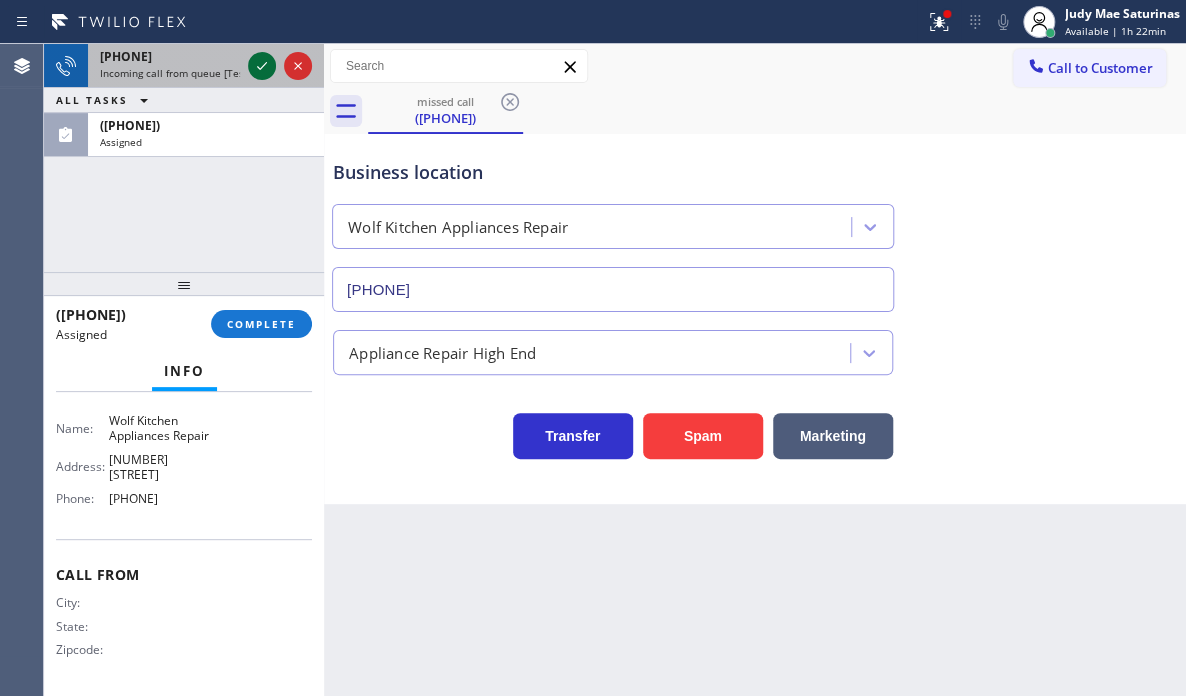 click 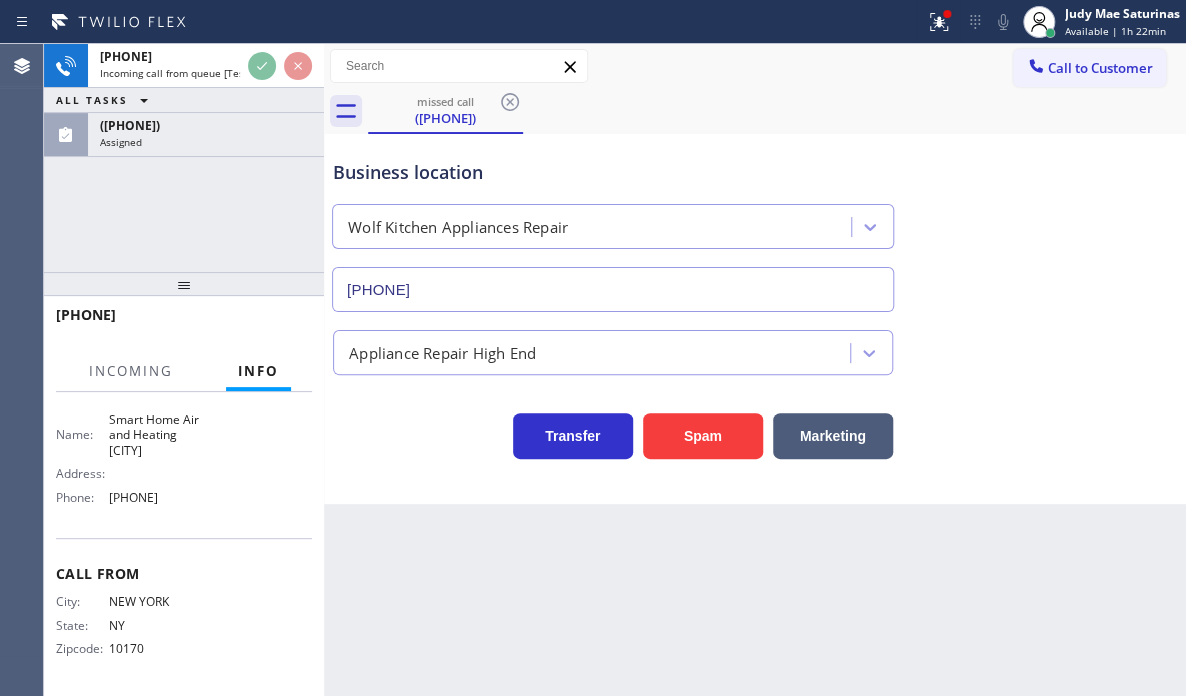 scroll, scrollTop: 288, scrollLeft: 0, axis: vertical 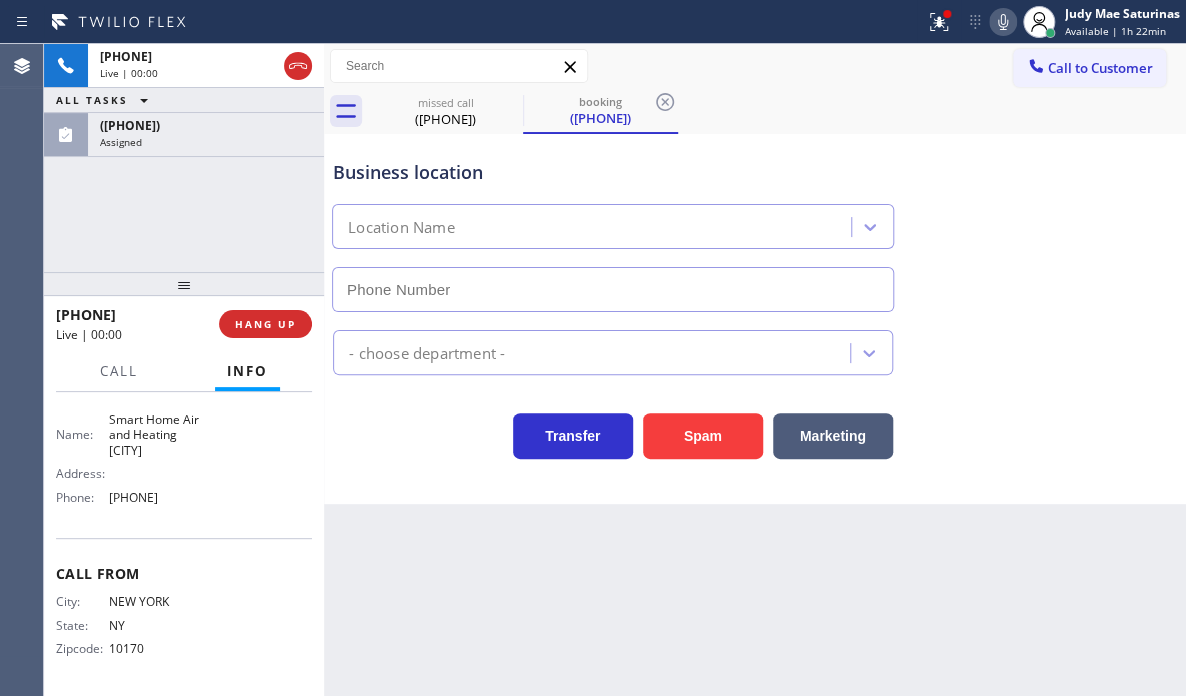 type on "[PHONE]" 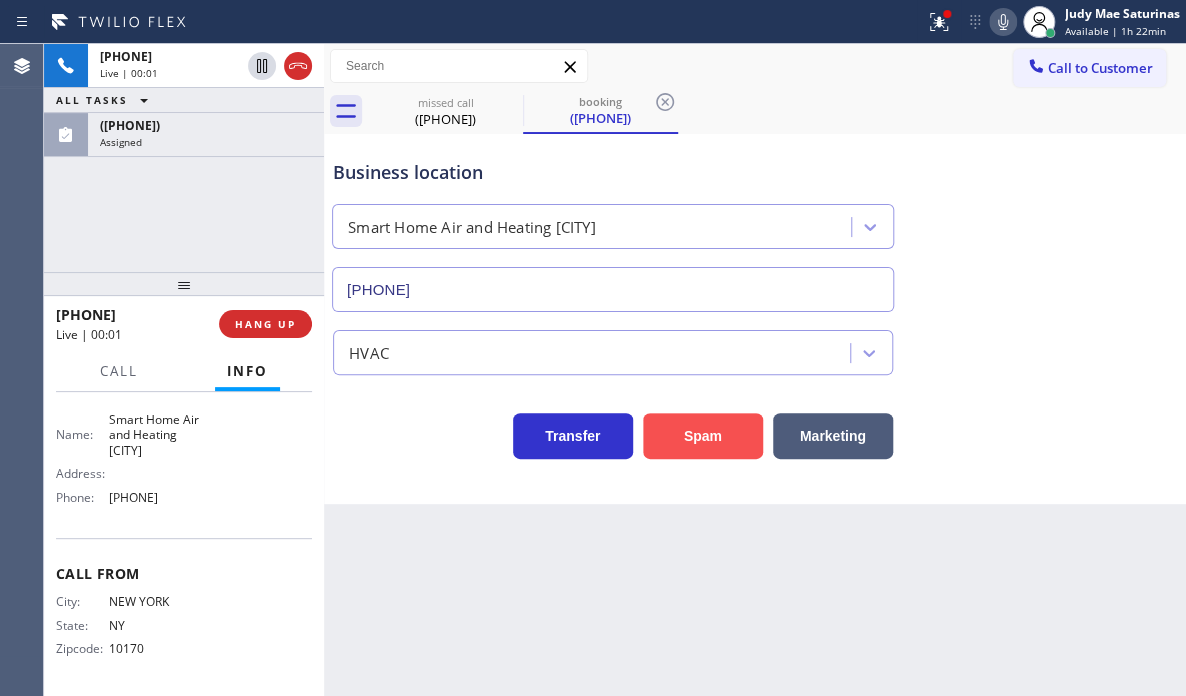 click on "Spam" at bounding box center (703, 436) 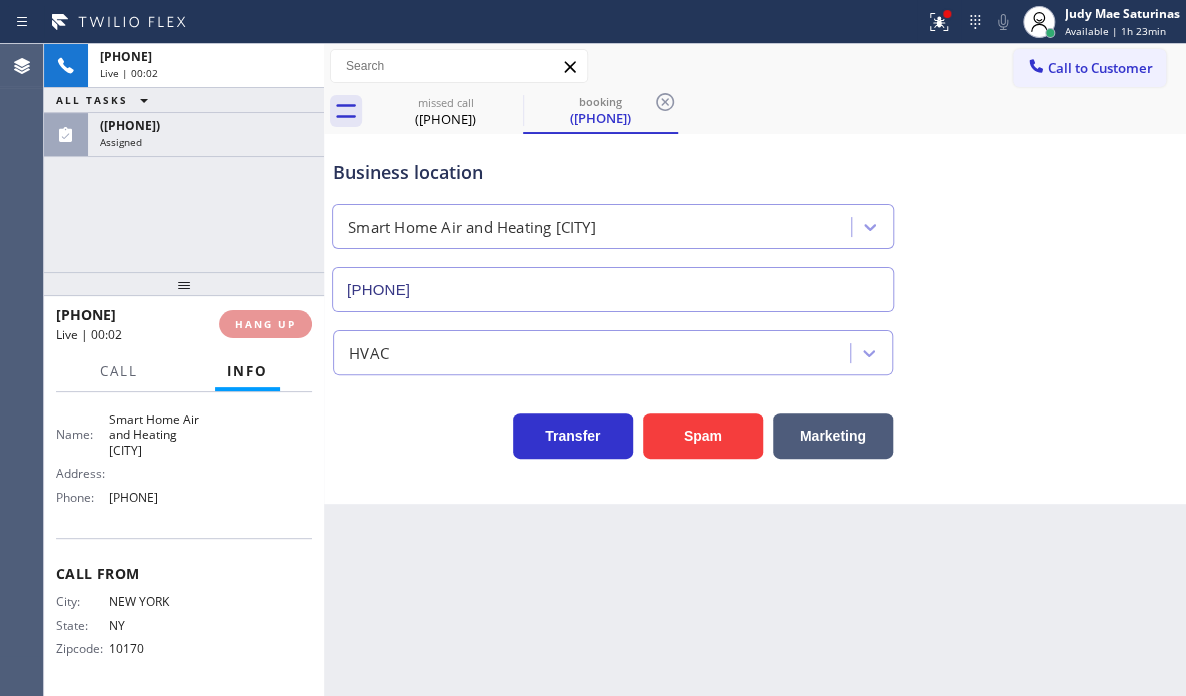click on "Call to Customer" at bounding box center [1089, 68] 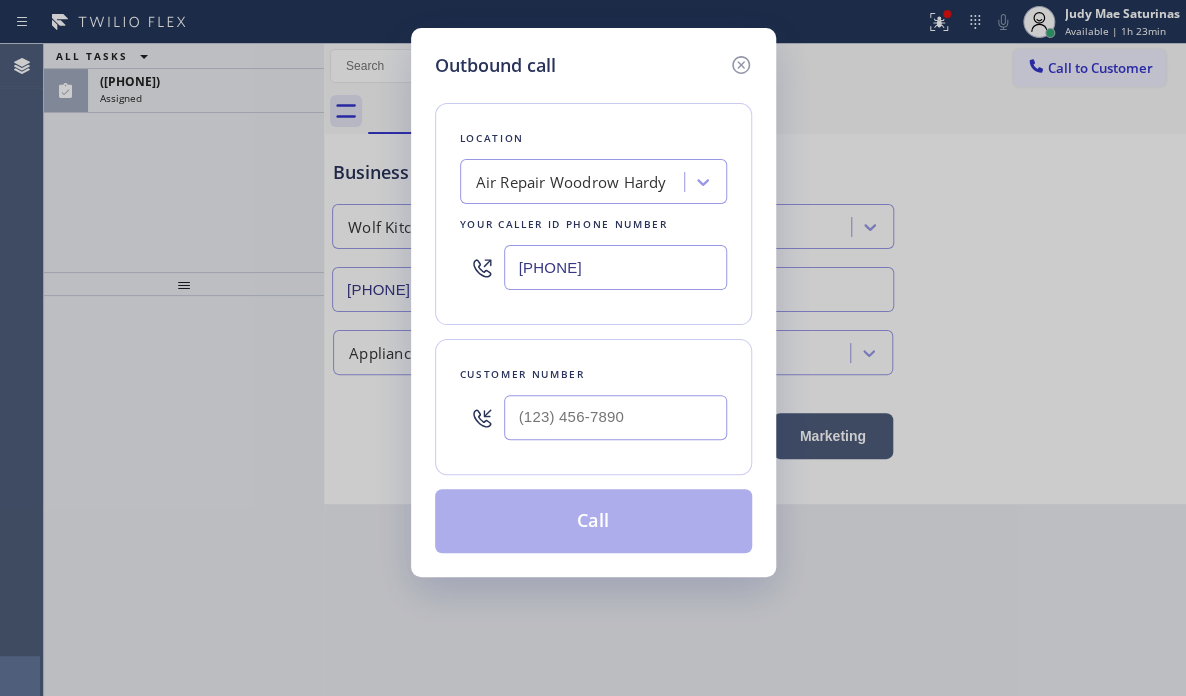 click on "[PHONE]" at bounding box center [615, 267] 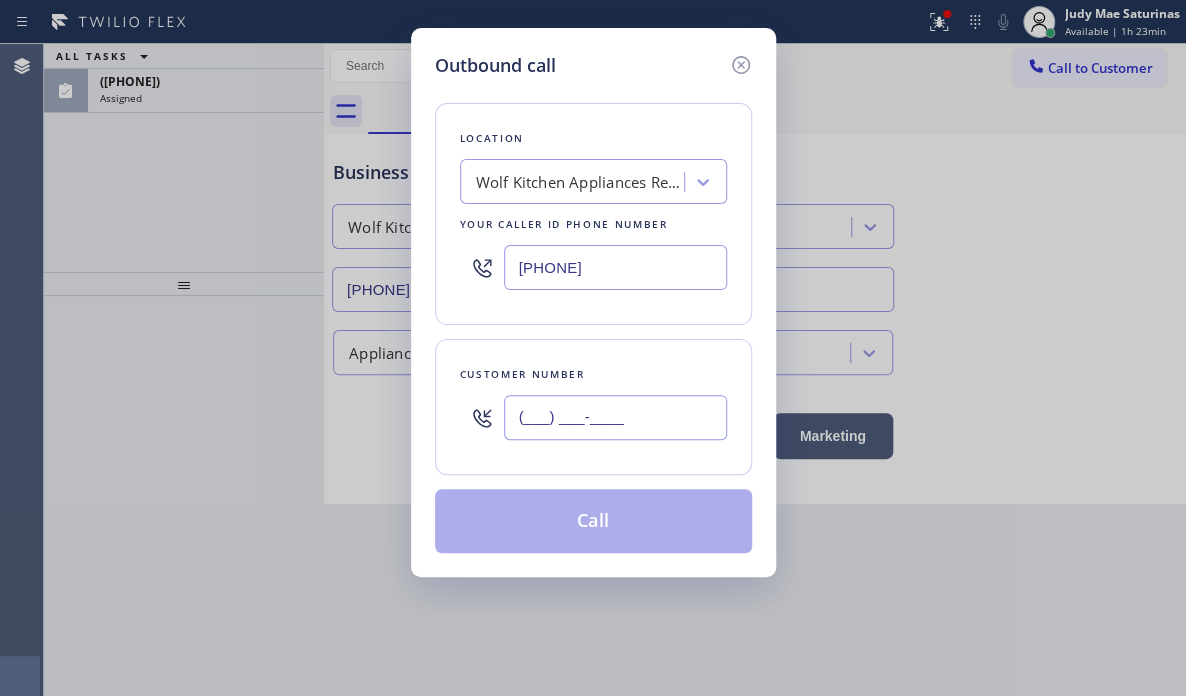 click on "(___) ___-____" at bounding box center (615, 417) 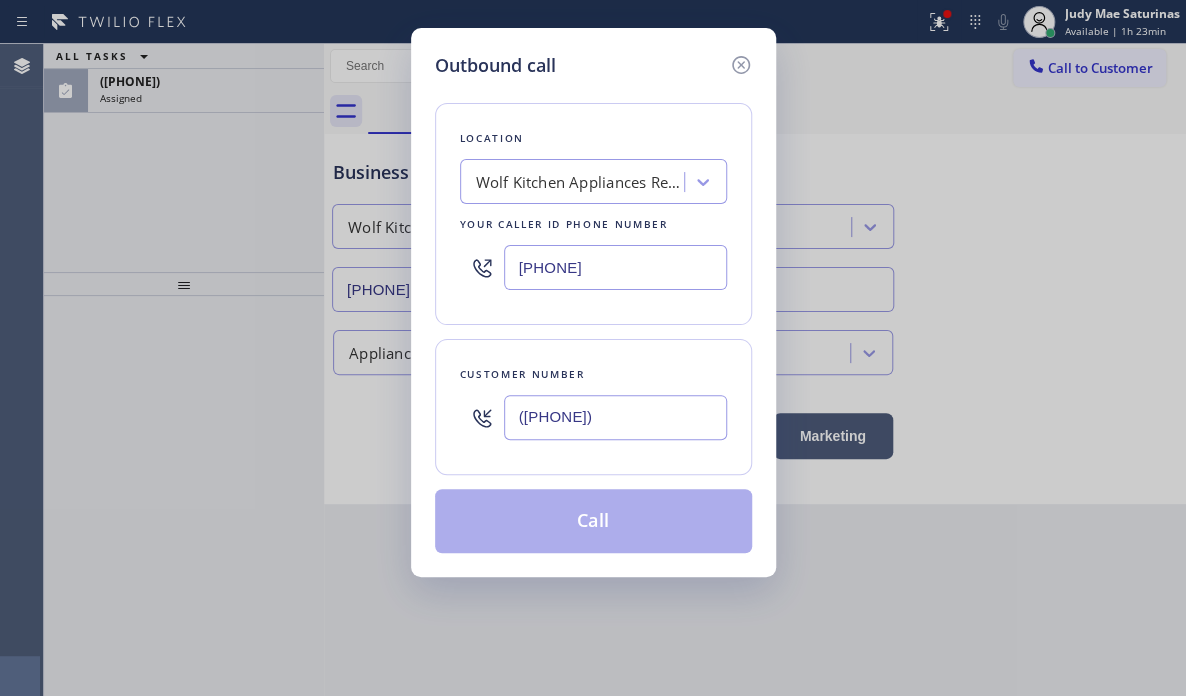 type on "([PHONE])" 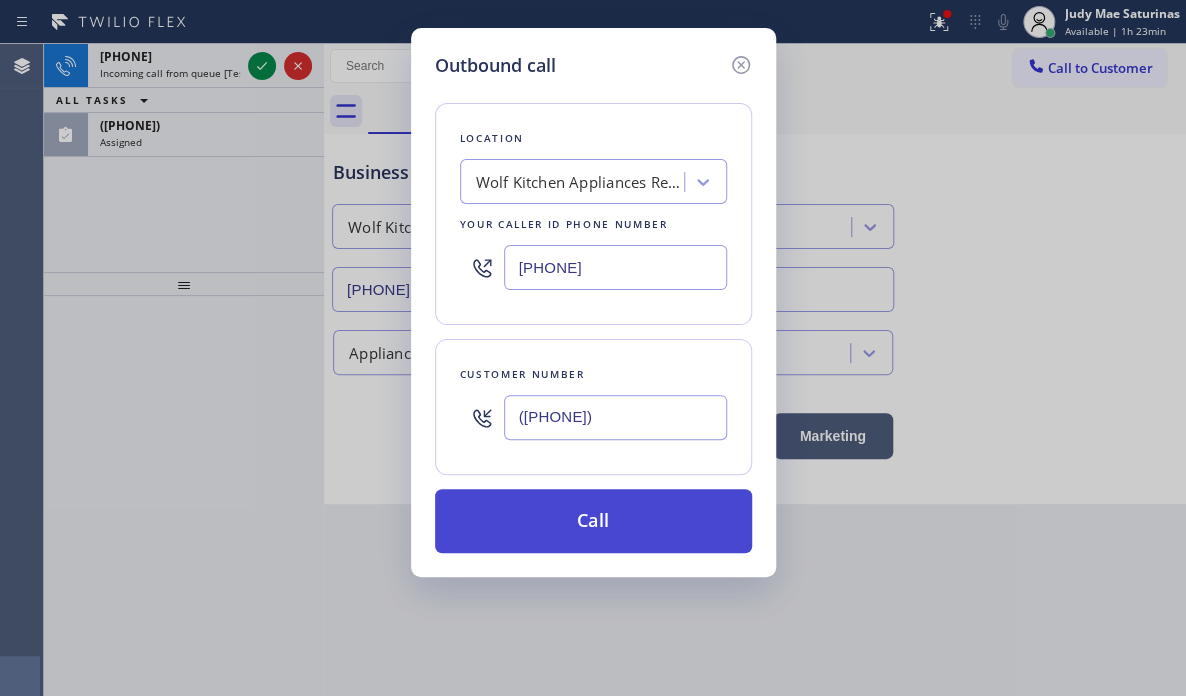 click on "Call" at bounding box center (593, 521) 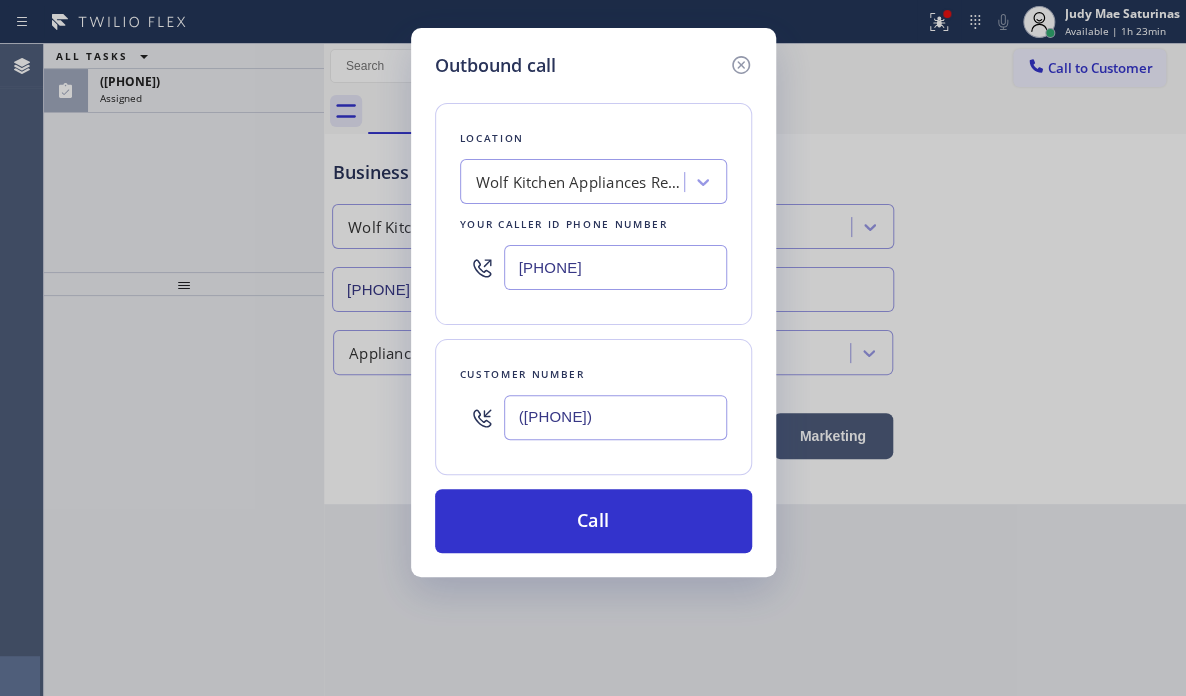 click on "Outbound call Location Wolf Kitchen Appliances Repair Your caller id phone number [PHONE] Customer number [PHONE] Call" at bounding box center [593, 348] 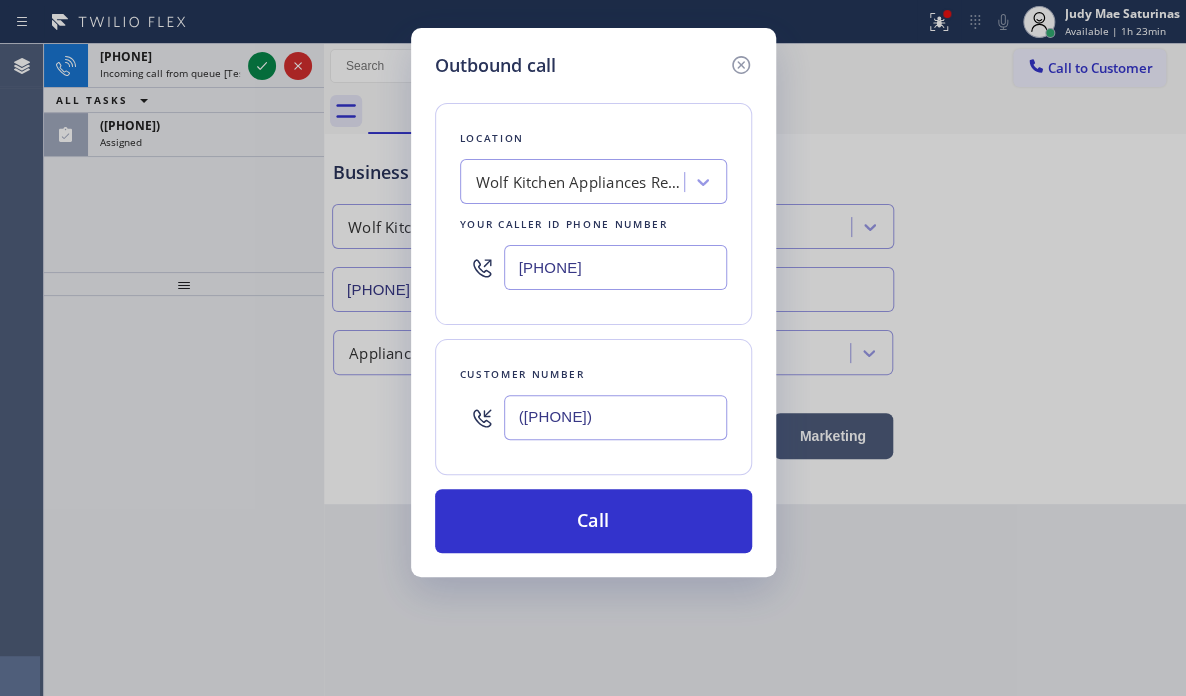 click on "Outbound call Location Wolf Kitchen Appliances Repair Your caller id phone number [PHONE] Customer number [PHONE] Call" at bounding box center [593, 348] 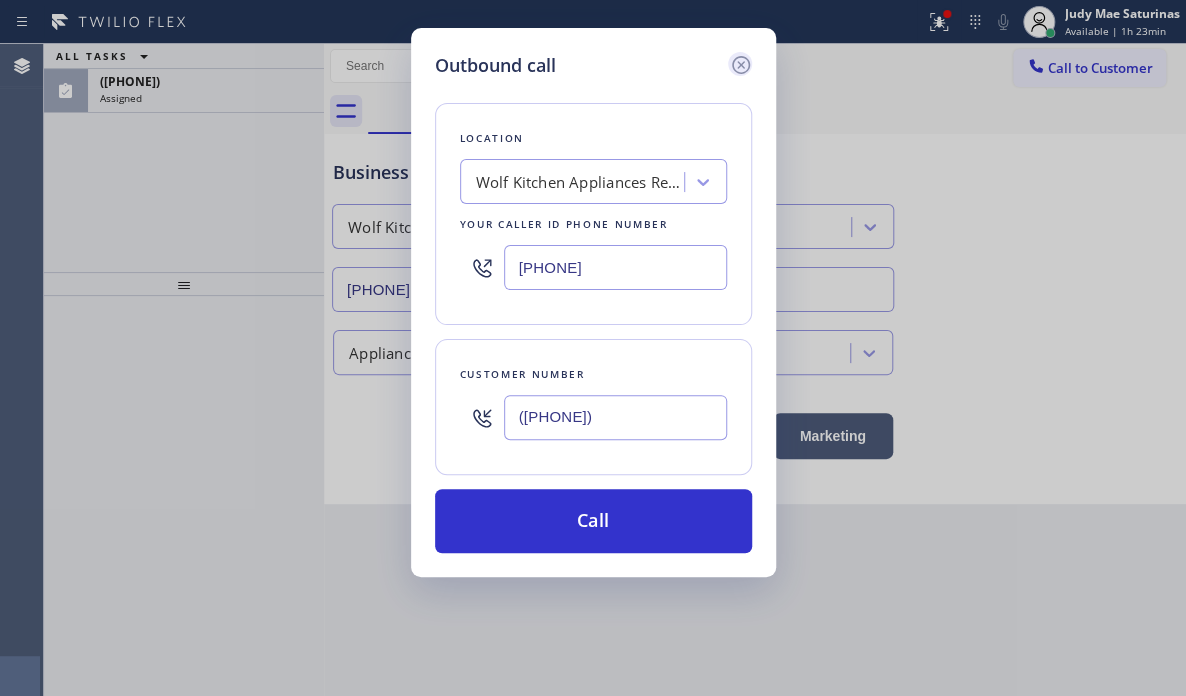 click 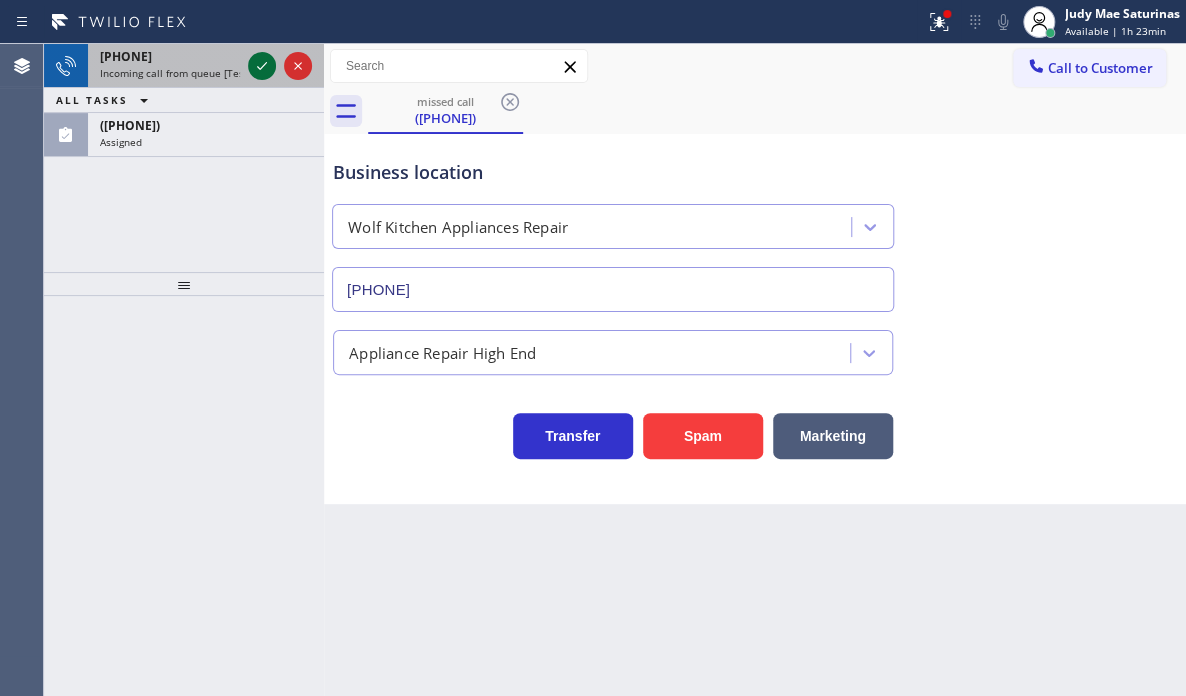 click 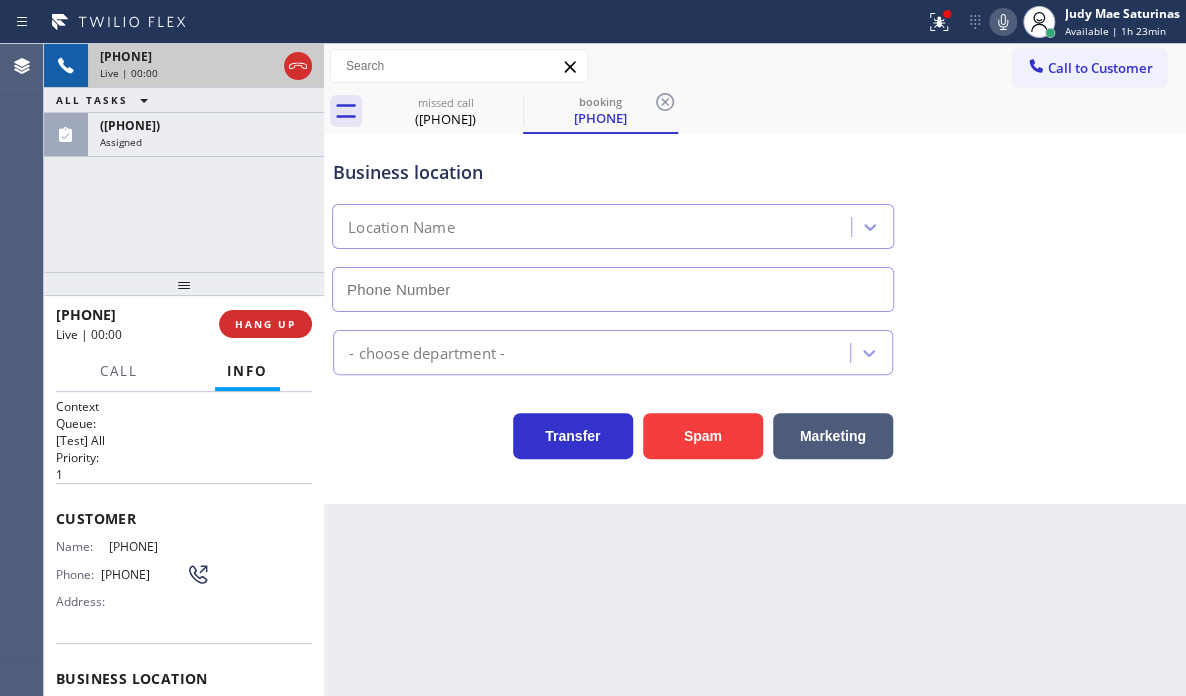 type on "[PHONE]" 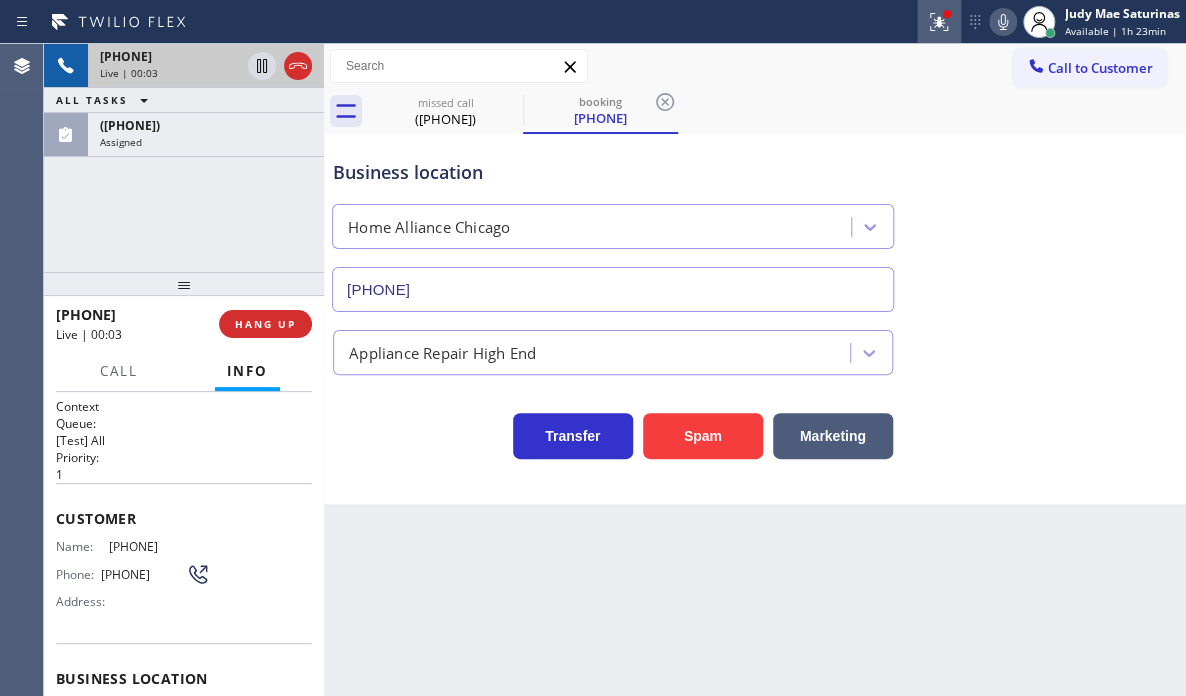 click 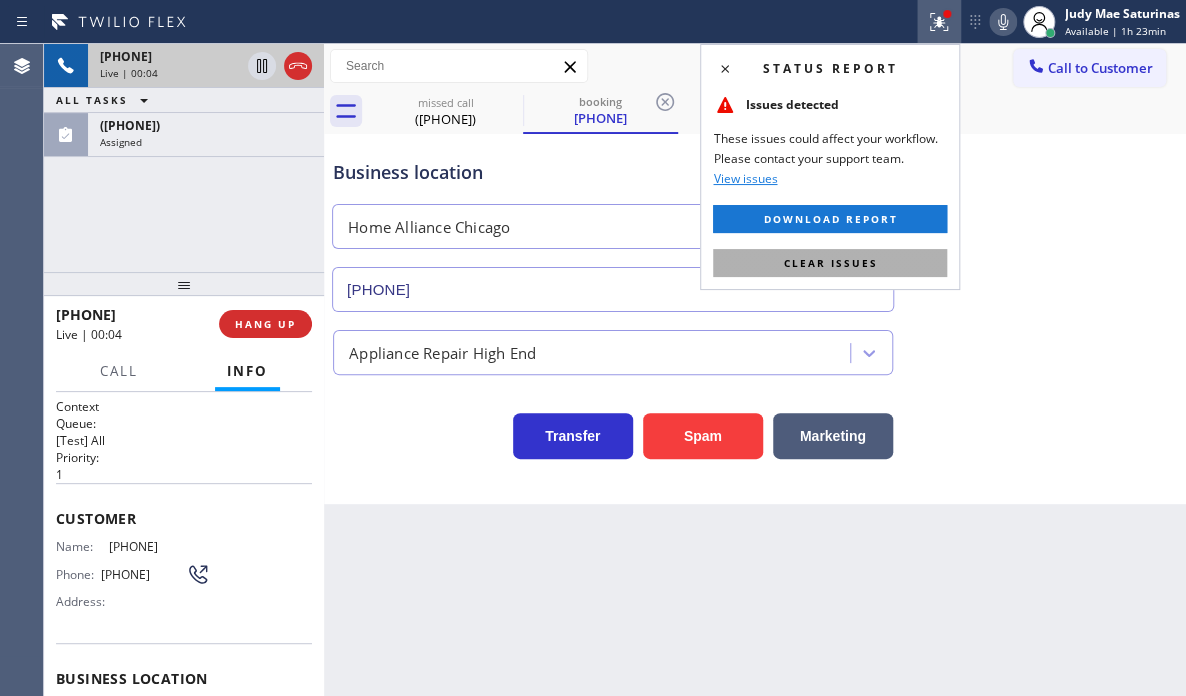 click on "Clear issues" at bounding box center (830, 263) 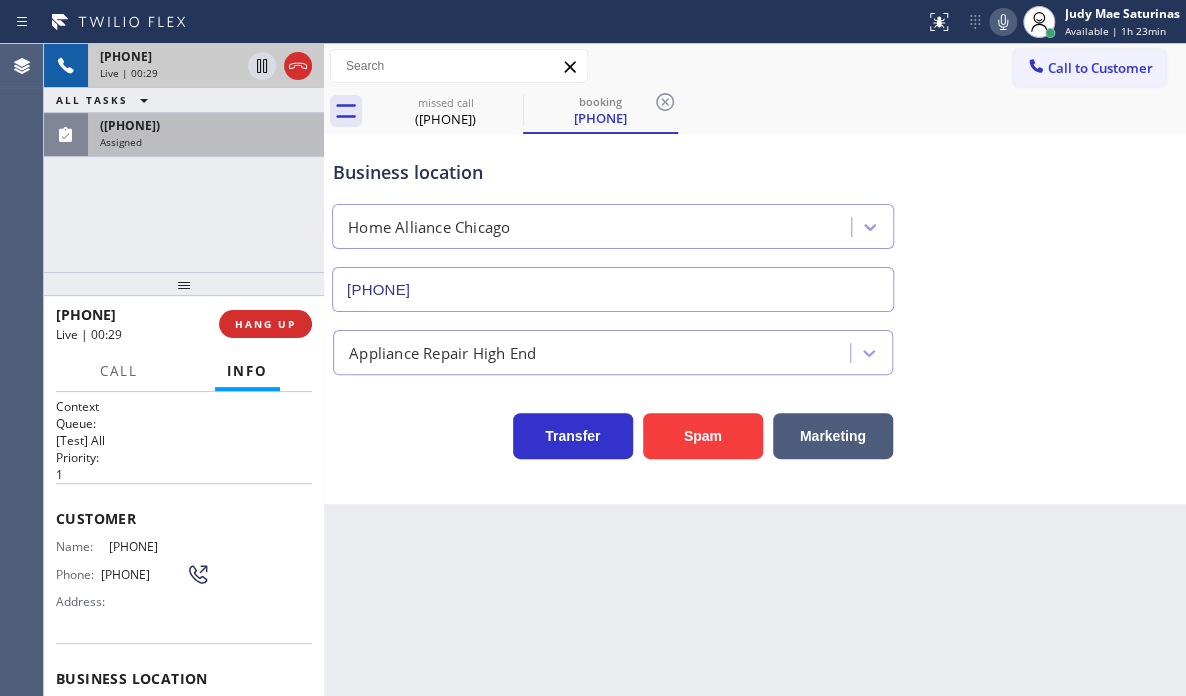 click on "Assigned" at bounding box center [206, 142] 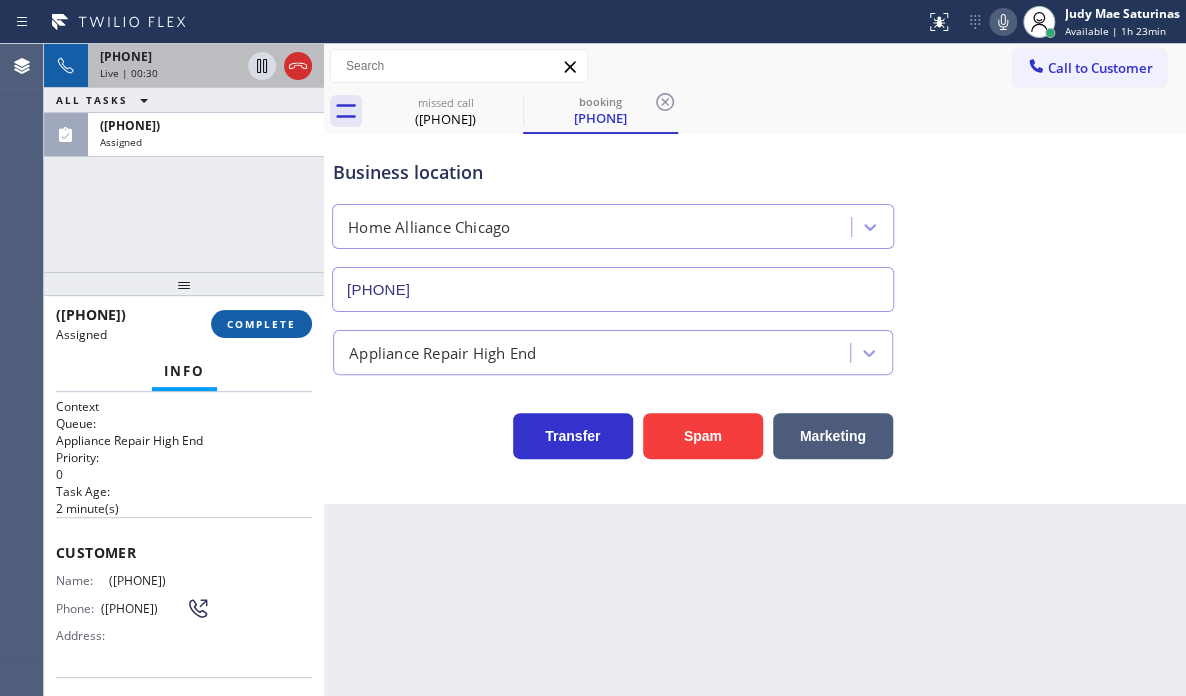 click on "COMPLETE" at bounding box center [261, 324] 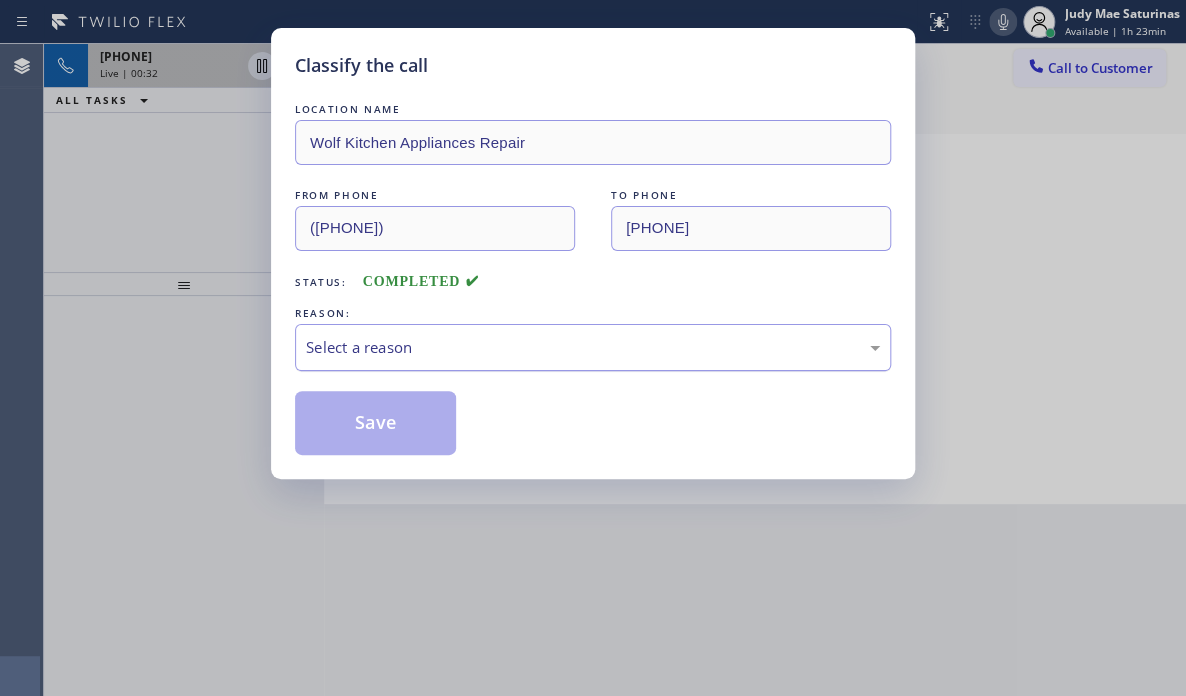 click on "Select a reason" at bounding box center (593, 347) 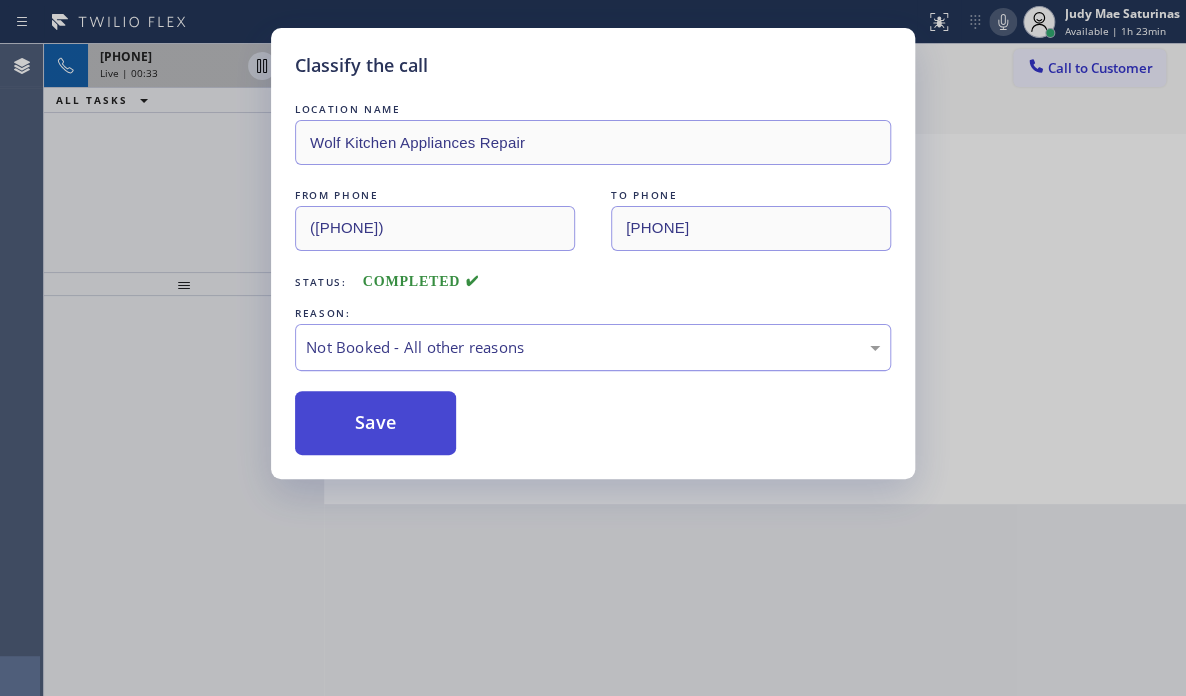 click on "Save" at bounding box center (375, 423) 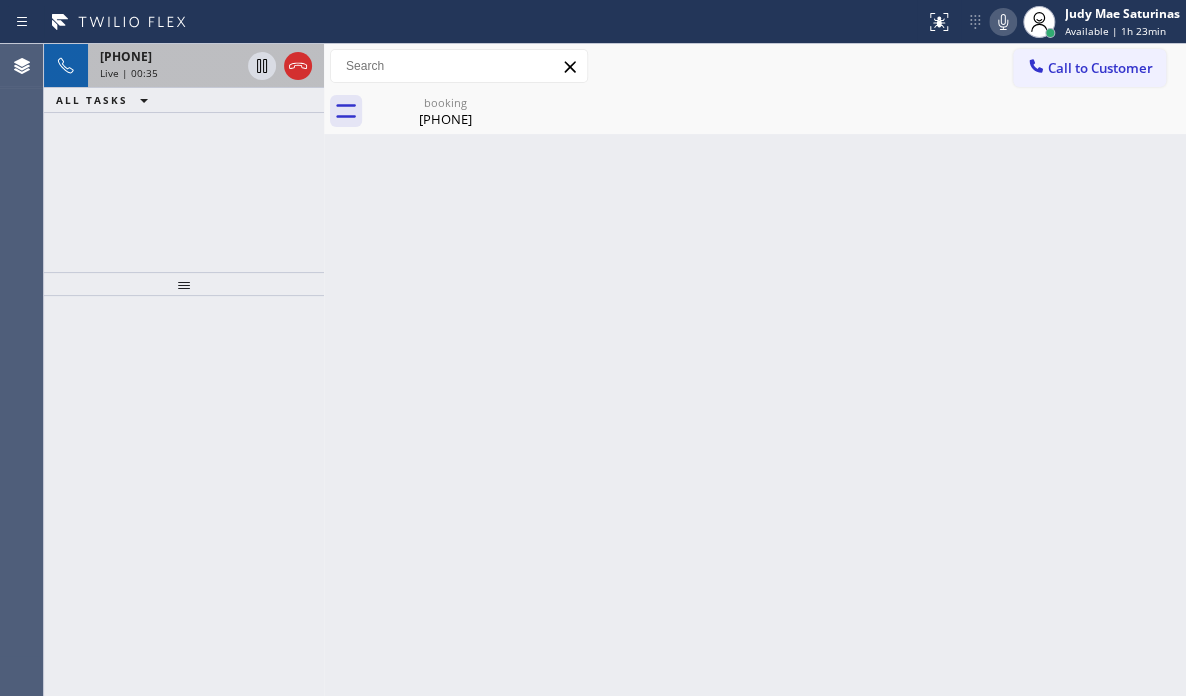click on "Live | 00:35" at bounding box center [170, 73] 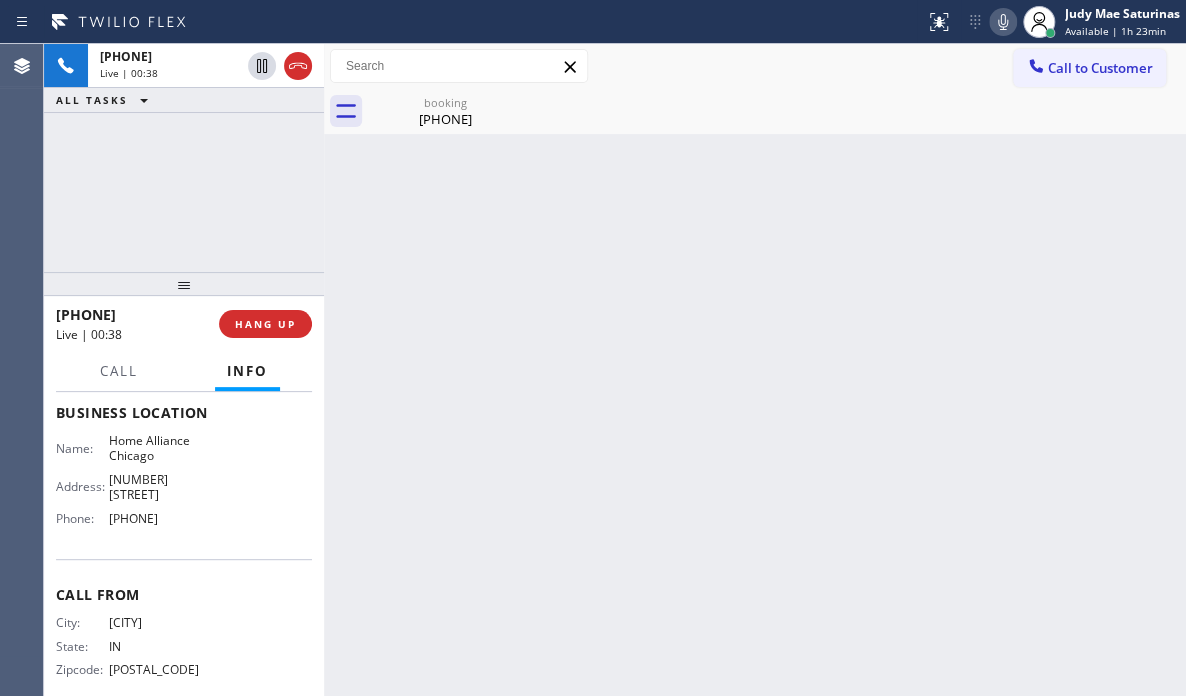 scroll, scrollTop: 288, scrollLeft: 0, axis: vertical 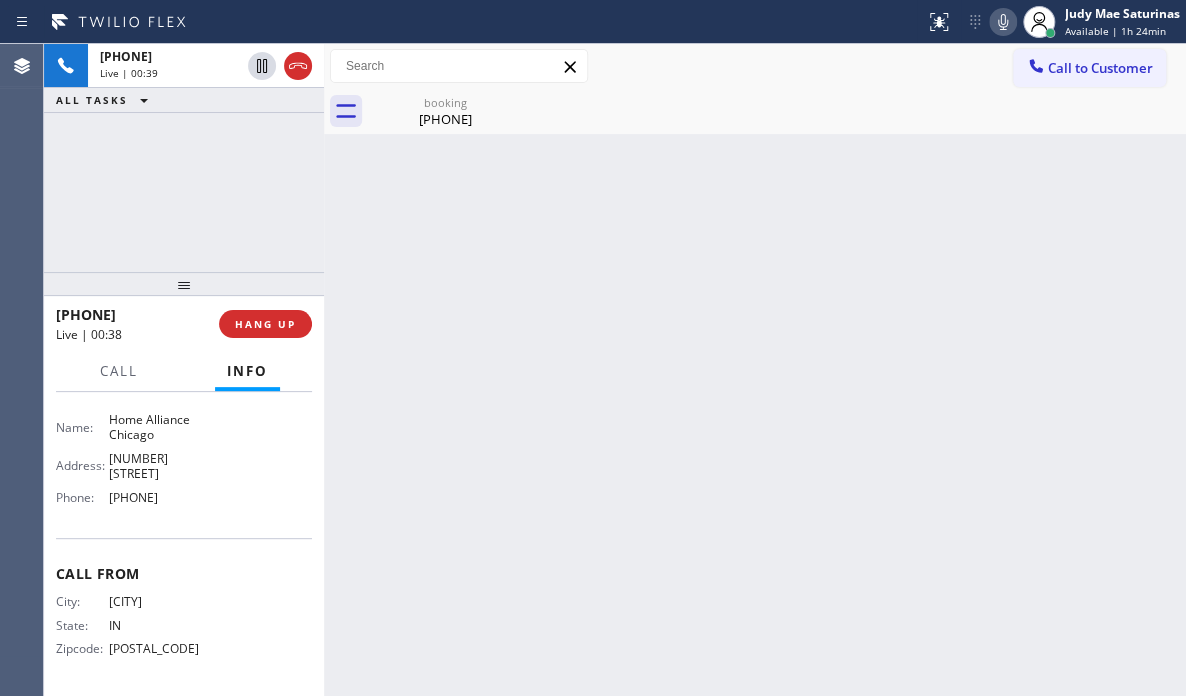 drag, startPoint x: 60, startPoint y: 511, endPoint x: 235, endPoint y: 511, distance: 175 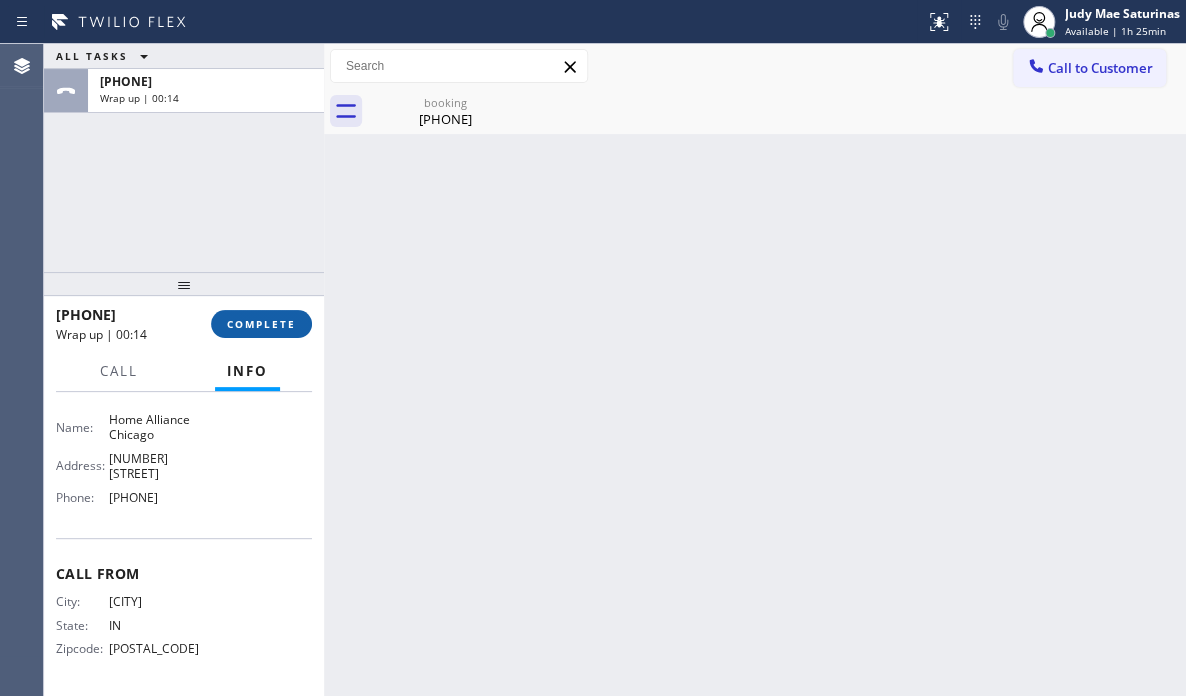 click on "COMPLETE" at bounding box center (261, 324) 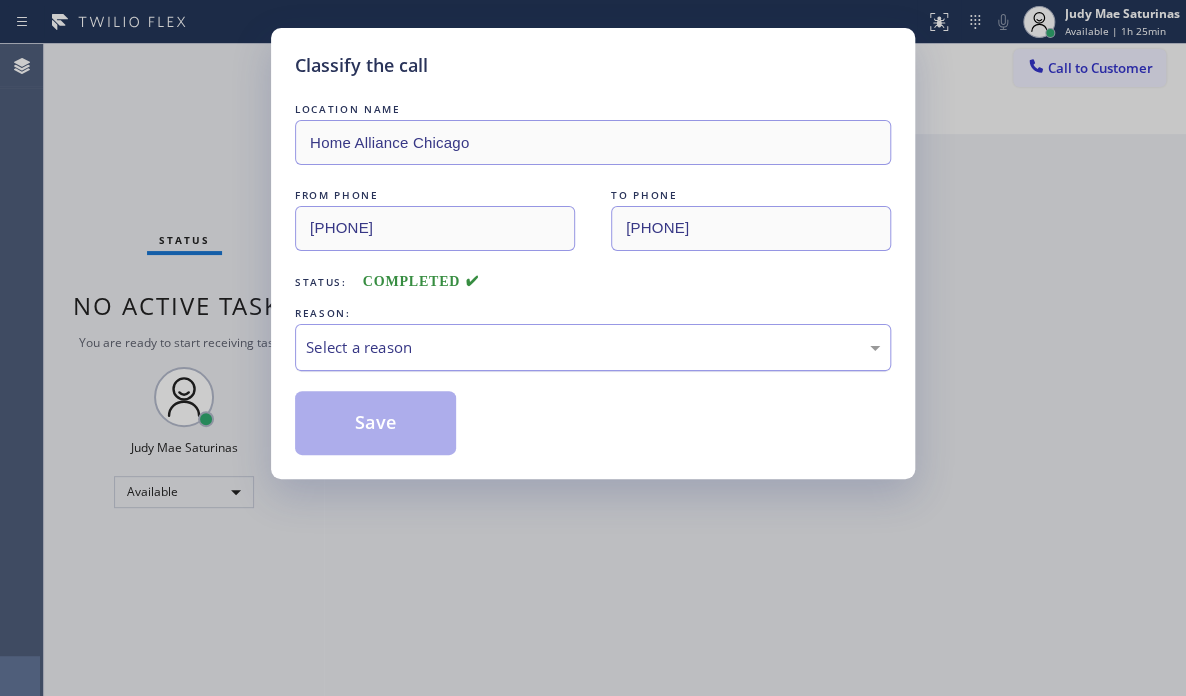 click on "Select a reason" at bounding box center [593, 347] 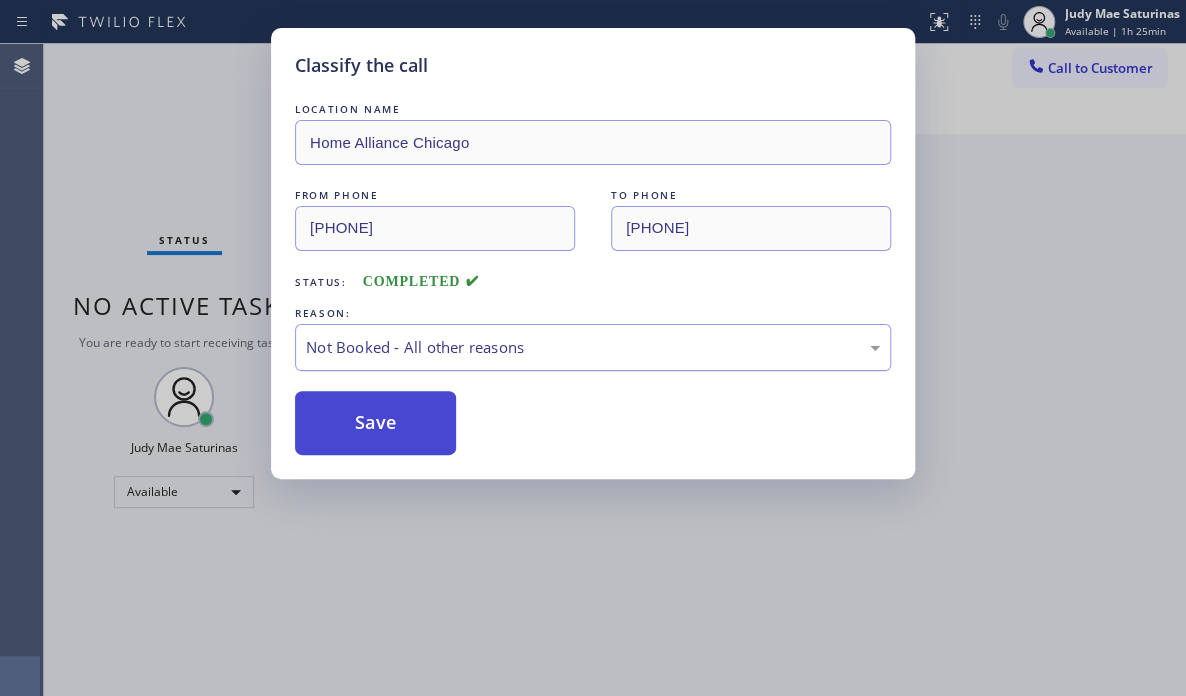 click on "Save" at bounding box center [375, 423] 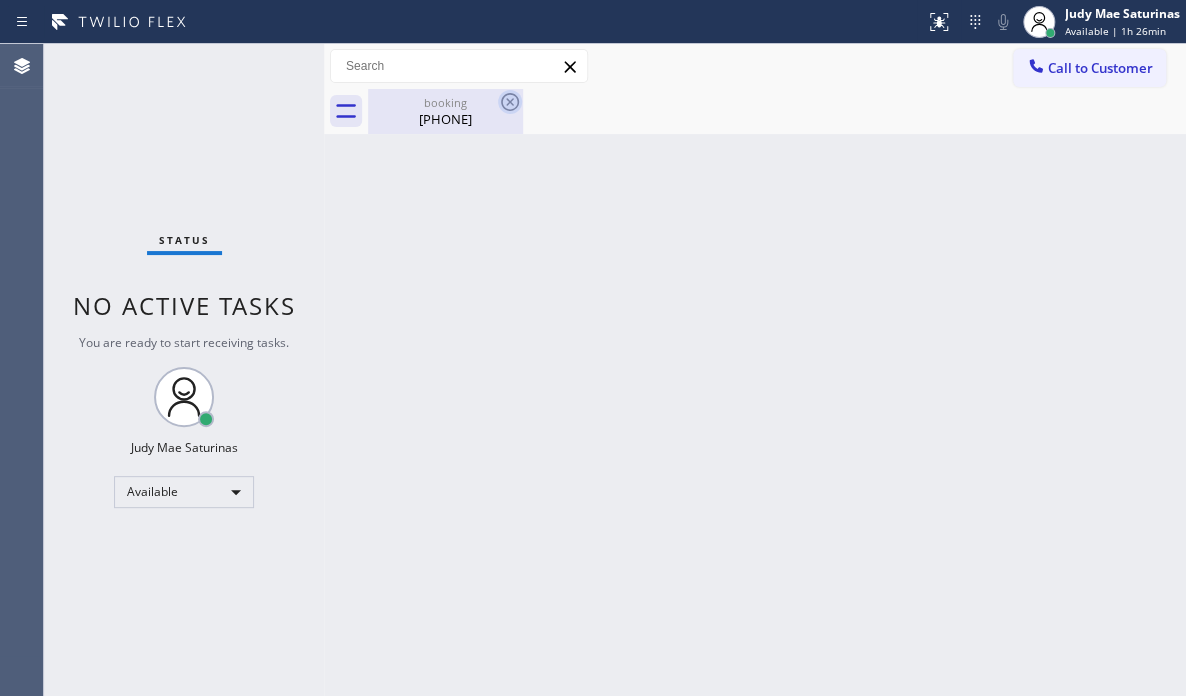 click 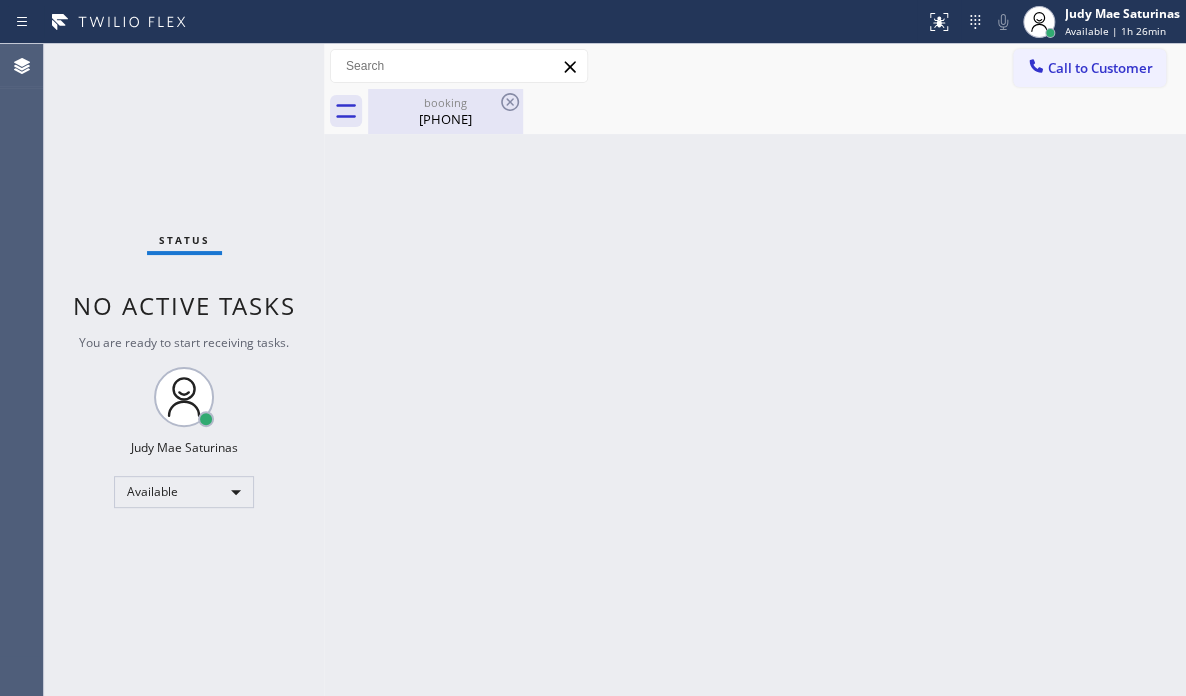 click on "[PHONE]" at bounding box center [445, 119] 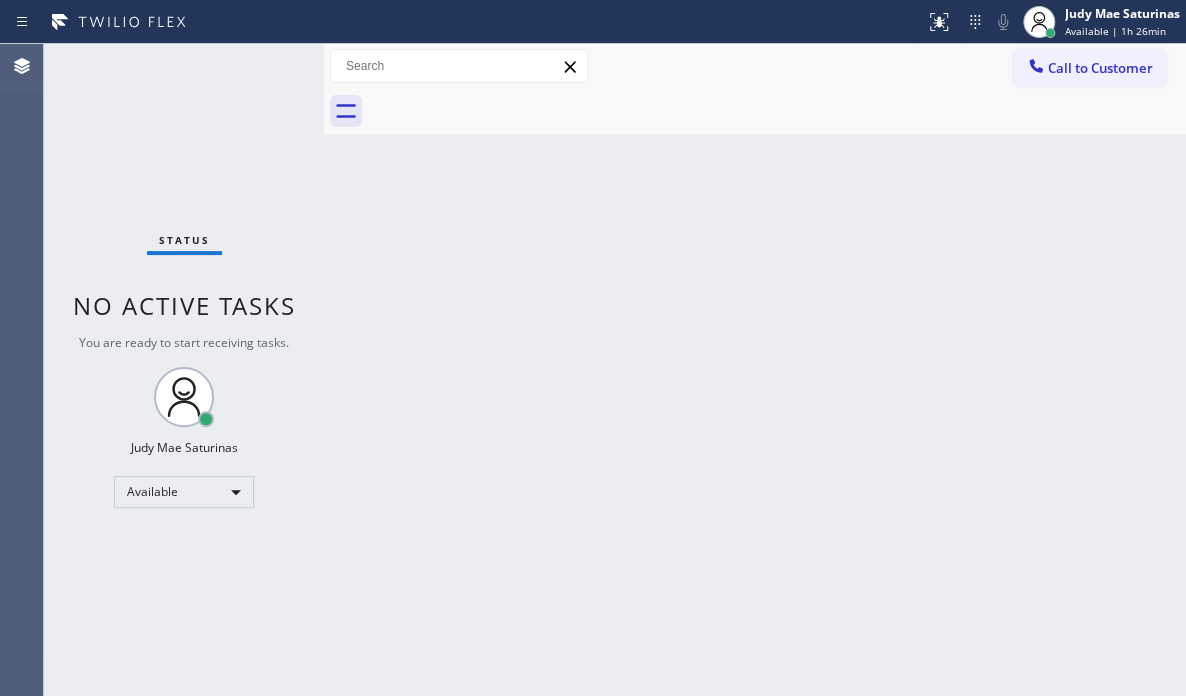 click at bounding box center (777, 111) 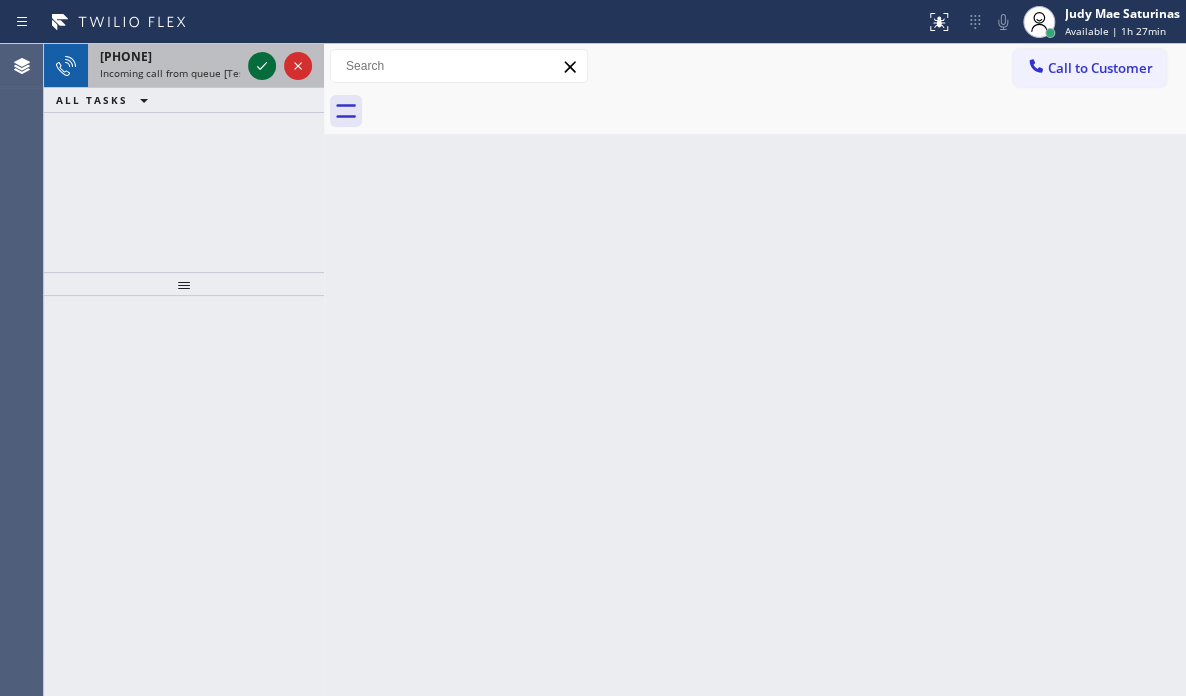click 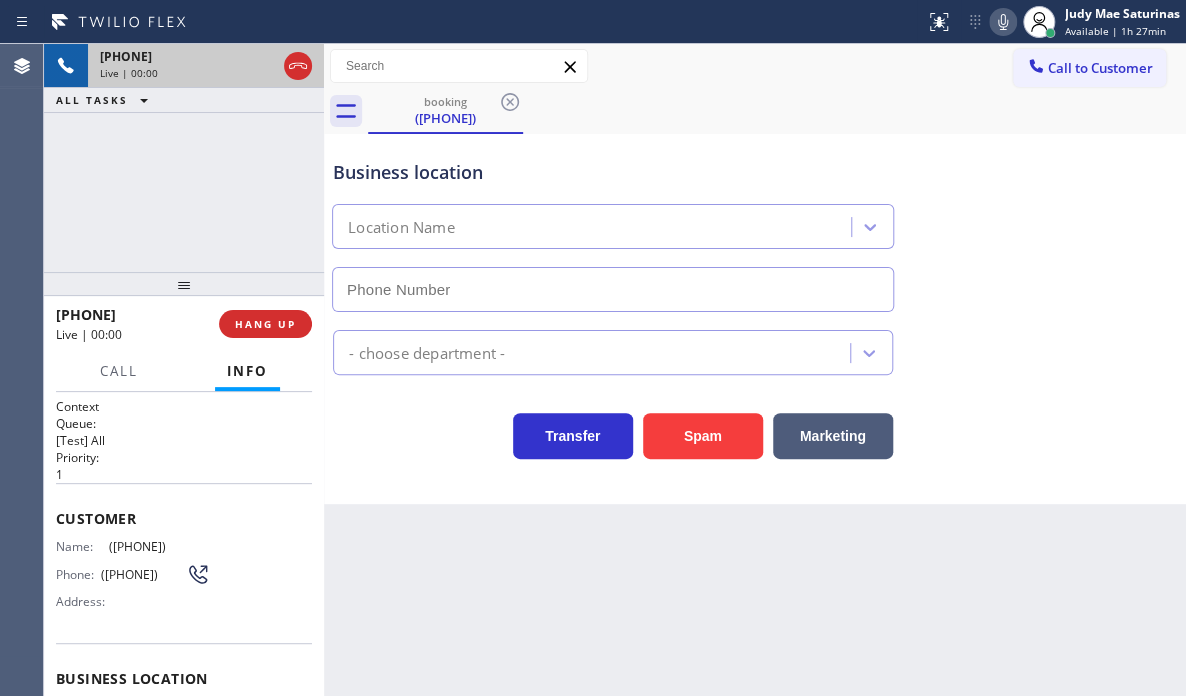type on "([PHONE])" 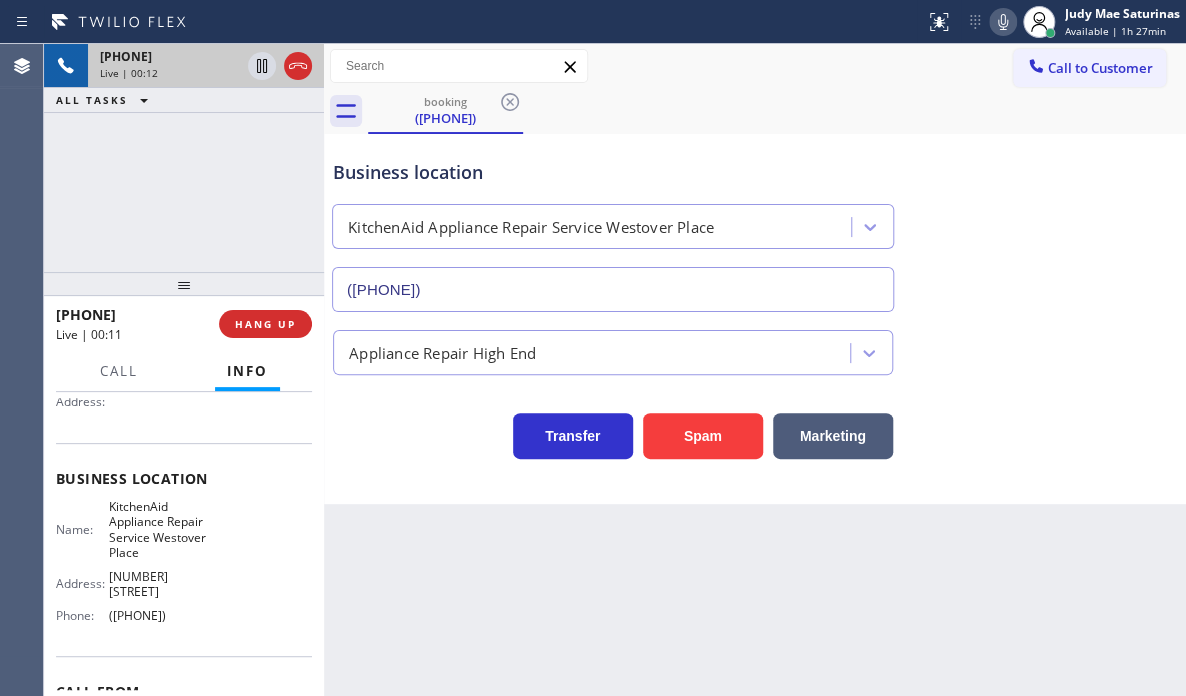 scroll, scrollTop: 0, scrollLeft: 0, axis: both 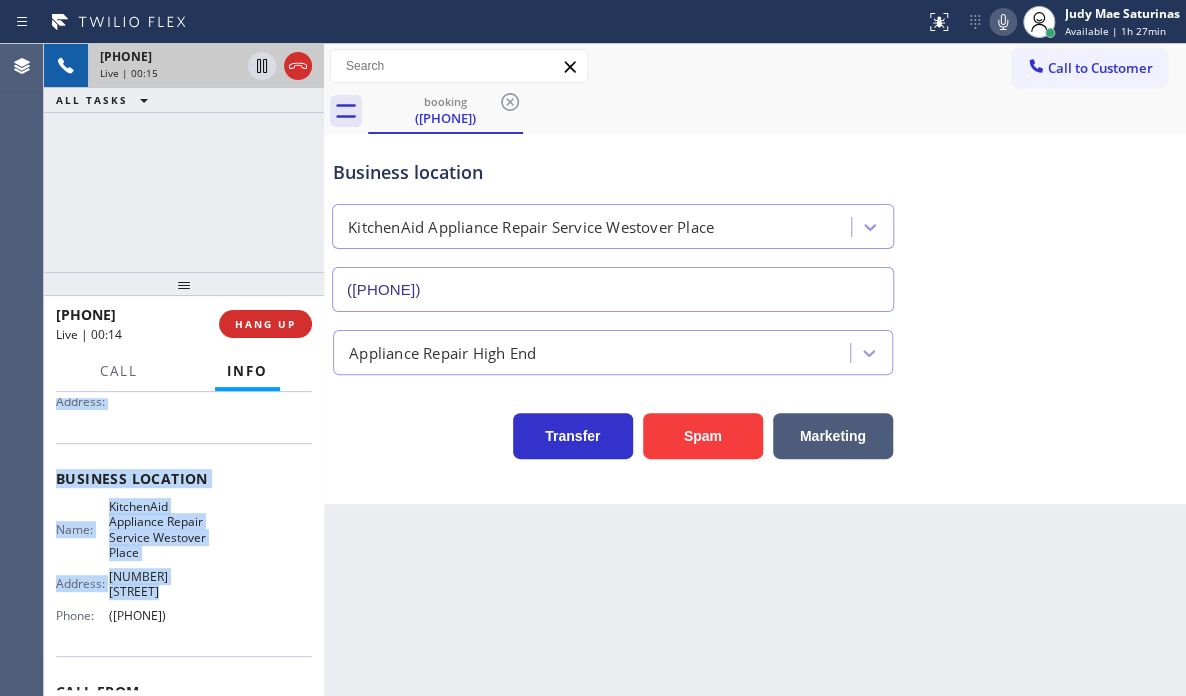drag, startPoint x: 48, startPoint y: 503, endPoint x: 220, endPoint y: 611, distance: 203.09604 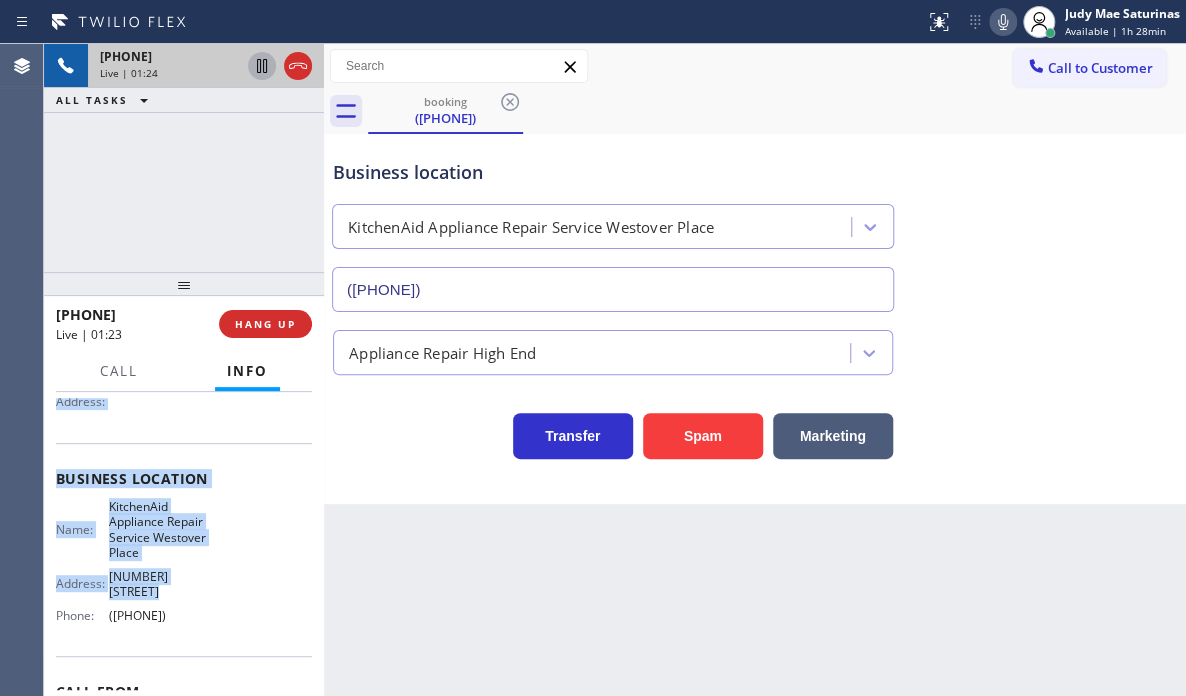 click 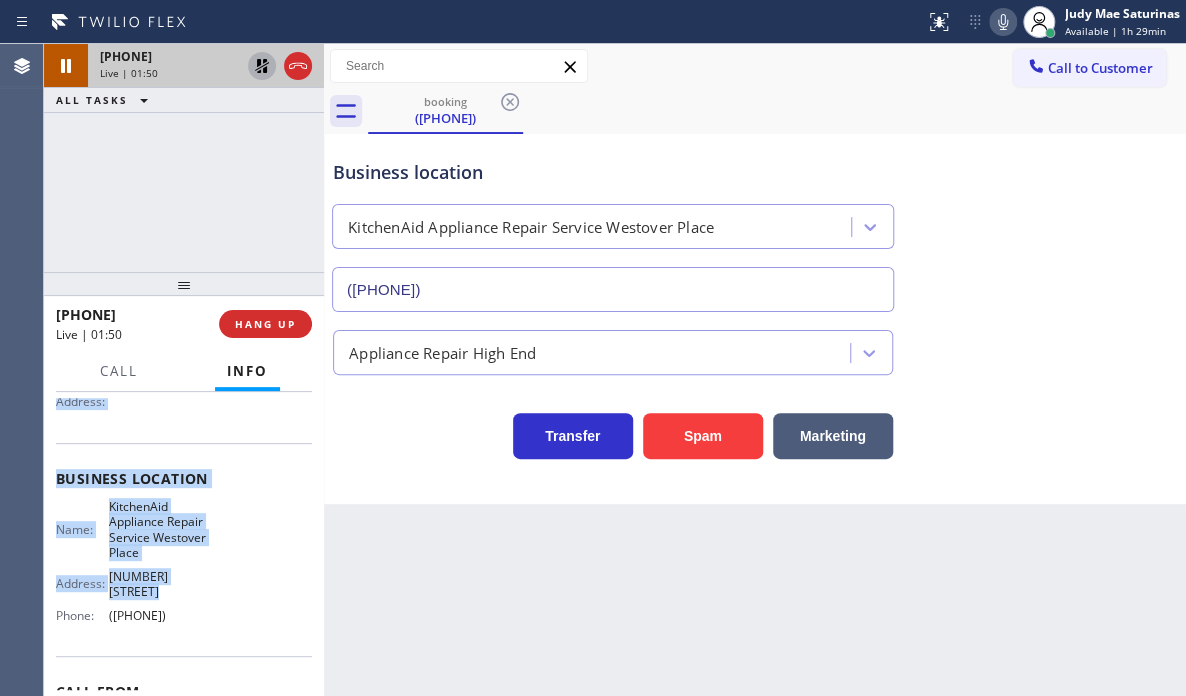click 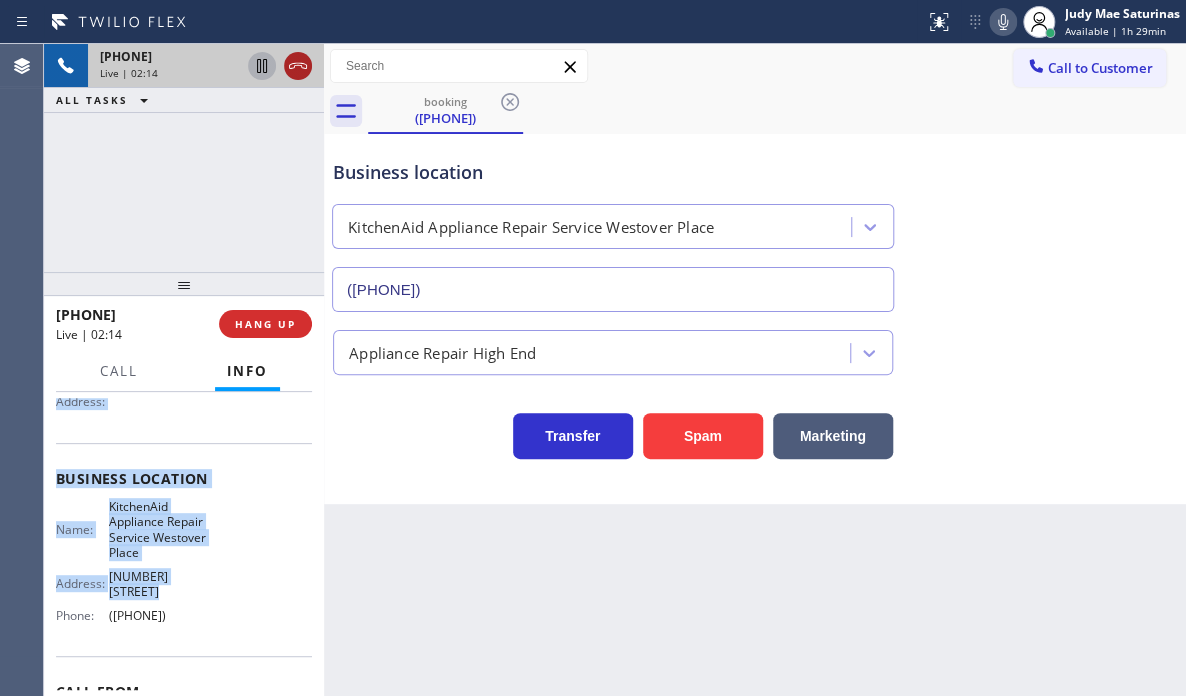click 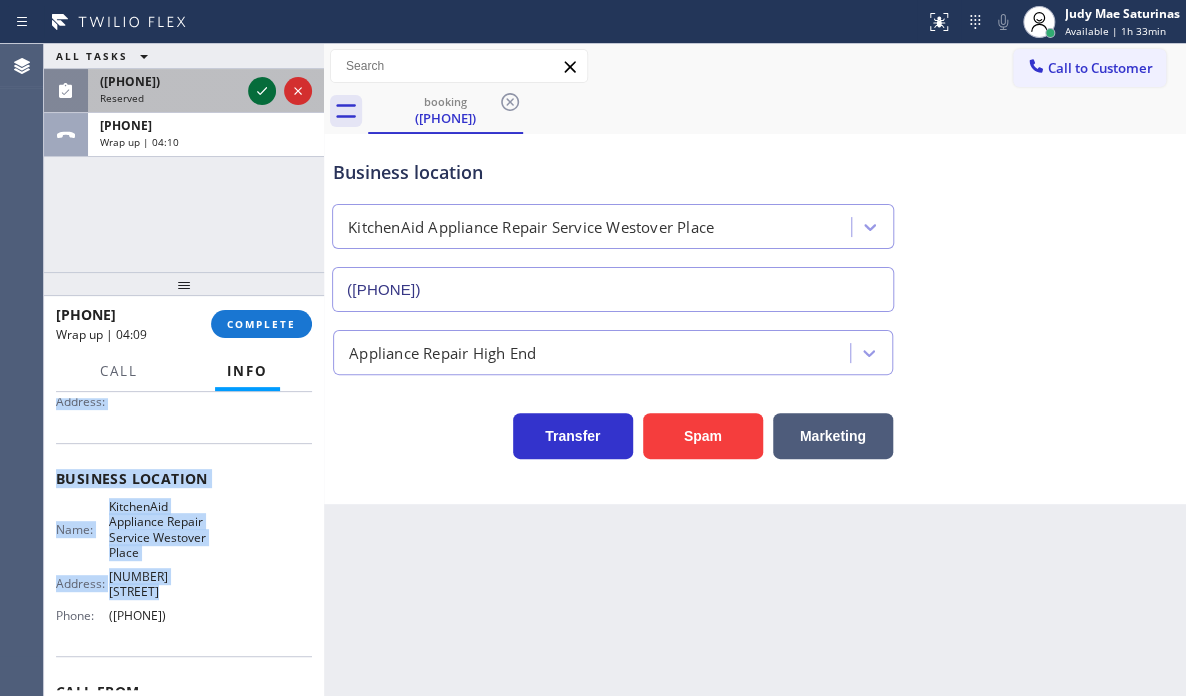 click 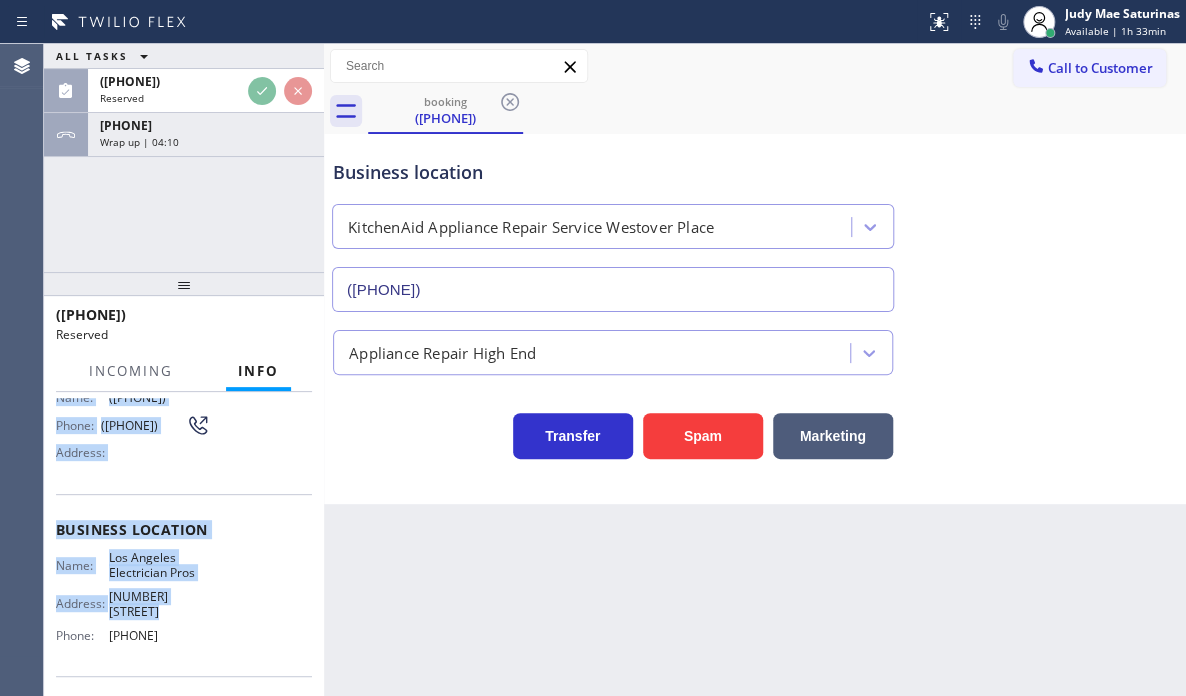 scroll, scrollTop: 232, scrollLeft: 0, axis: vertical 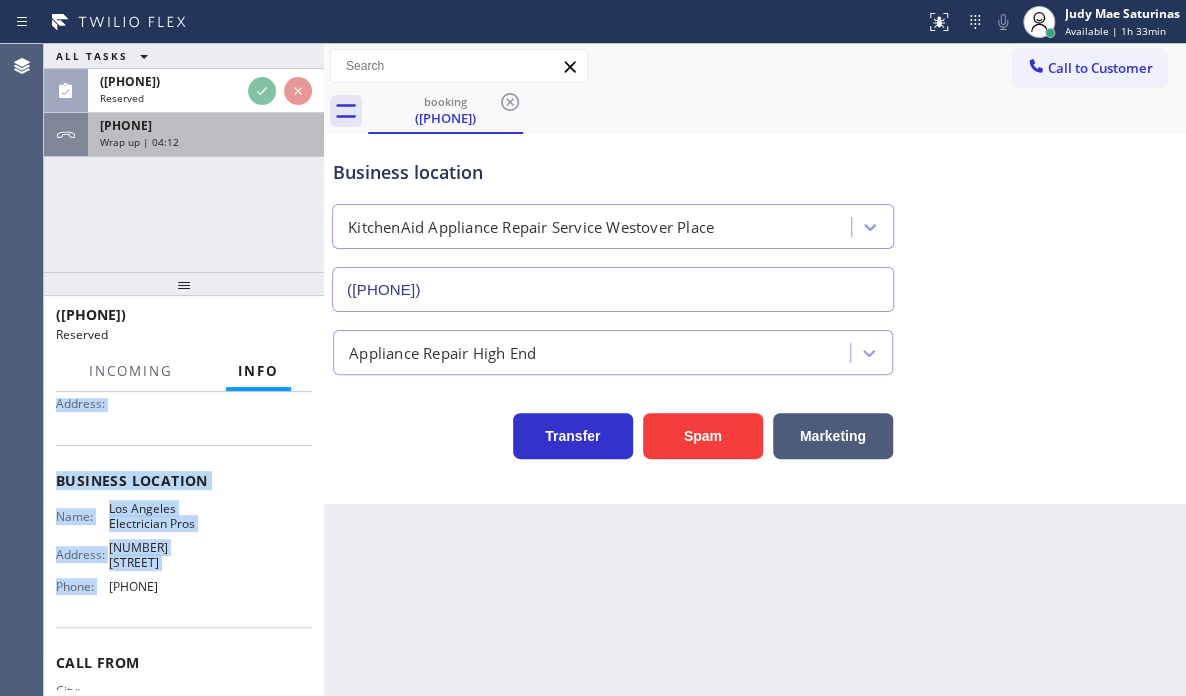 click on "[PHONE]" at bounding box center (206, 125) 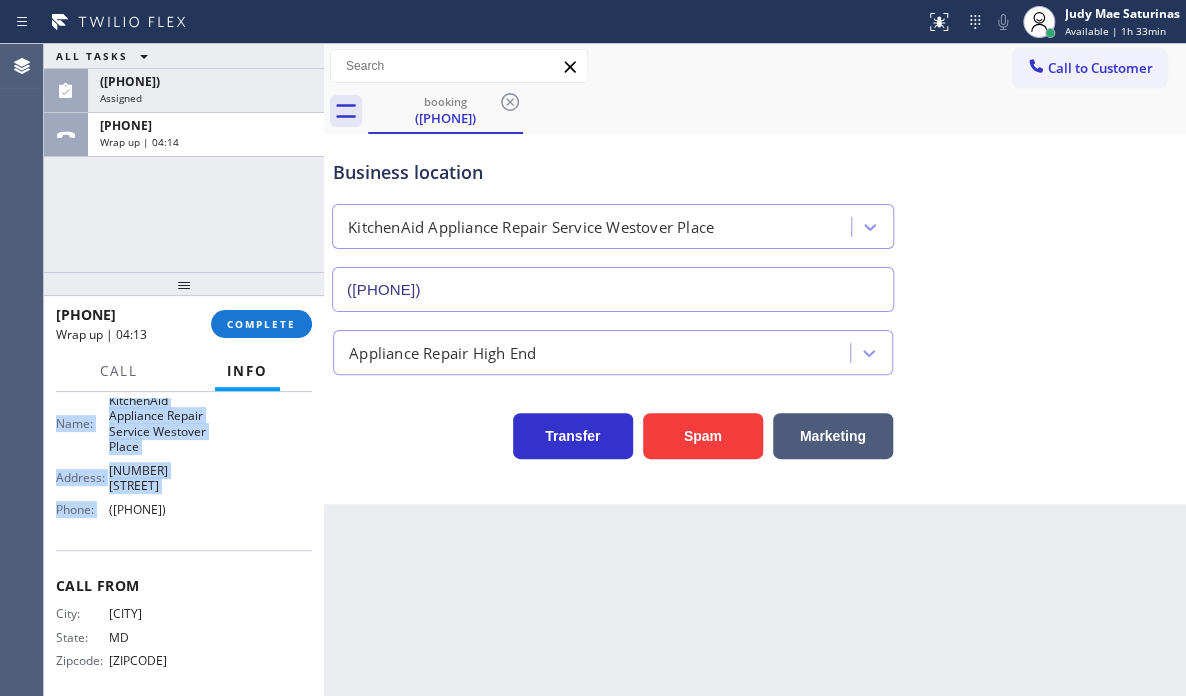 scroll, scrollTop: 319, scrollLeft: 0, axis: vertical 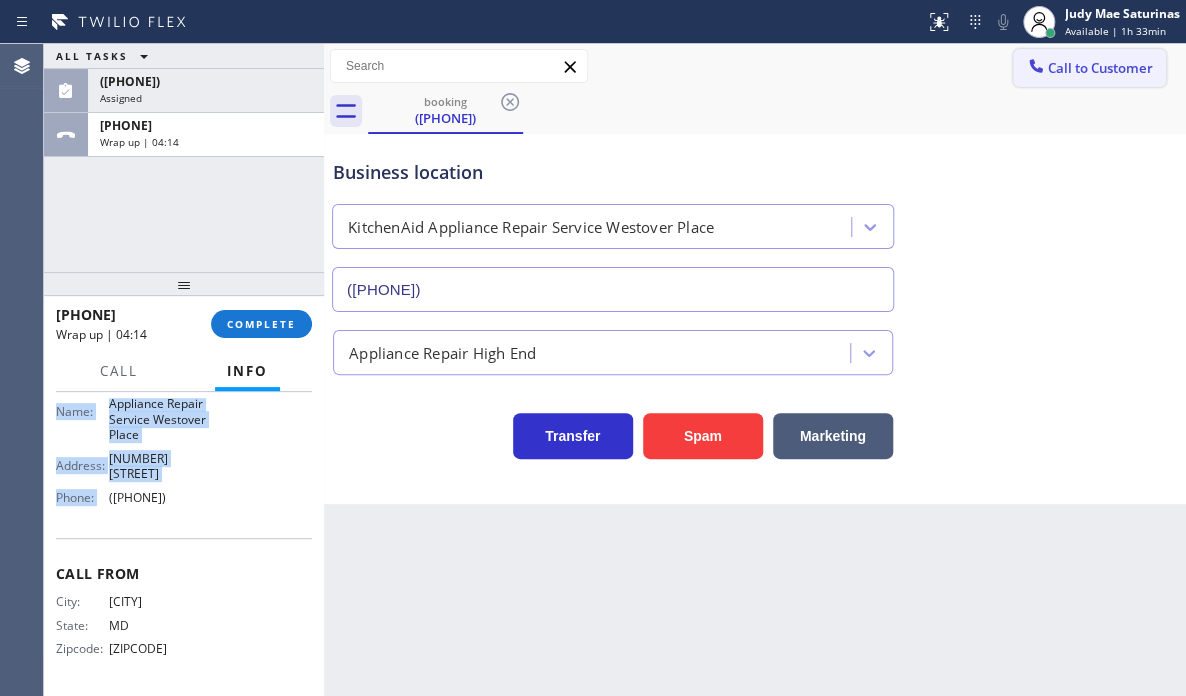 click on "Call to Customer" at bounding box center (1100, 68) 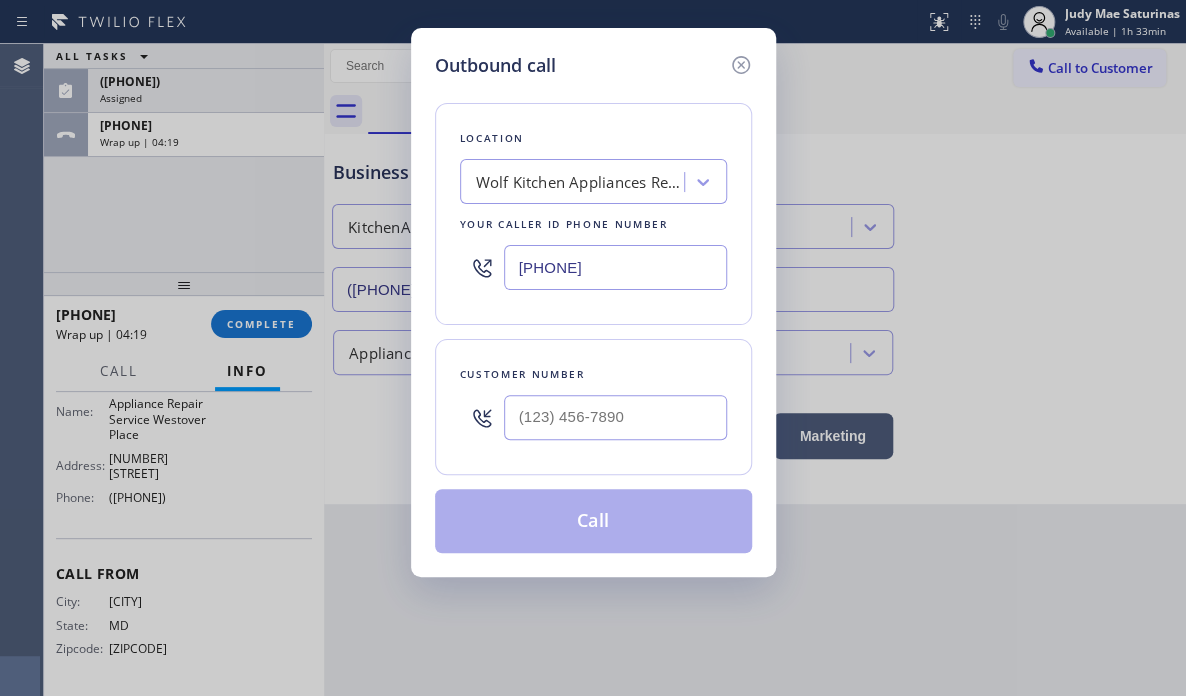 click on "[PHONE]" at bounding box center (615, 267) 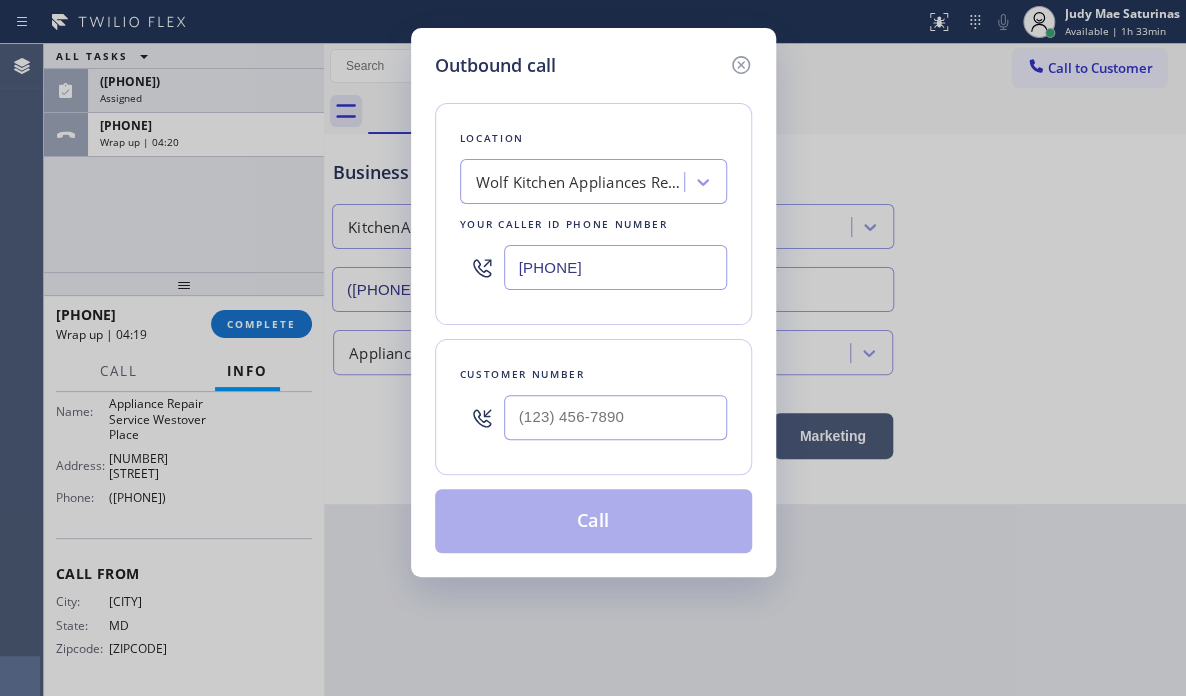 paste on "[PHONE]" 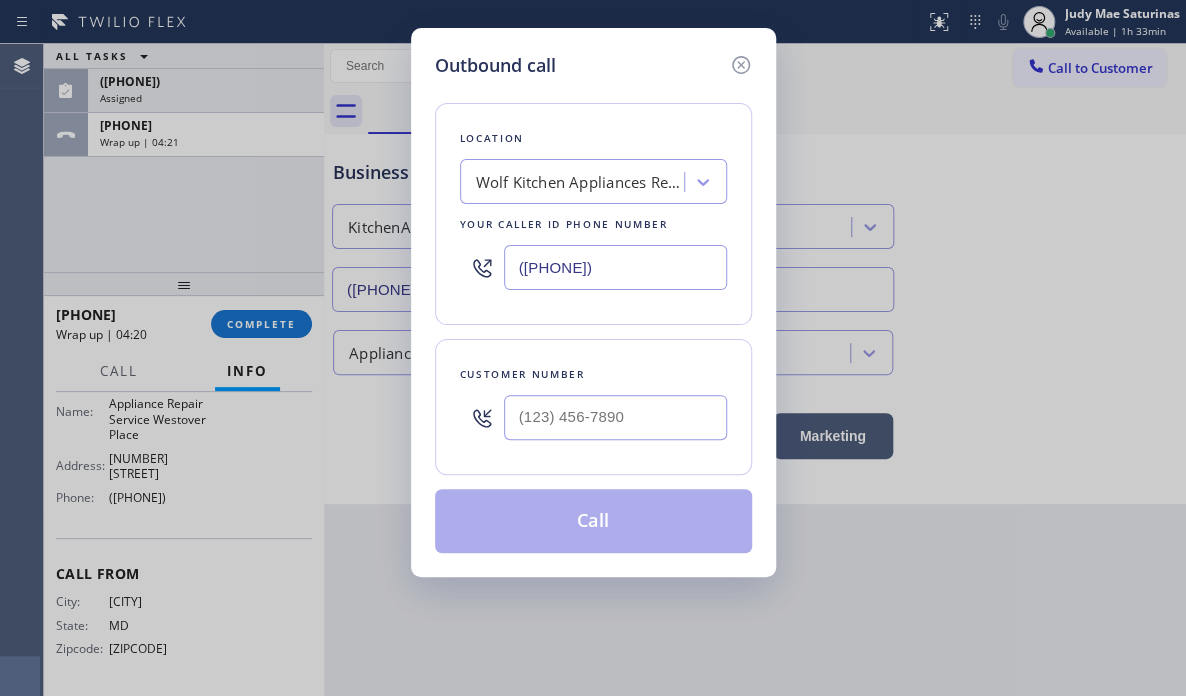 type on "([PHONE])" 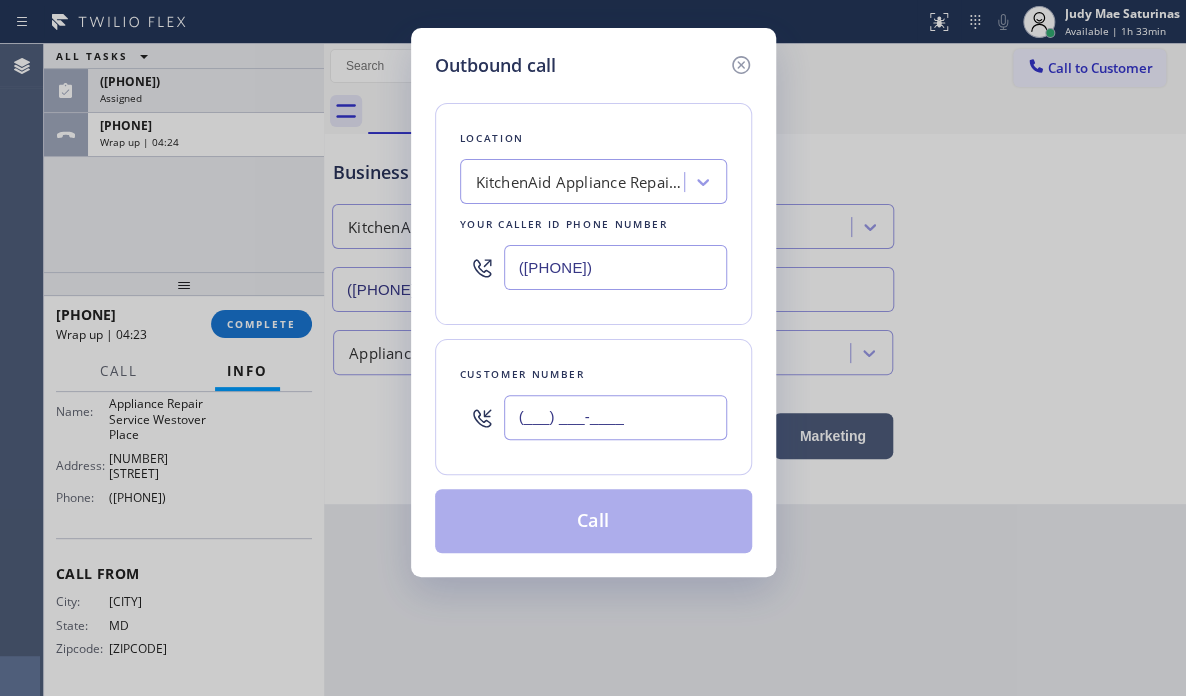 click on "(___) ___-____" at bounding box center [615, 417] 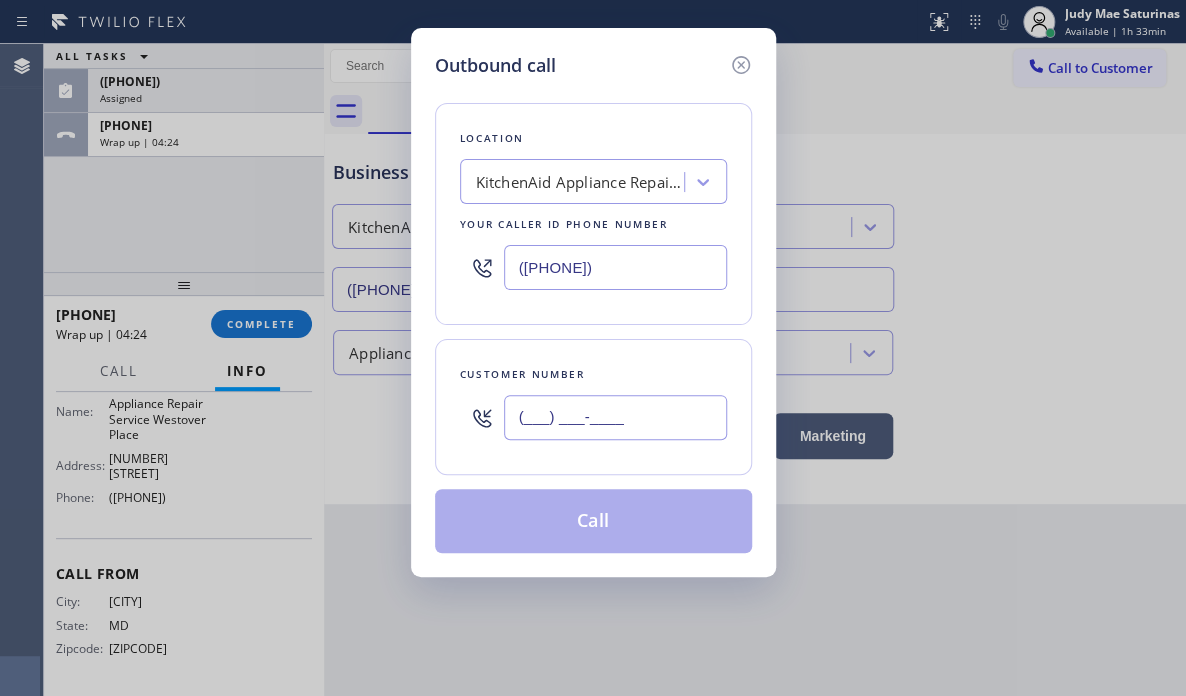 paste on "[PHONE]" 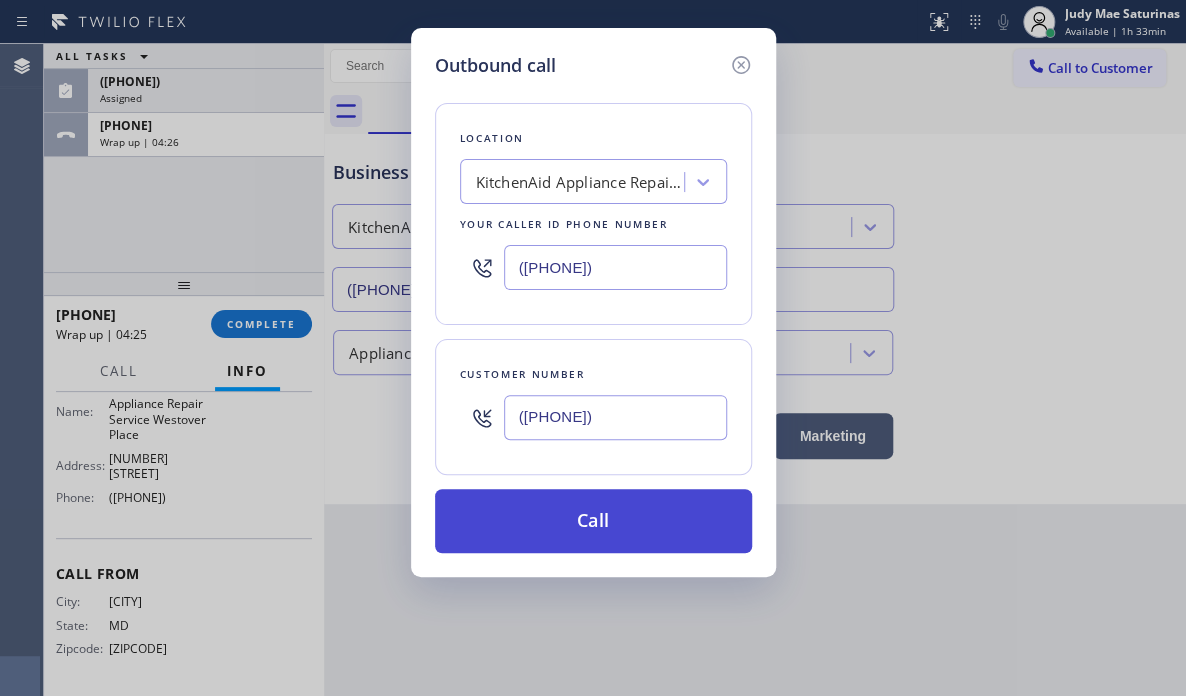 type on "([PHONE])" 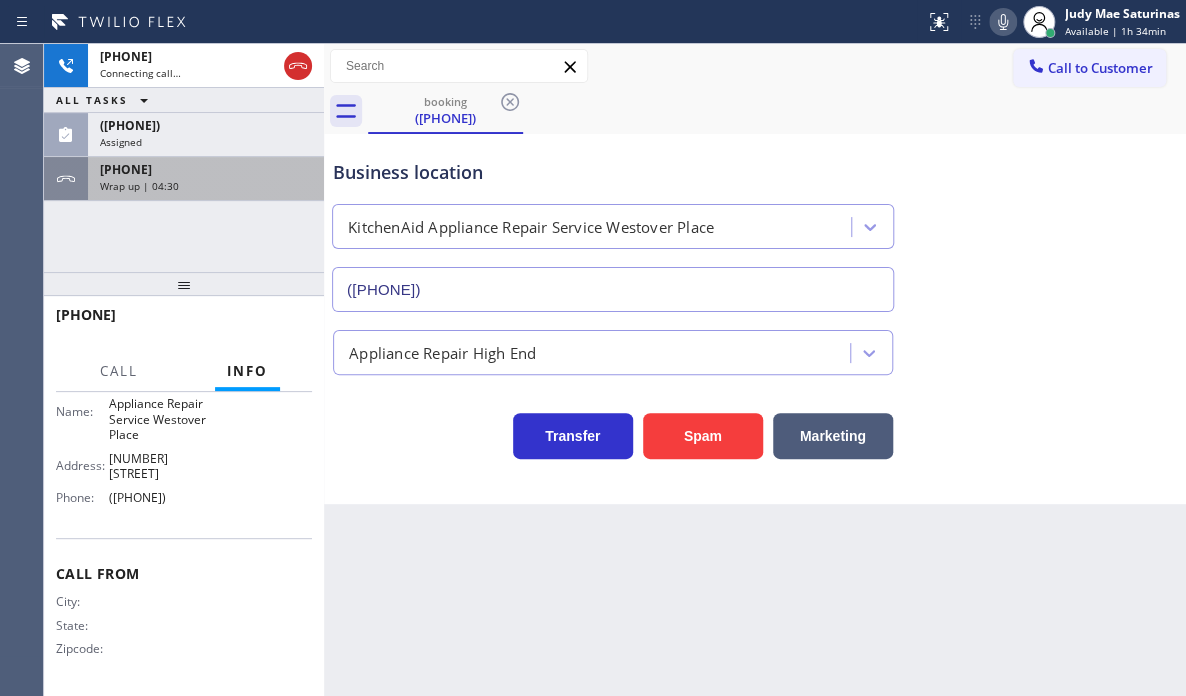 click on "Wrap up | 04:30" at bounding box center [206, 186] 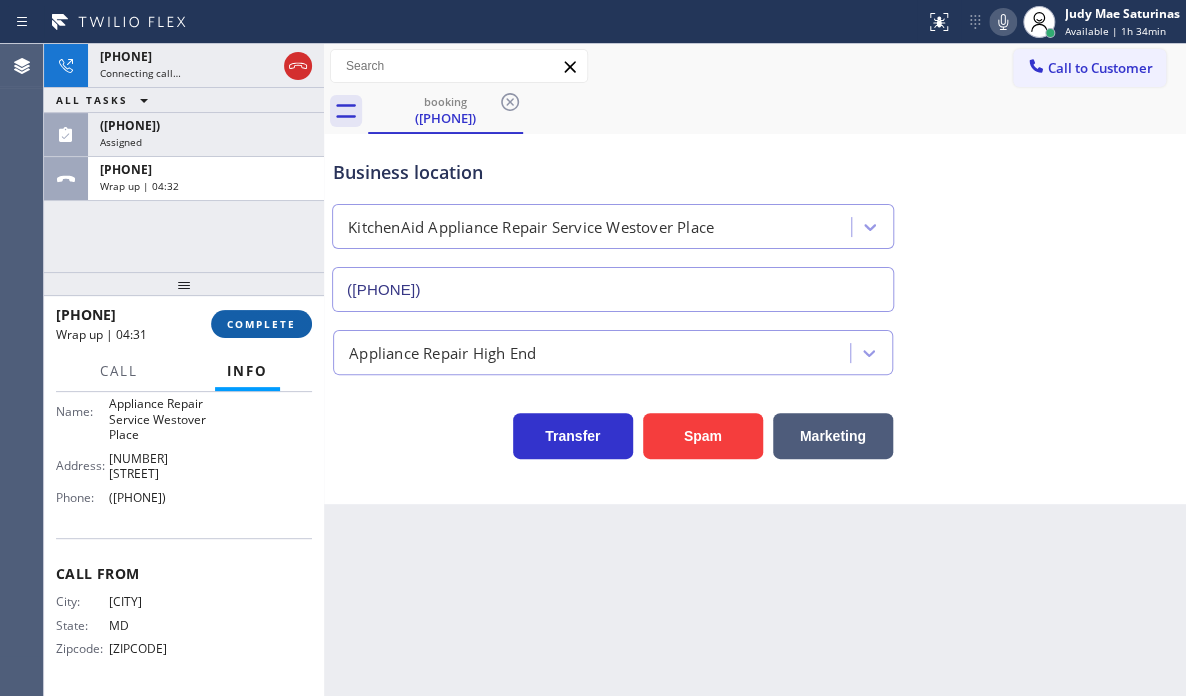 click on "COMPLETE" at bounding box center (261, 324) 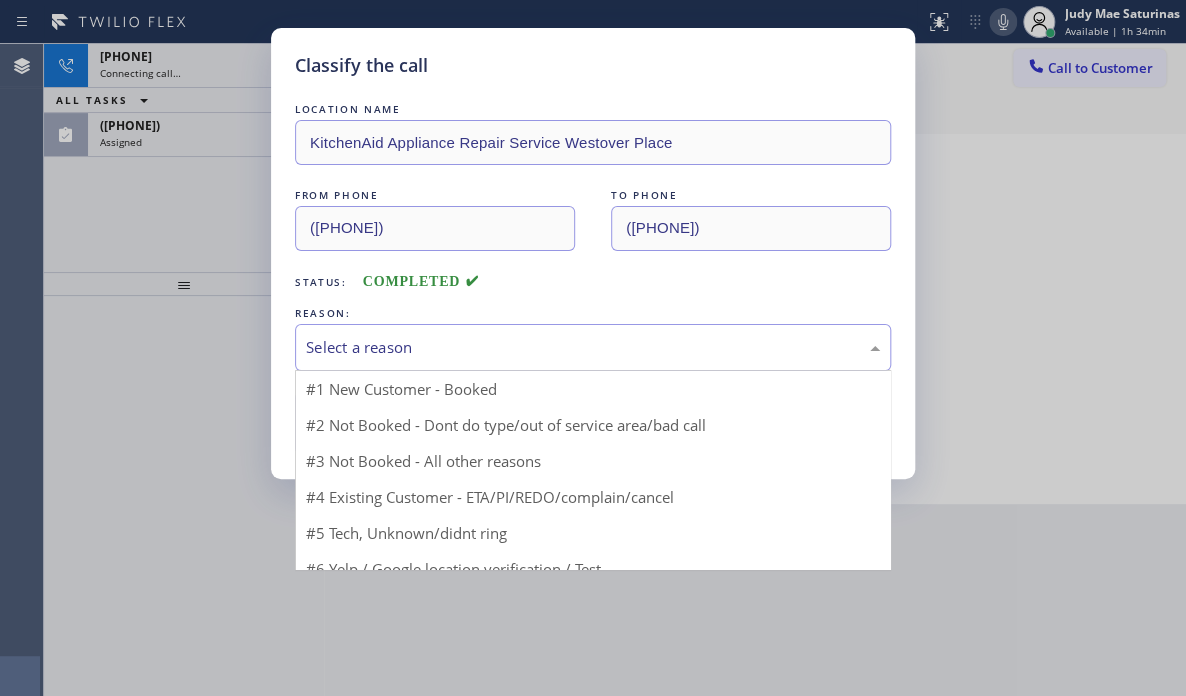 drag, startPoint x: 403, startPoint y: 347, endPoint x: 398, endPoint y: 368, distance: 21.587032 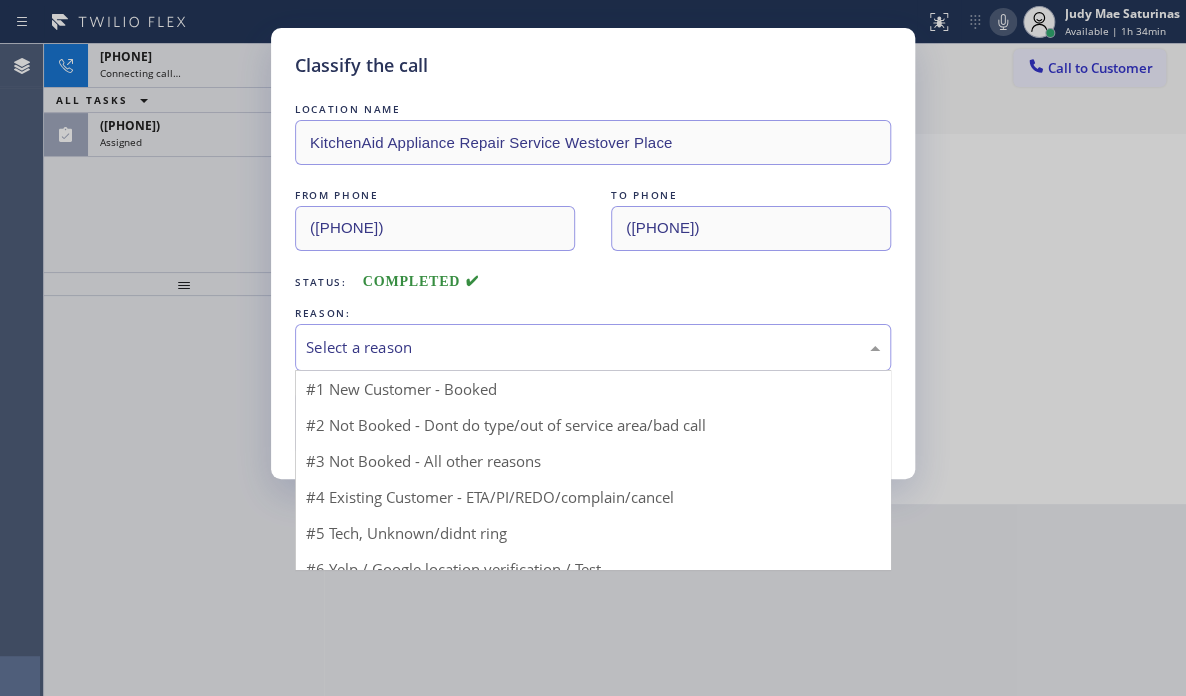 click on "Select a reason" at bounding box center (593, 347) 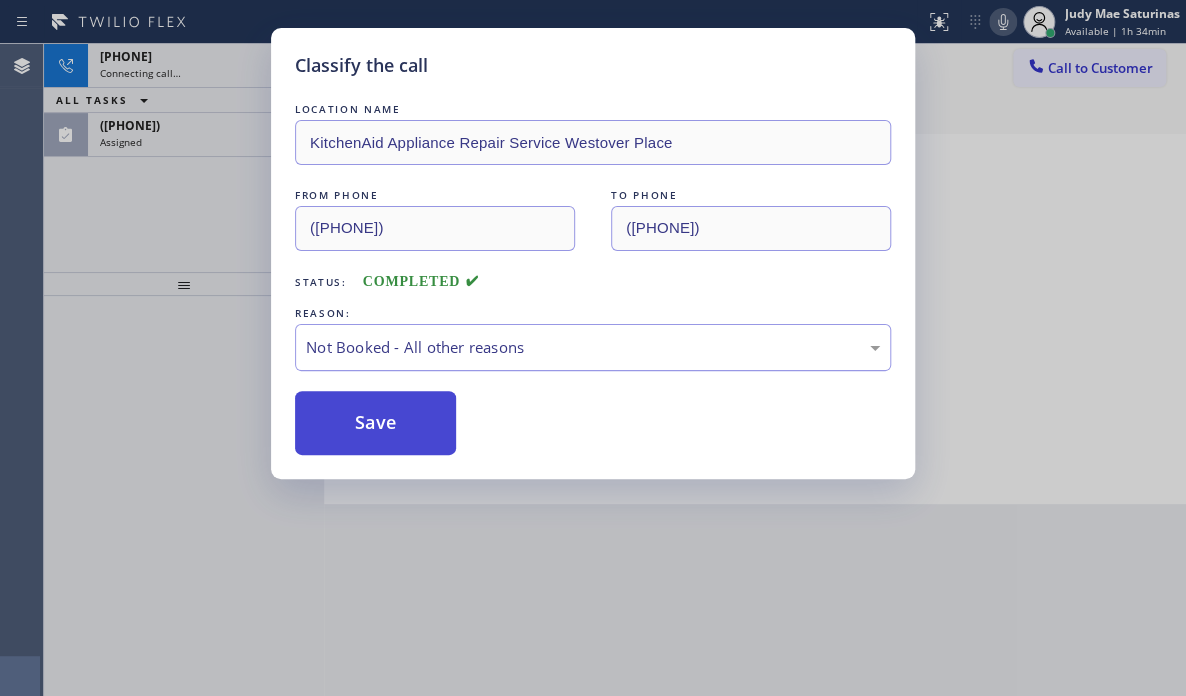click on "Save" at bounding box center (375, 423) 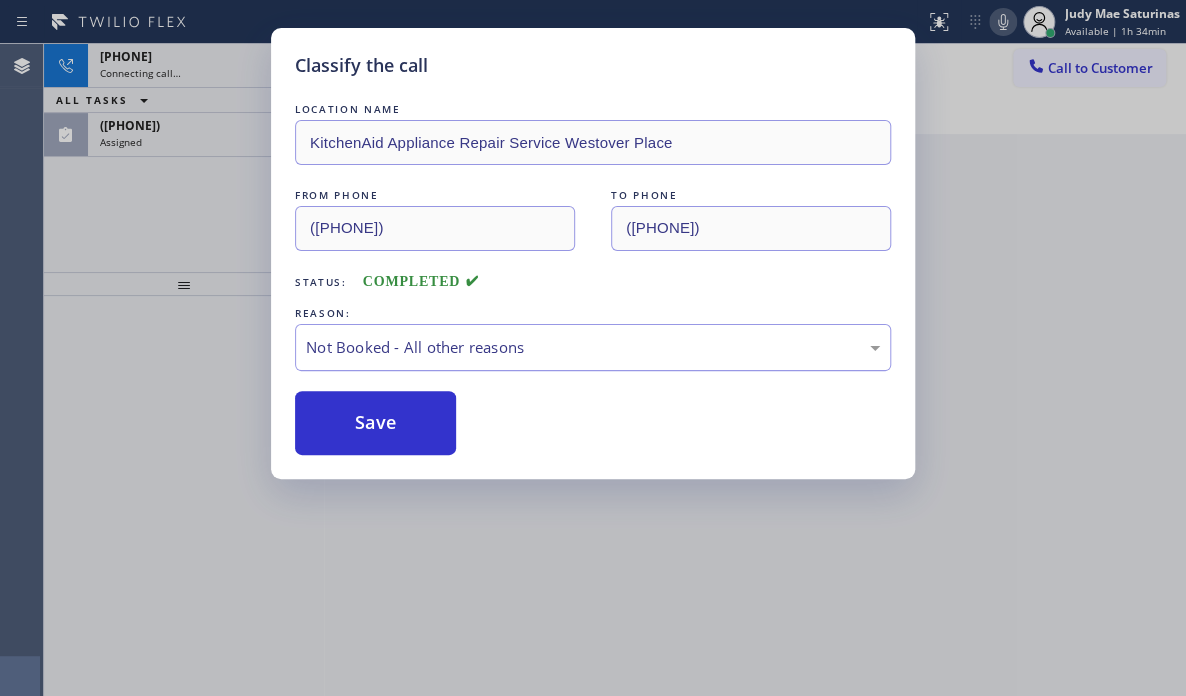 click on "Classify the call LOCATION NAME KitchenAid Appliance Repair Service Westover Place FROM PHONE [PHONE] TO PHONE [PHONE] Status: COMPLETED REASON: Not Booked - All other reasons Save" at bounding box center [593, 348] 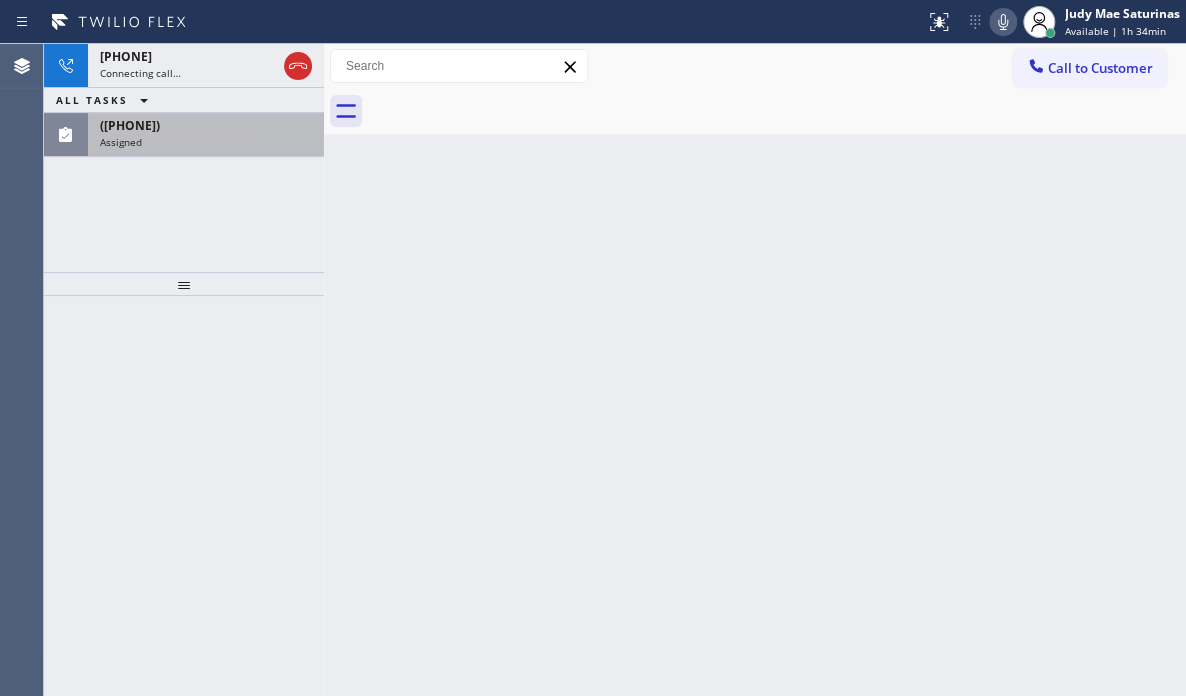 click on "Assigned" at bounding box center [206, 142] 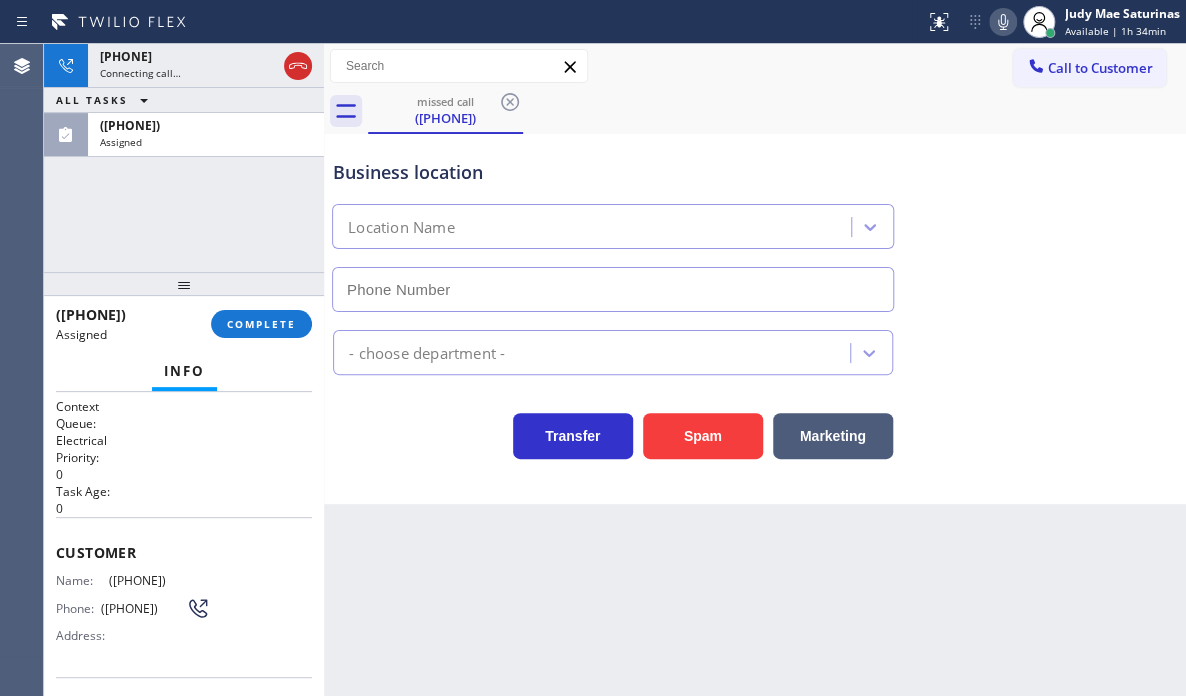 type on "[PHONE]" 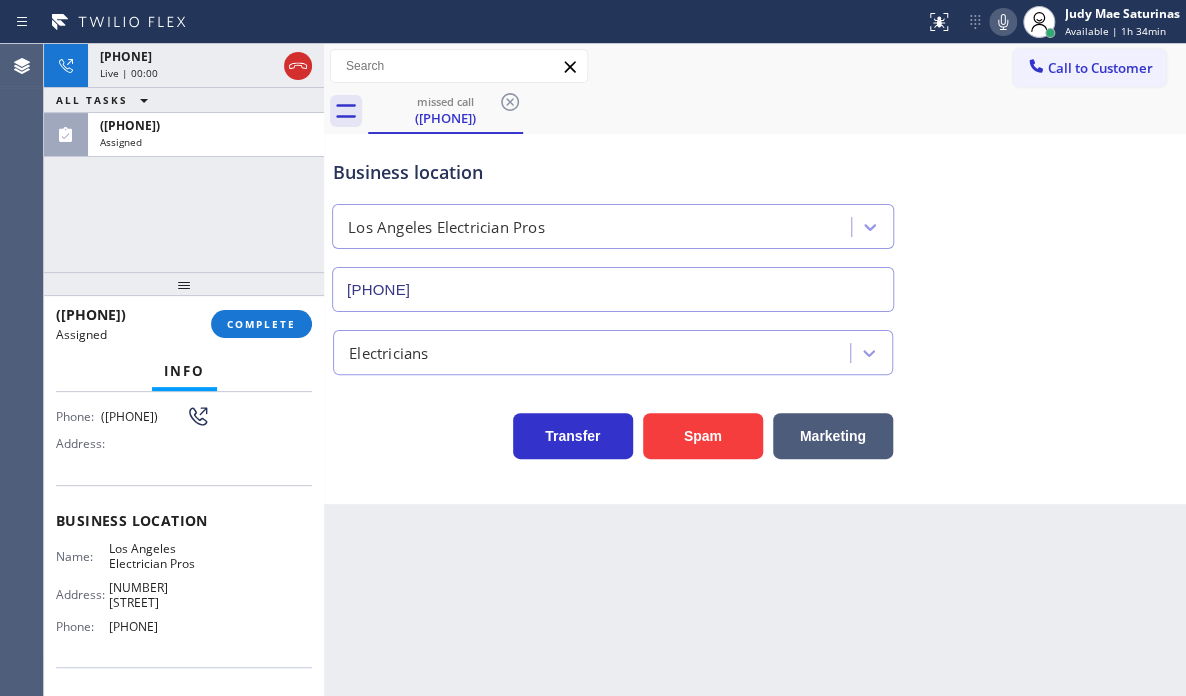 scroll, scrollTop: 200, scrollLeft: 0, axis: vertical 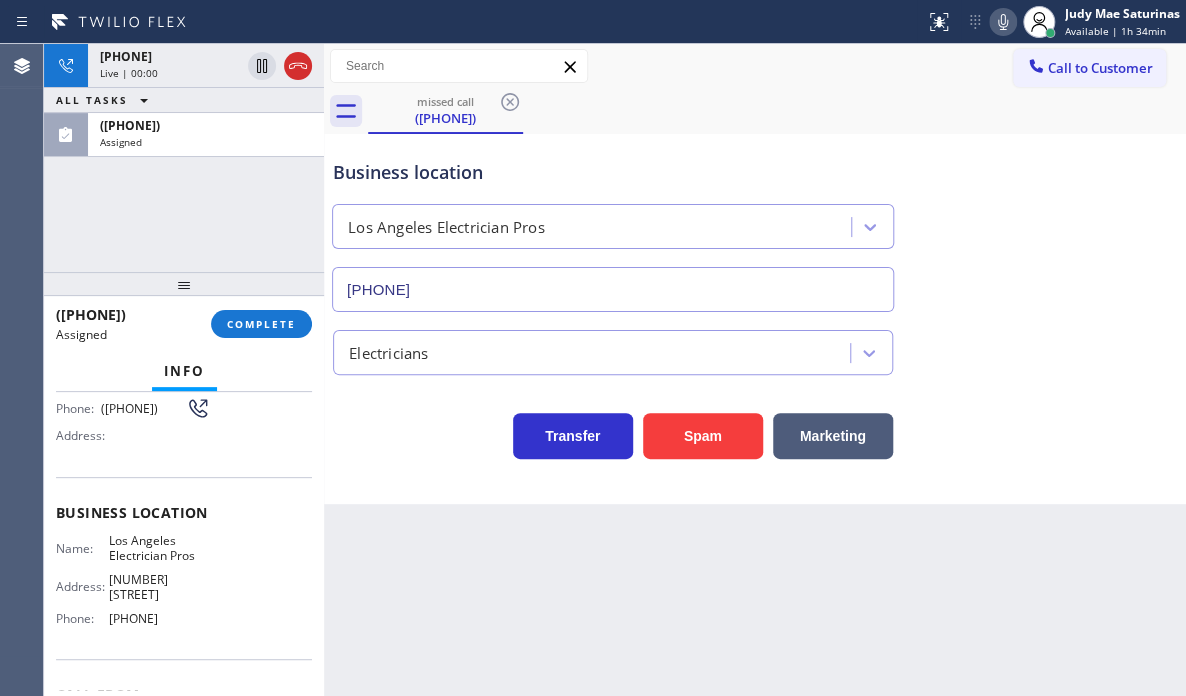 drag, startPoint x: 56, startPoint y: 539, endPoint x: 204, endPoint y: 623, distance: 170.17638 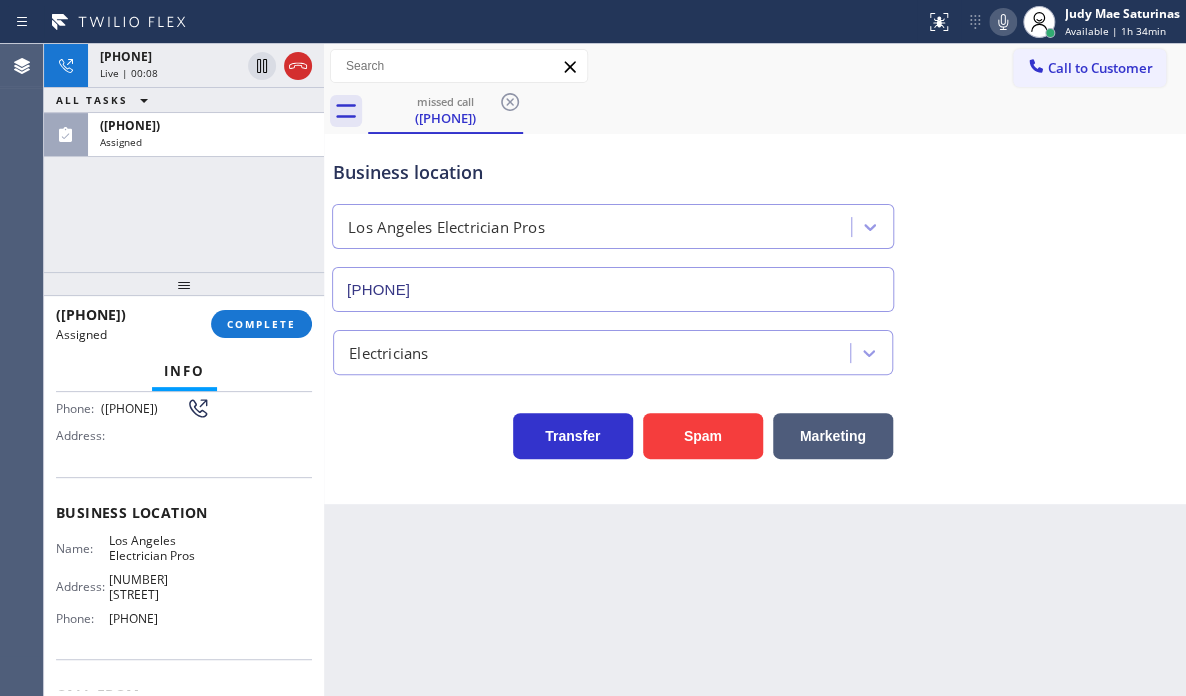 click on "[PHONE] Live | 00:08 ALL TASKS ALL TASKS ACTIVE TASKS TASKS IN WRAP UP [PHONE] Assigned" at bounding box center (184, 158) 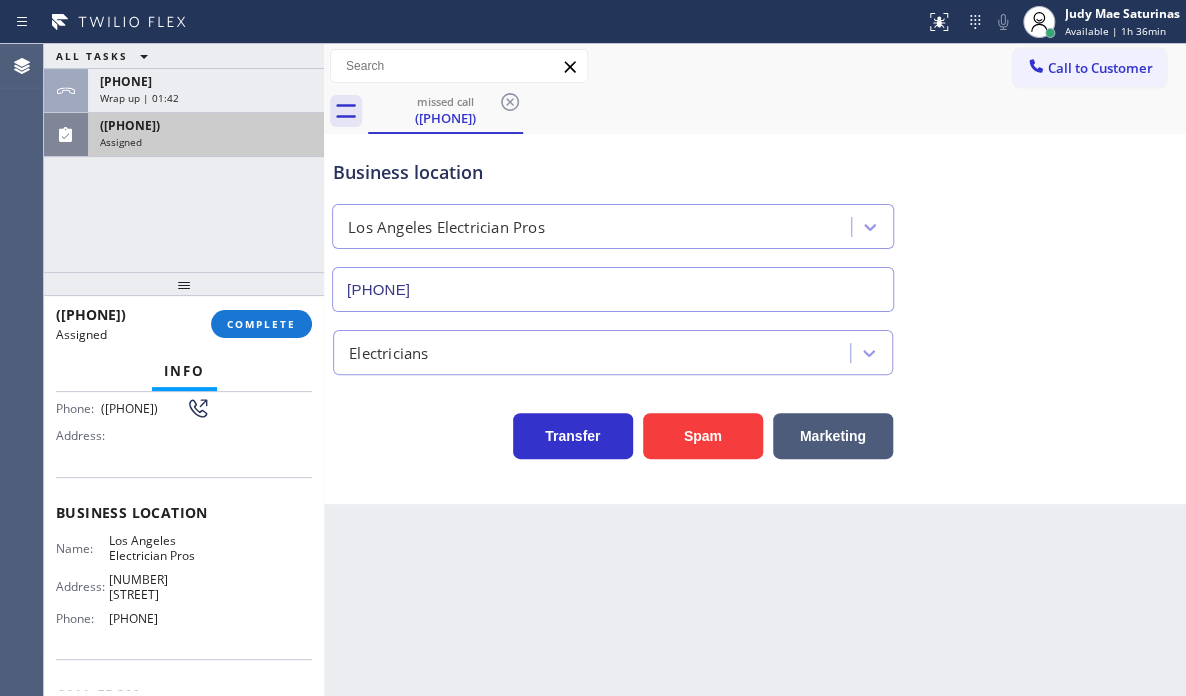 click on "Assigned" at bounding box center [206, 142] 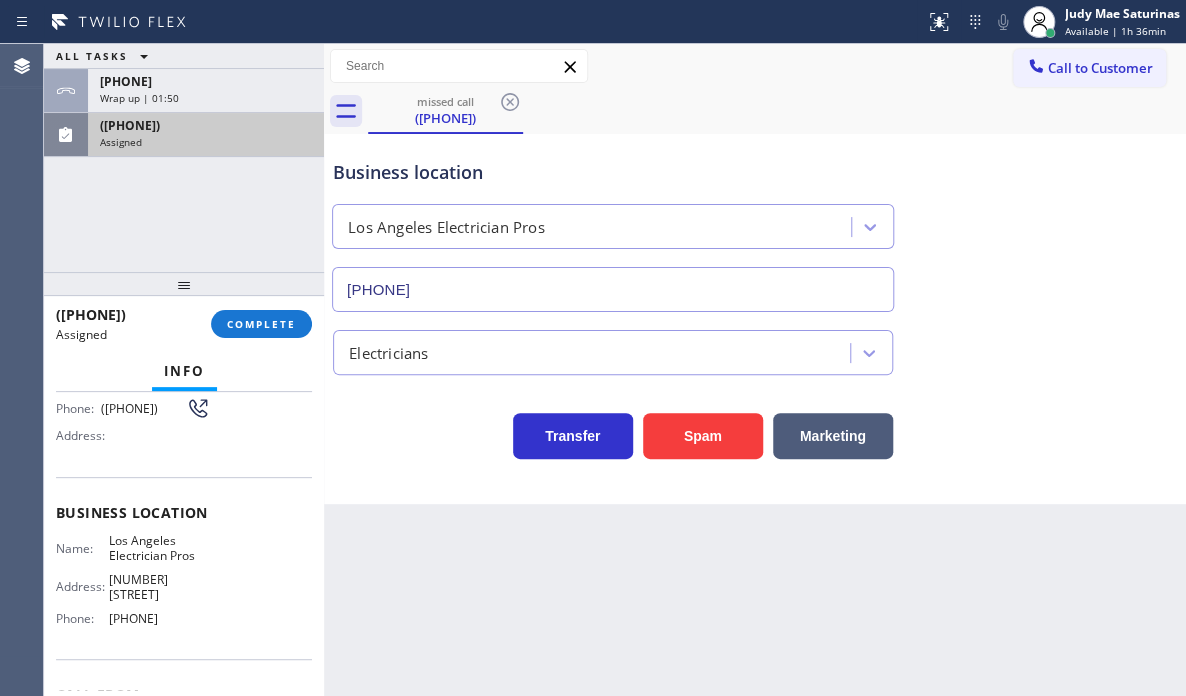 click on "Assigned" at bounding box center (206, 142) 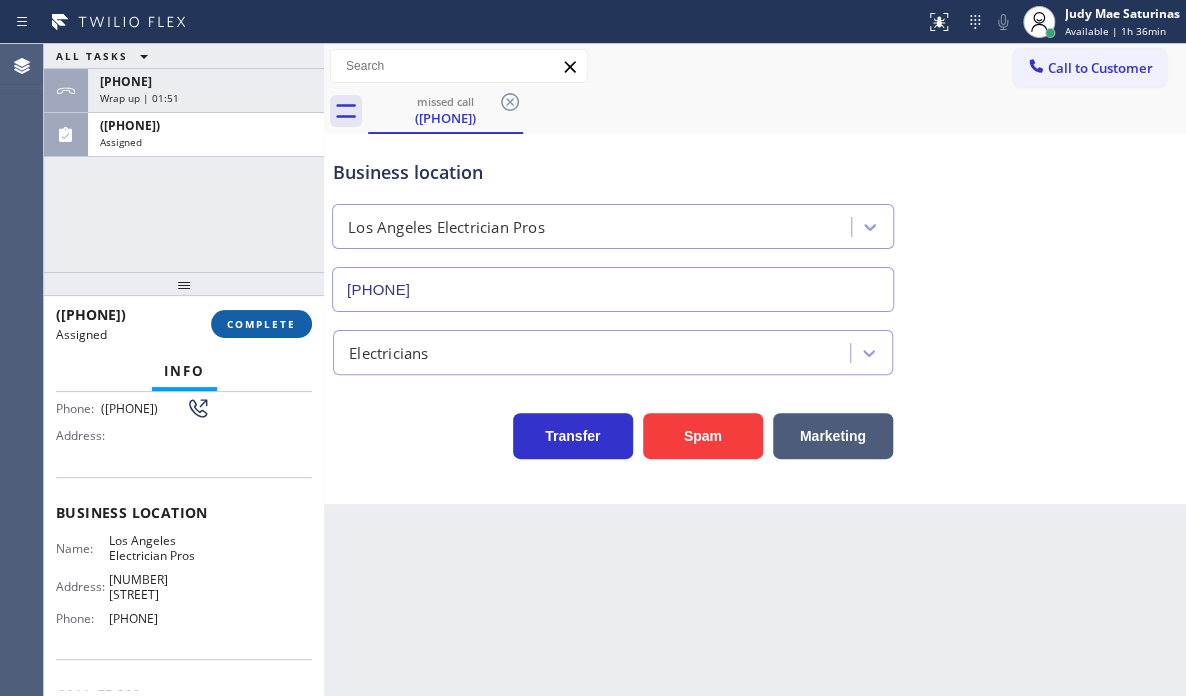 click on "COMPLETE" at bounding box center (261, 324) 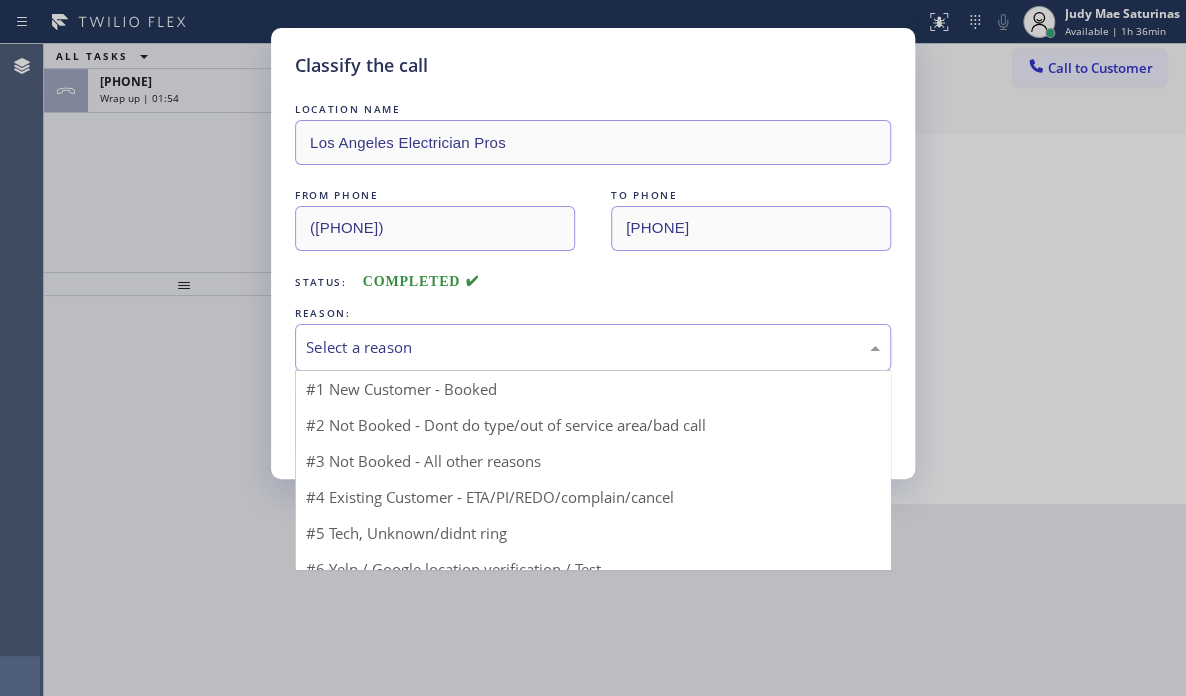 click on "Select a reason" at bounding box center (593, 347) 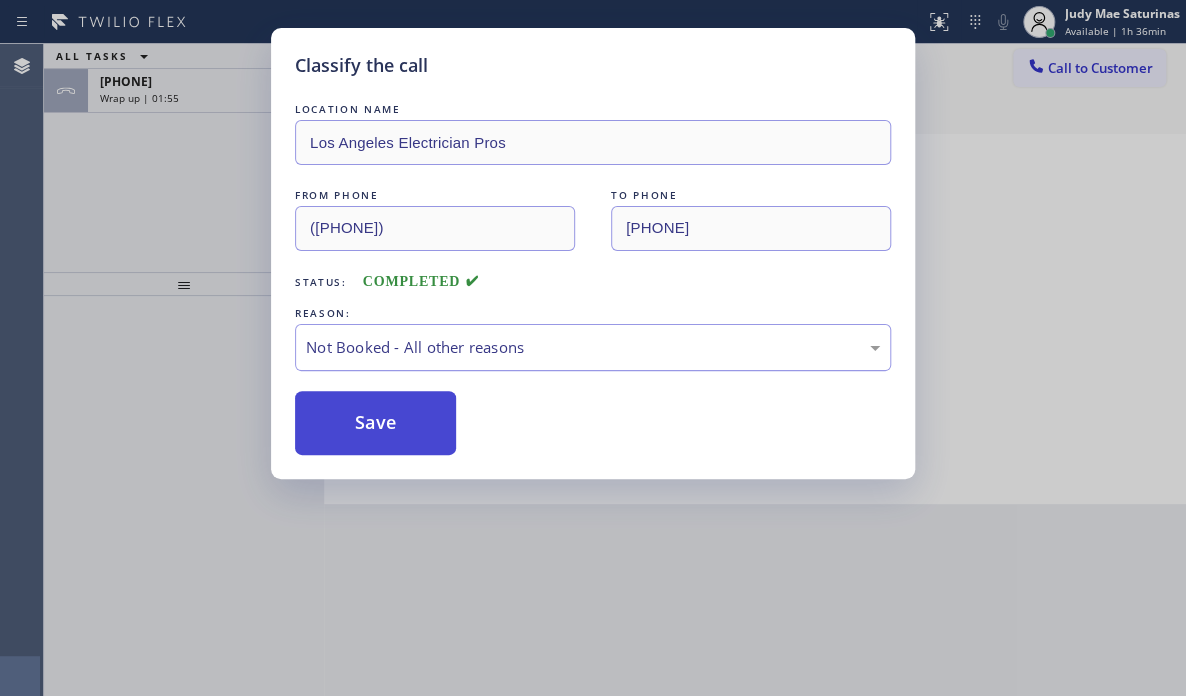 click on "Save" at bounding box center [375, 423] 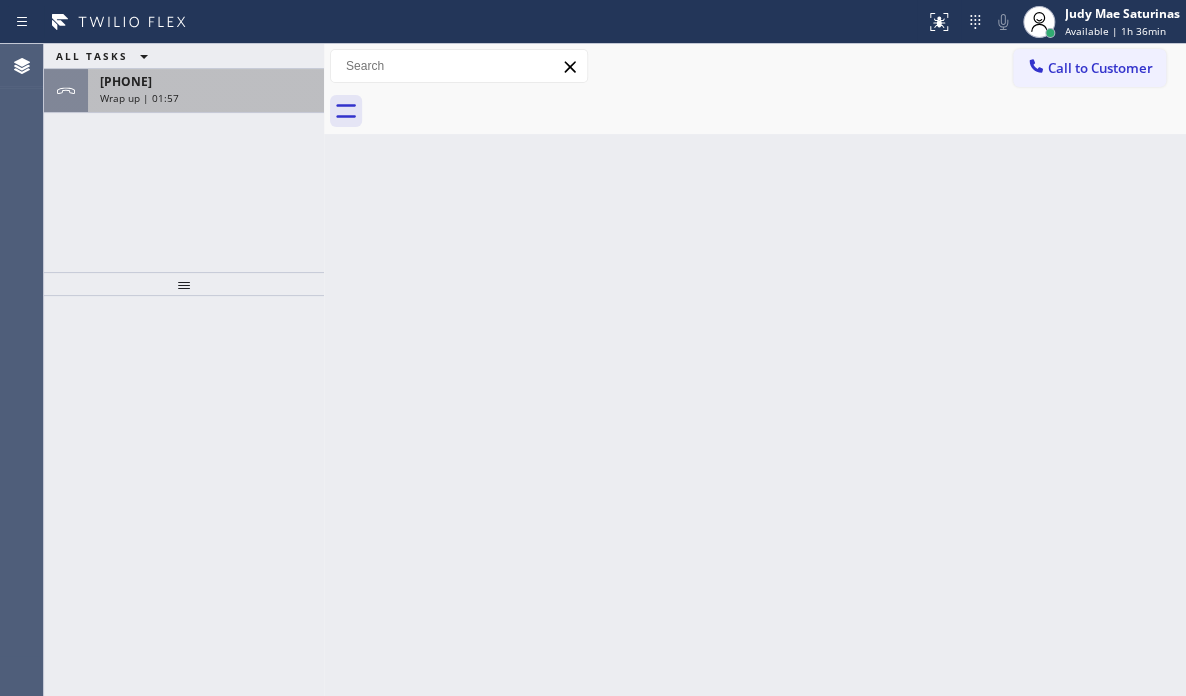 click on "Wrap up | 01:57" at bounding box center (206, 98) 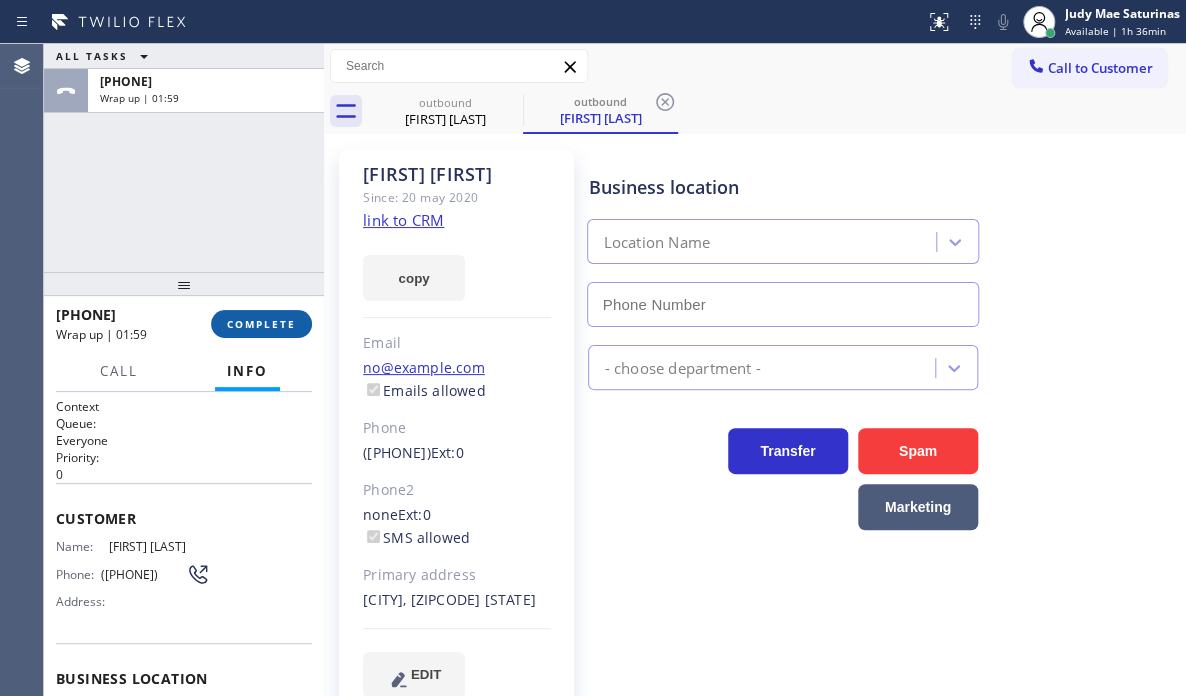 type on "([PHONE])" 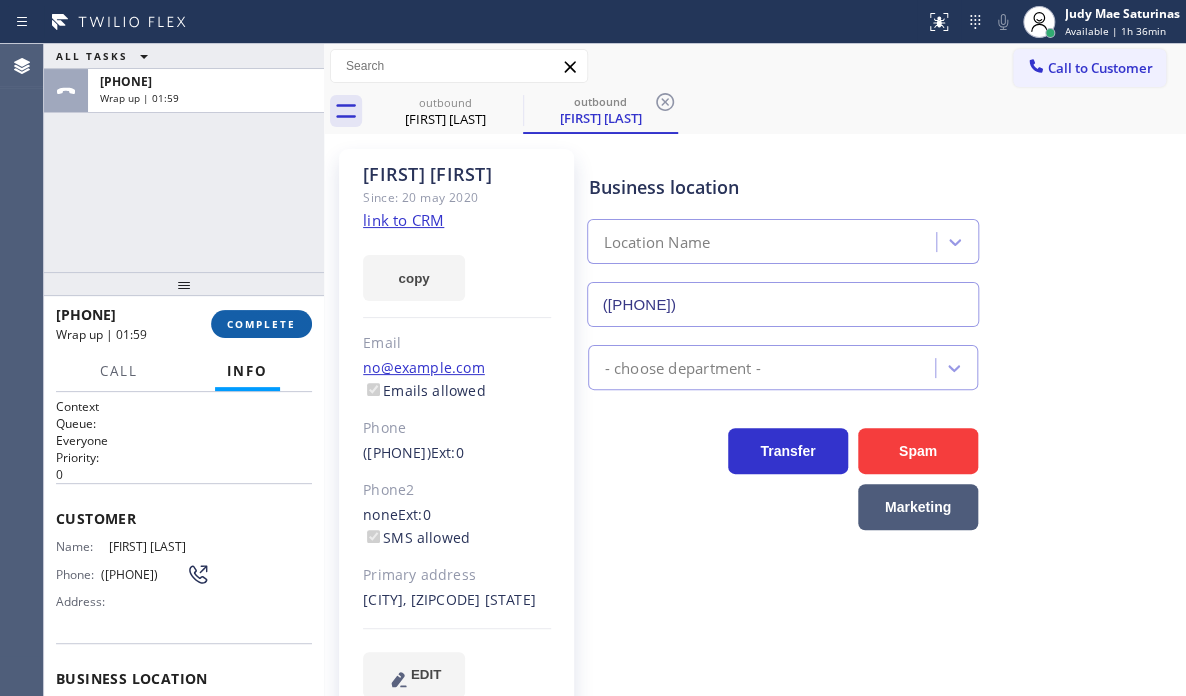 click on "COMPLETE" at bounding box center [261, 324] 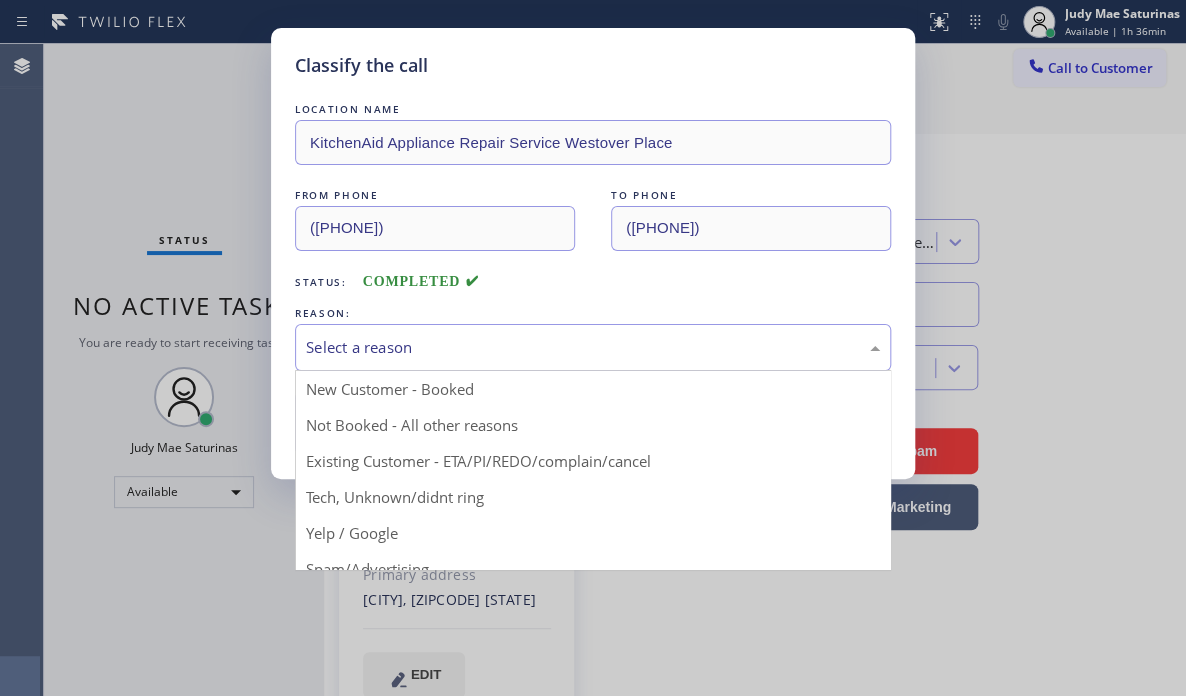 click on "Select a reason" at bounding box center (593, 347) 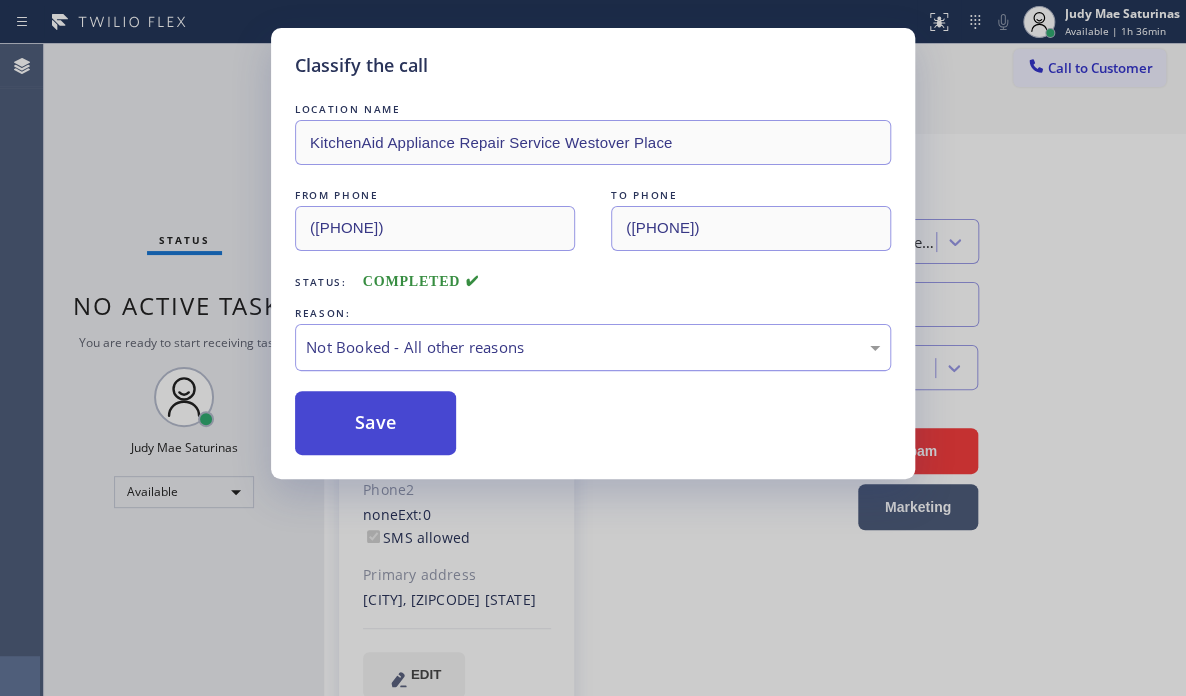 click on "Save" at bounding box center [375, 423] 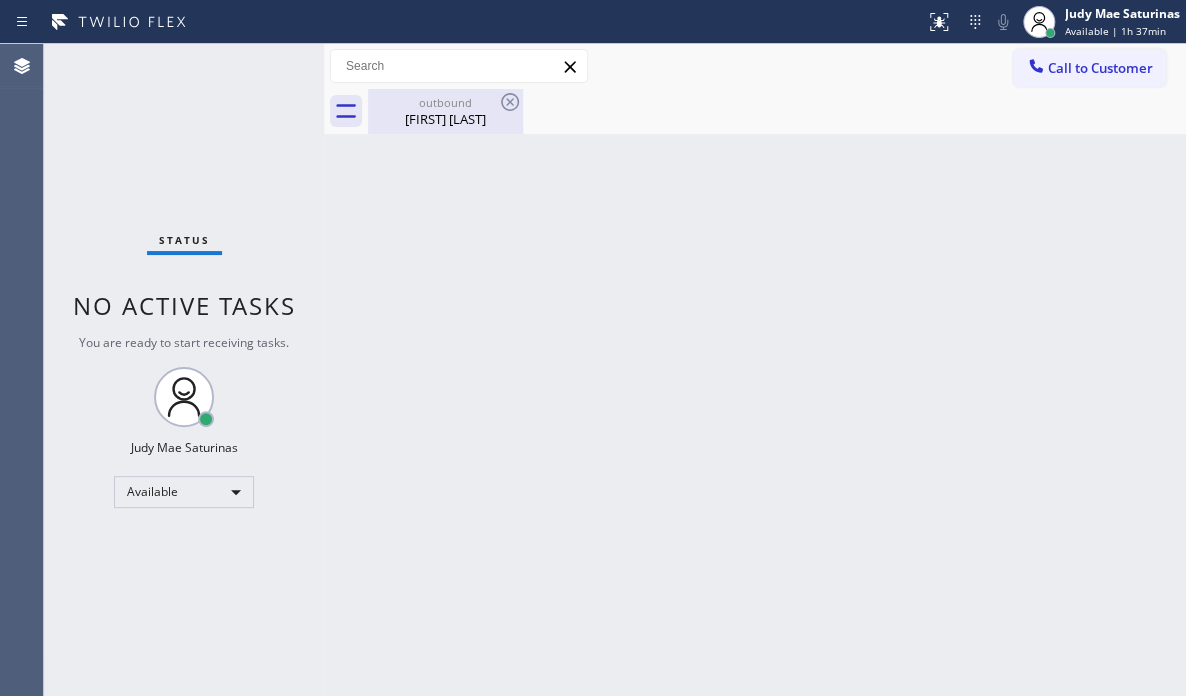 click on "outbound" at bounding box center (445, 102) 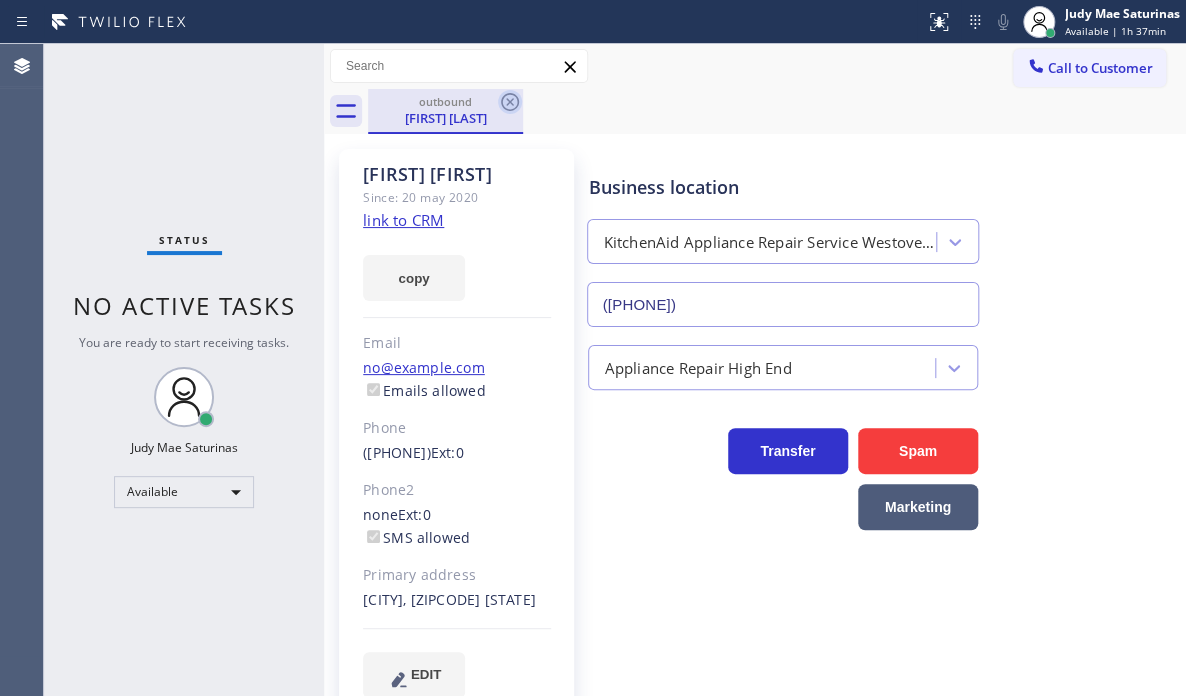 click 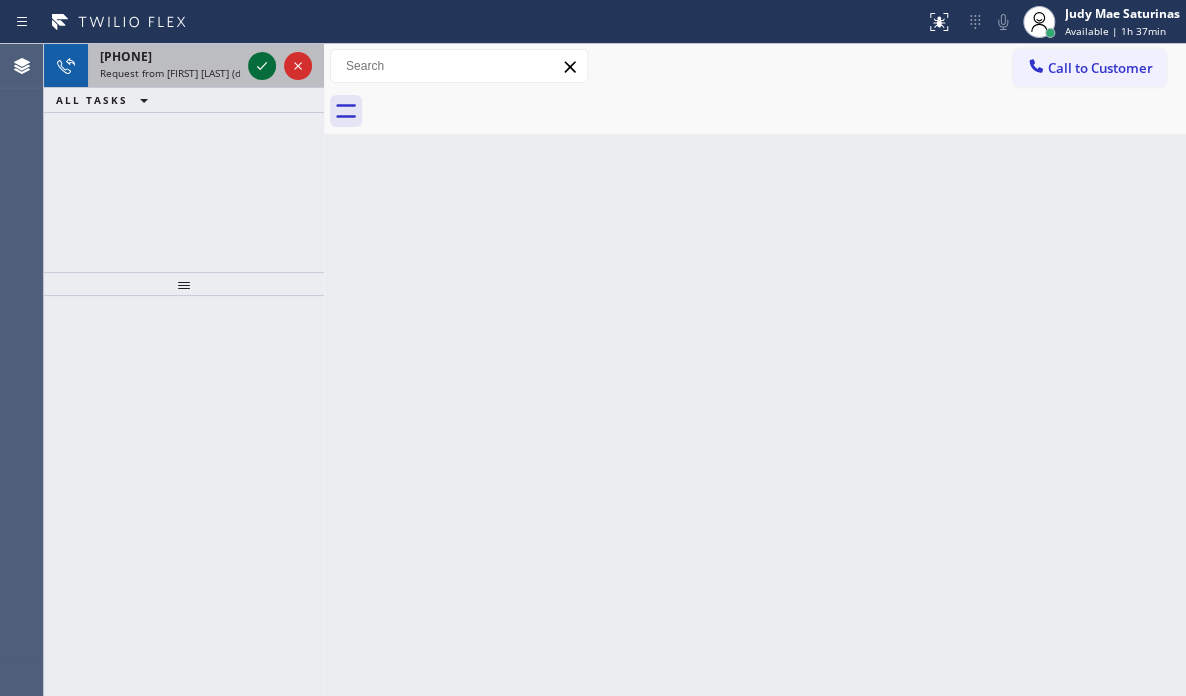 click 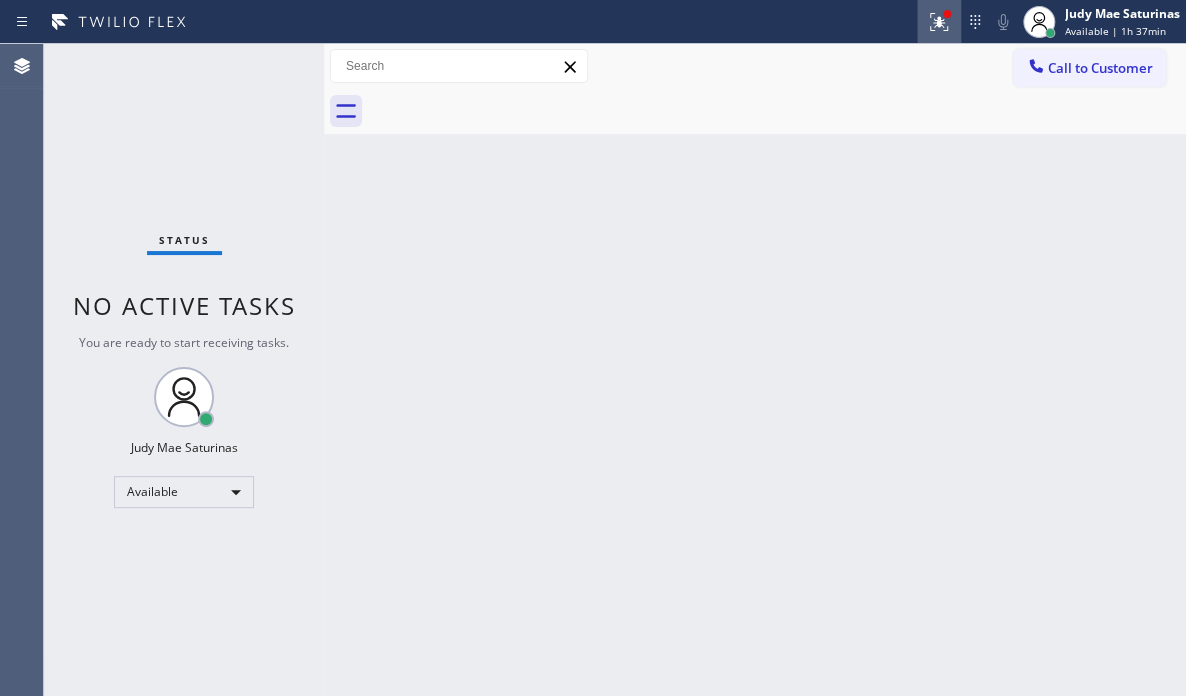 click 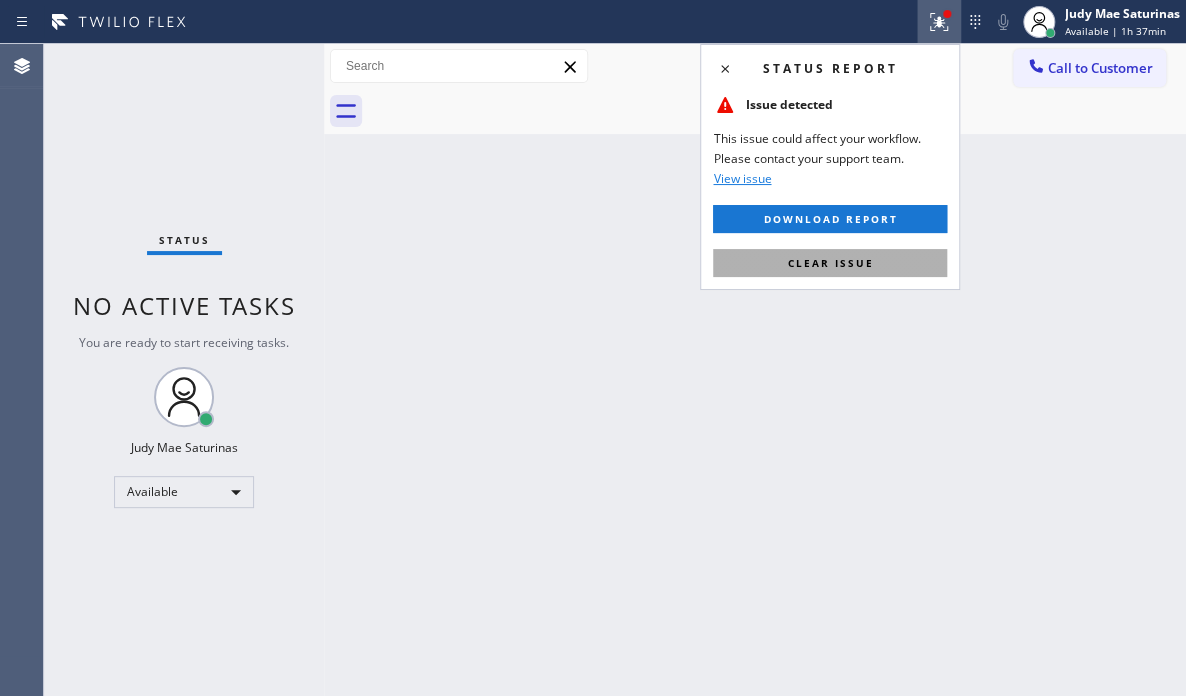 click on "Clear issue" at bounding box center (830, 263) 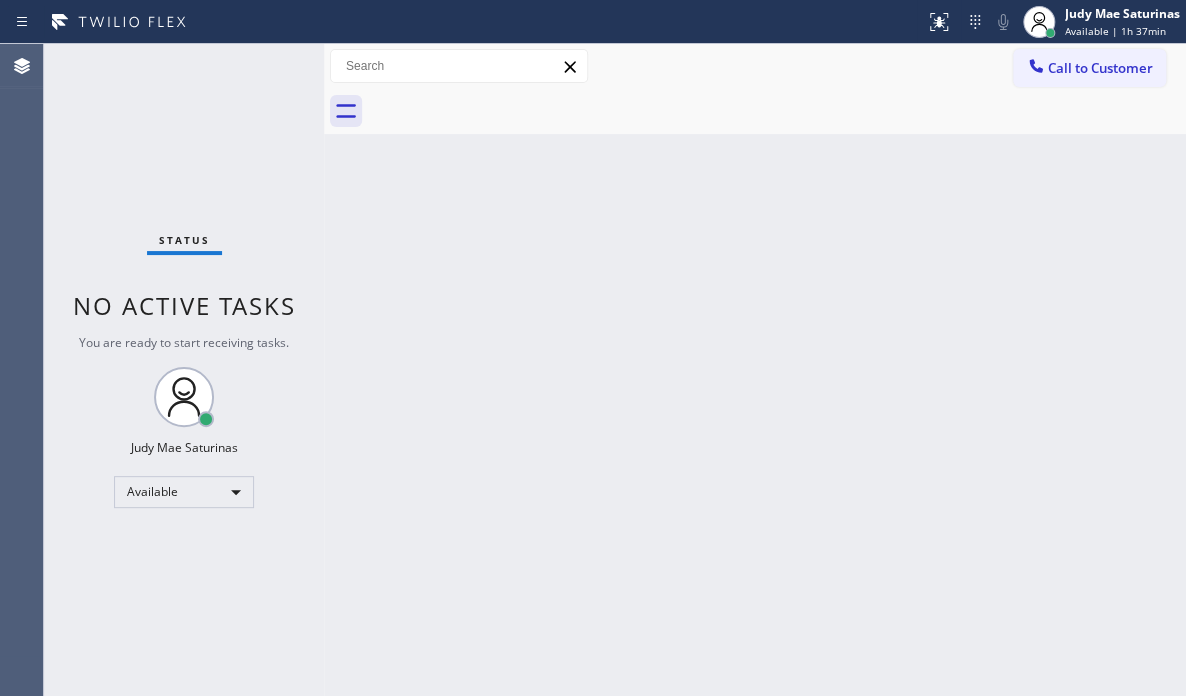 drag, startPoint x: 501, startPoint y: 217, endPoint x: 580, endPoint y: 260, distance: 89.94443 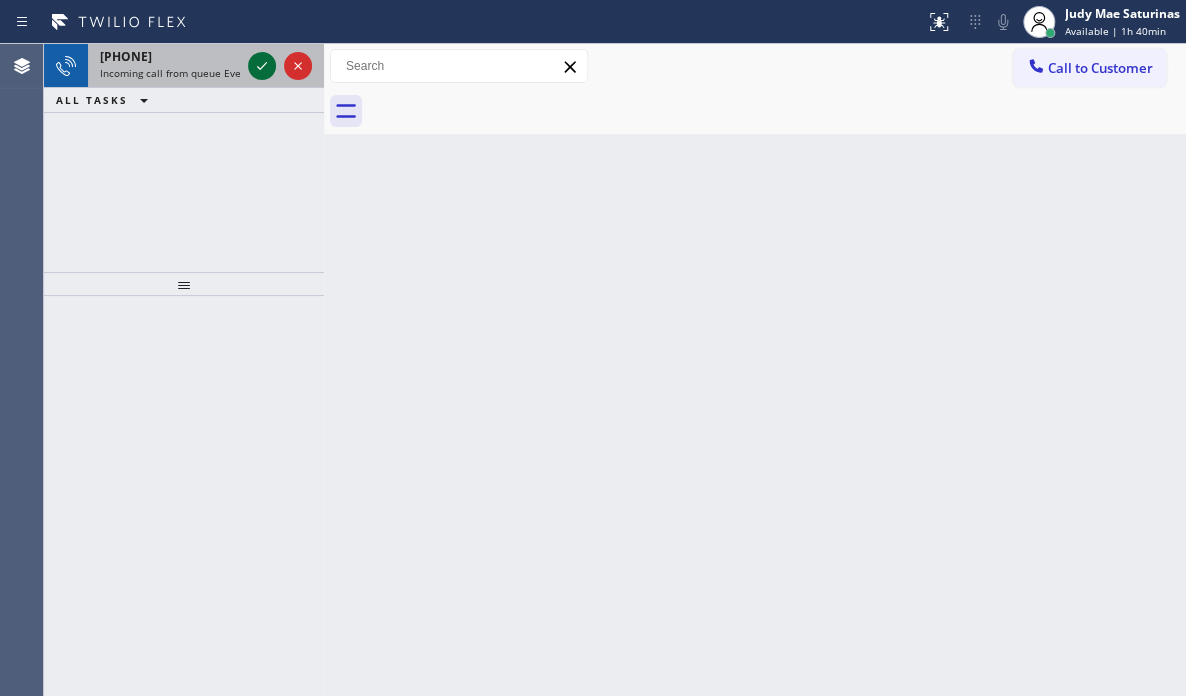 click 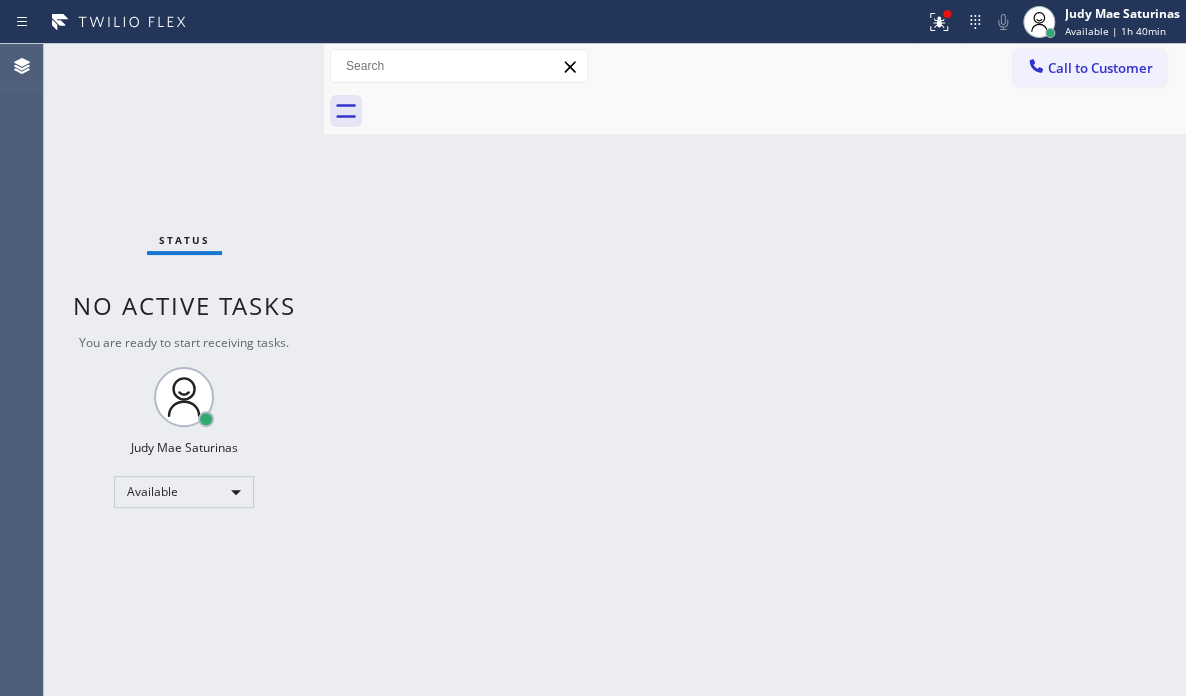 click on "Status   No active tasks     You are ready to start receiving tasks.   [FIRST] [LAST] Available" at bounding box center (184, 370) 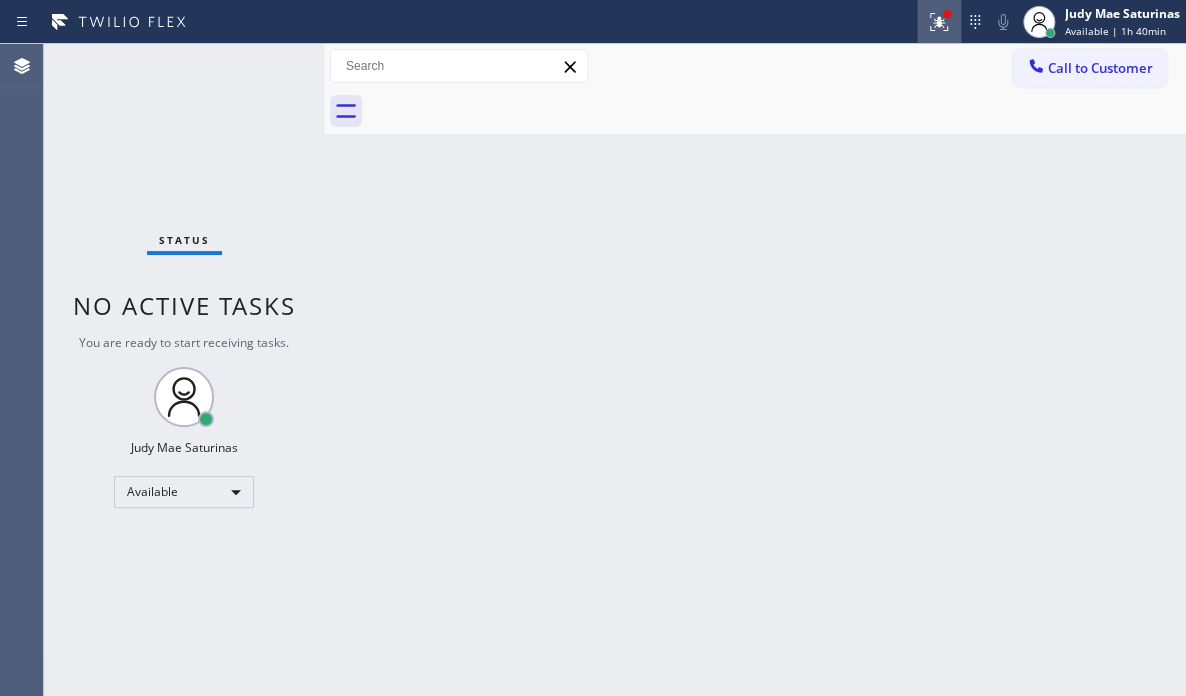 click 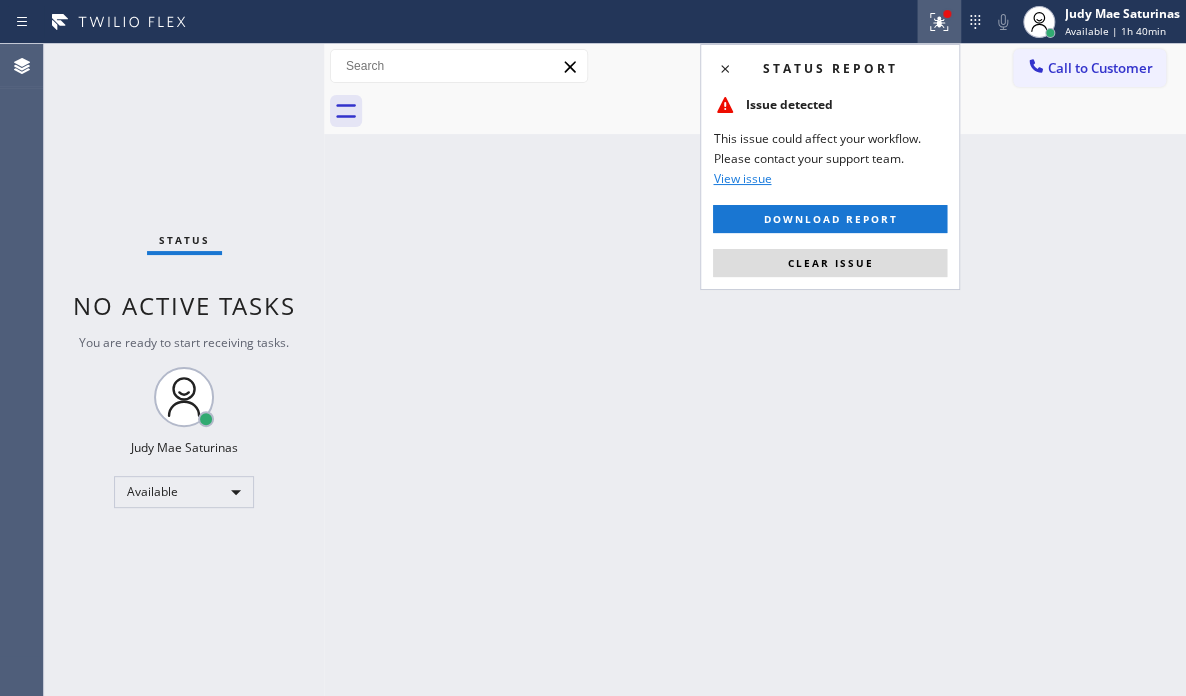 click on "Clear issue" at bounding box center [830, 263] 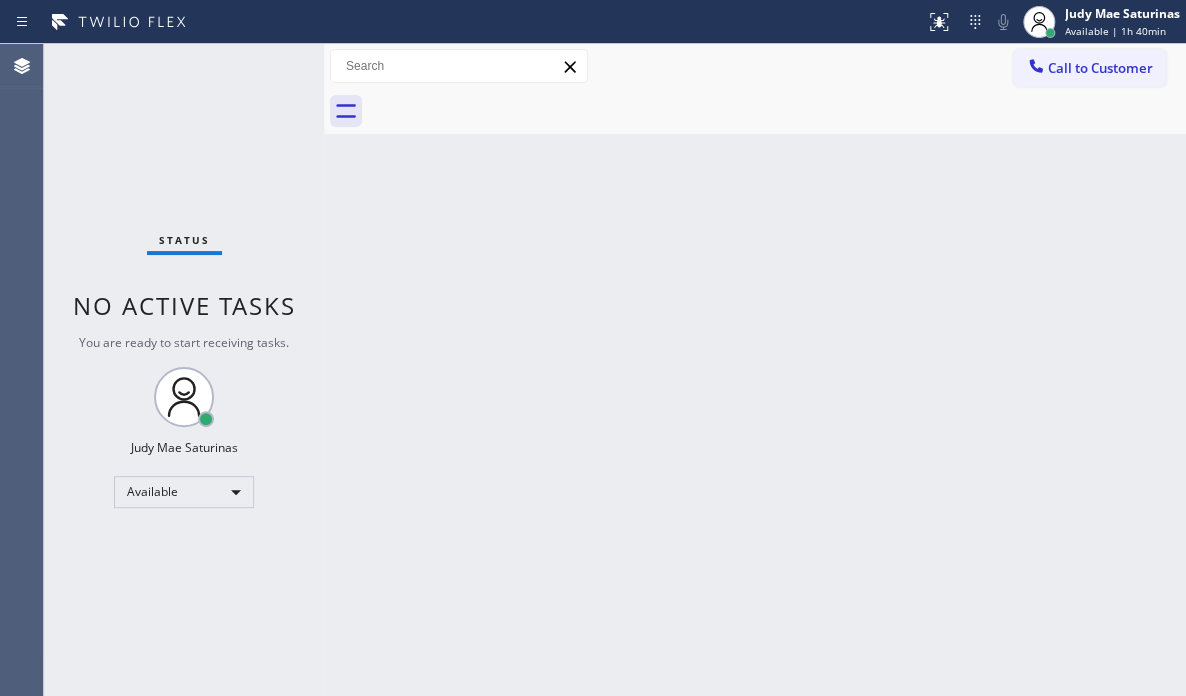 click on "Status   No active tasks     You are ready to start receiving tasks.   [FIRST] [LAST] Available" at bounding box center (184, 370) 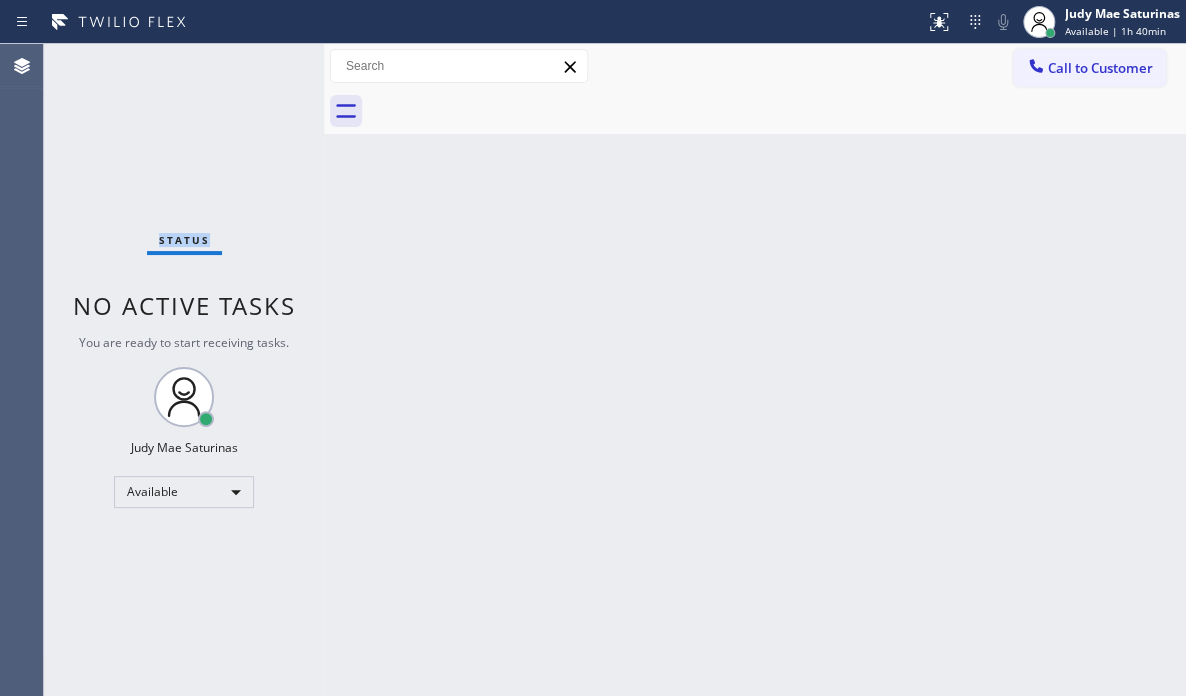 click on "Status   No active tasks     You are ready to start receiving tasks.   [FIRST] [LAST] Available" at bounding box center (184, 370) 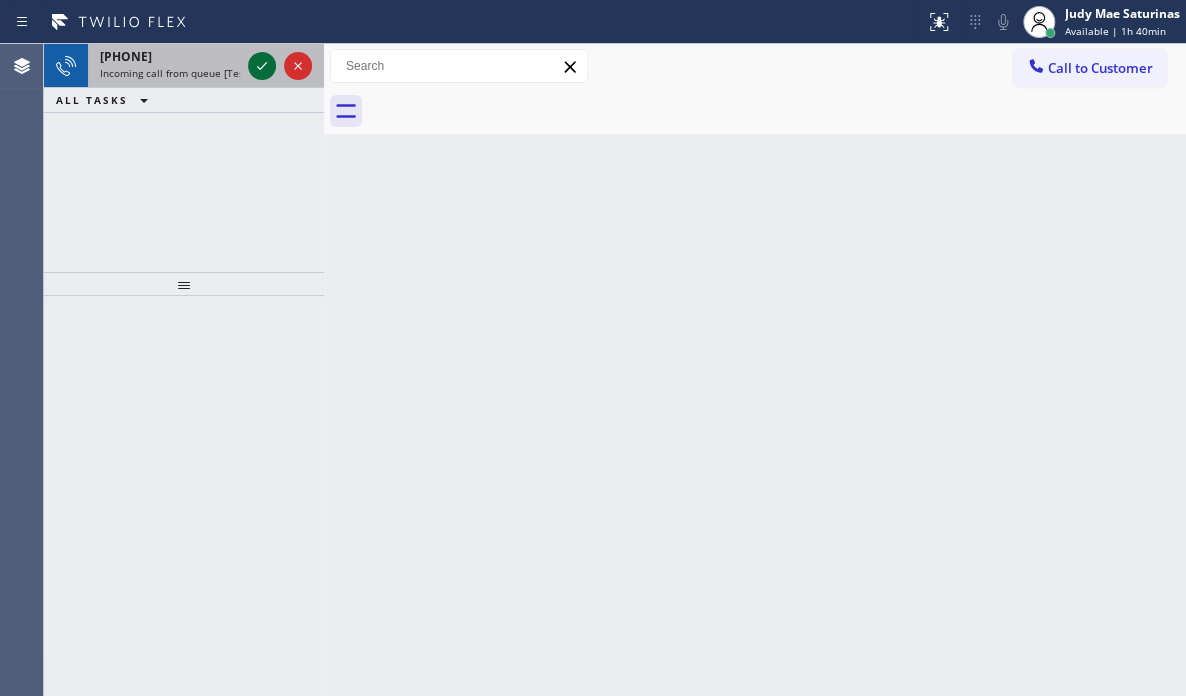 click 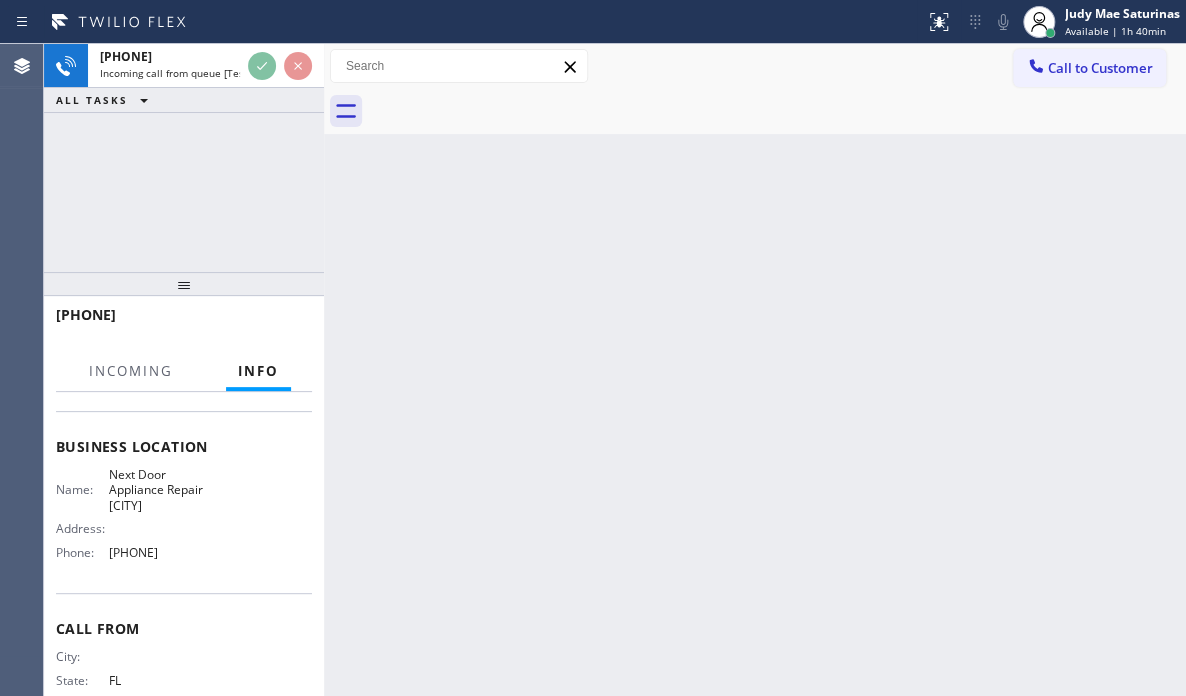 scroll, scrollTop: 88, scrollLeft: 0, axis: vertical 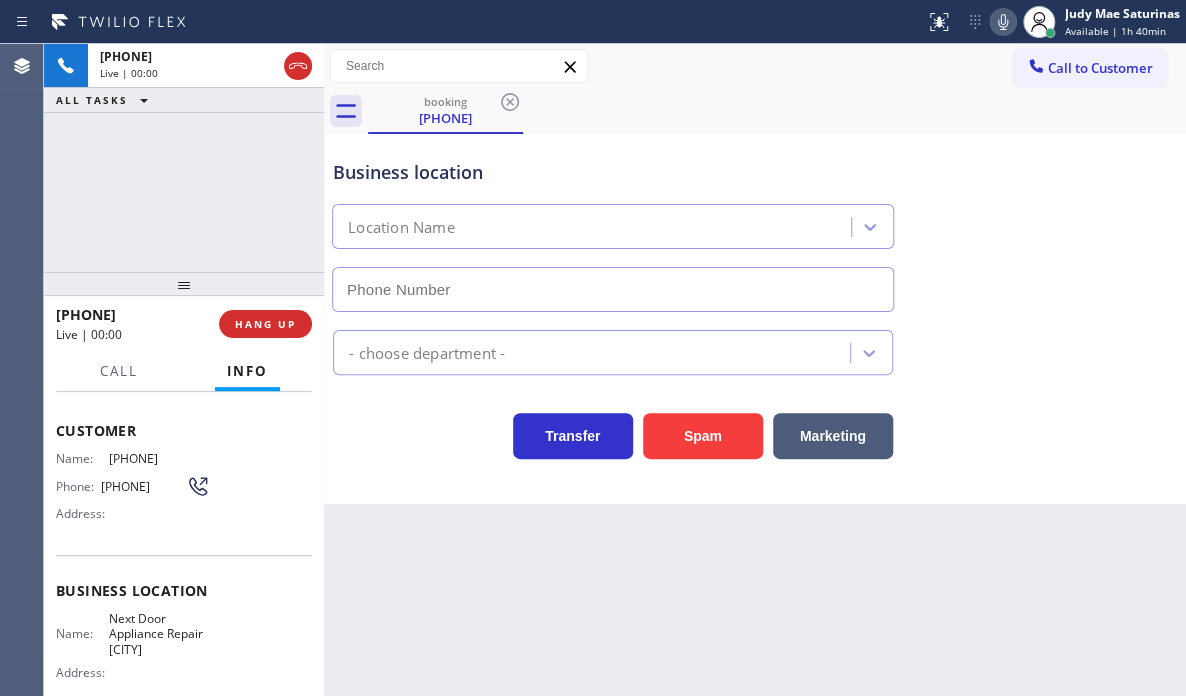 type on "[PHONE]" 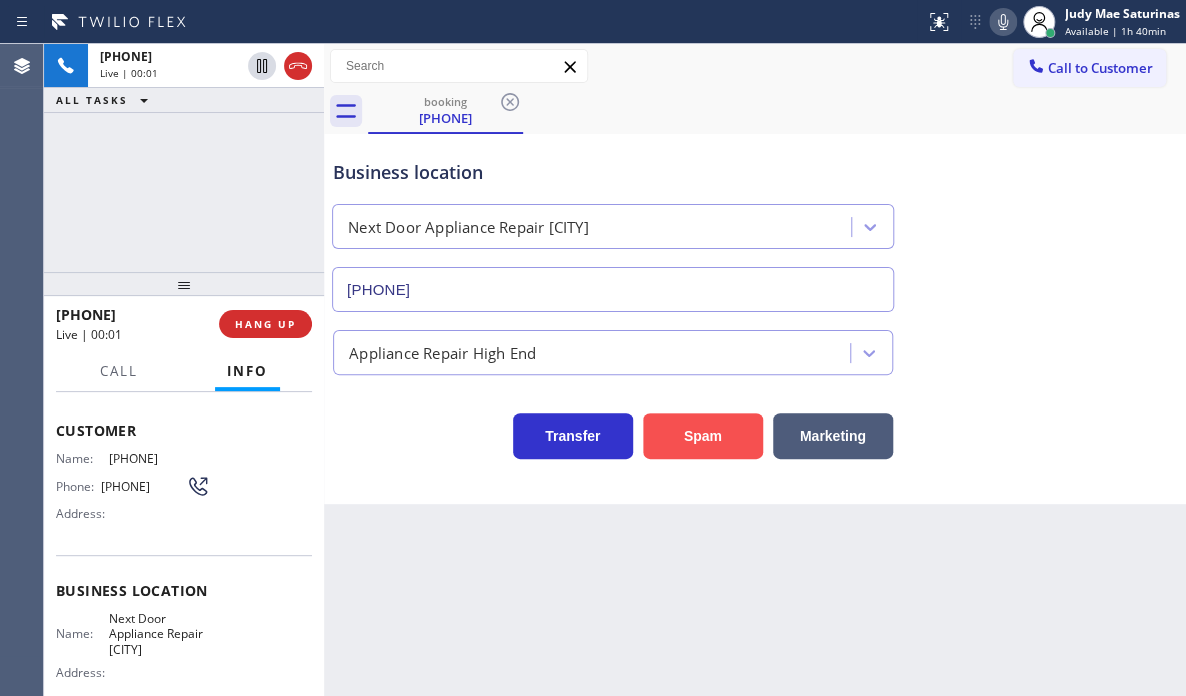 click on "Spam" at bounding box center [703, 436] 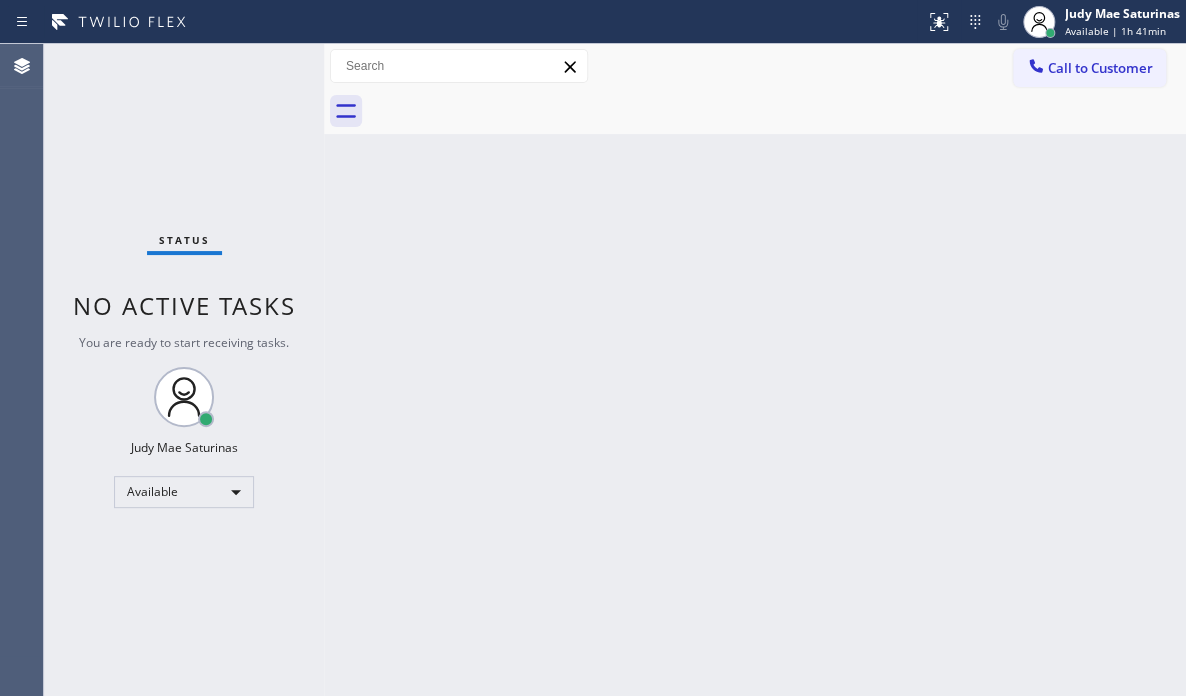 click on "Back to Dashboard Change Sender ID Customers Technicians Select a contact Outbound call Technician Search Technician Your caller id phone number Your caller id phone number Call Technician info Name   Phone none Address none Change Sender ID HVAC +18559994417 5 Star Appliance +18557314952 Appliance Repair +18554611149 Plumbing +18889090120 Air Duct Cleaning +18006865038  Electricians +18005688664 Cancel Change Check personal SMS Reset Change No tabs Call to Customer Outbound call Location KitchenAid Appliance Repair Service Westover Place Your caller id phone number [PHONE] Customer number Call Outbound call Technician Search Technician Your caller id phone number Your caller id phone number Call" at bounding box center (755, 370) 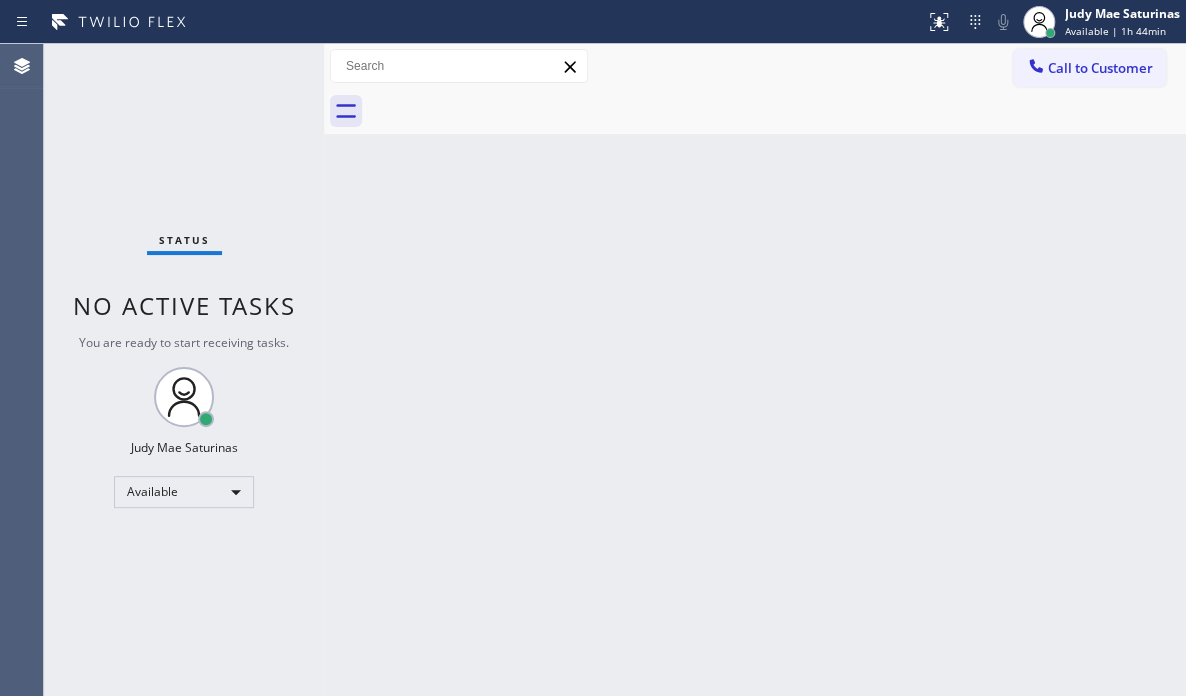 click on "Back to Dashboard Change Sender ID Customers Technicians Select a contact Outbound call Technician Search Technician Your caller id phone number Your caller id phone number Call Technician info Name   Phone none Address none Change Sender ID HVAC +18559994417 5 Star Appliance +18557314952 Appliance Repair +18554611149 Plumbing +18889090120 Air Duct Cleaning +18006865038  Electricians +18005688664 Cancel Change Check personal SMS Reset Change No tabs Call to Customer Outbound call Location KitchenAid Appliance Repair Service Westover Place Your caller id phone number [PHONE] Customer number Call Outbound call Technician Search Technician Your caller id phone number Your caller id phone number Call" at bounding box center [755, 370] 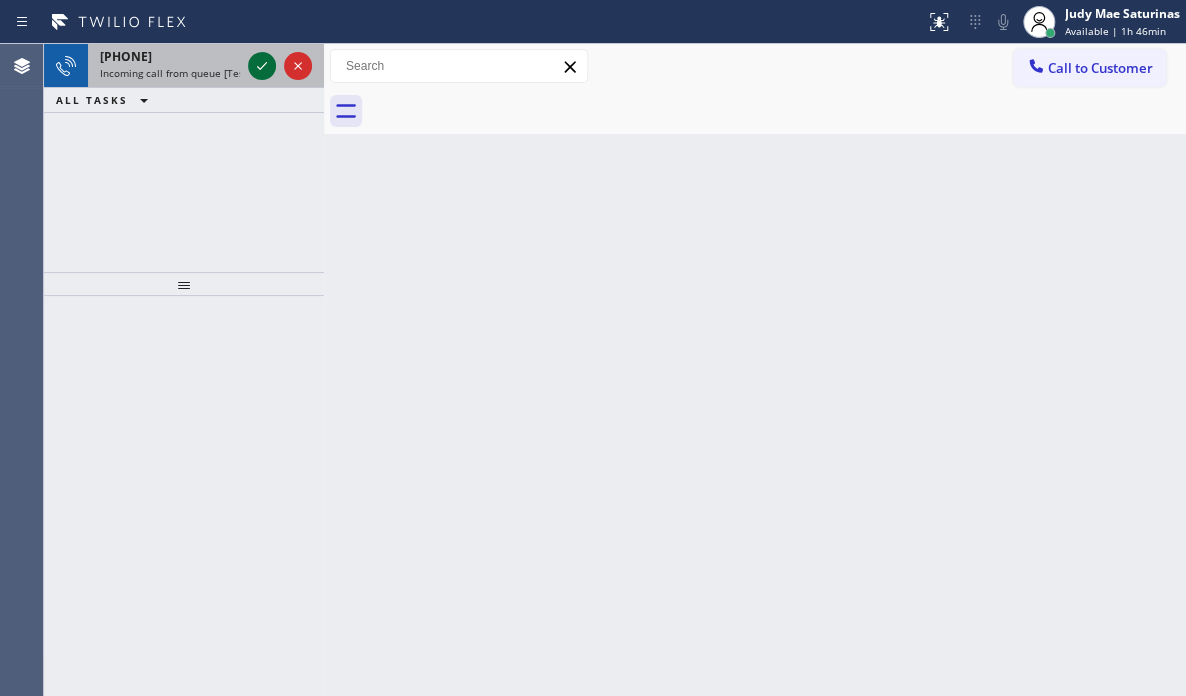 click 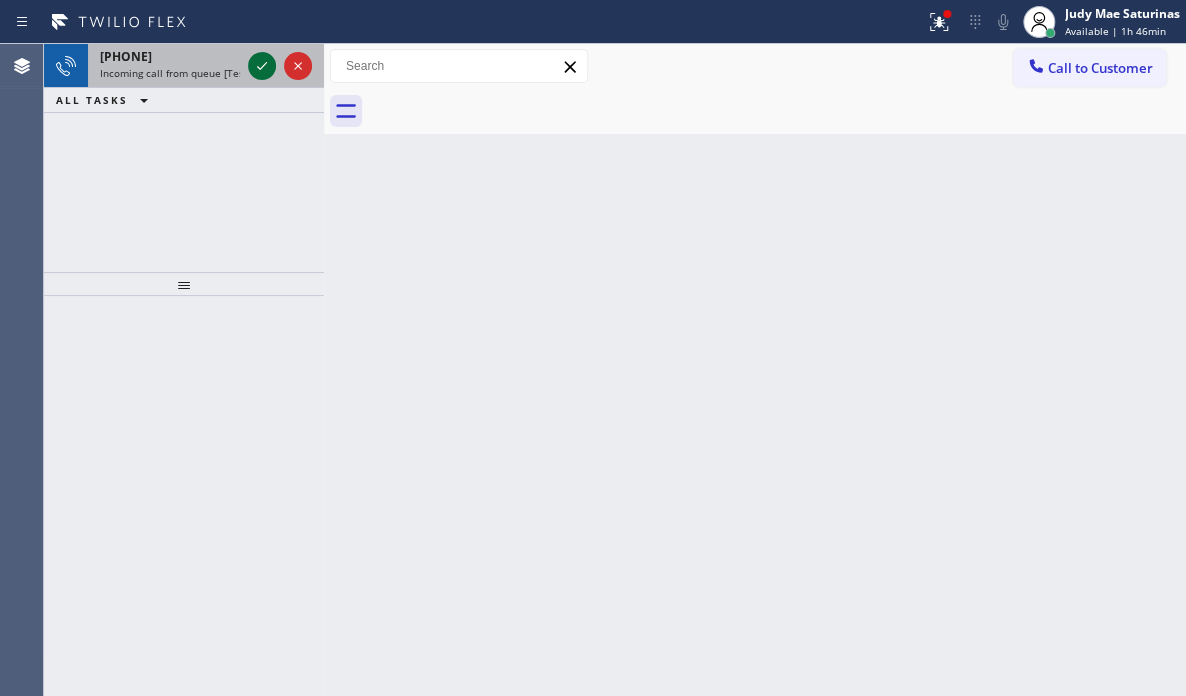click 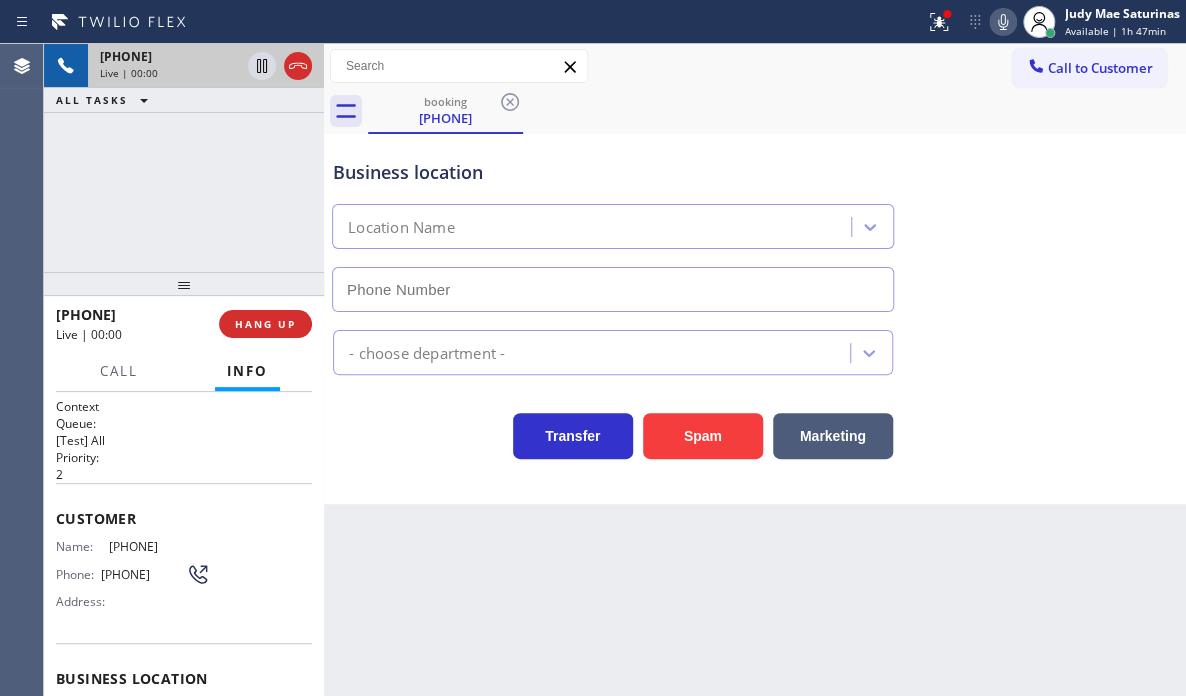 type on "[PHONE]" 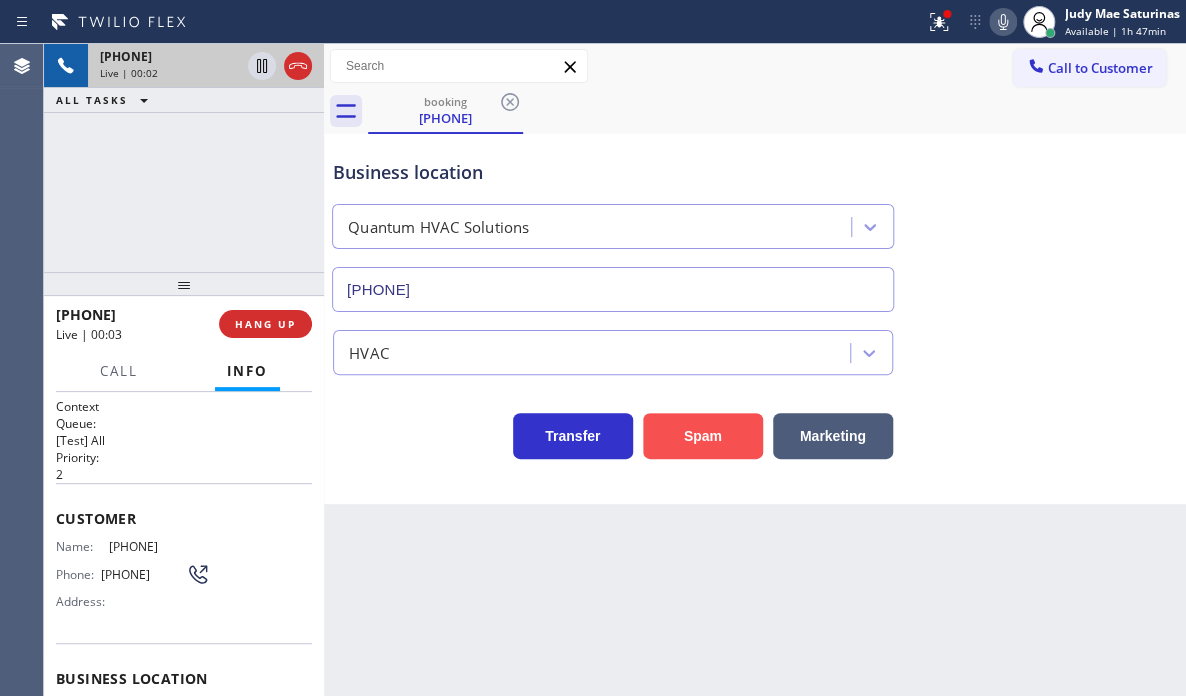click on "Spam" at bounding box center [703, 436] 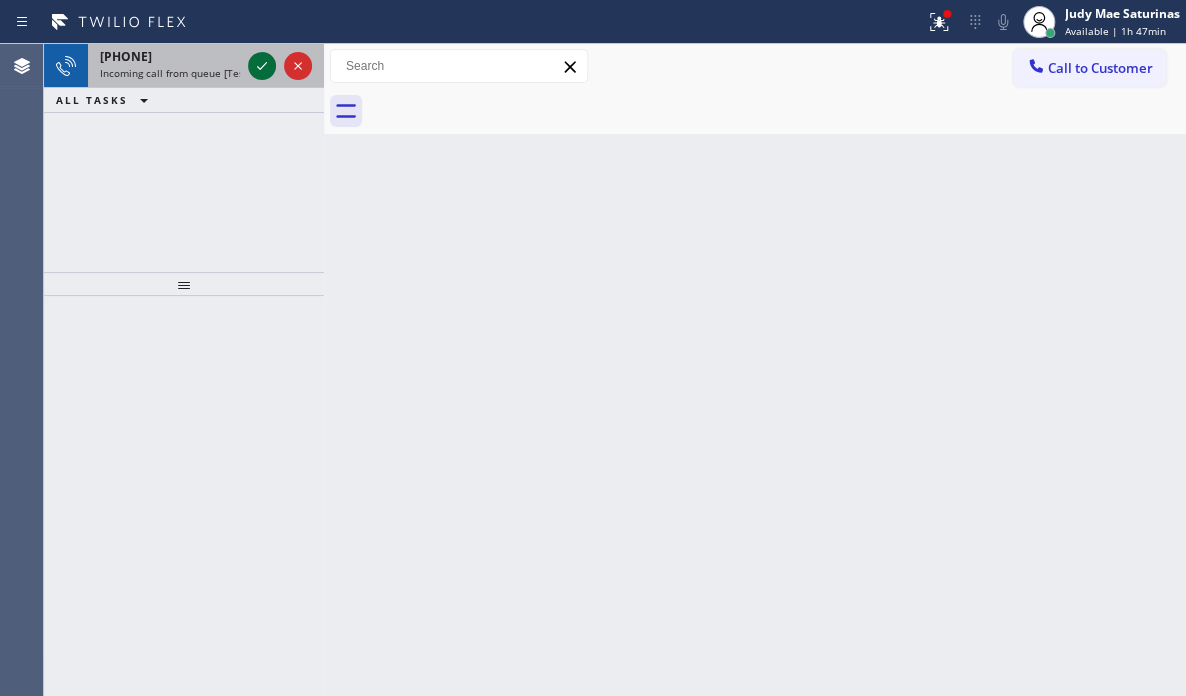 click 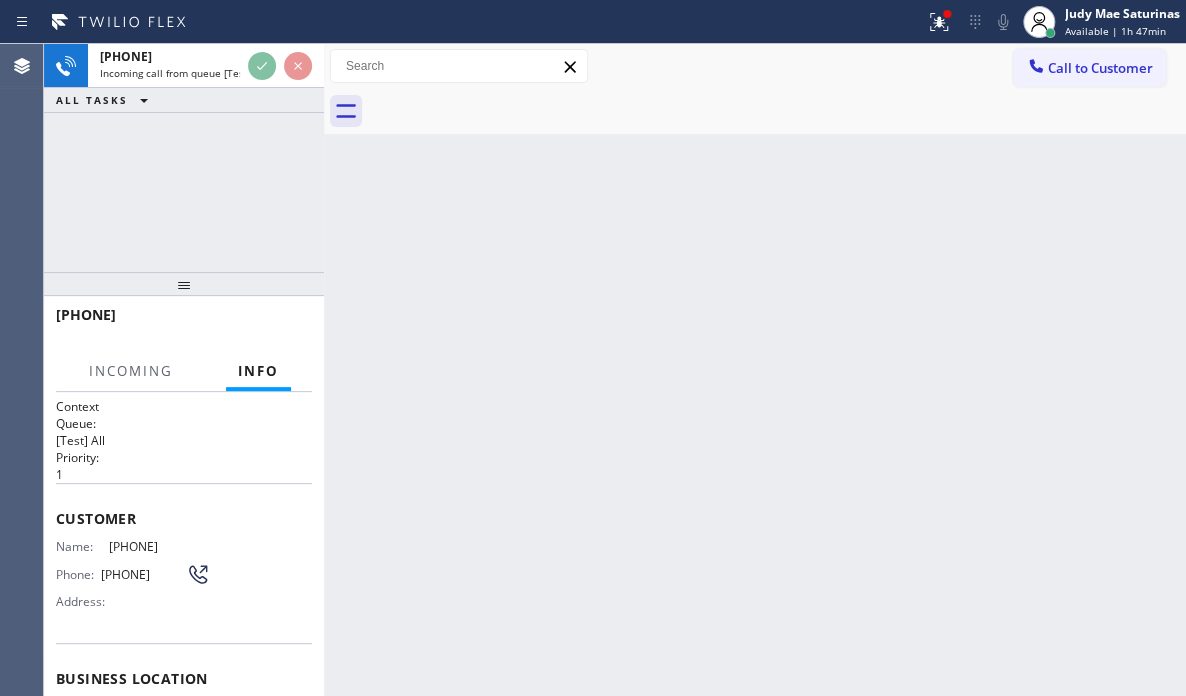 scroll, scrollTop: 100, scrollLeft: 0, axis: vertical 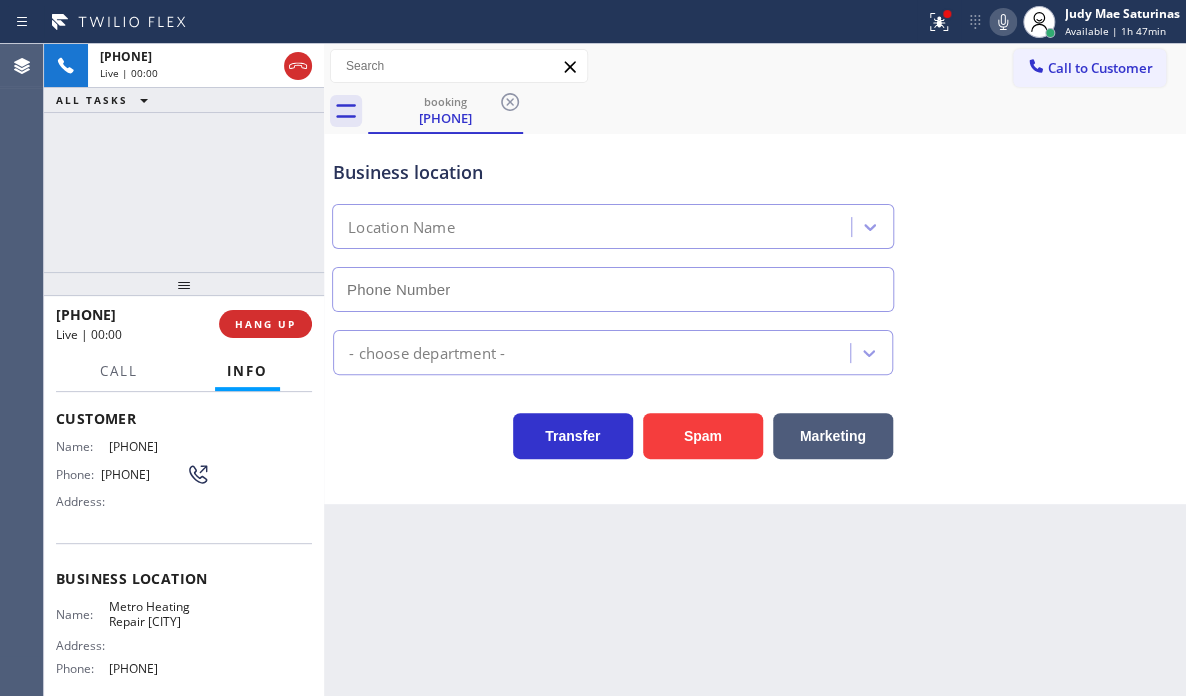 type on "[PHONE]" 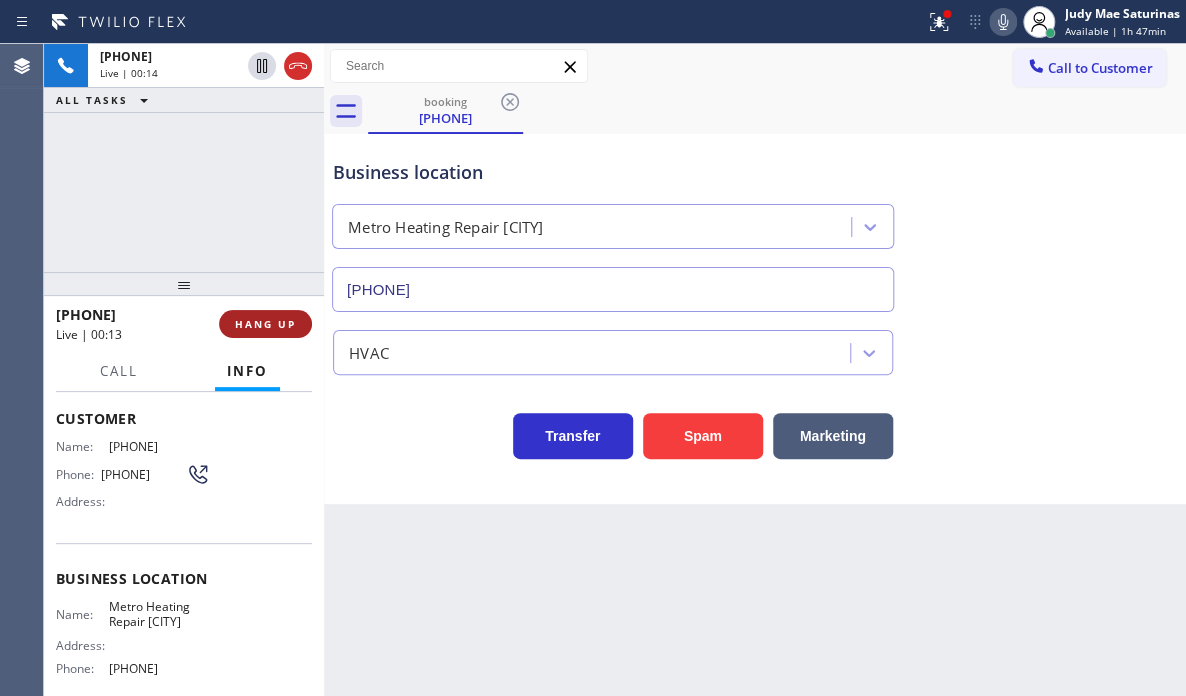 click on "HANG UP" at bounding box center [265, 324] 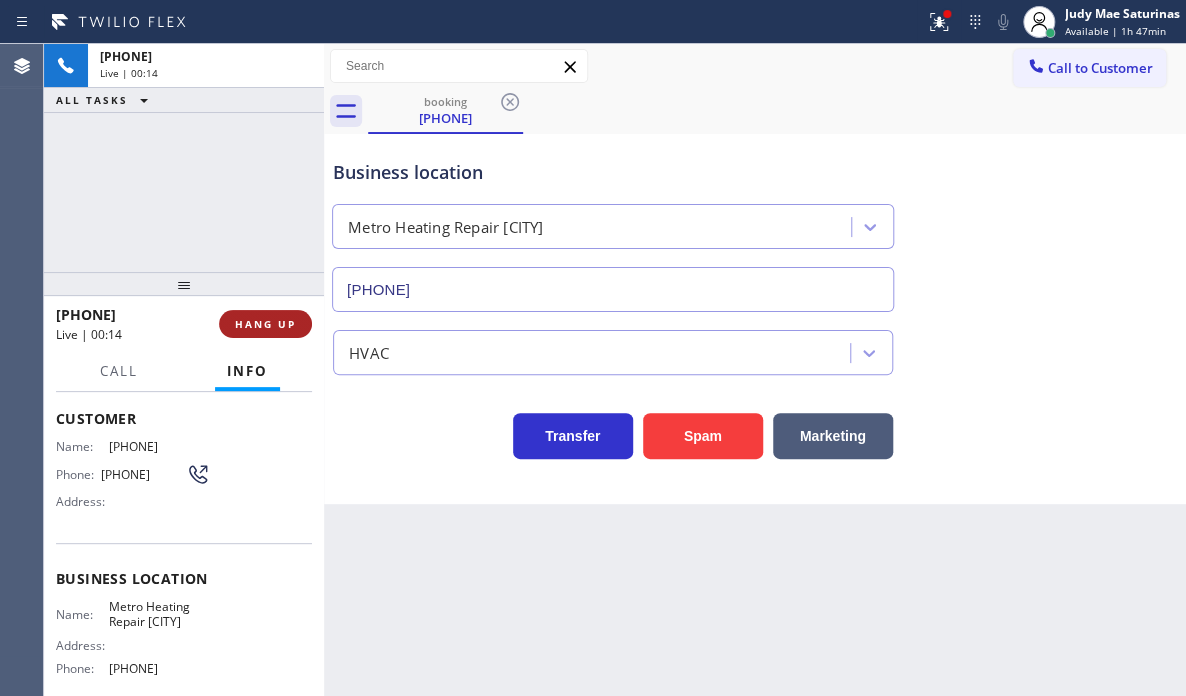 click on "HANG UP" at bounding box center (265, 324) 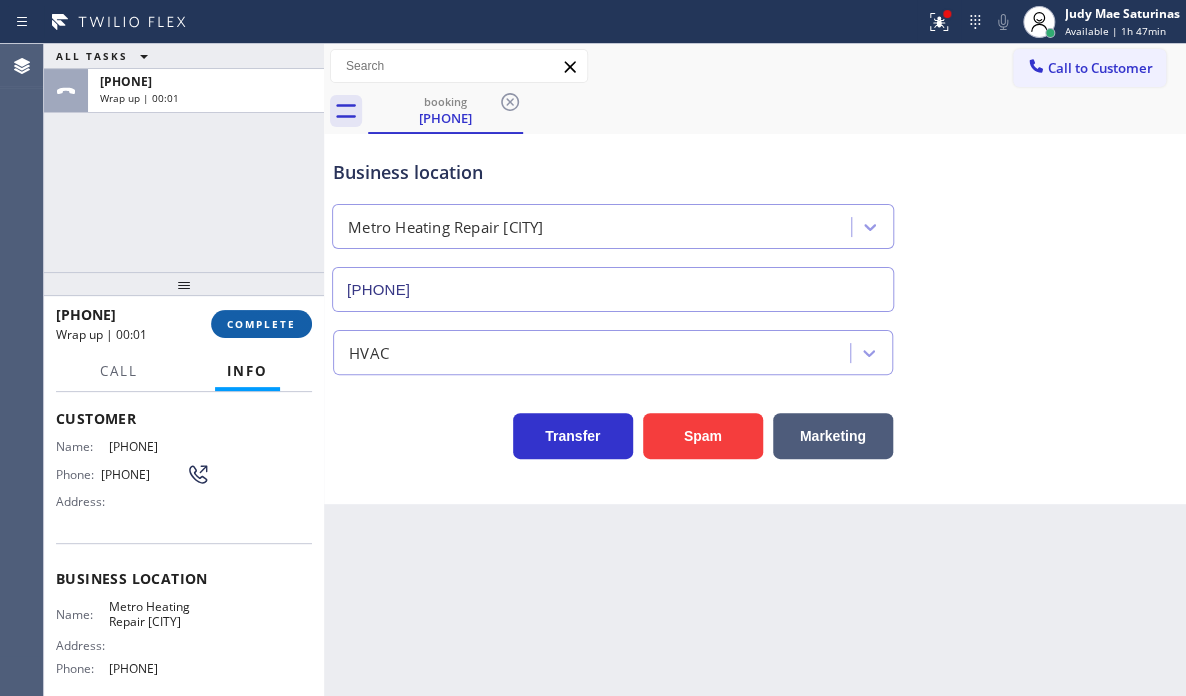 click on "COMPLETE" at bounding box center [261, 324] 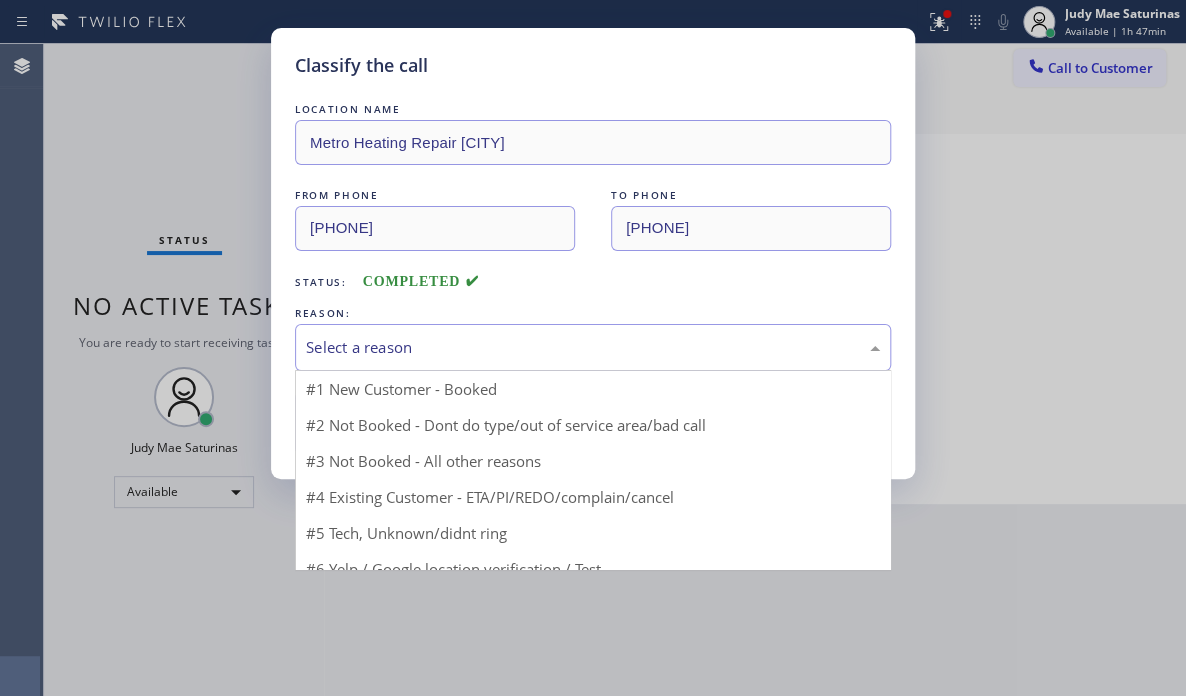 click on "Select a reason" at bounding box center (593, 347) 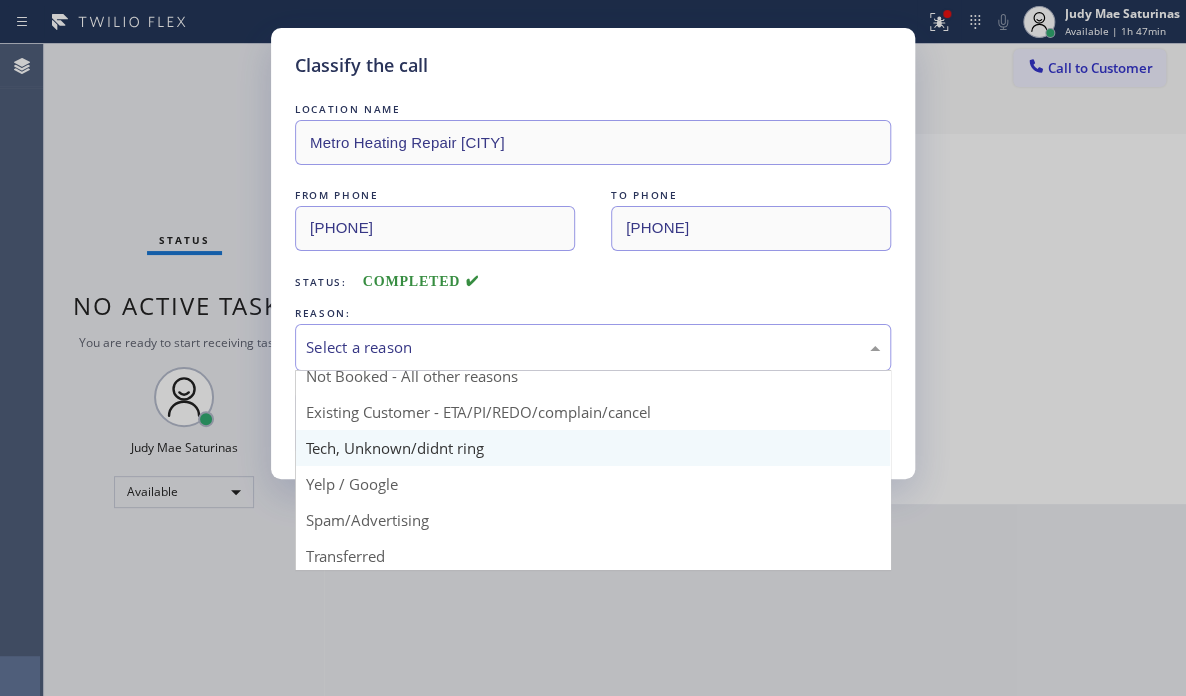 scroll, scrollTop: 125, scrollLeft: 0, axis: vertical 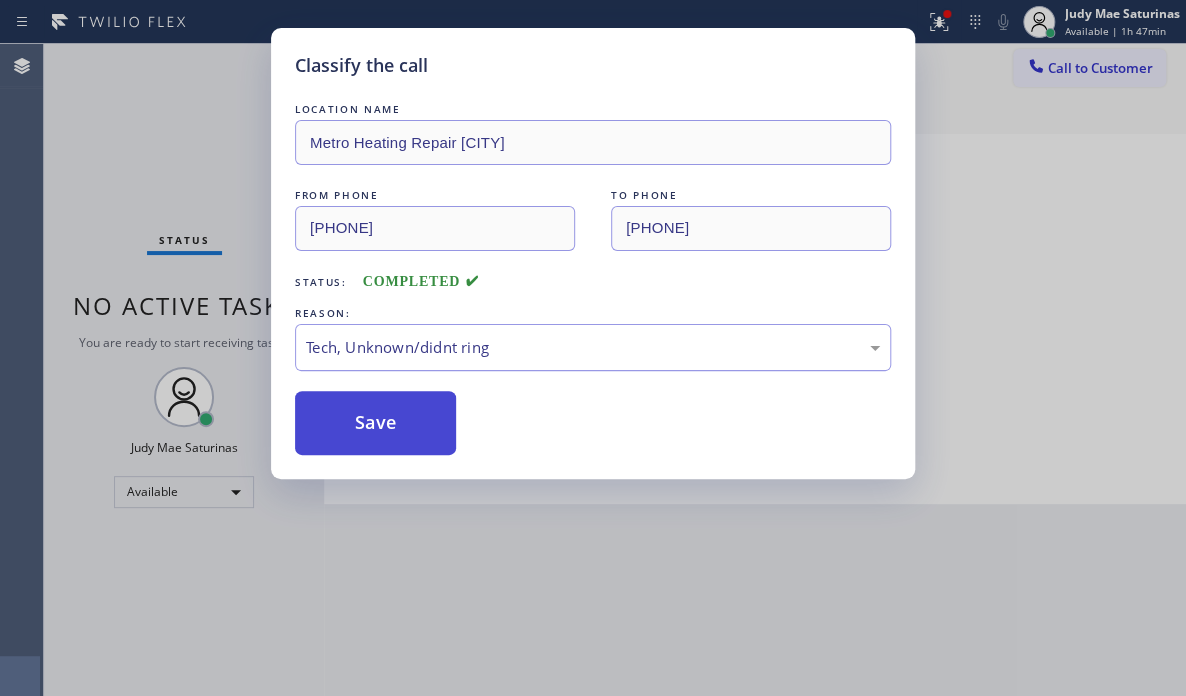click on "Save" at bounding box center [375, 423] 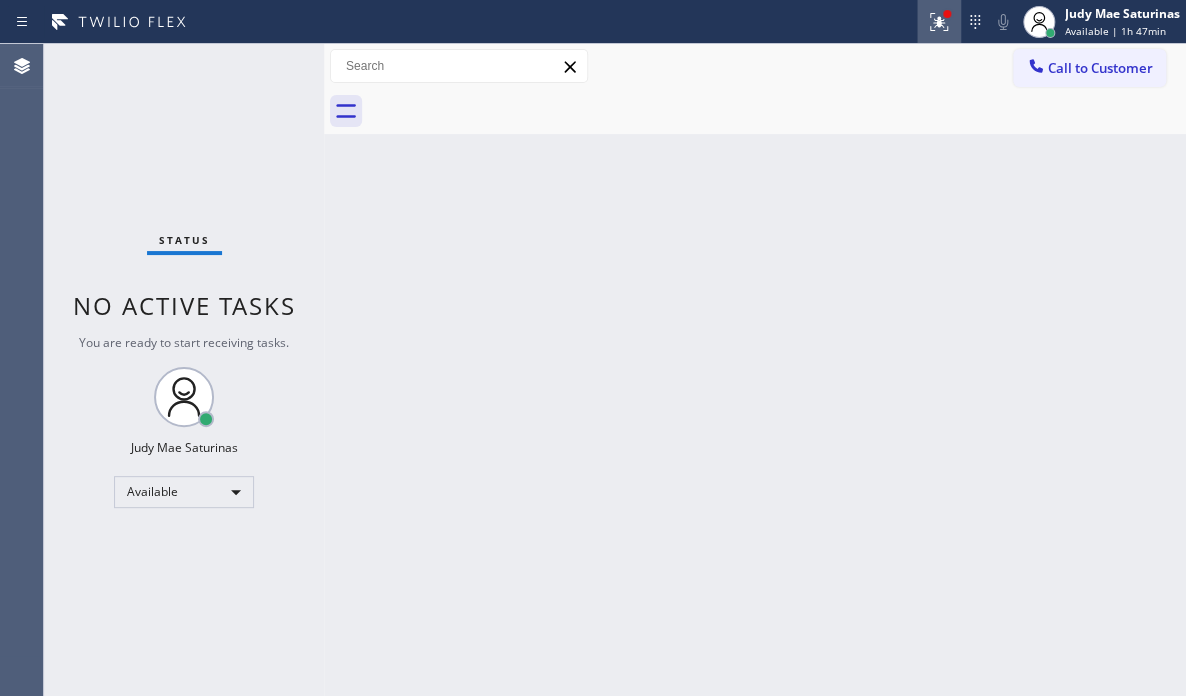 click 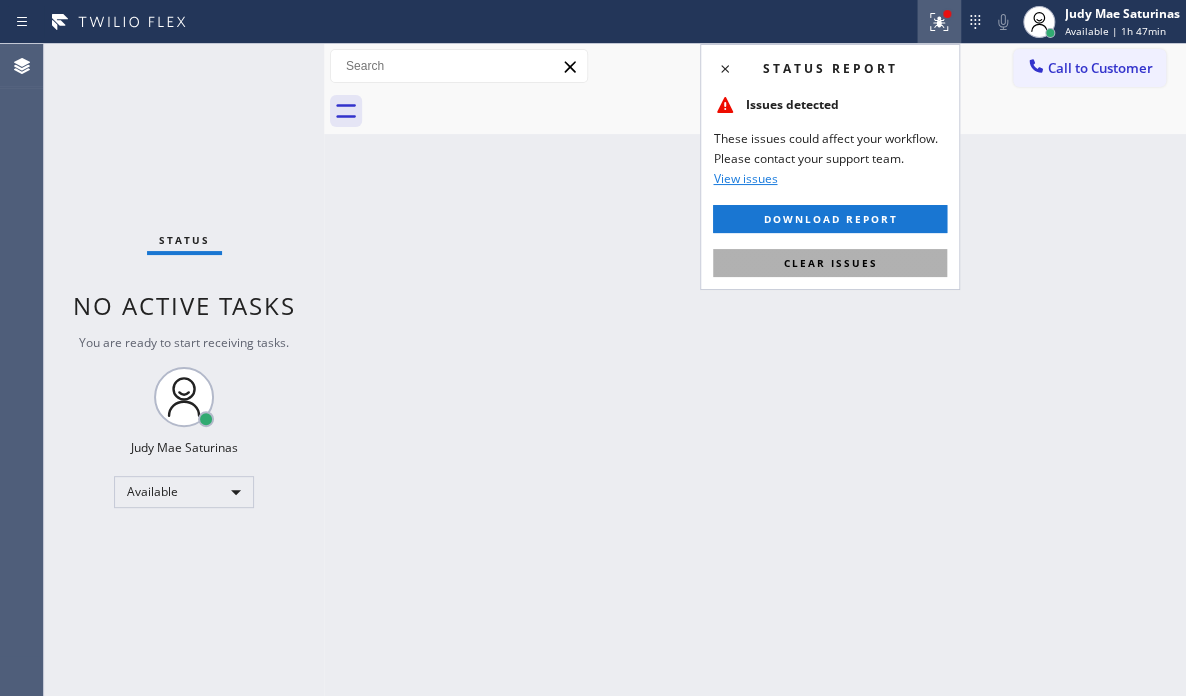 click on "Clear issues" at bounding box center [830, 263] 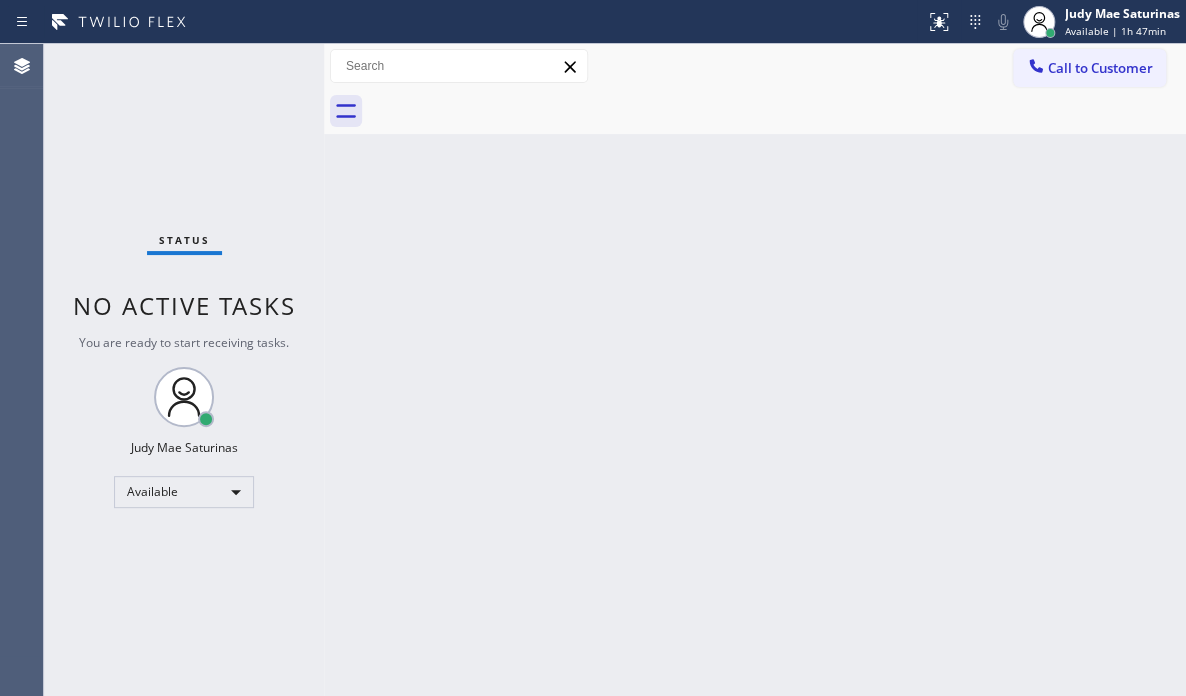 click on "Back to Dashboard Change Sender ID Customers Technicians Select a contact Outbound call Technician Search Technician Your caller id phone number Your caller id phone number Call Technician info Name   Phone none Address none Change Sender ID HVAC +18559994417 5 Star Appliance +18557314952 Appliance Repair +18554611149 Plumbing +18889090120 Air Duct Cleaning +18006865038  Electricians +18005688664 Cancel Change Check personal SMS Reset Change No tabs Call to Customer Outbound call Location KitchenAid Appliance Repair Service Westover Place Your caller id phone number [PHONE] Customer number Call Outbound call Technician Search Technician Your caller id phone number Your caller id phone number Call" at bounding box center (755, 370) 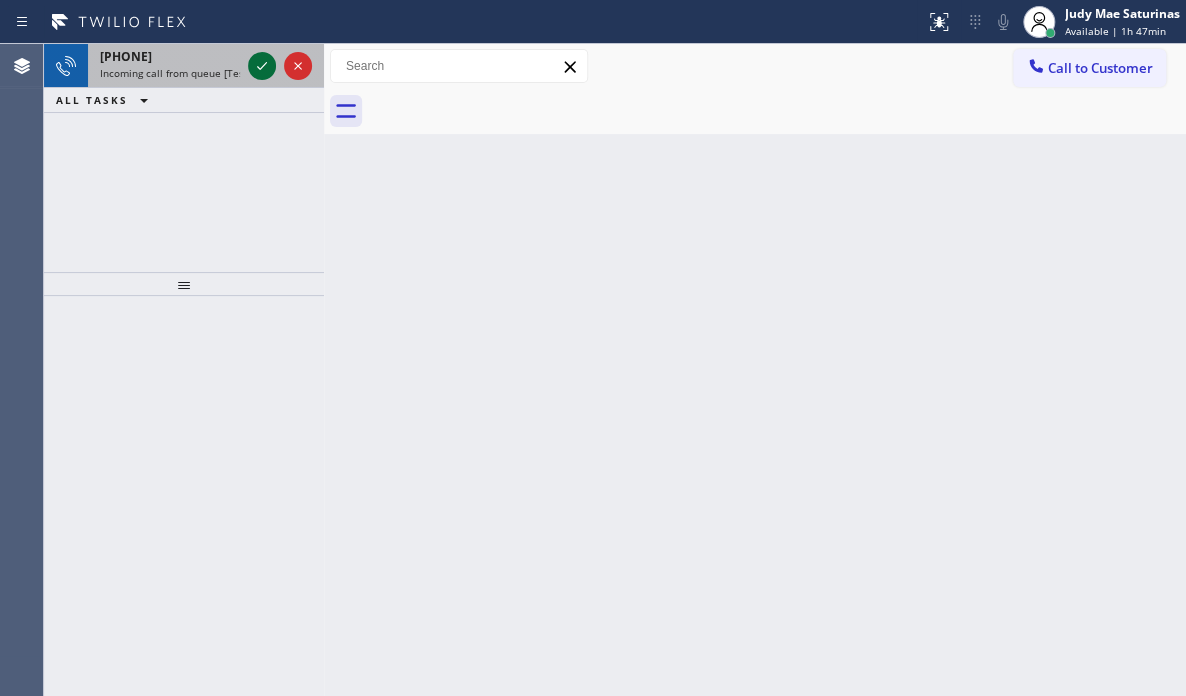click 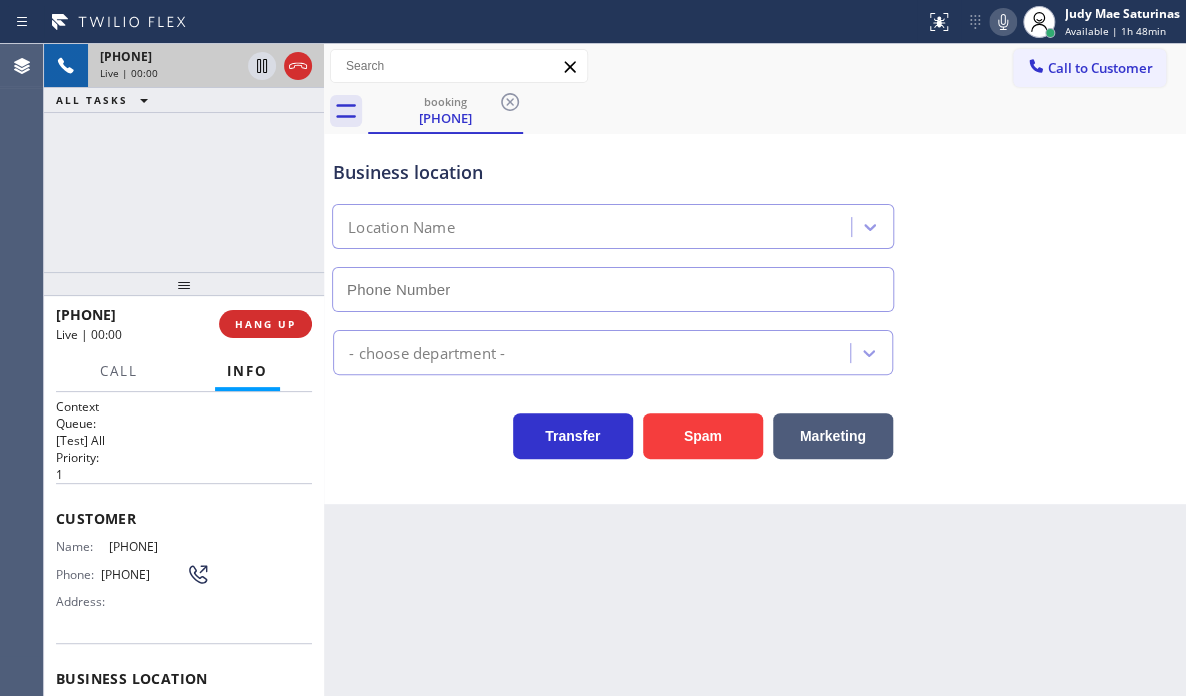 scroll, scrollTop: 100, scrollLeft: 0, axis: vertical 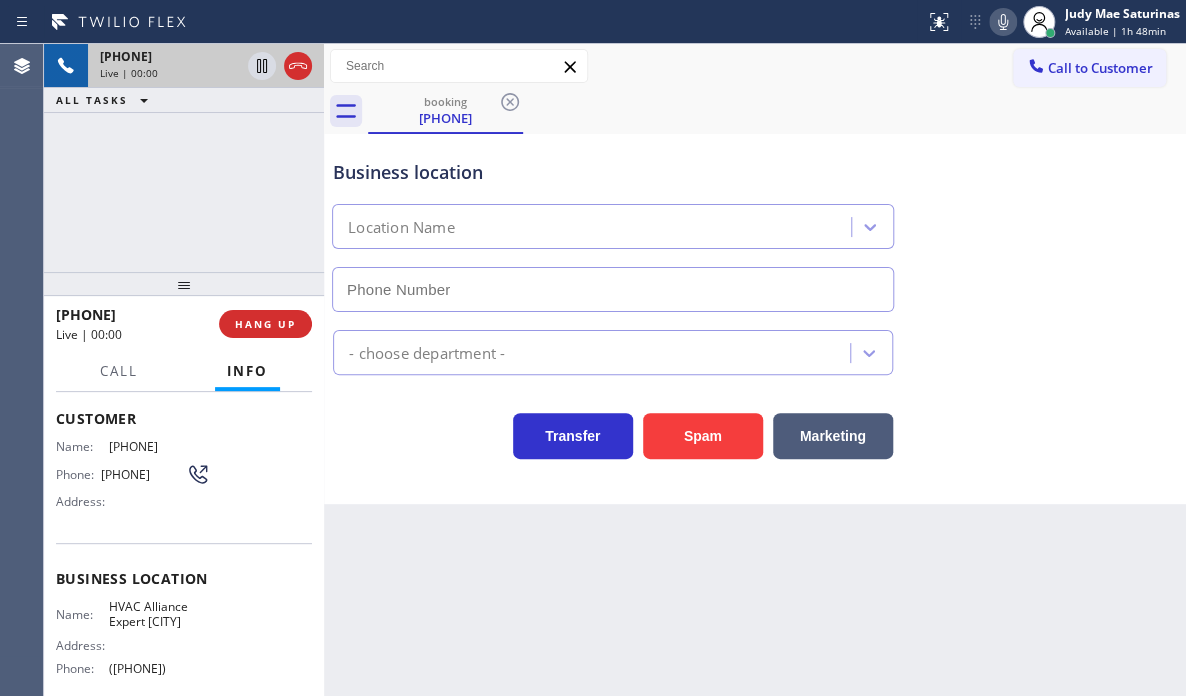 type on "([PHONE])" 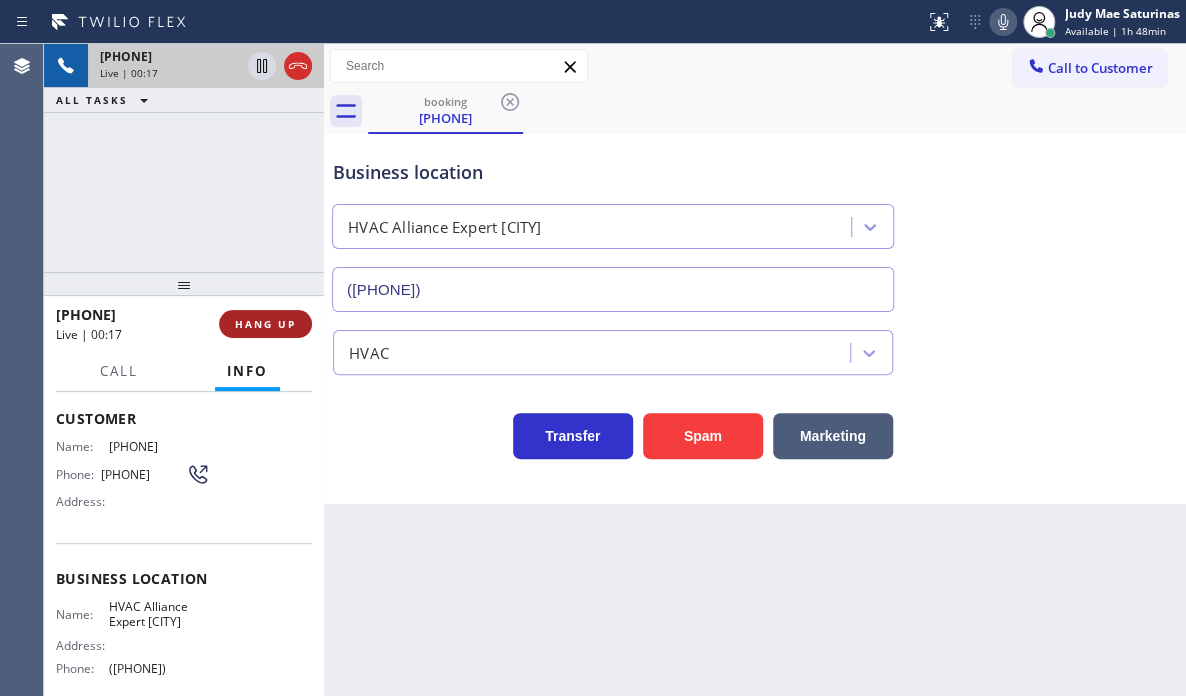 click on "HANG UP" at bounding box center (265, 324) 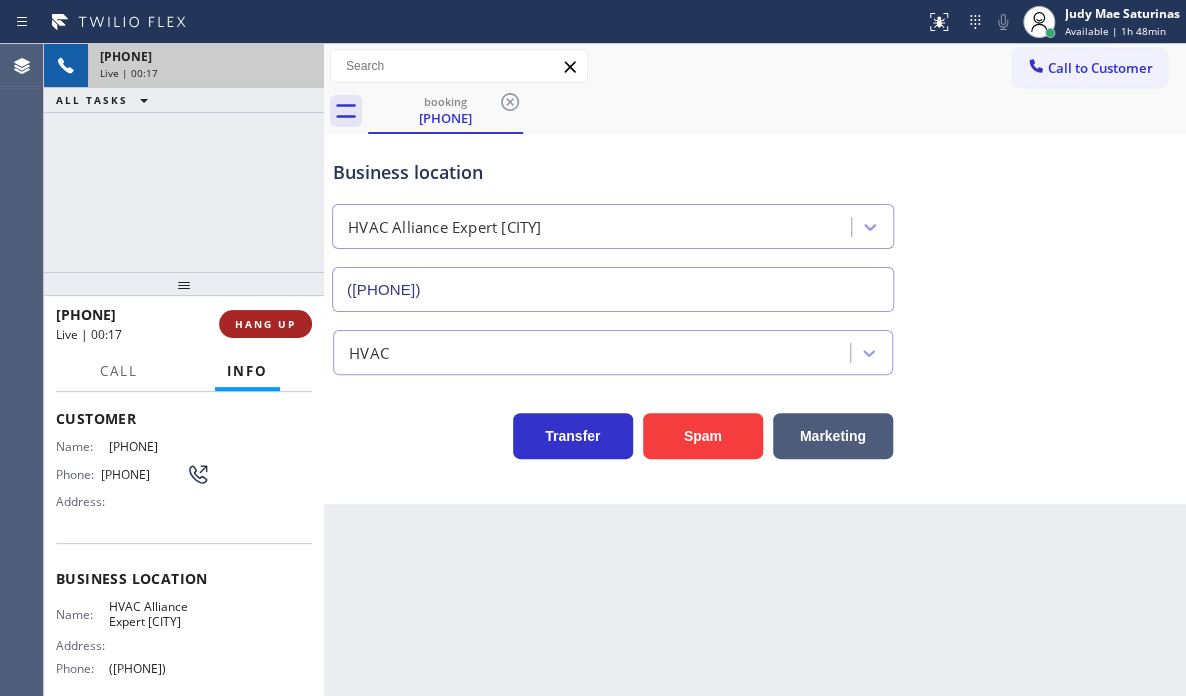 click on "HANG UP" at bounding box center [265, 324] 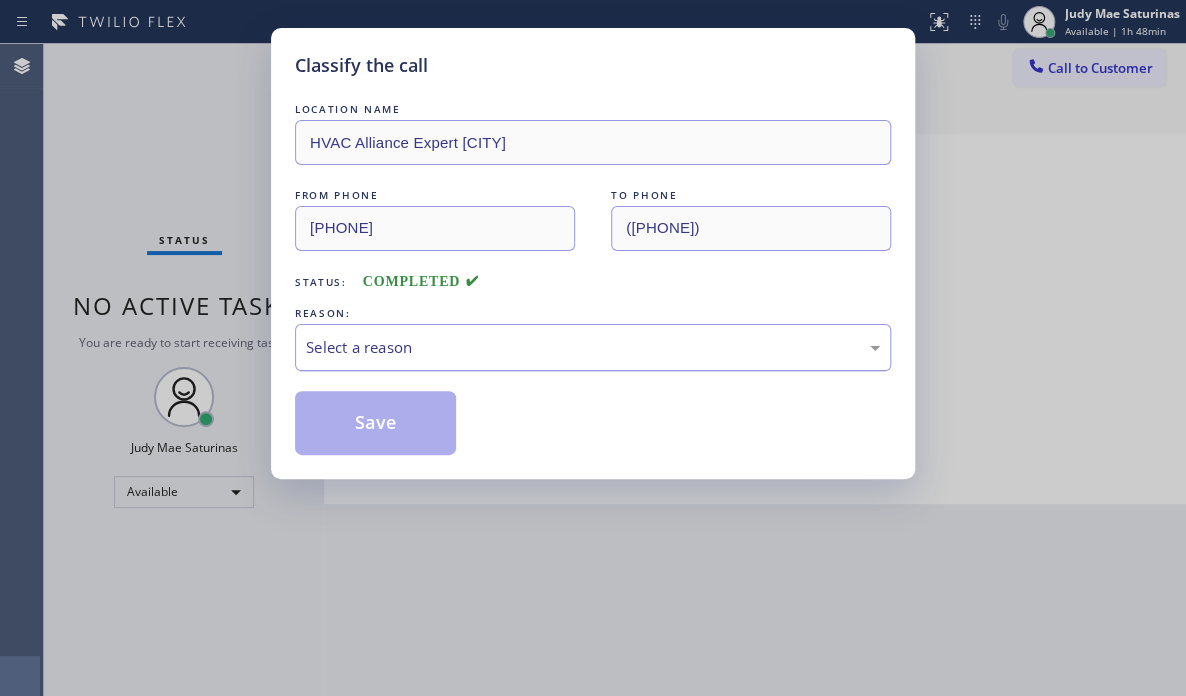 click on "Select a reason" at bounding box center (593, 347) 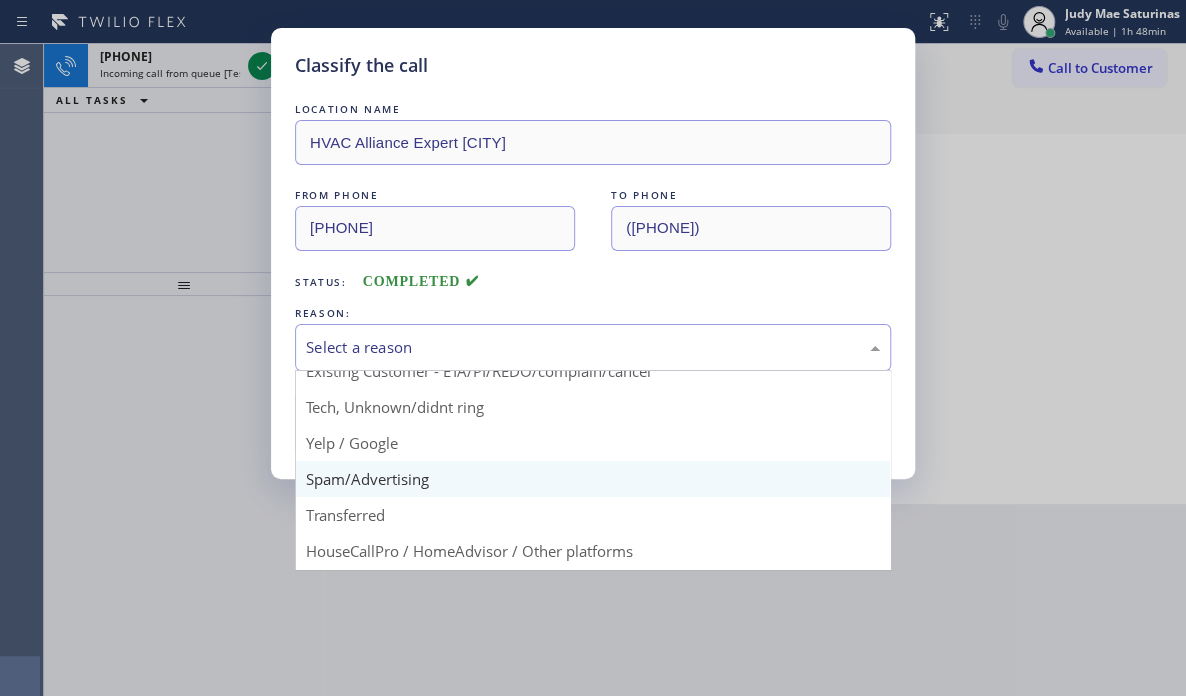 scroll, scrollTop: 100, scrollLeft: 0, axis: vertical 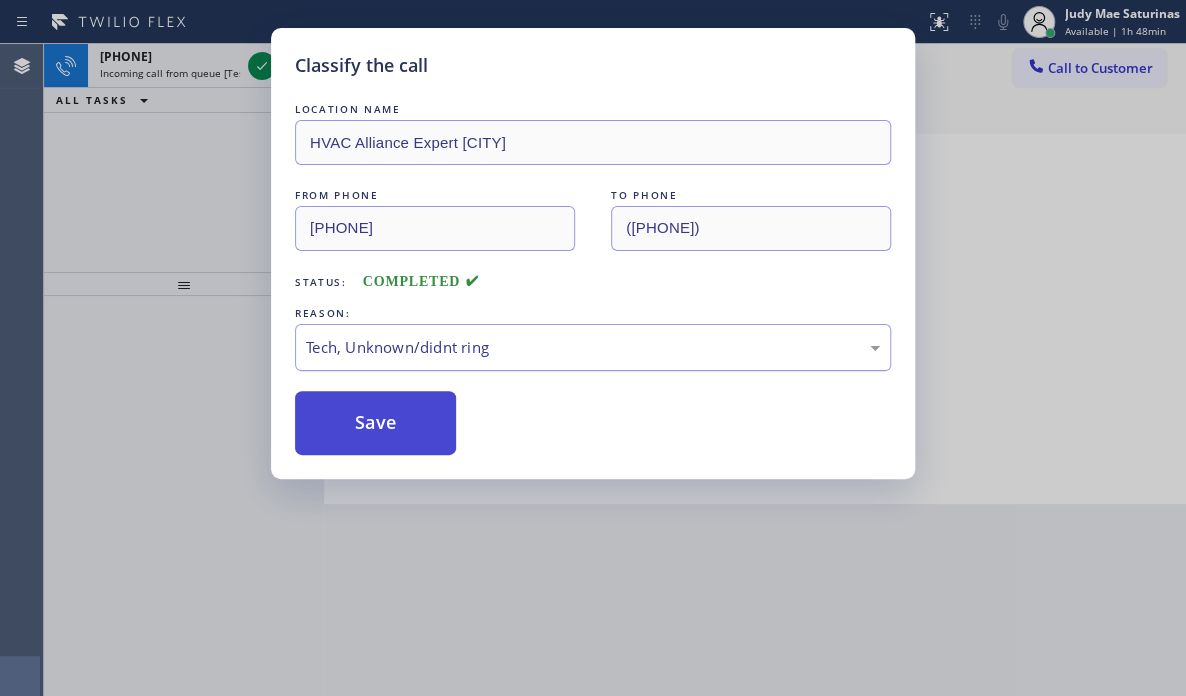 click on "Save" at bounding box center (375, 423) 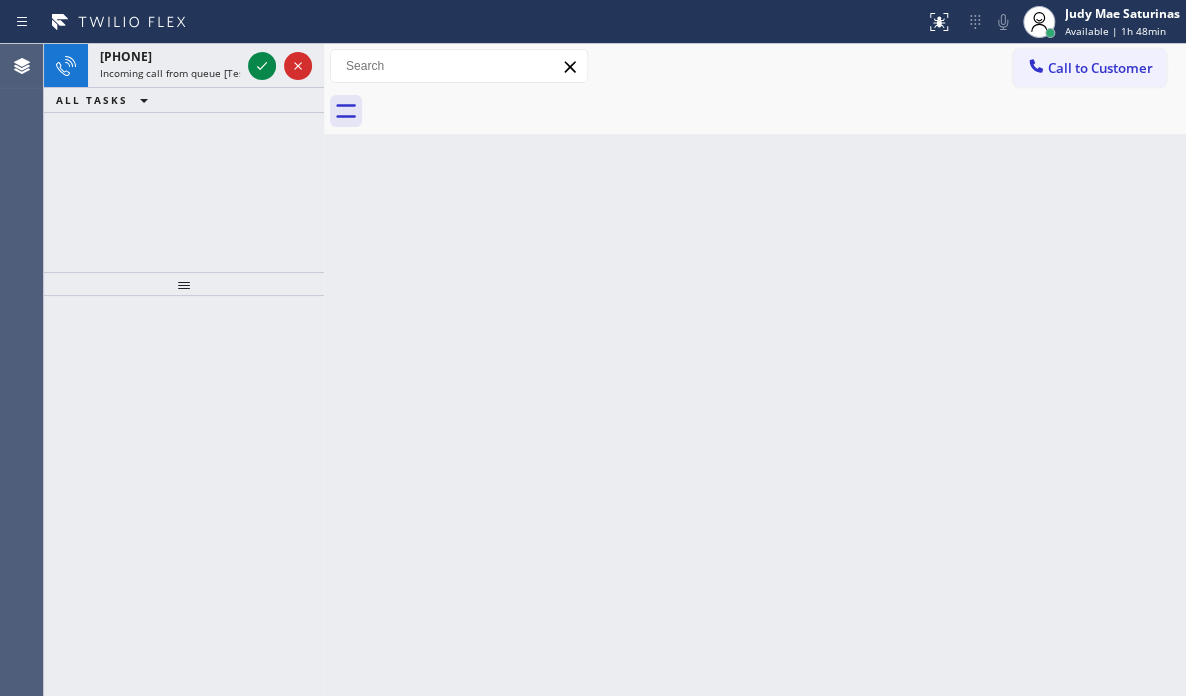 click 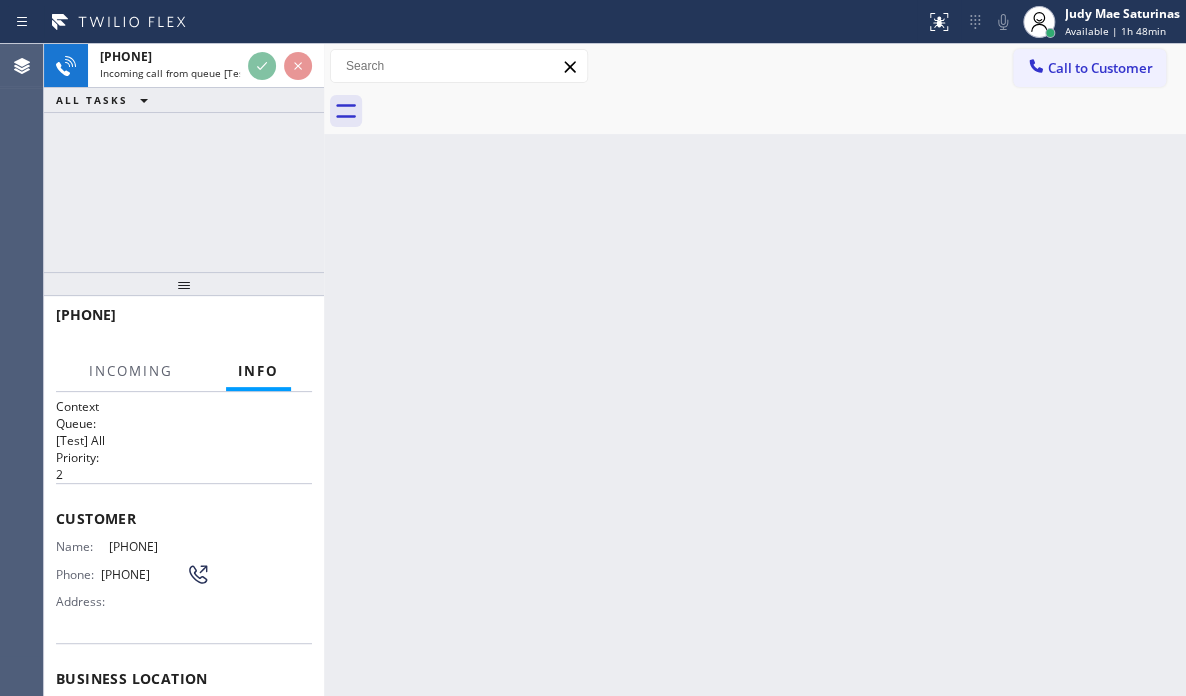 scroll, scrollTop: 100, scrollLeft: 0, axis: vertical 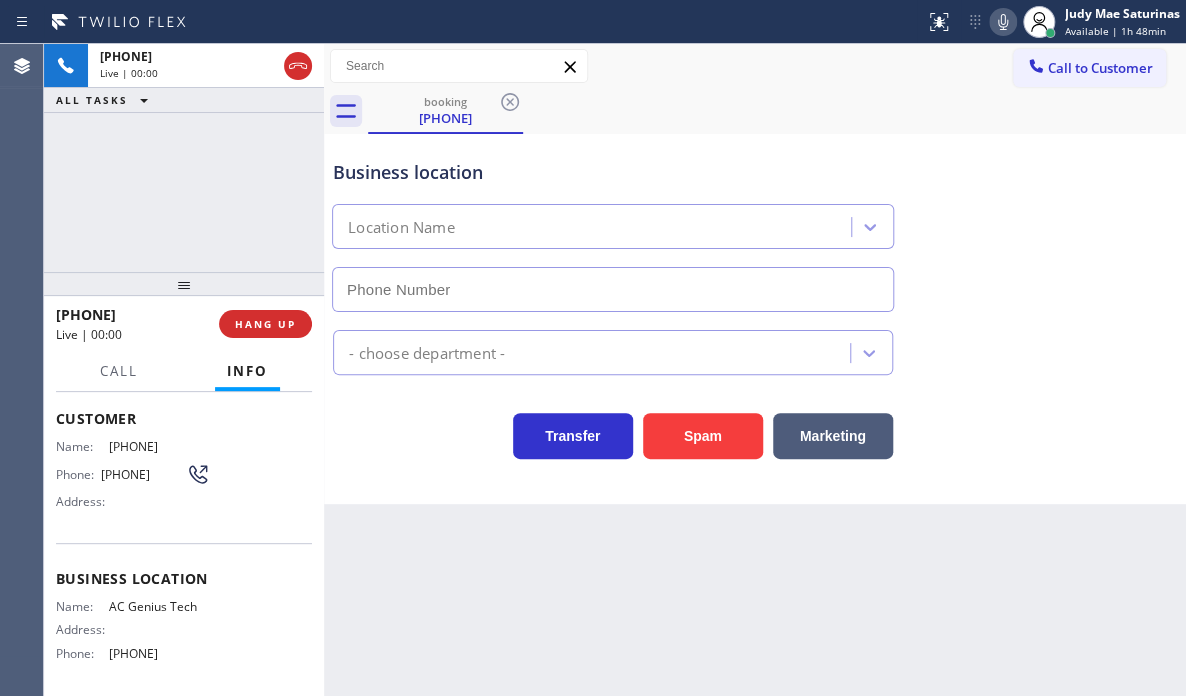 type on "[PHONE]" 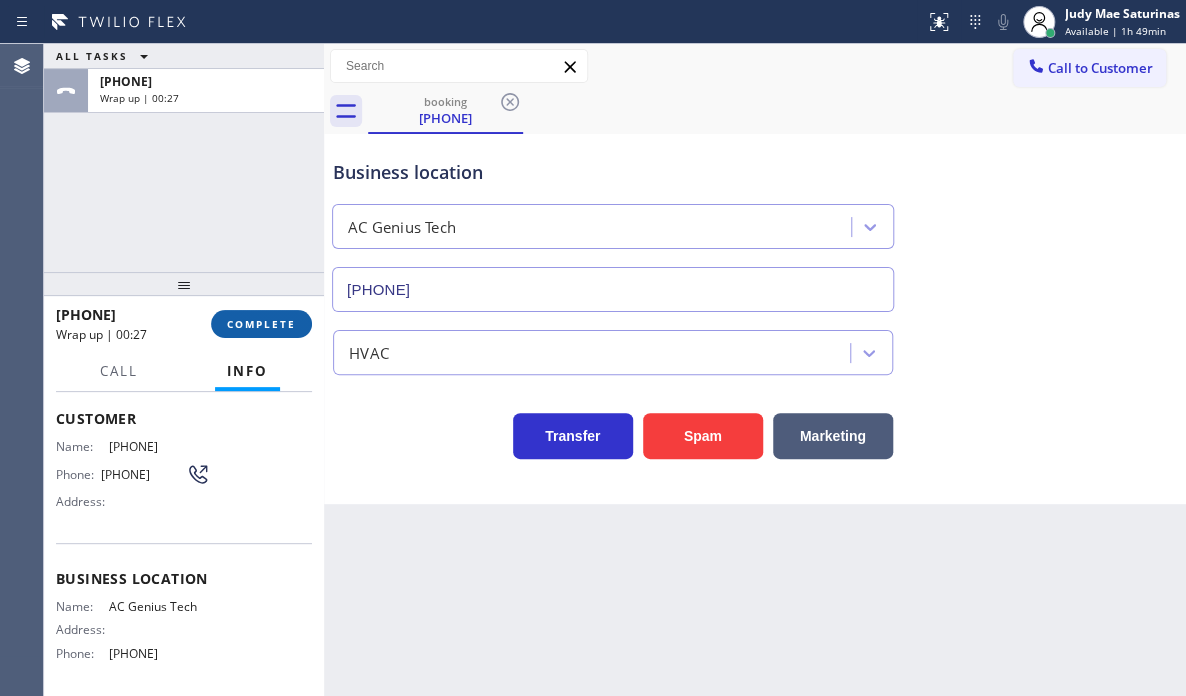 click on "COMPLETE" at bounding box center (261, 324) 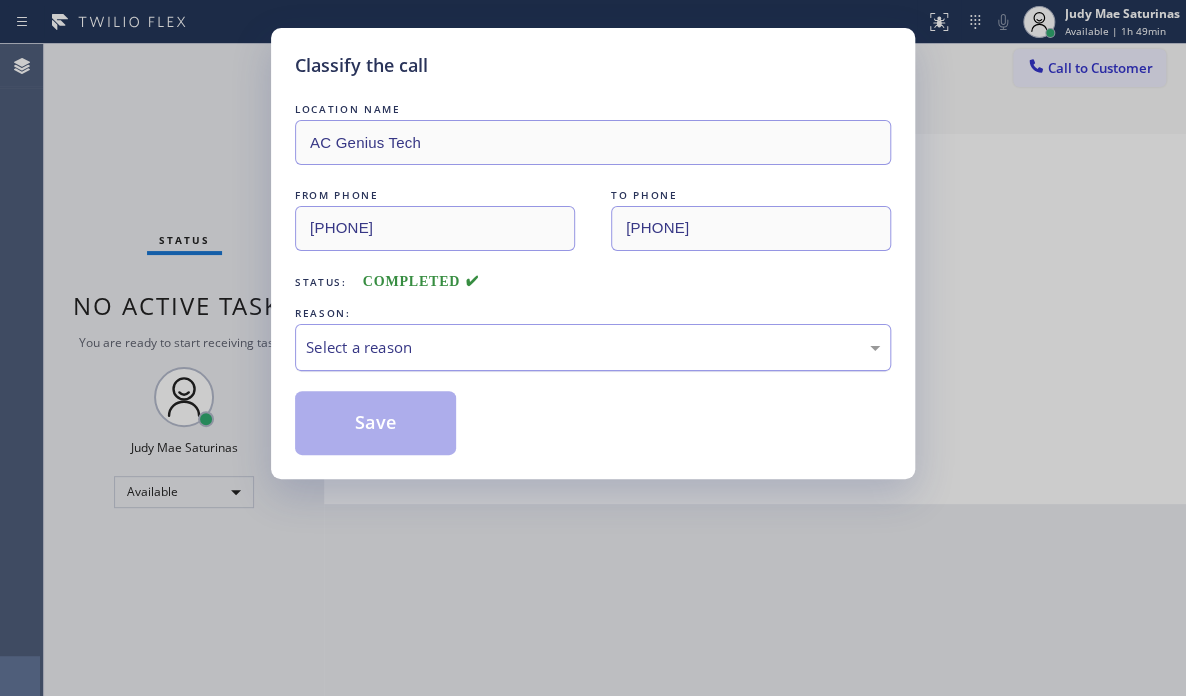 click on "Select a reason" at bounding box center [593, 347] 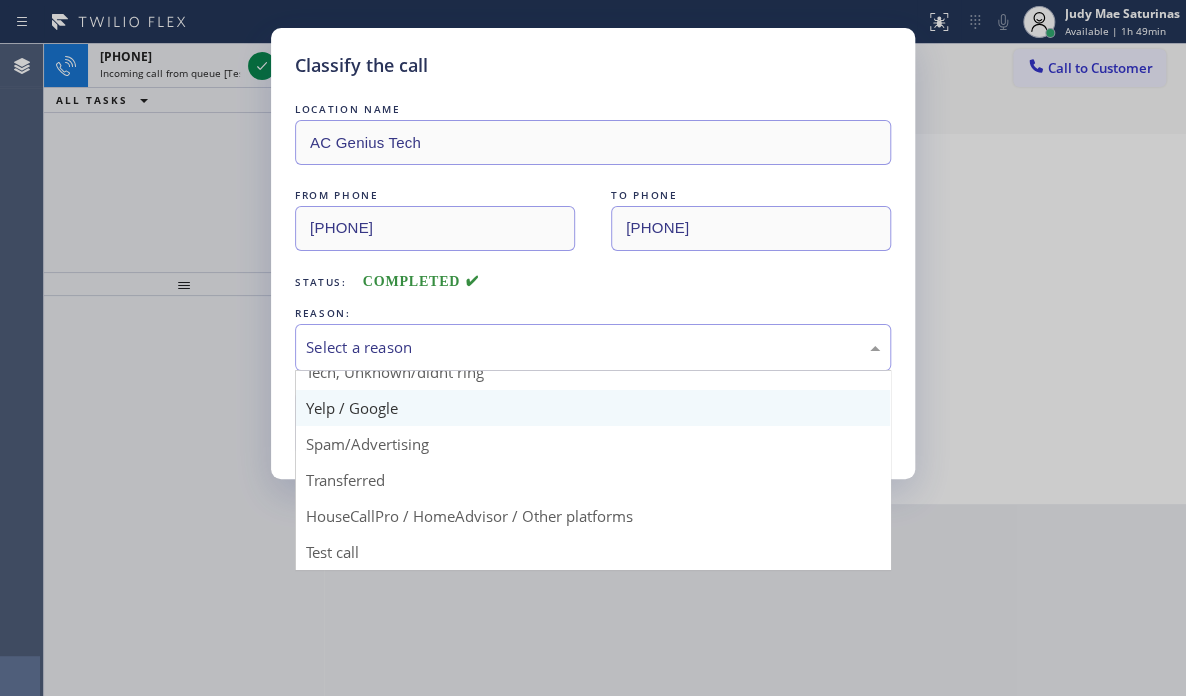 scroll, scrollTop: 25, scrollLeft: 0, axis: vertical 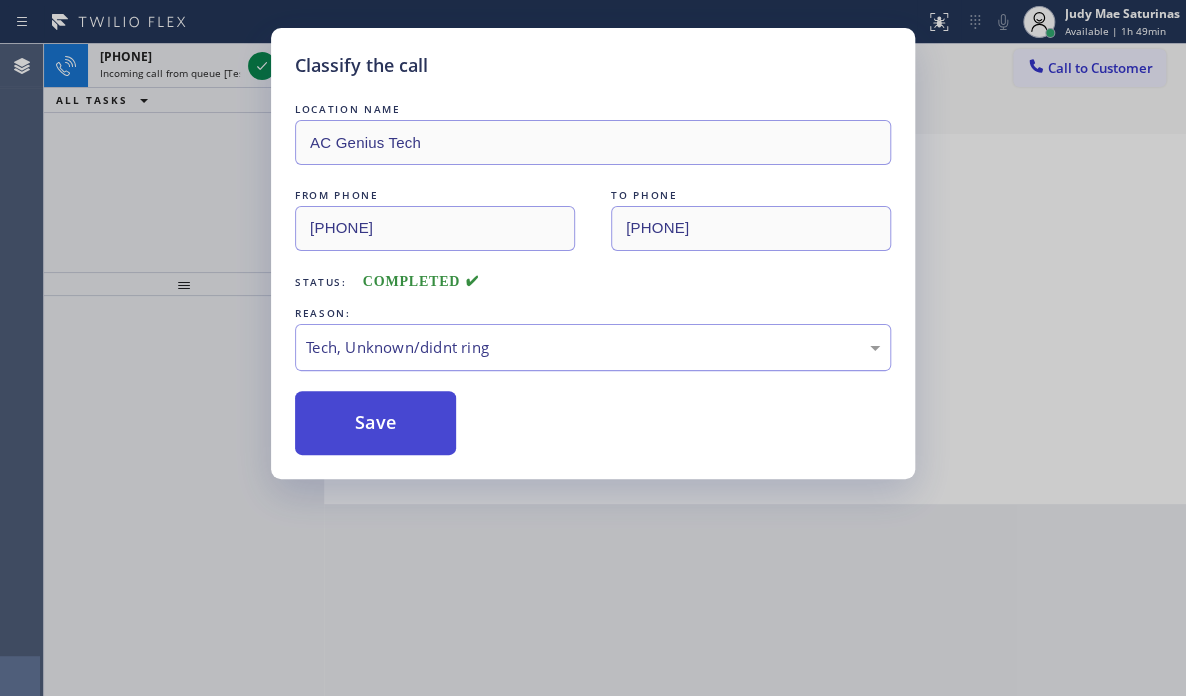 click on "Save" at bounding box center (375, 423) 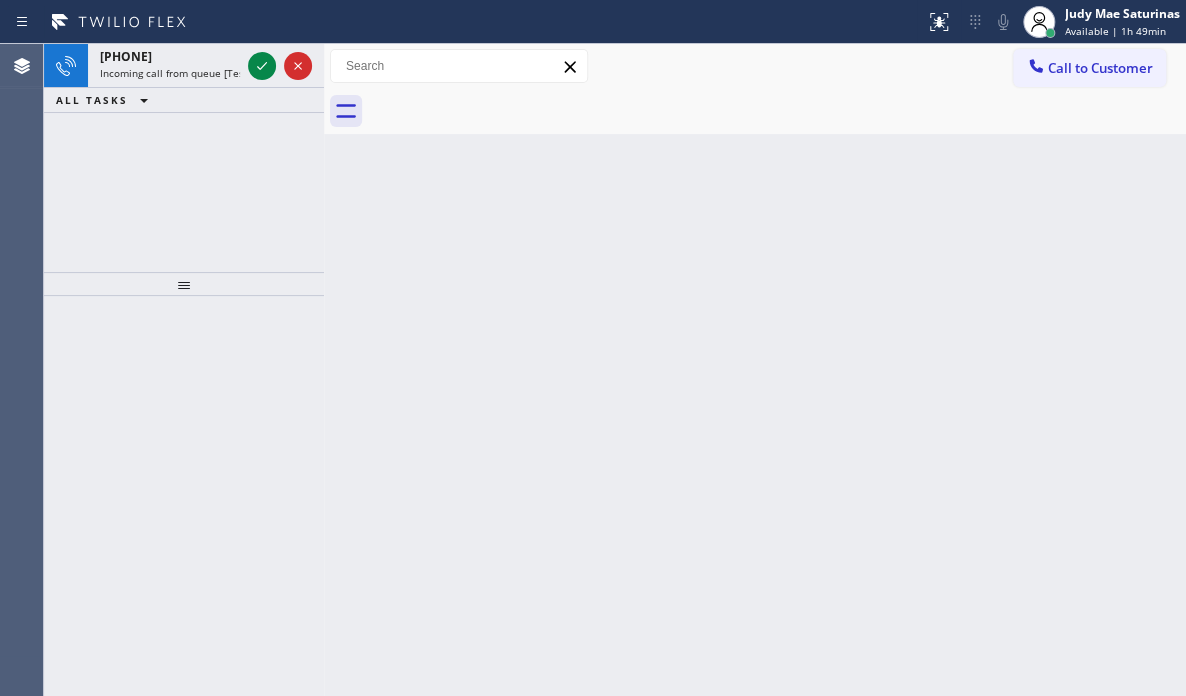 click on "Classify the call LOCATION NAME 5 Star Electricians Hidden Hills FROM PHONE [PHONE] TO PHONE [PHONE] Status: COMPLETED REASON: Existing Customer - ETA/PI/REDO/complain/cancel Save Classify the call LOCATION NAME GE Monogram Repair Expert Tampa FROM PHONE [PHONE] TO PHONE [PHONE] Status: COMPLETED REASON: Tech, Unknown/didnt ring Save Classify the call LOCATION NAME GE Monogram Repair Expert Tampa FROM PHONE [PHONE] TO PHONE [PHONE] Status: COMPLETED REASON: Tech, Unknown/didnt ring Save Classify the call LOCATION NAME Calumet Heights Appliance Repair FROM PHONE [PHONE] TO PHONE [PHONE] Status: COMPLETED REASON: Existing Customer - ETA/PI/REDO/complain/cancel Save Classify the call LOCATION NAME Viking Repair Pro Hinsdale FROM PHONE [PHONE] TO PHONE [PHONE] Status: COMPLETED REASON: Existing Customer - ETA/PI/REDO/complain/cancel Save Classify the call LOCATION NAME Innovative Appliance Repair Solutions SB FROM PHONE [PHONE] TO" at bounding box center [615, 370] 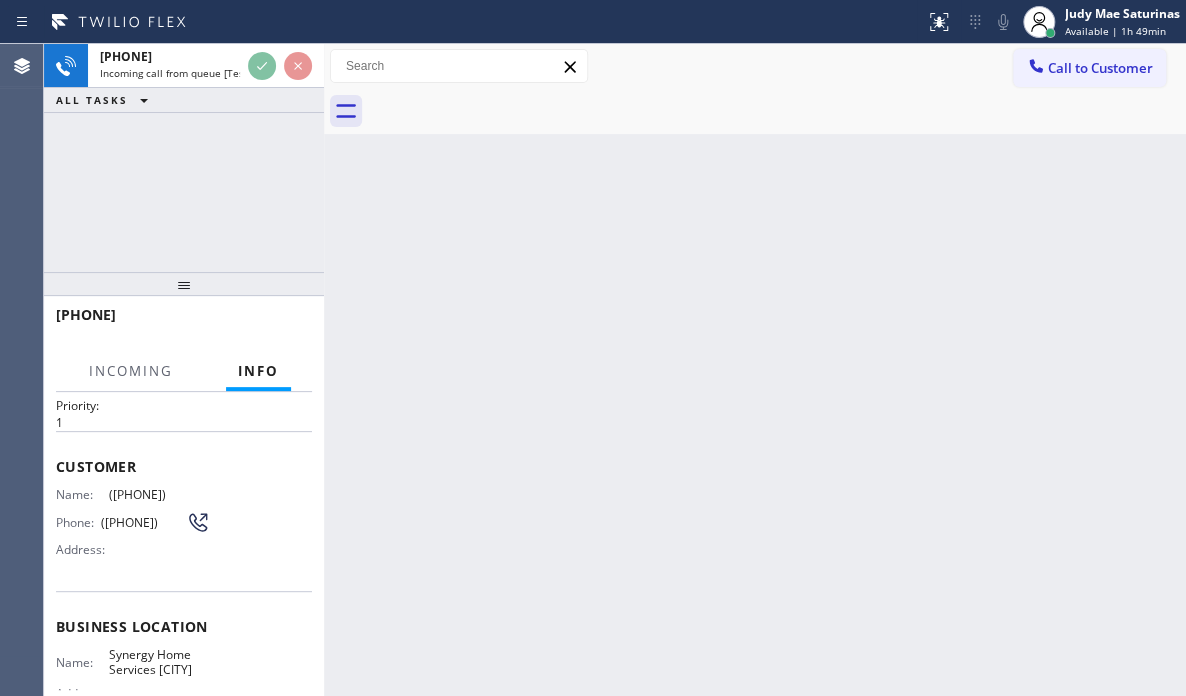 scroll, scrollTop: 200, scrollLeft: 0, axis: vertical 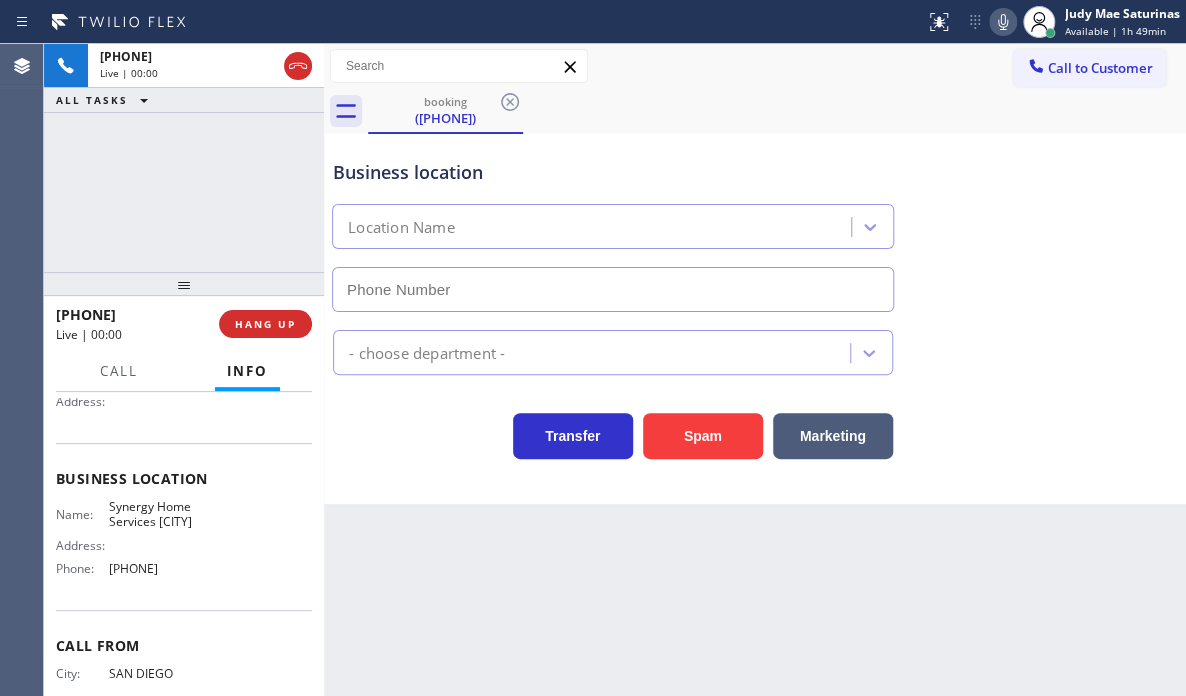 type on "[PHONE]" 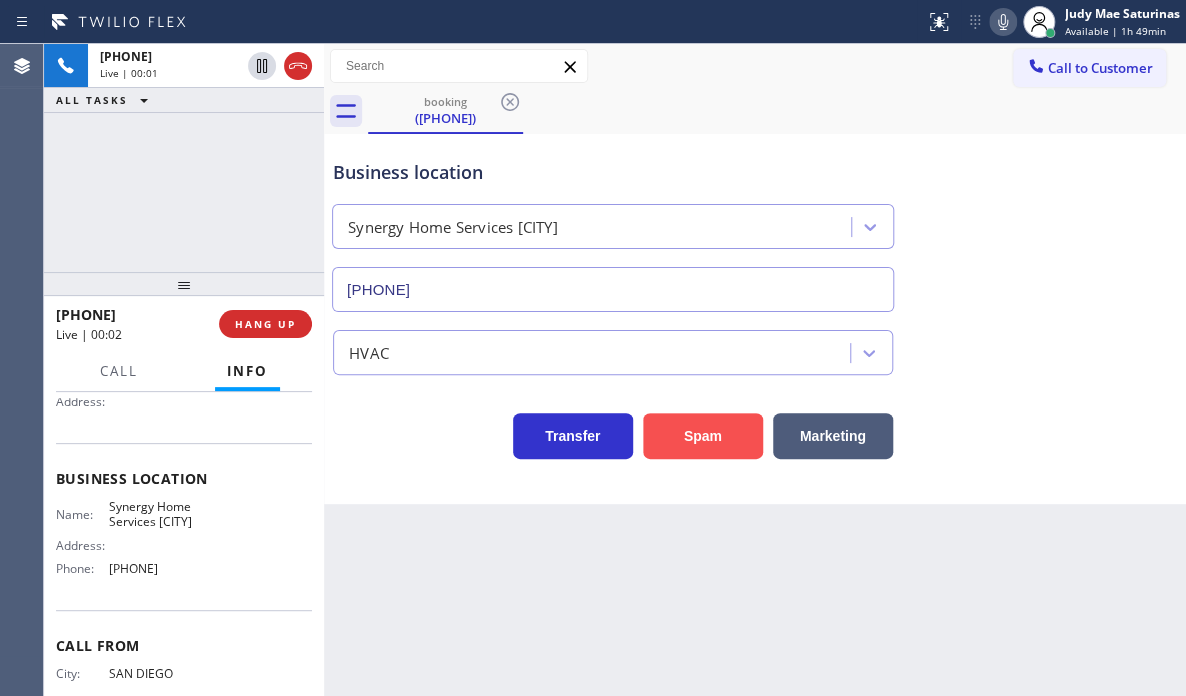 click on "Spam" at bounding box center [703, 436] 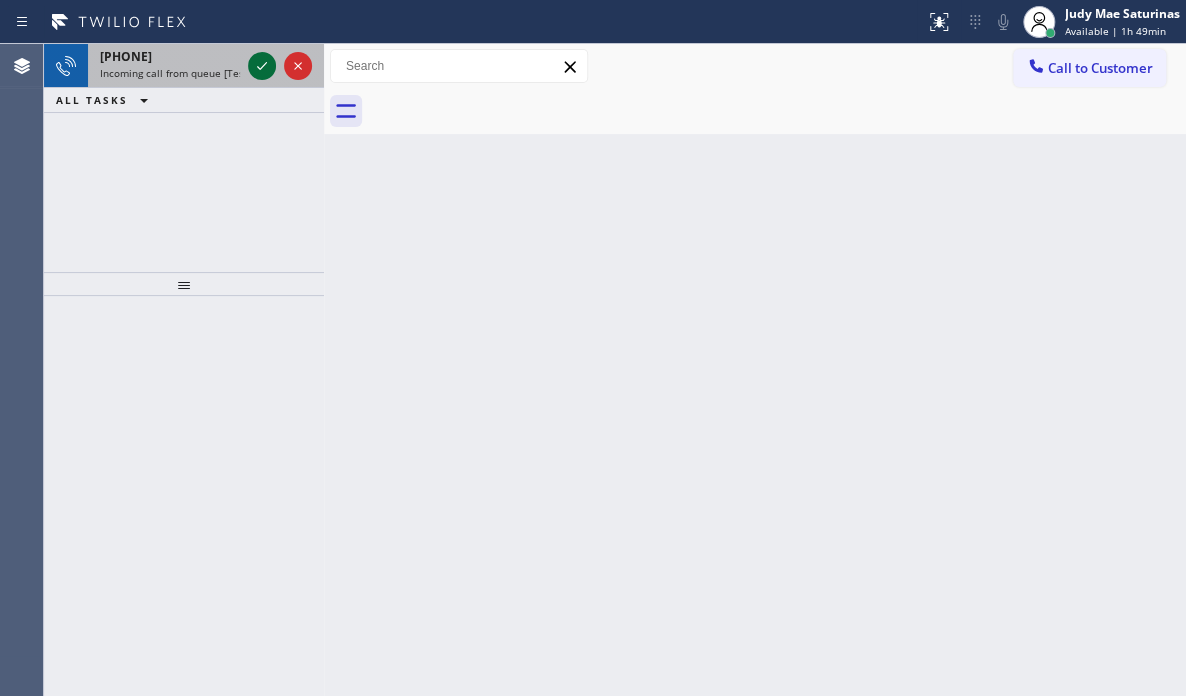 click 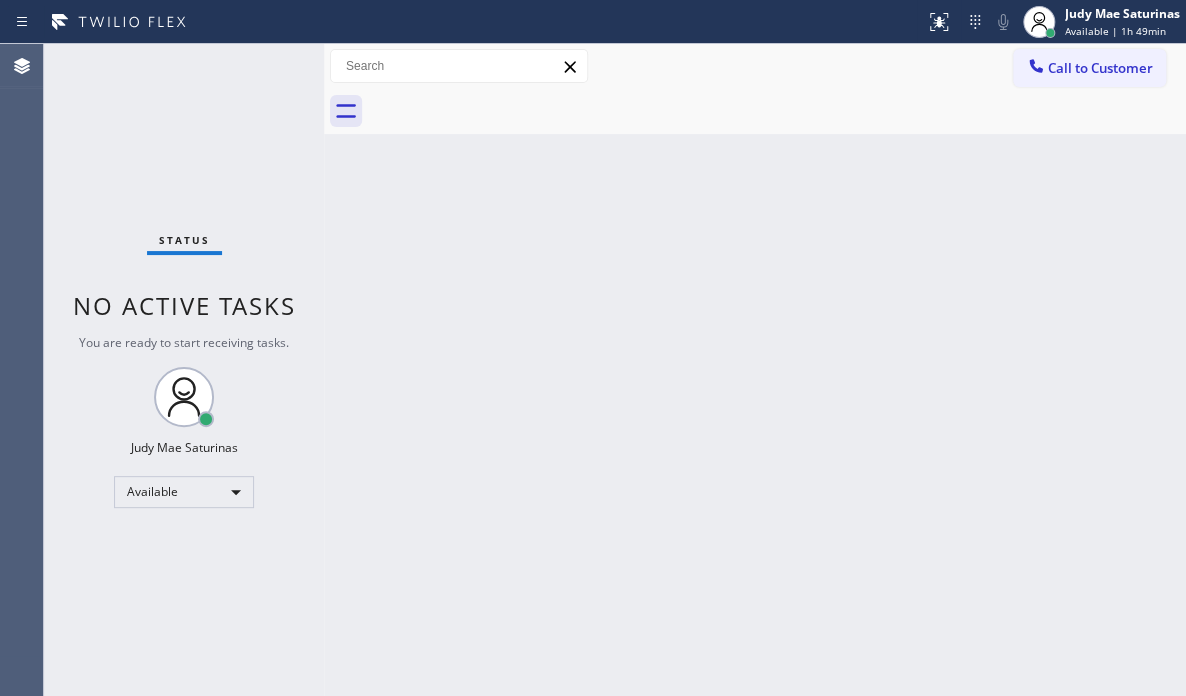 click on "Status   No active tasks     You are ready to start receiving tasks.   [FIRST] [LAST] Available" at bounding box center (184, 370) 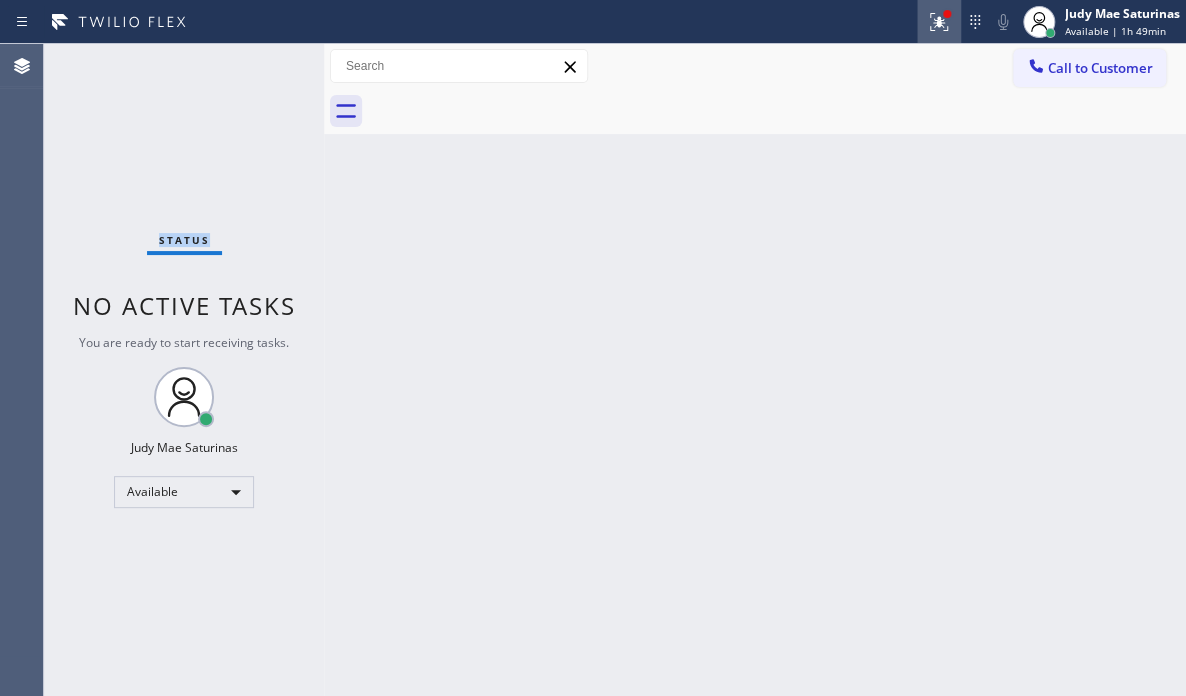 click 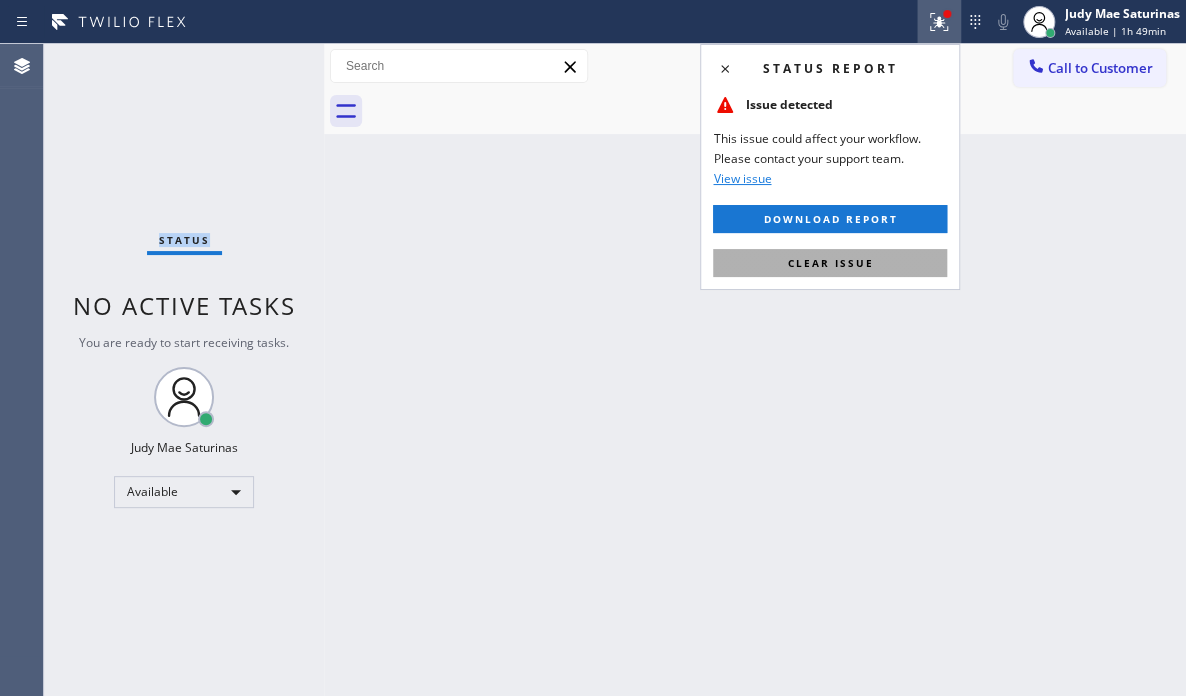 click on "Clear issue" at bounding box center [830, 263] 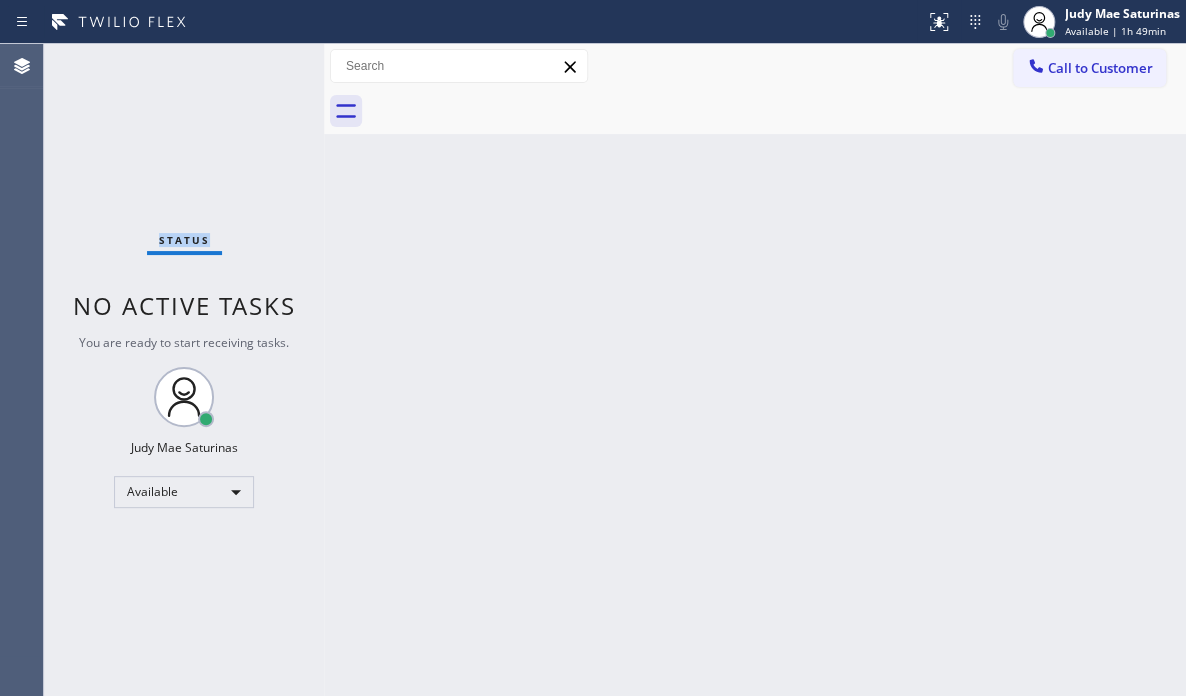 click on "Status   No active tasks     You are ready to start receiving tasks.   [FIRST] [LAST] Available" at bounding box center [184, 370] 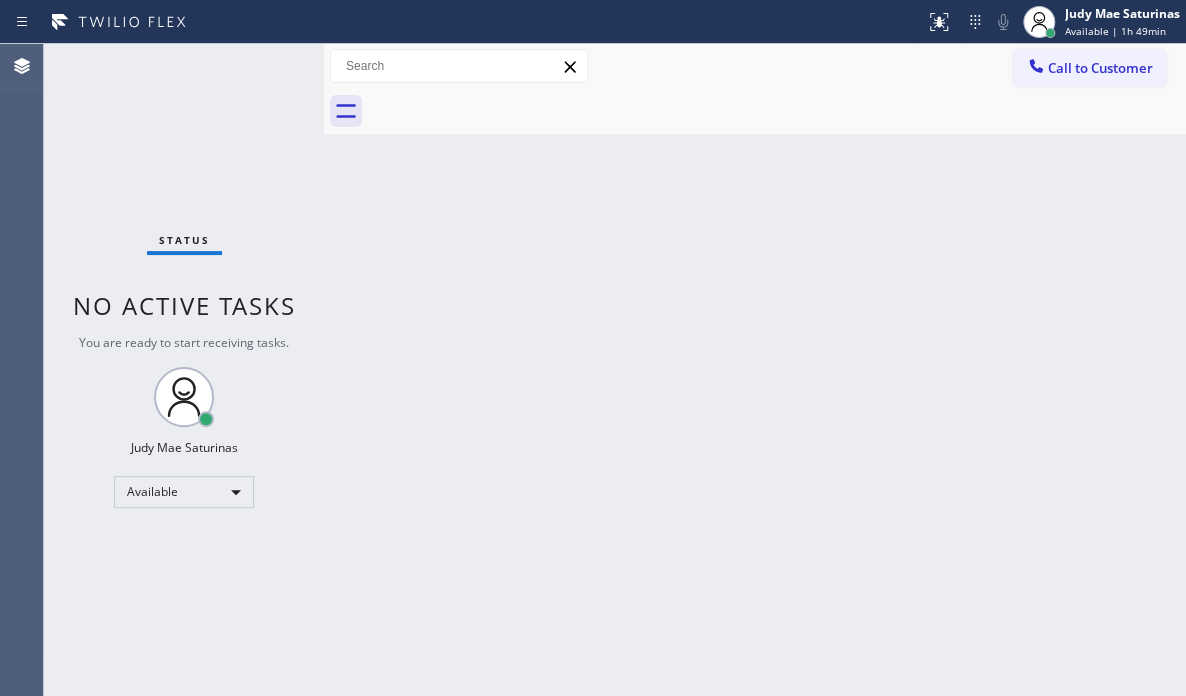 click on "Status   No active tasks     You are ready to start receiving tasks.   [FIRST] [LAST] Available" at bounding box center (184, 370) 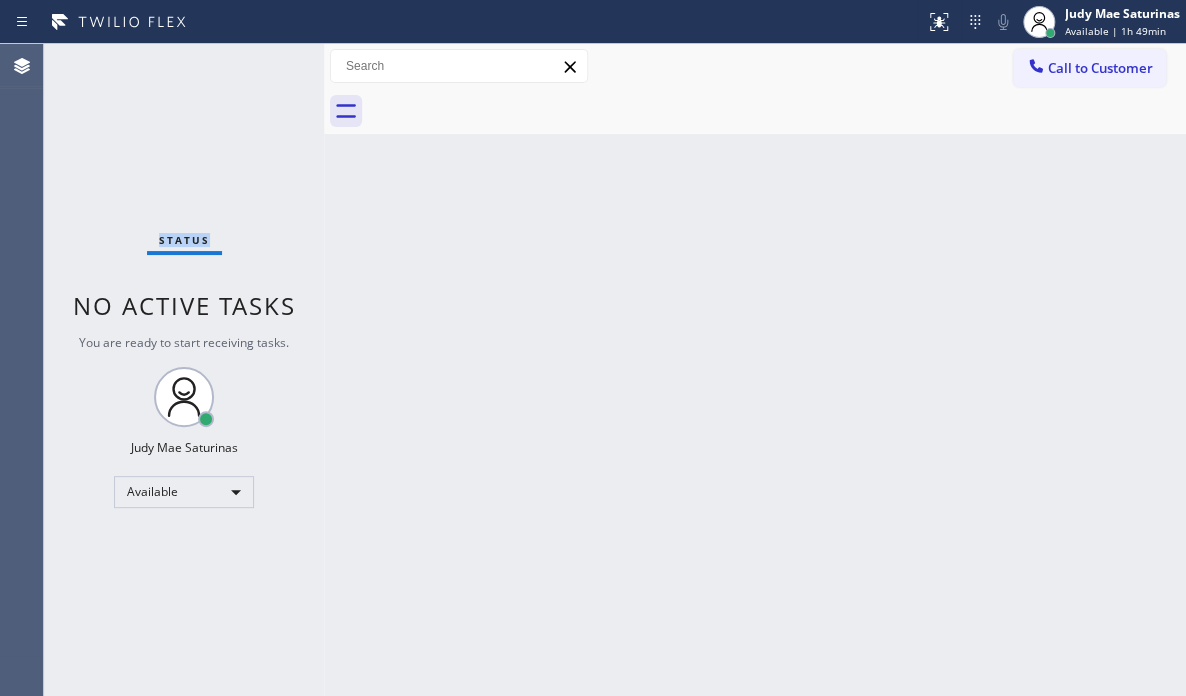 click on "Status   No active tasks     You are ready to start receiving tasks.   [FIRST] [LAST] Available" at bounding box center [184, 370] 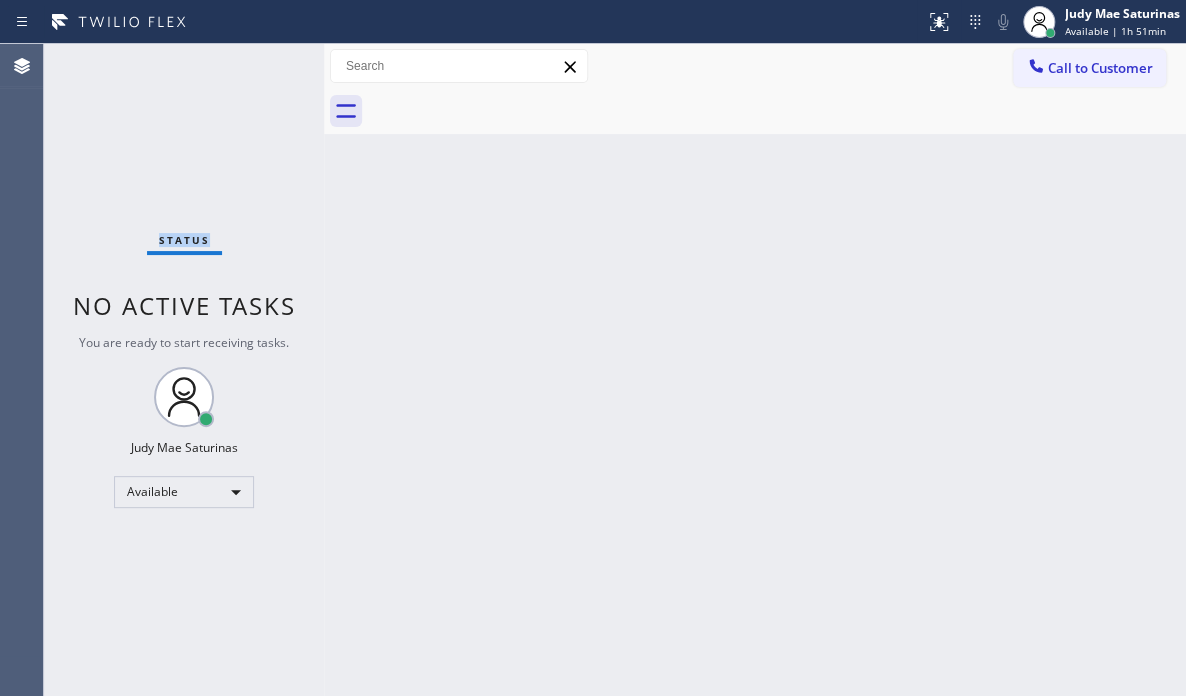 click on "Status   No active tasks     You are ready to start receiving tasks.   [FIRST] [LAST] Available" at bounding box center (184, 370) 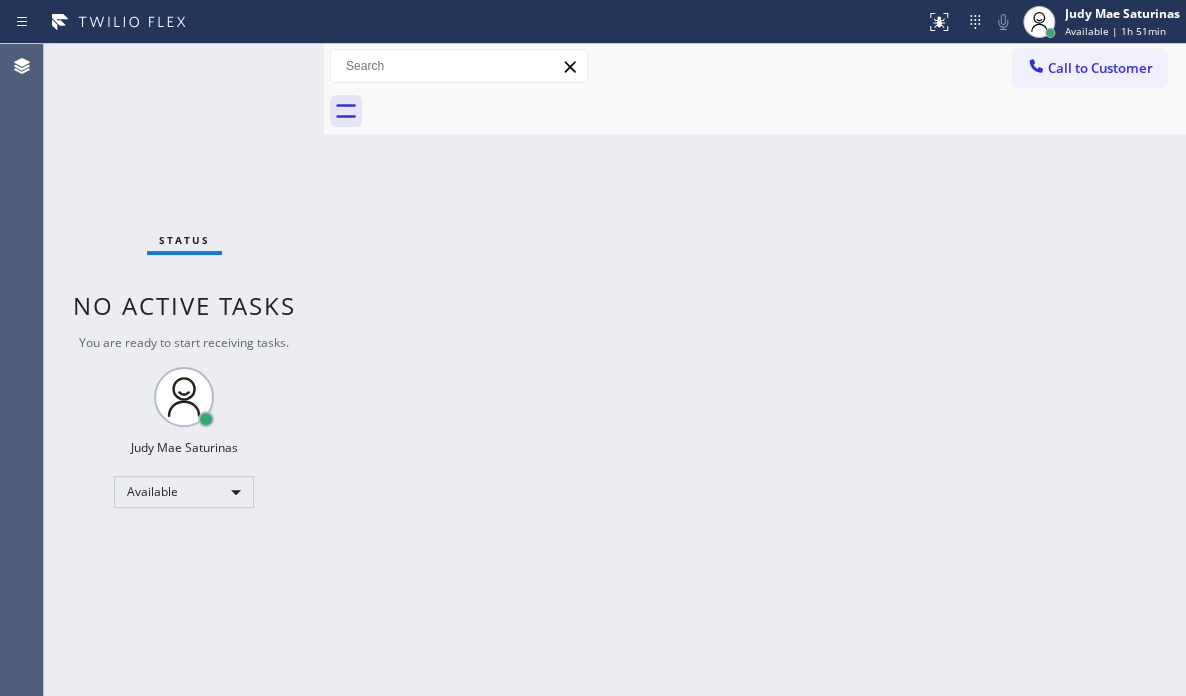 drag, startPoint x: 268, startPoint y: 83, endPoint x: 254, endPoint y: 47, distance: 38.626415 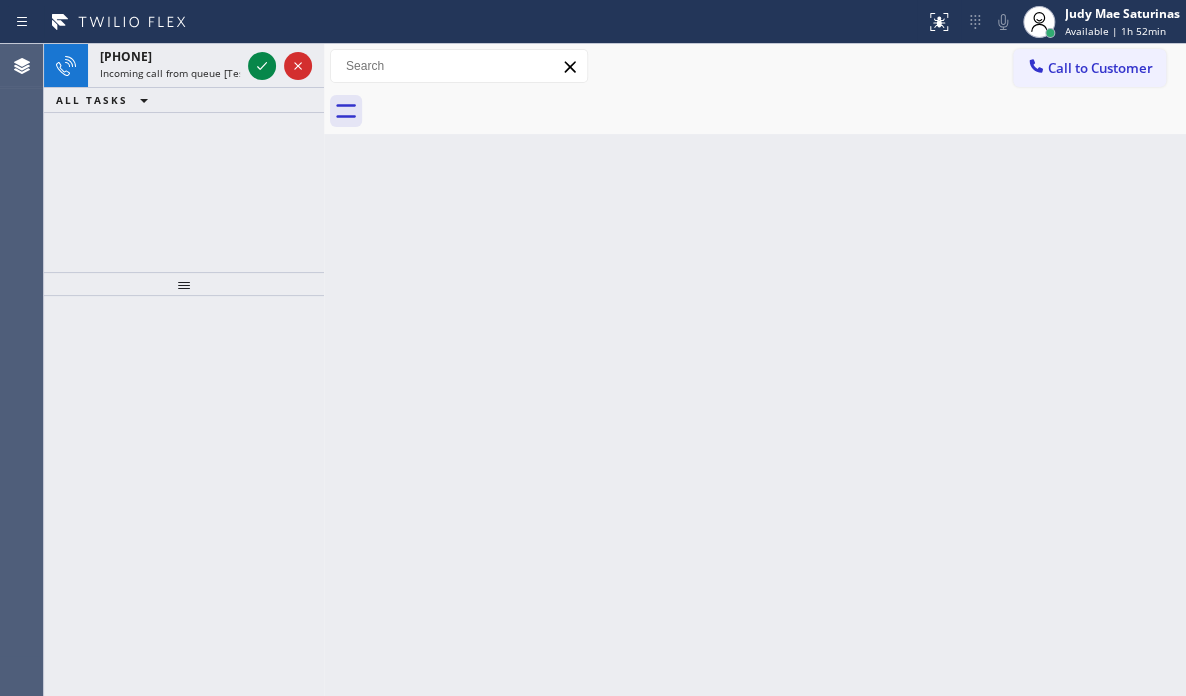 click 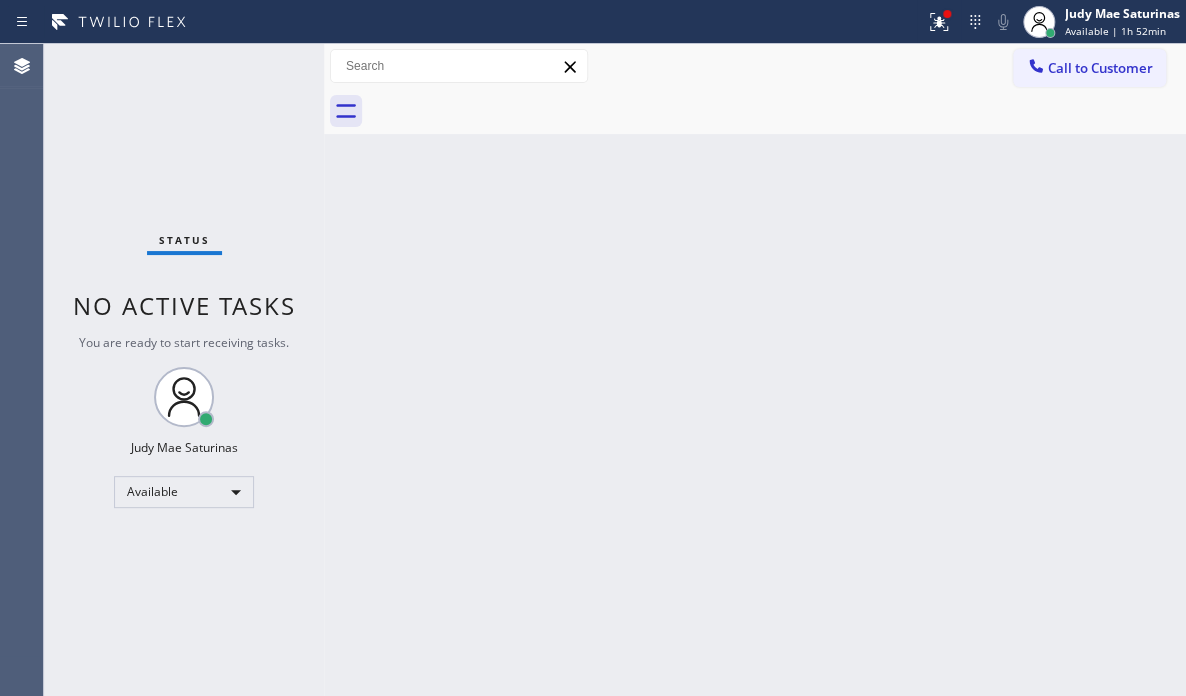 click on "Status   No active tasks     You are ready to start receiving tasks.   [FIRST] [LAST] Available" at bounding box center [184, 370] 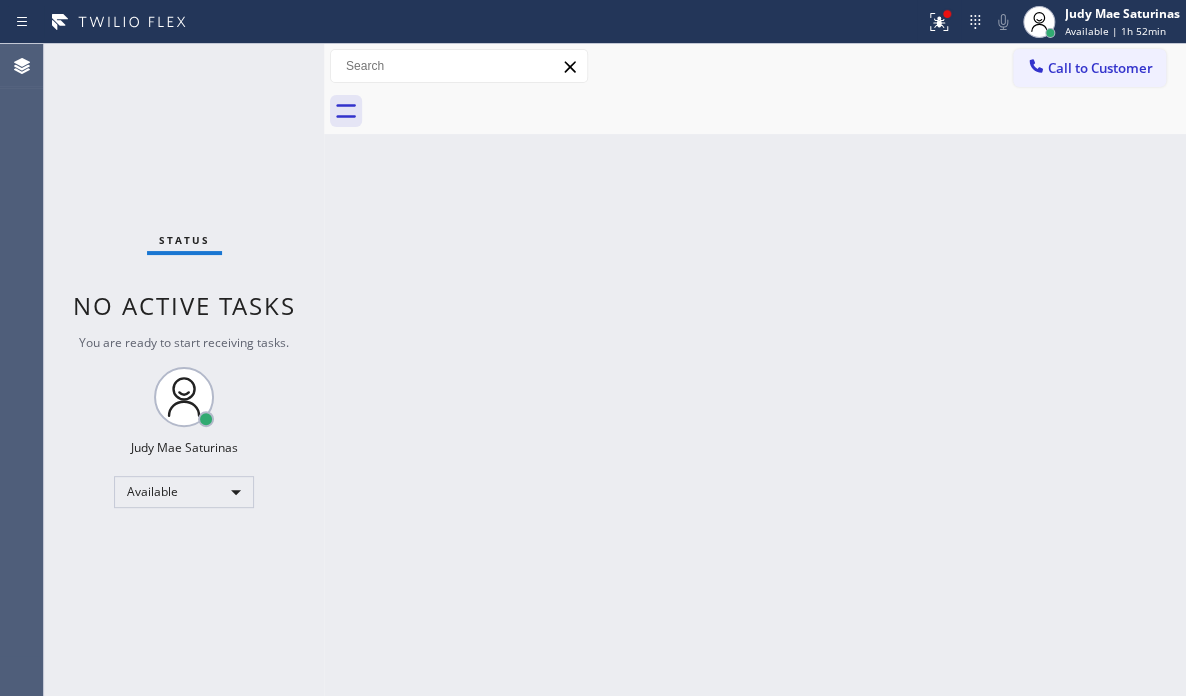 click on "Back to Dashboard Change Sender ID Customers Technicians Select a contact Outbound call Technician Search Technician Your caller id phone number Your caller id phone number Call Technician info Name   Phone none Address none Change Sender ID HVAC +18559994417 5 Star Appliance +18557314952 Appliance Repair +18554611149 Plumbing +18889090120 Air Duct Cleaning +18006865038  Electricians +18005688664 Cancel Change Check personal SMS Reset Change No tabs Call to Customer Outbound call Location KitchenAid Appliance Repair Service Westover Place Your caller id phone number [PHONE] Customer number Call Outbound call Technician Search Technician Your caller id phone number Your caller id phone number Call" at bounding box center (755, 370) 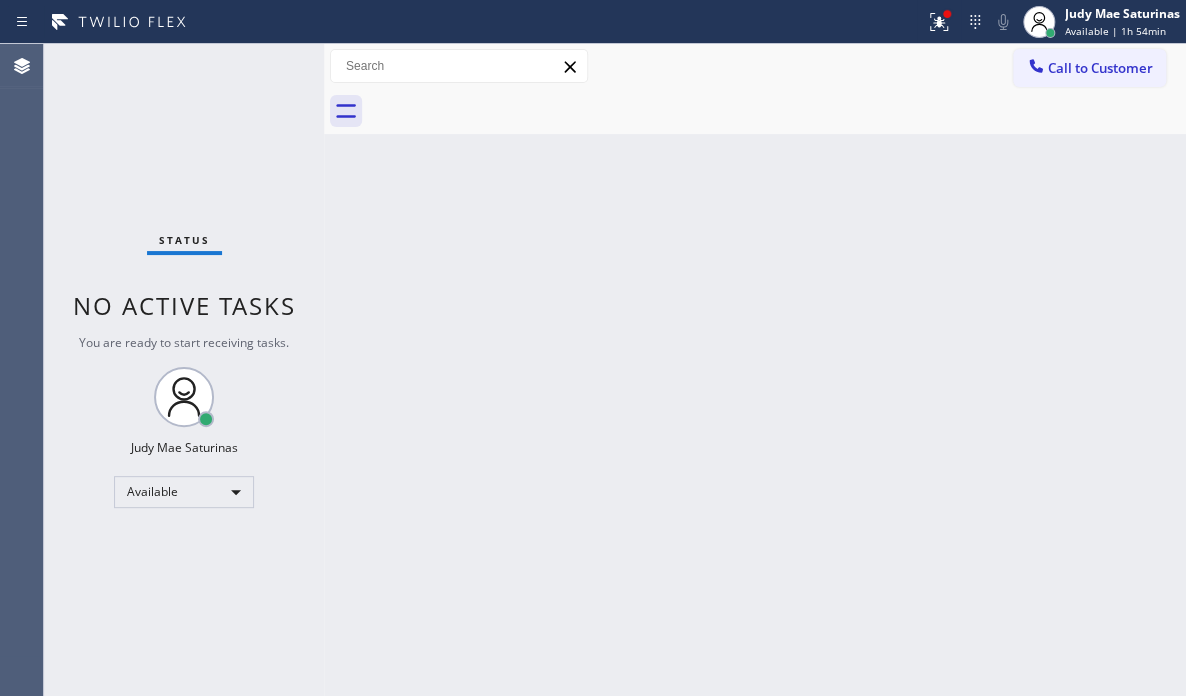 click on "Status   No active tasks     You are ready to start receiving tasks.   [FIRST] [LAST] Available" at bounding box center [184, 370] 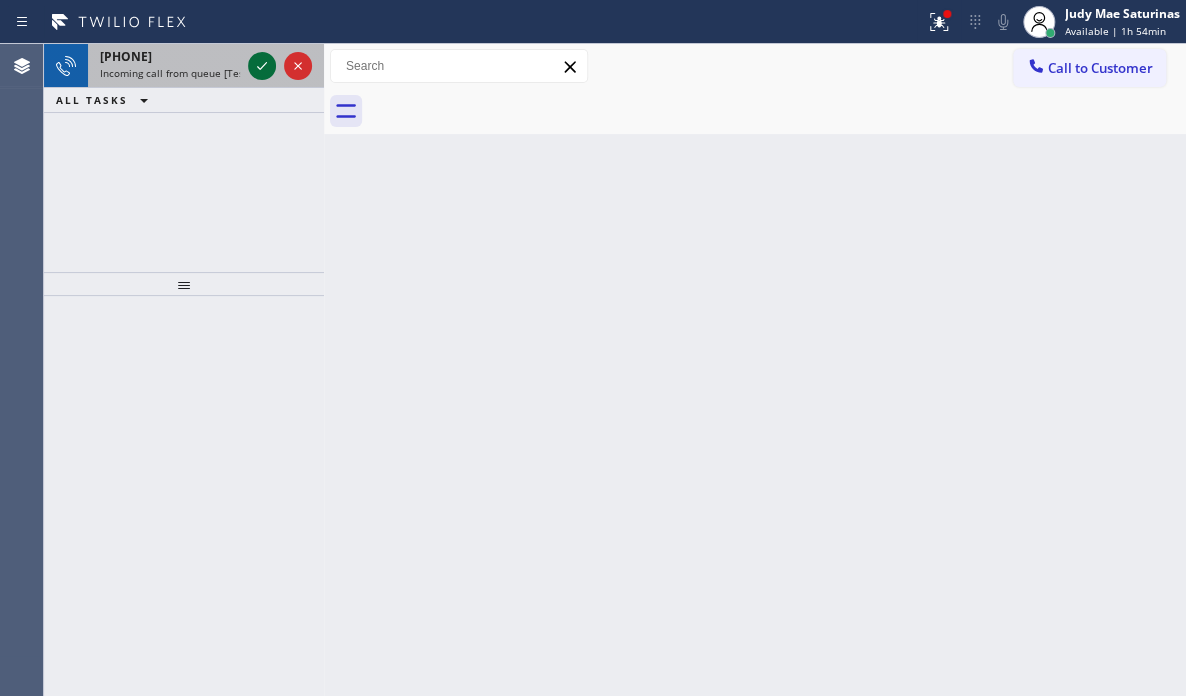 click 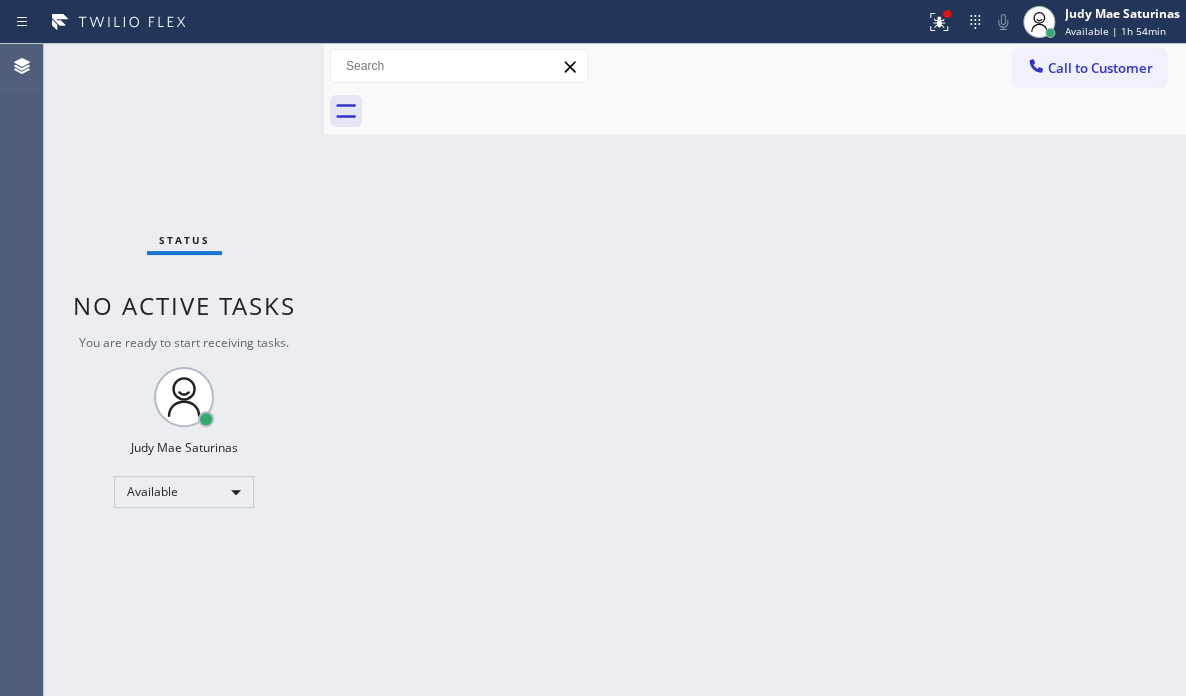 click on "Status   No active tasks     You are ready to start receiving tasks.   [FIRST] [LAST] Available" at bounding box center (184, 370) 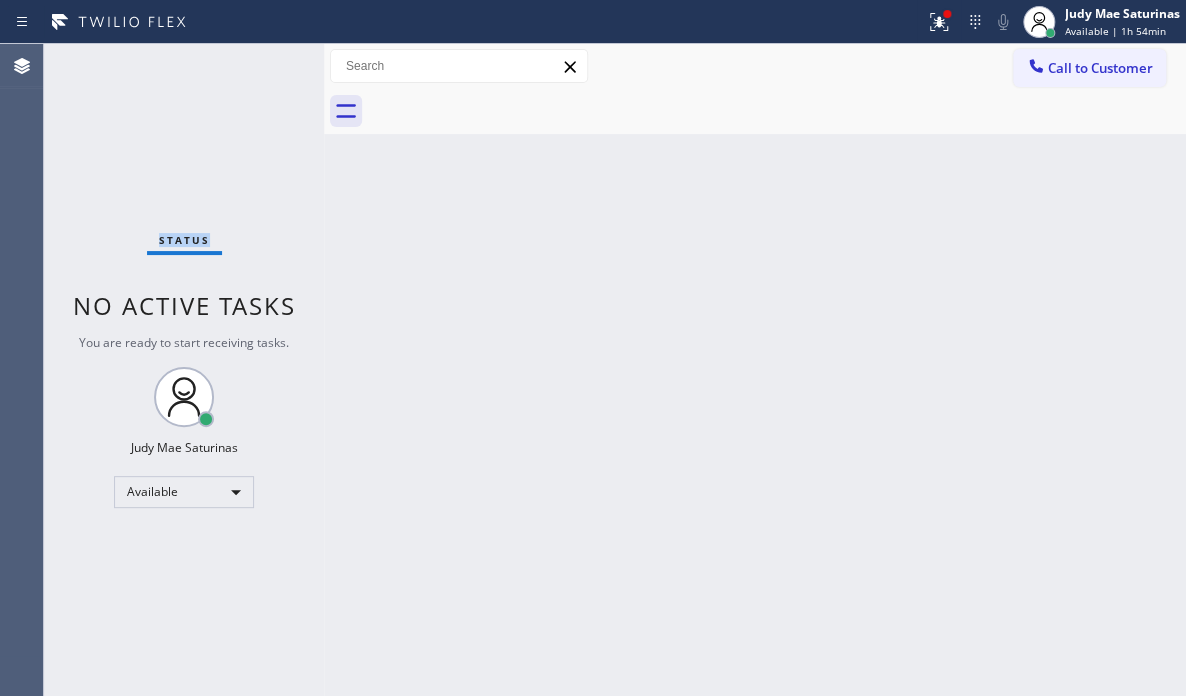 click on "Status   No active tasks     You are ready to start receiving tasks.   [FIRST] [LAST] Available" at bounding box center [184, 370] 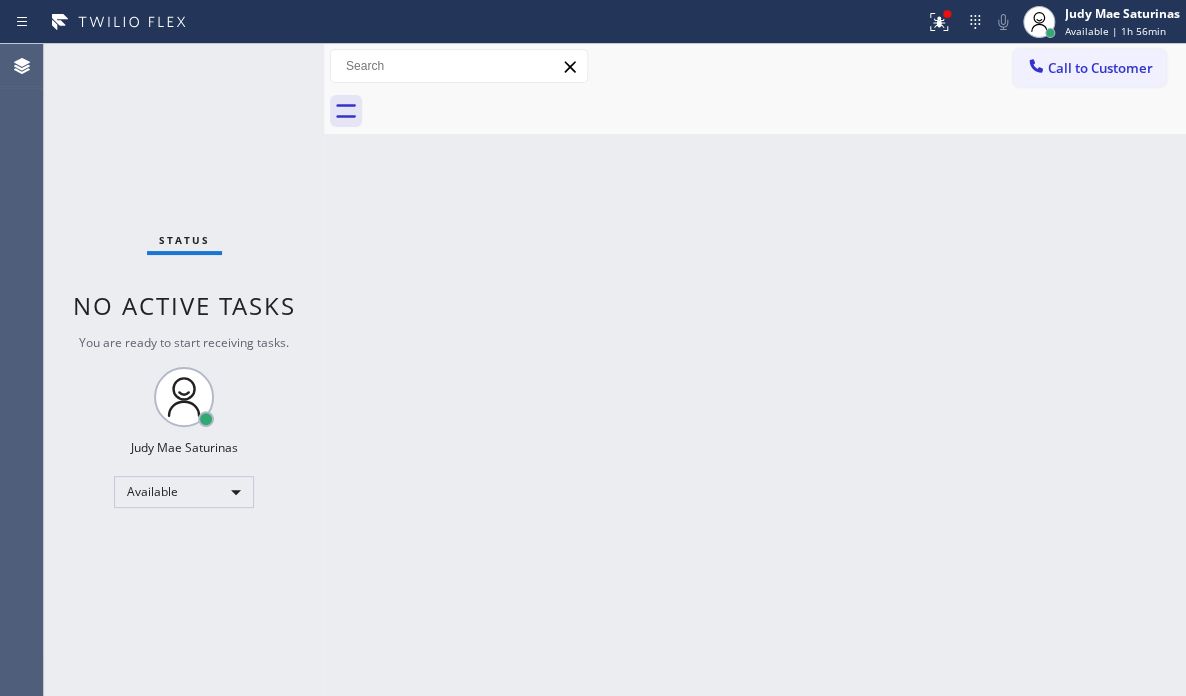 click on "Status   No active tasks     You are ready to start receiving tasks.   [FIRST] [LAST] Available" at bounding box center (184, 370) 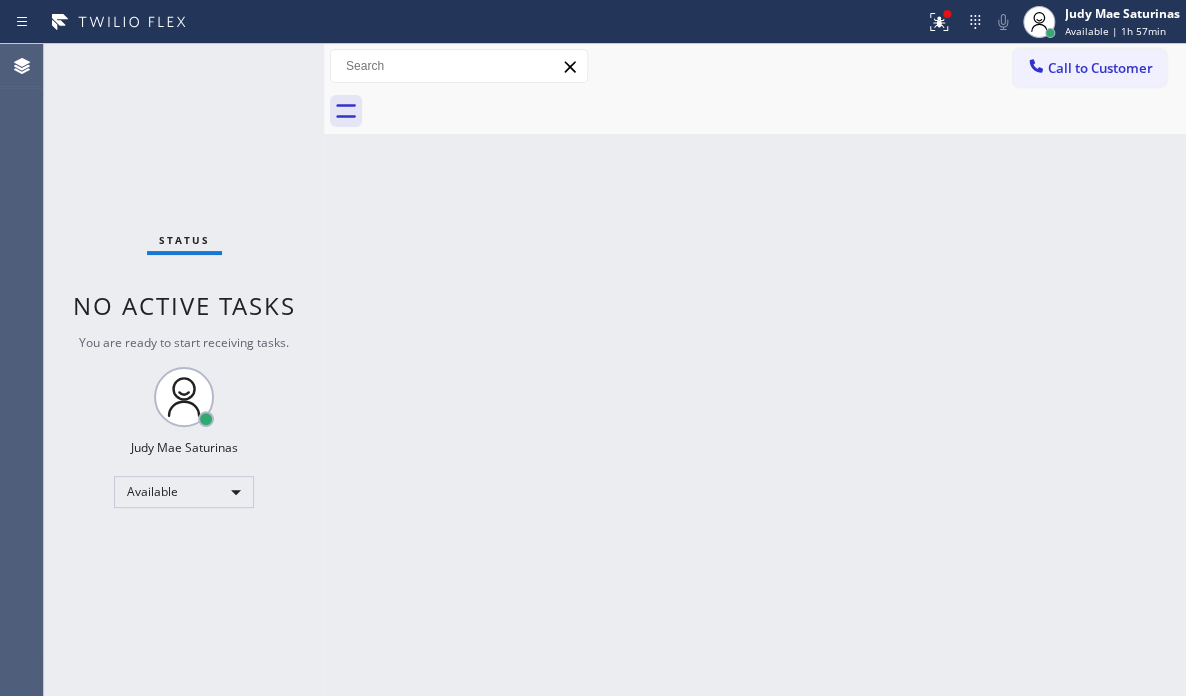click on "Status   No active tasks     You are ready to start receiving tasks.   [FIRST] [LAST] Available" at bounding box center [184, 370] 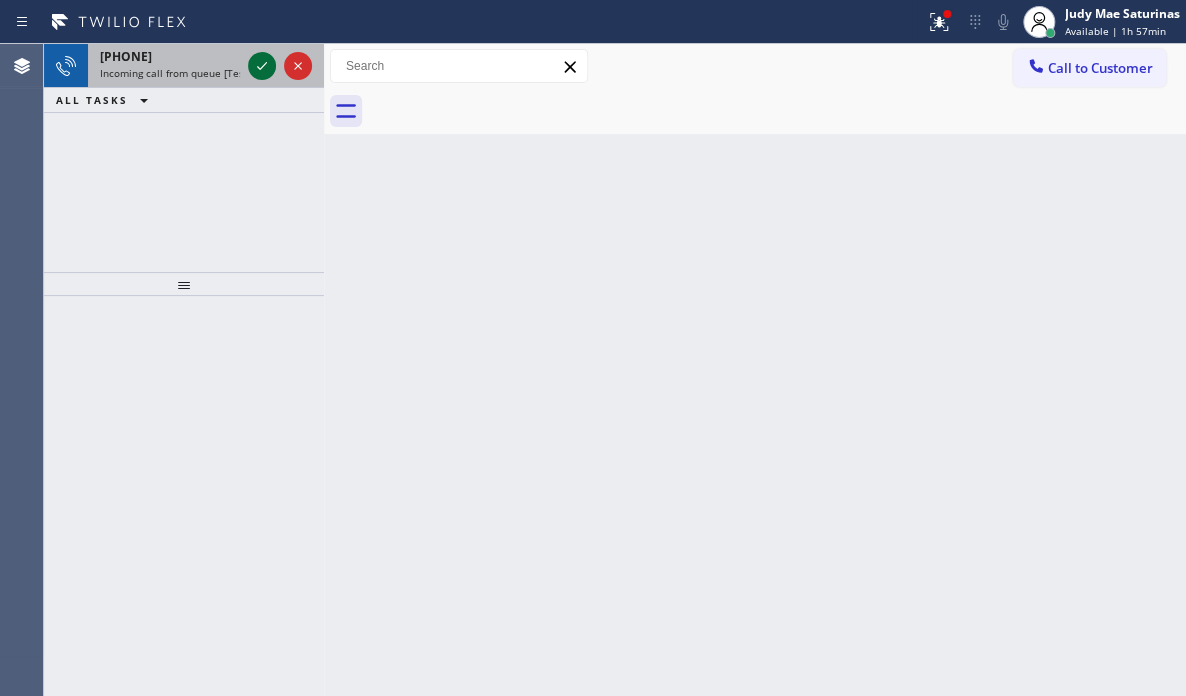 click 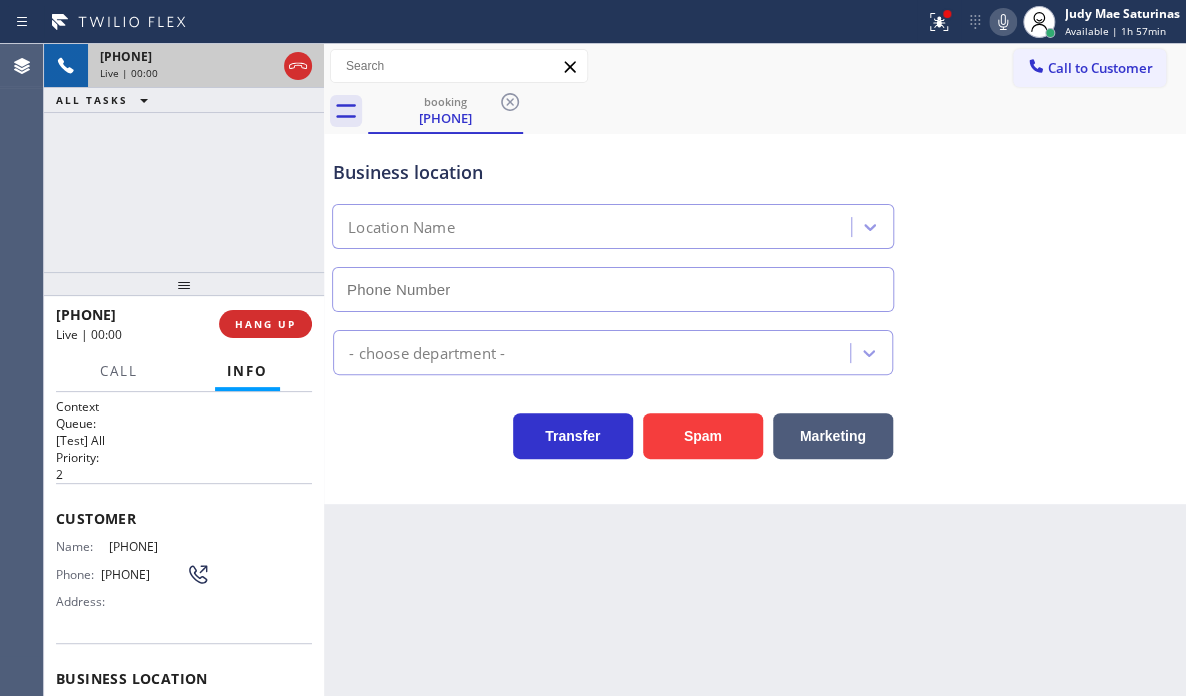 type on "[PHONE]" 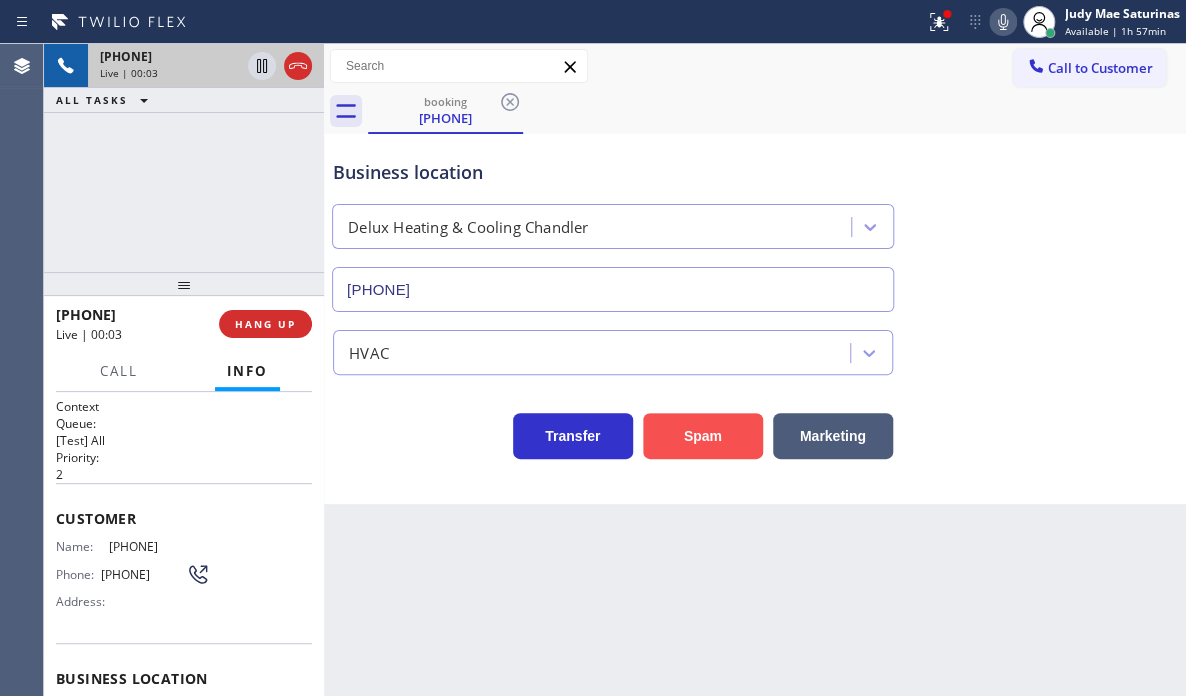 click on "Spam" at bounding box center [703, 436] 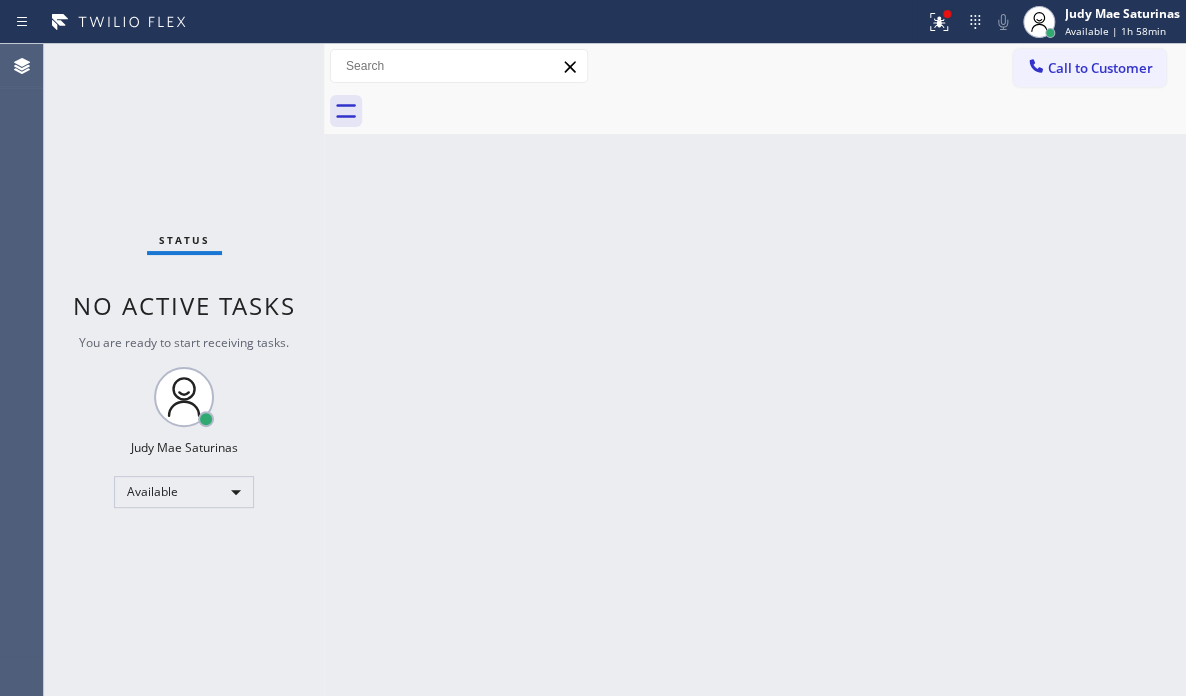 click on "Status   No active tasks     You are ready to start receiving tasks.   [FIRST] [LAST] Available" at bounding box center [184, 370] 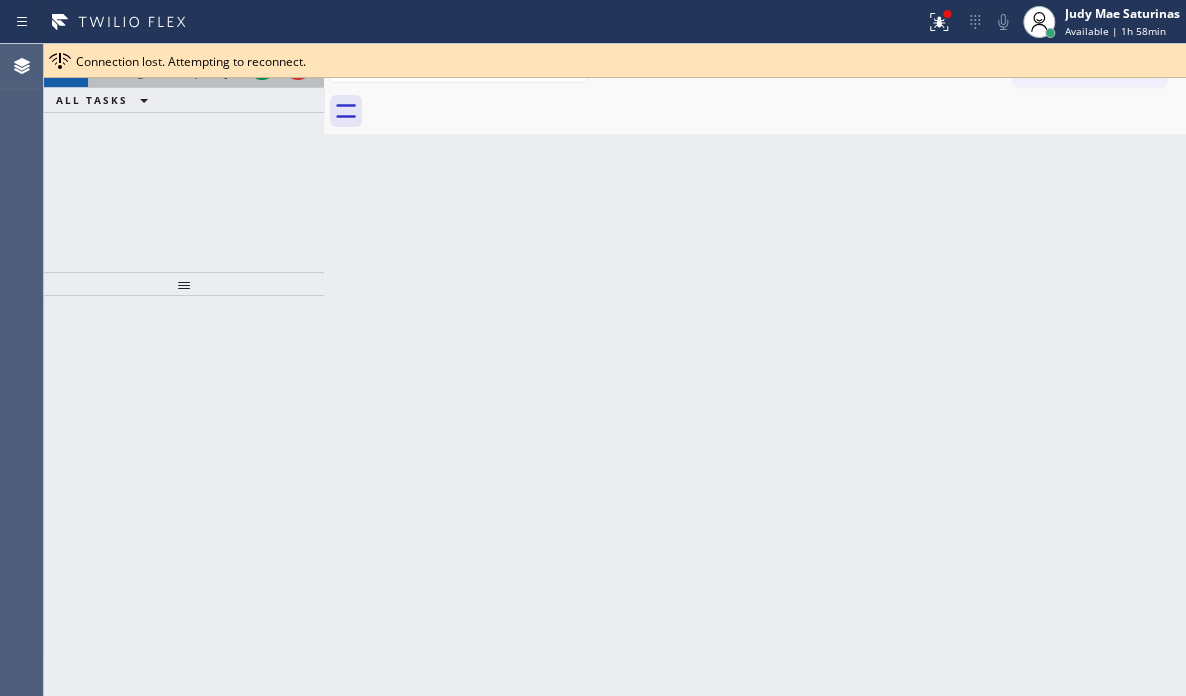 click at bounding box center (280, 66) 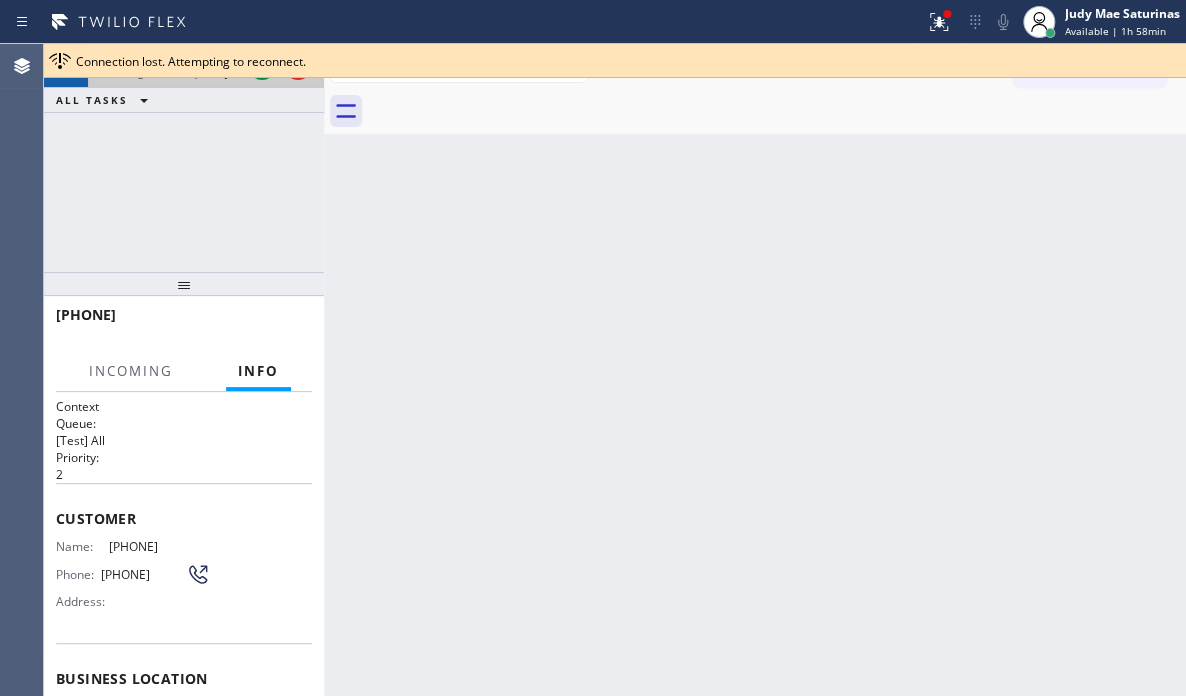 click at bounding box center (280, 66) 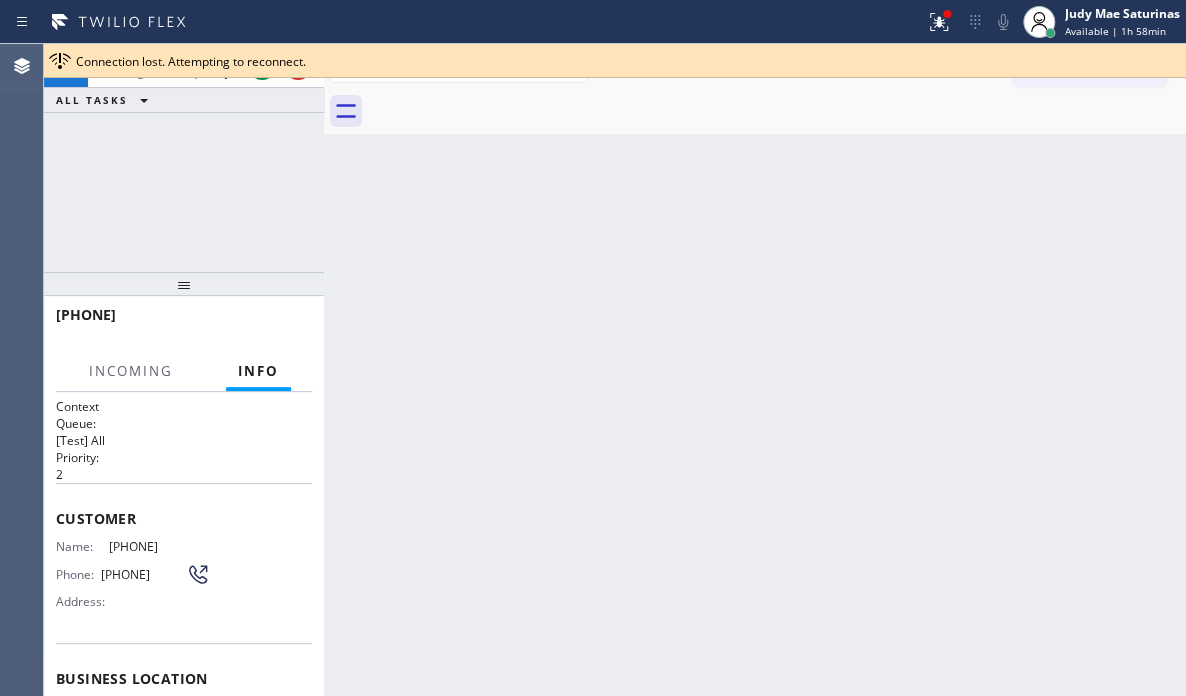 click on "[PHONE] Incoming call from queue [Test] All ALL TASKS ALL TASKS ACTIVE TASKS TASKS IN WRAP UP" at bounding box center (184, 78) 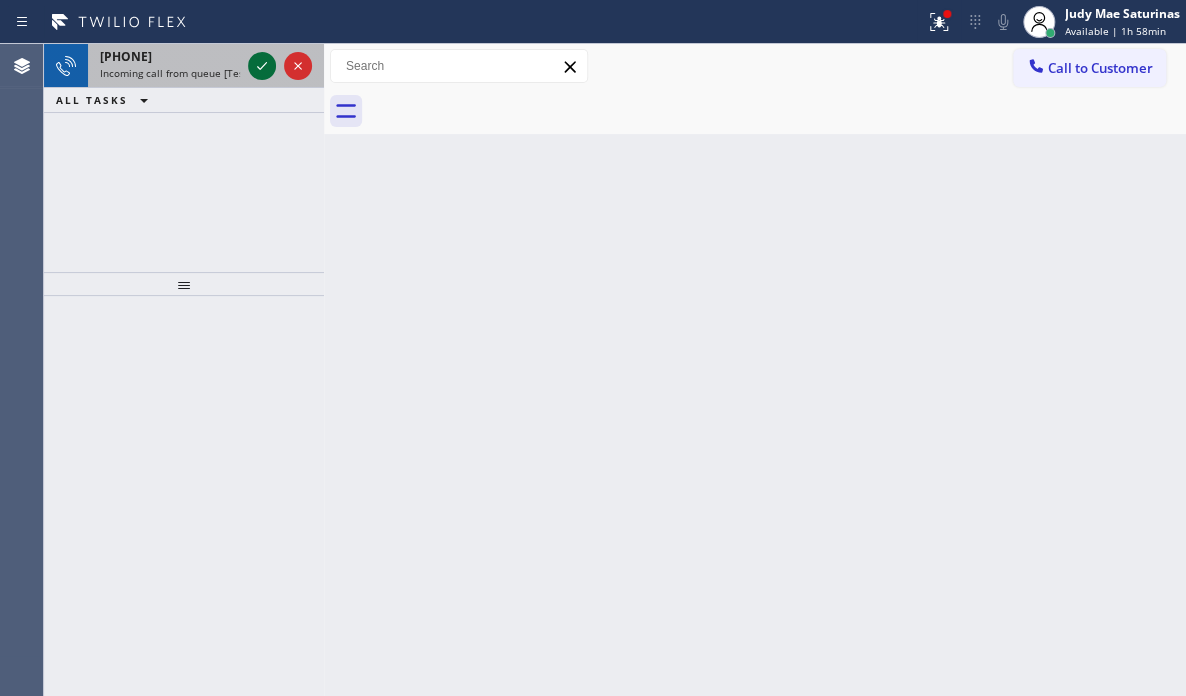 click 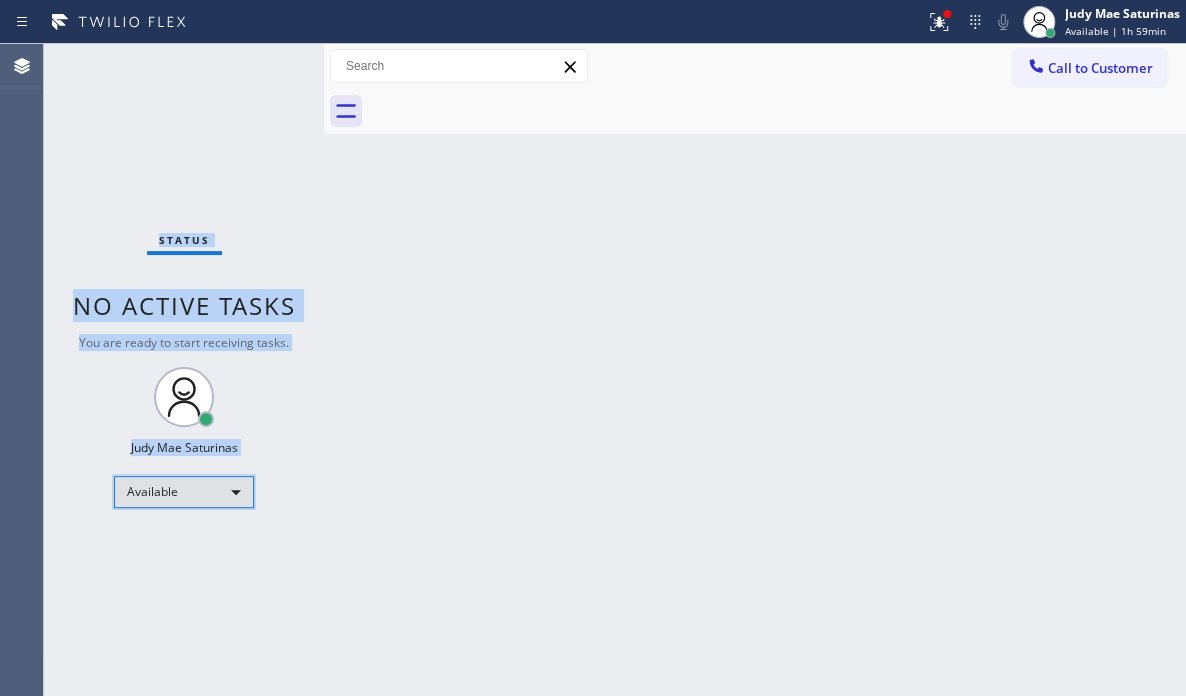 click on "Available" at bounding box center (184, 492) 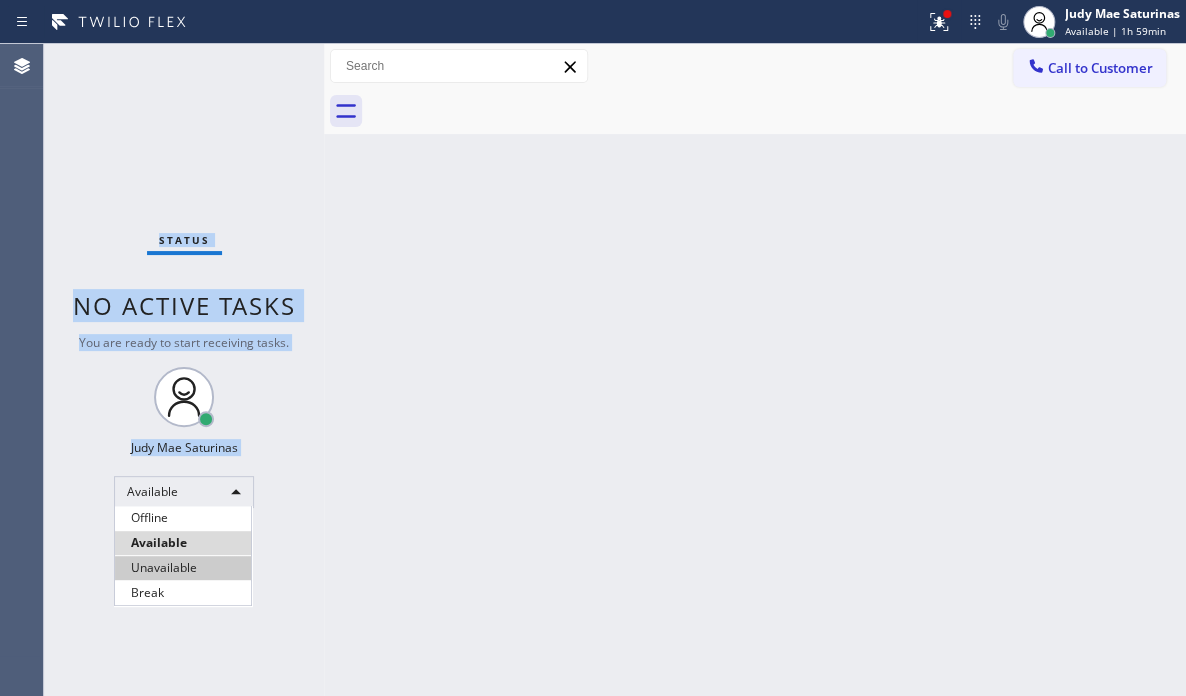 click on "Unavailable" at bounding box center [183, 568] 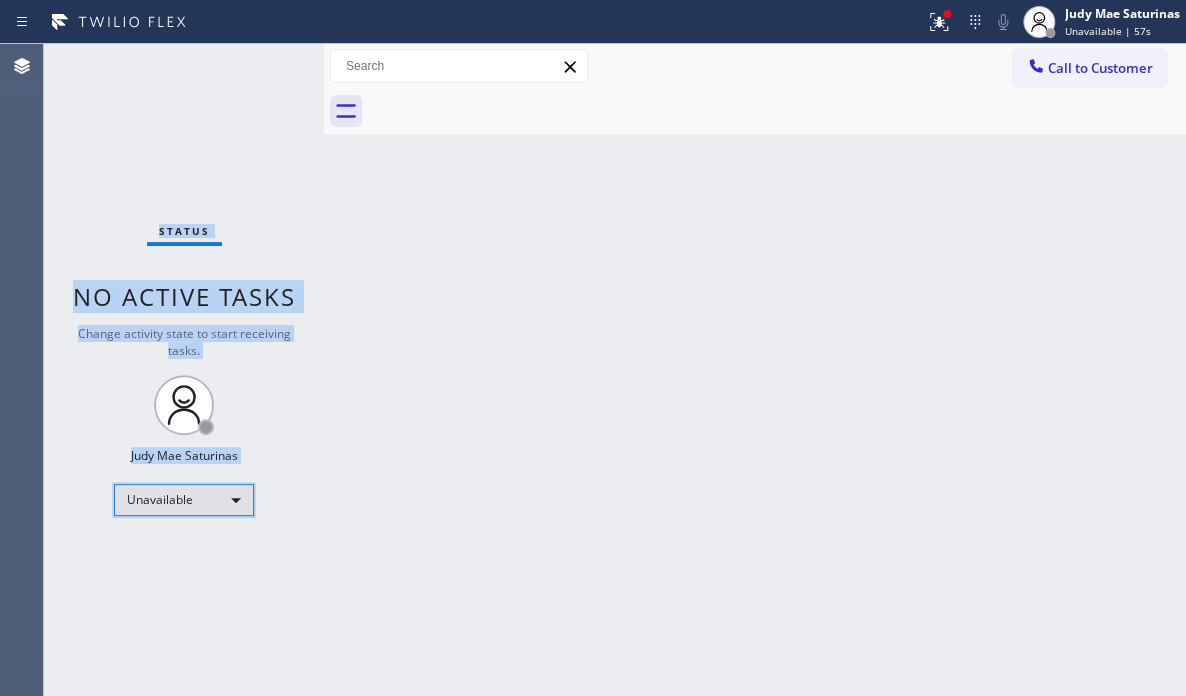 click on "Unavailable" at bounding box center (184, 500) 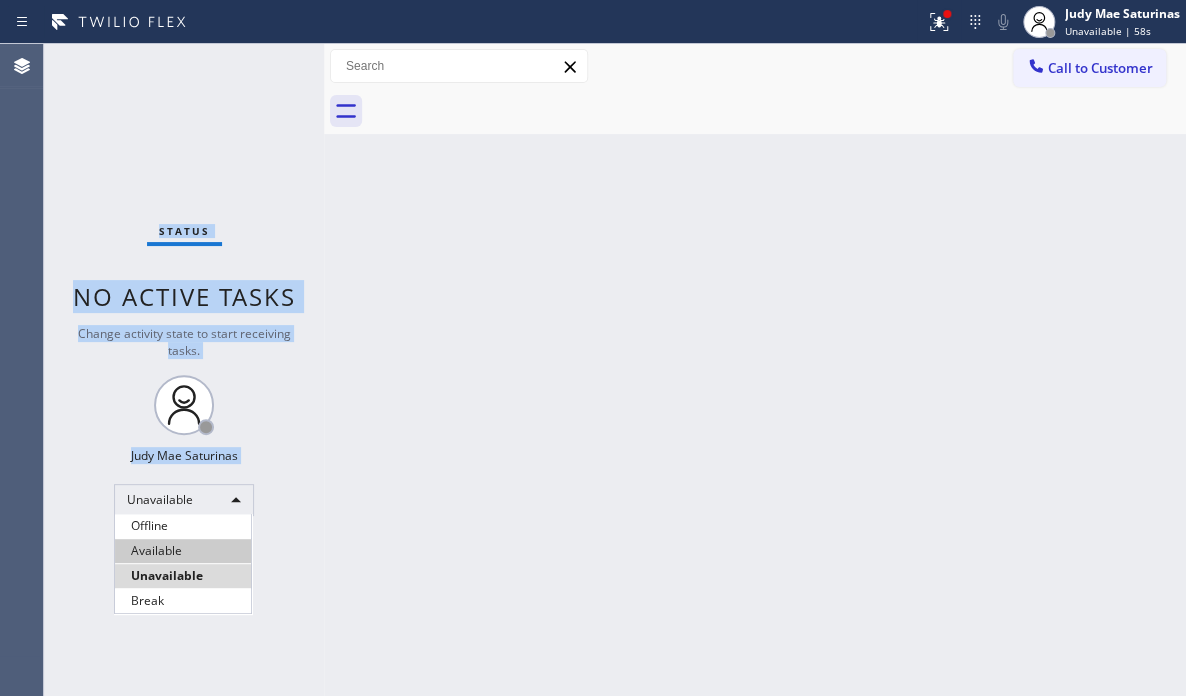 click on "Available" at bounding box center (183, 551) 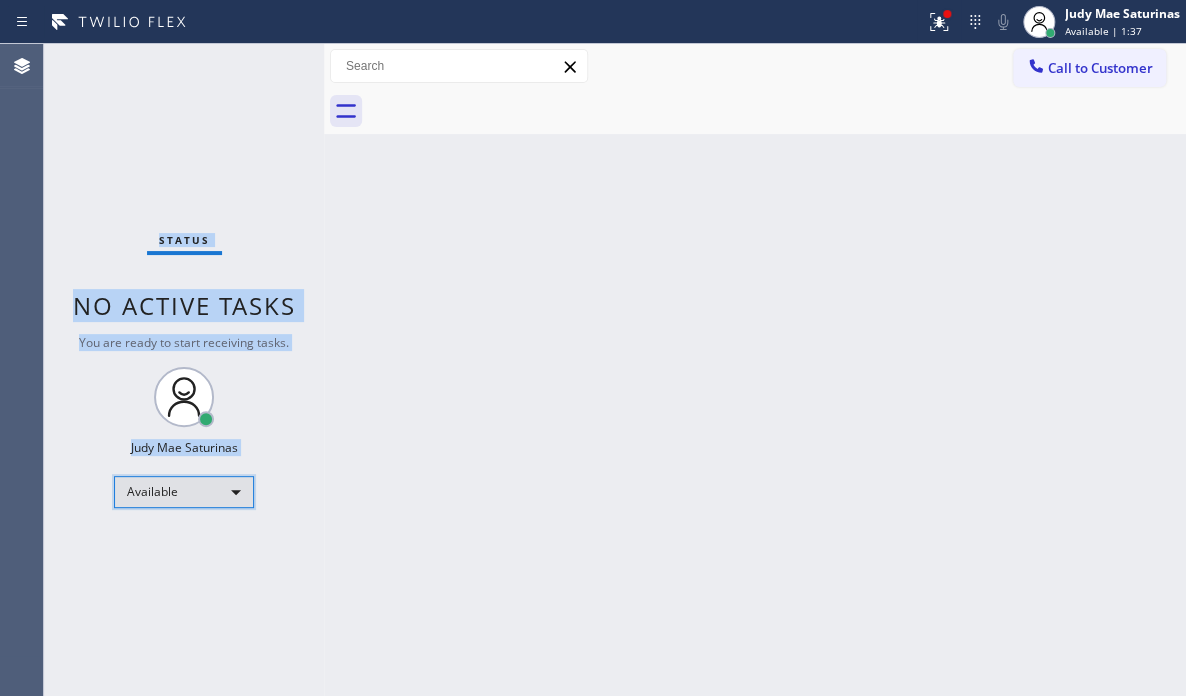 click on "Available" at bounding box center (184, 492) 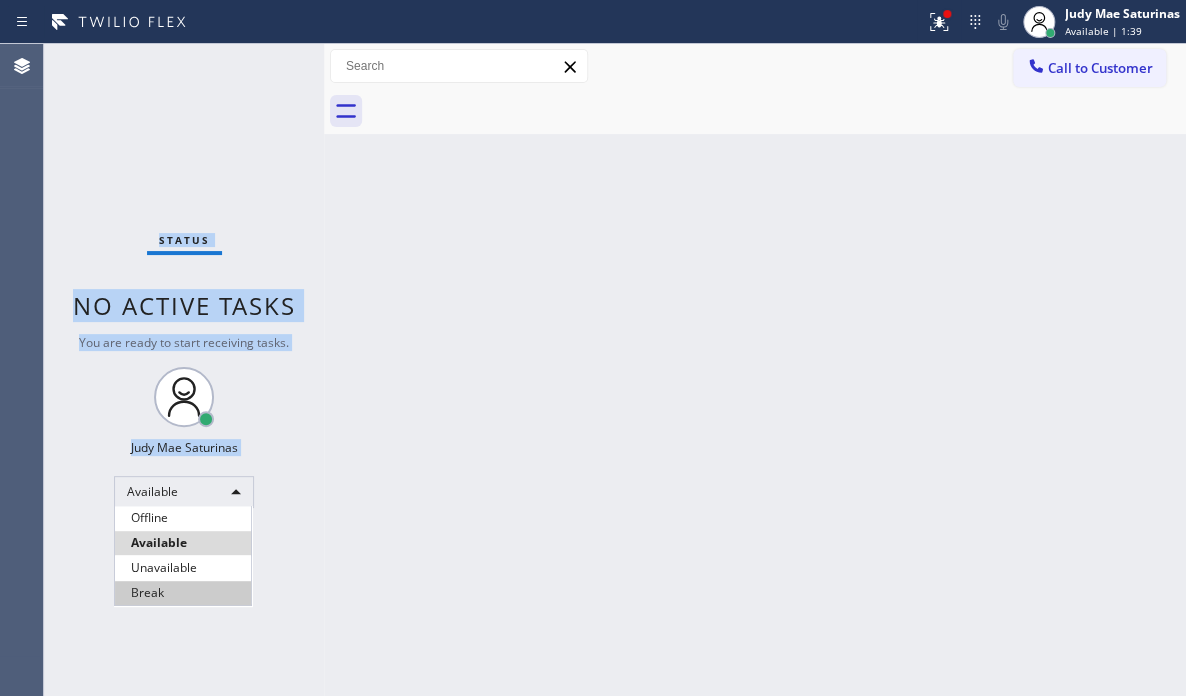 click on "Break" at bounding box center [183, 593] 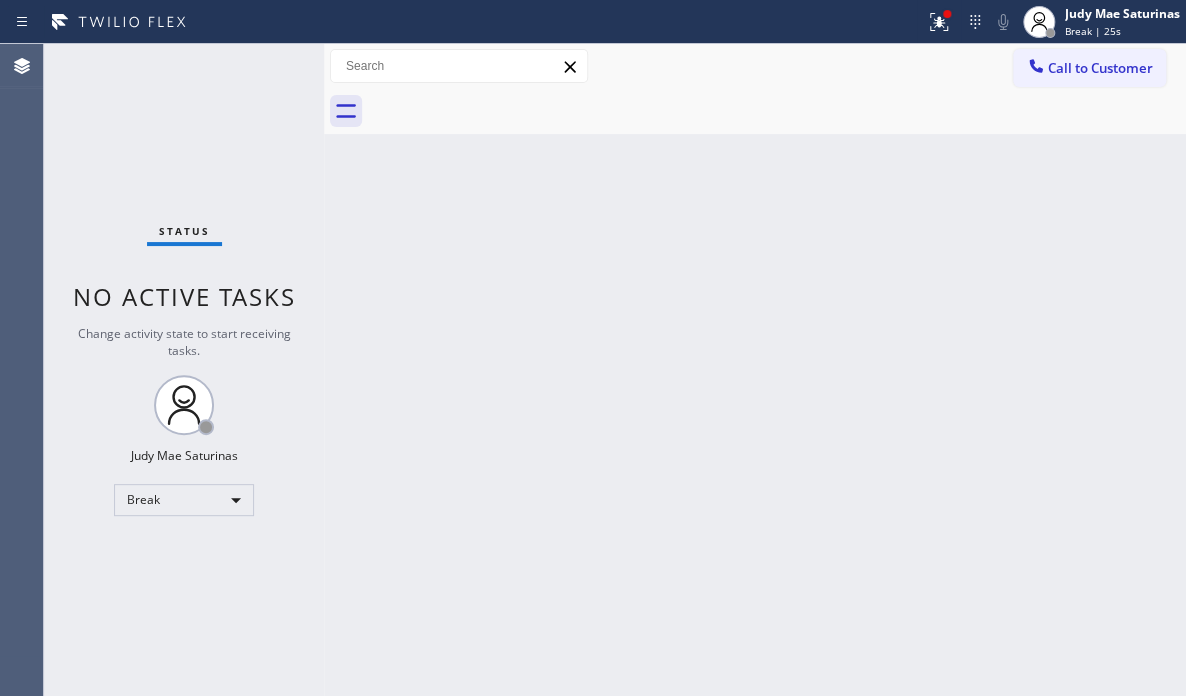 click on "Back to Dashboard Change Sender ID Customers Technicians Select a contact Outbound call Technician Search Technician Your caller id phone number Your caller id phone number Call Technician info Name   Phone none Address none Change Sender ID HVAC +18559994417 5 Star Appliance +18557314952 Appliance Repair +18554611149 Plumbing +18889090120 Air Duct Cleaning +18006865038  Electricians +18005688664 Cancel Change Check personal SMS Reset Change No tabs Call to Customer Outbound call Location KitchenAid Appliance Repair Service Westover Place Your caller id phone number [PHONE] Customer number Call Outbound call Technician Search Technician Your caller id phone number Your caller id phone number Call" at bounding box center (755, 370) 